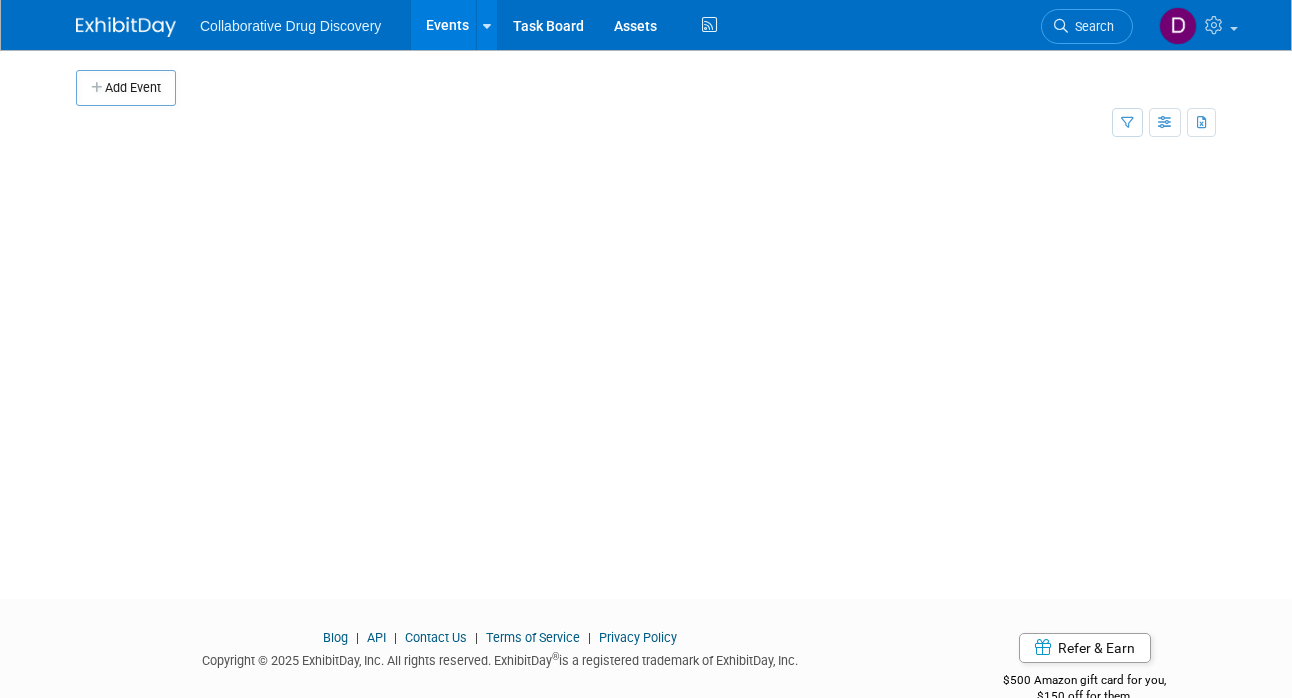 scroll, scrollTop: 0, scrollLeft: 0, axis: both 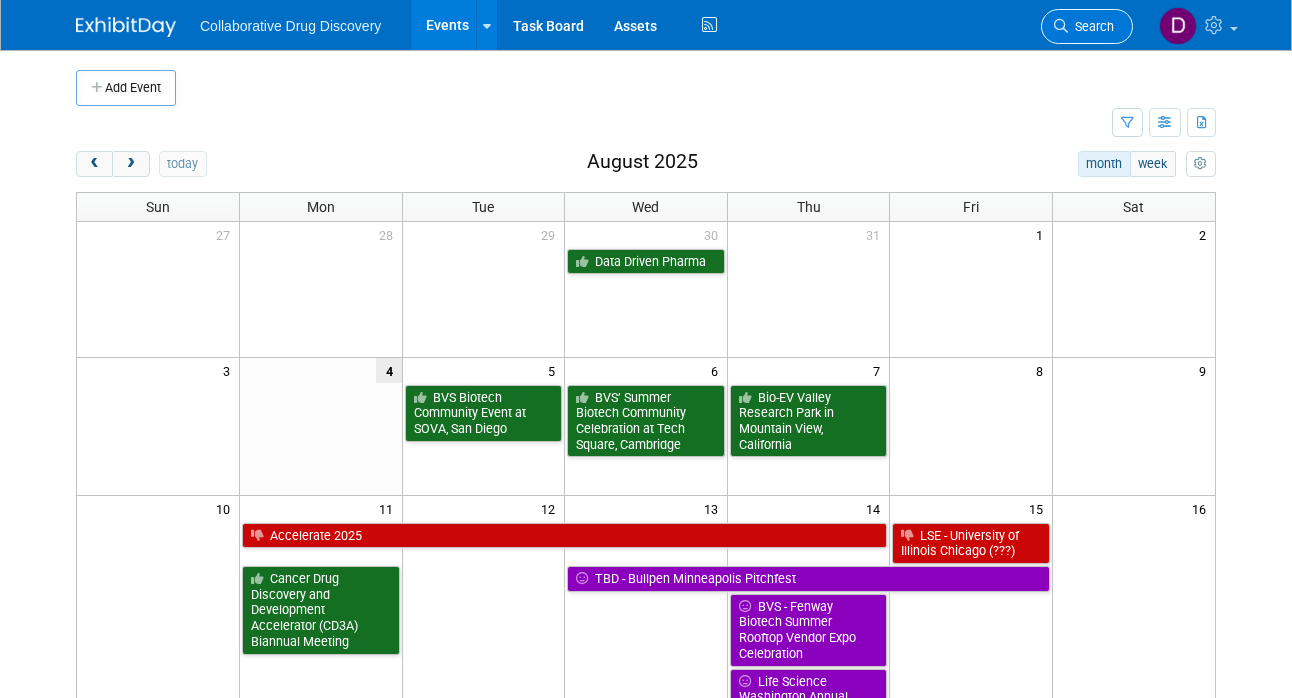 click on "Search" at bounding box center (1087, 26) 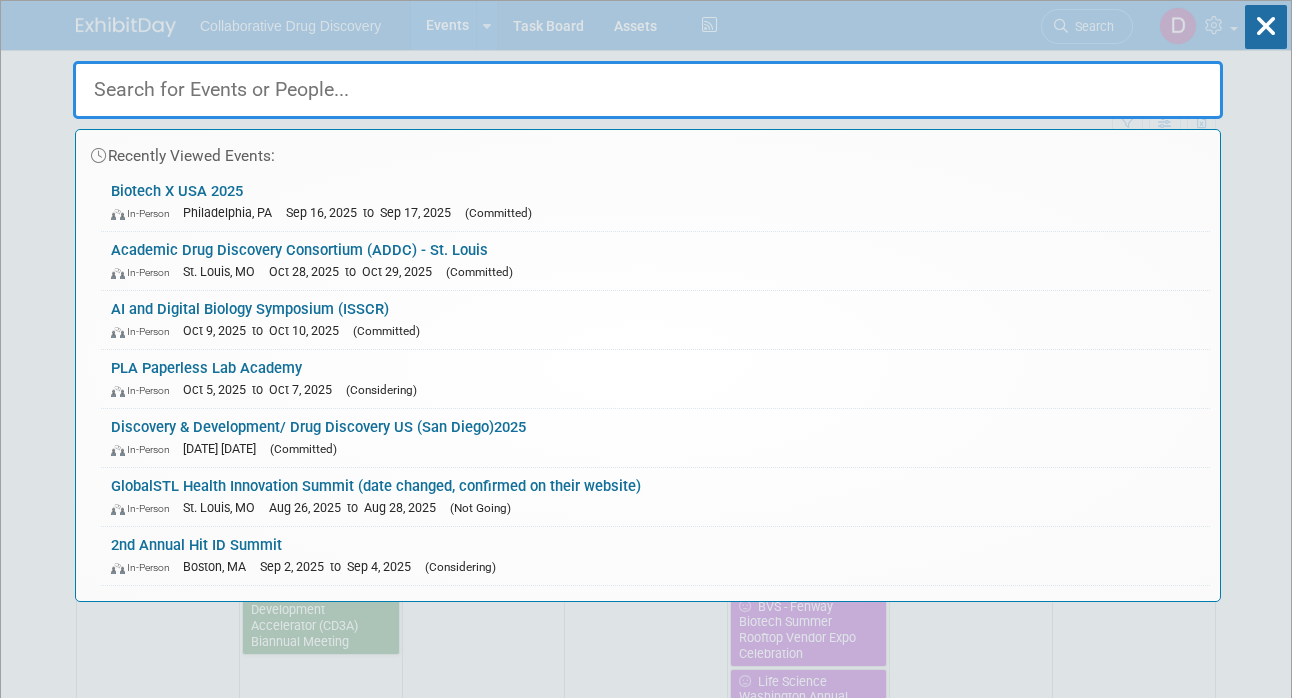 click at bounding box center [648, 90] 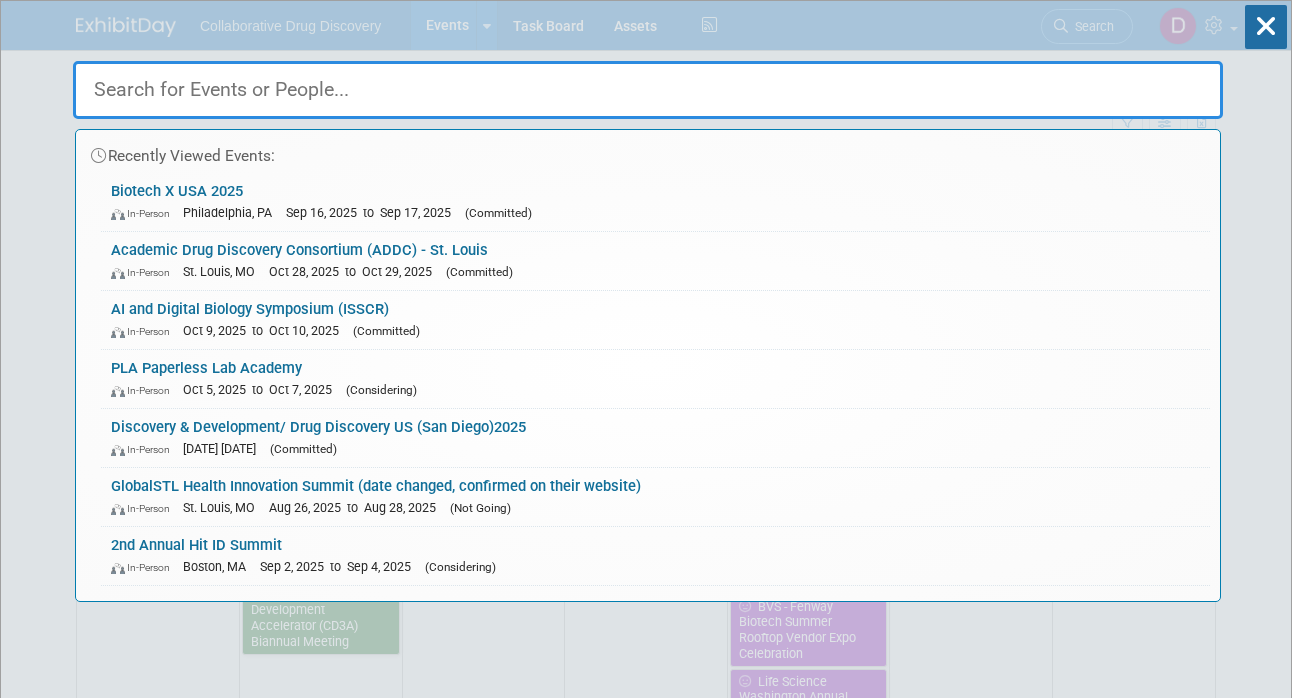 paste on "Pittcon" 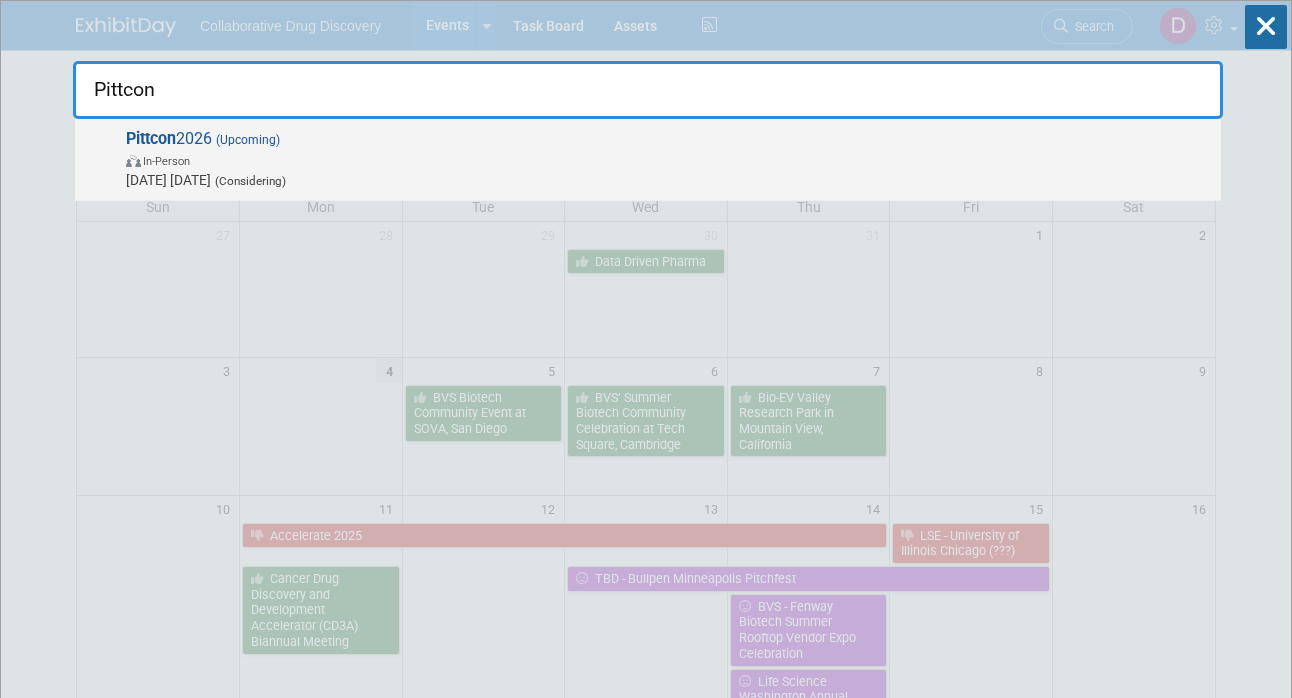 click on "In-Person" at bounding box center [668, 160] 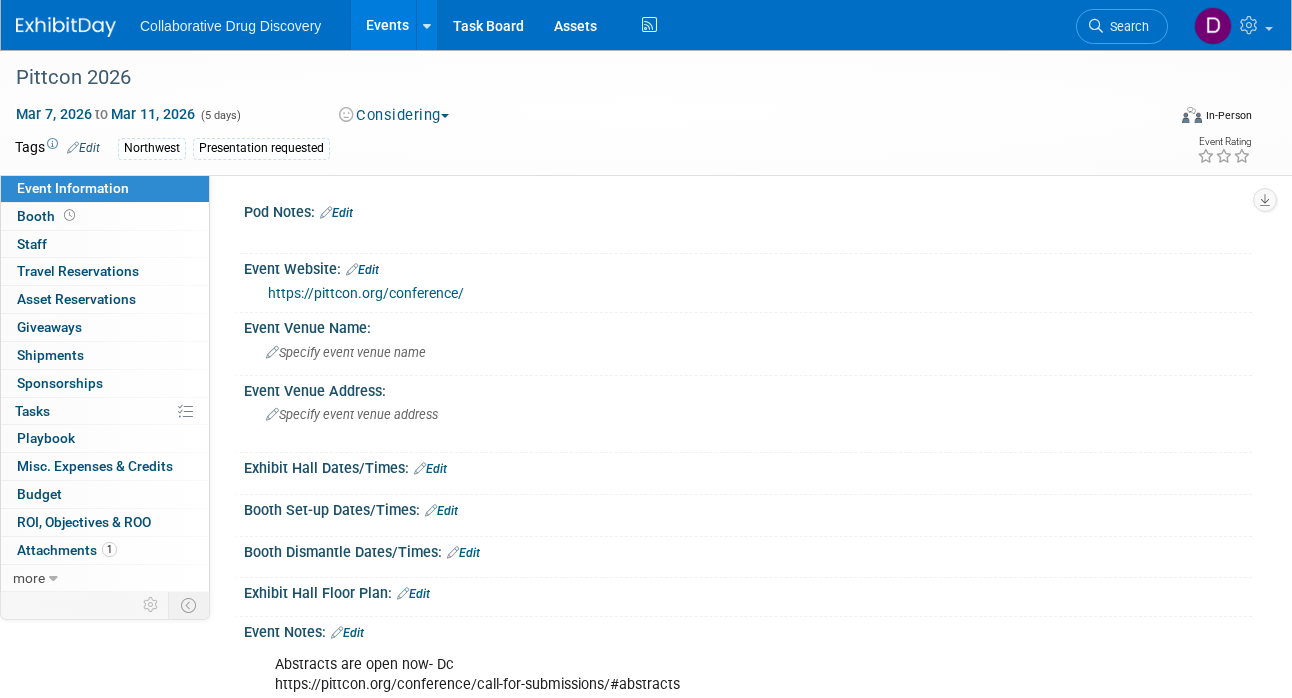 scroll, scrollTop: 0, scrollLeft: 0, axis: both 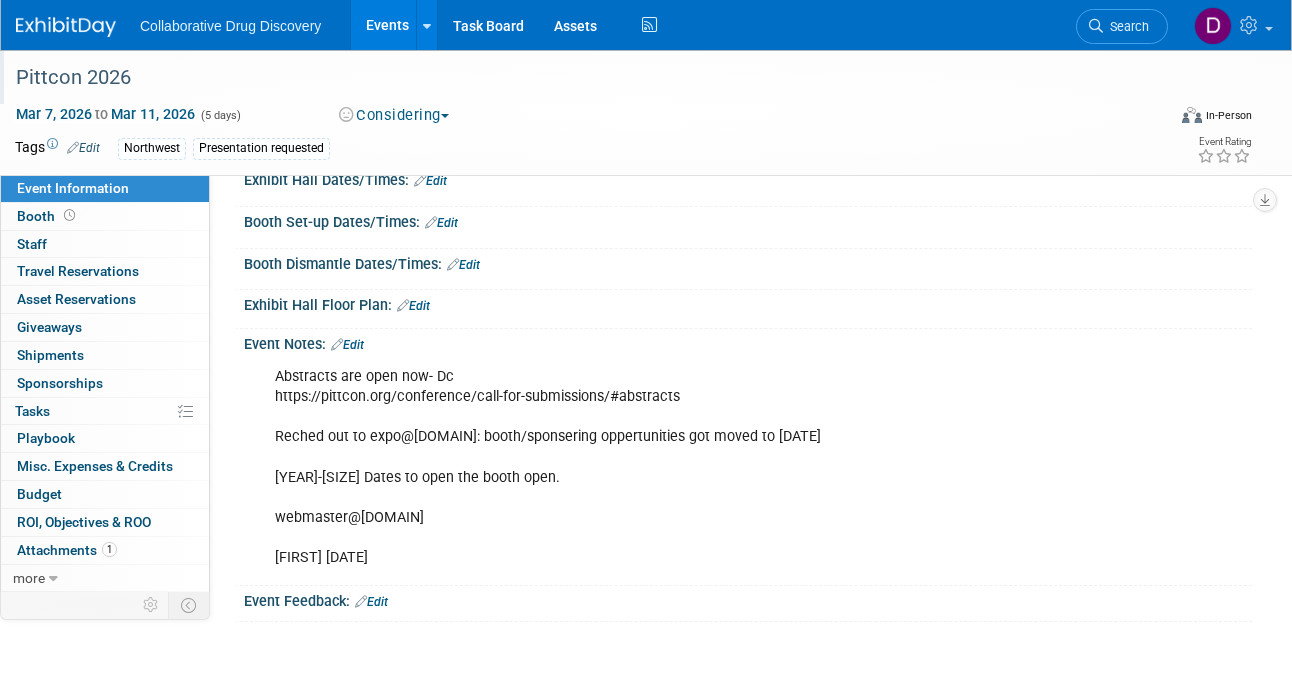 click on "Pittcon 2026" at bounding box center [577, 78] 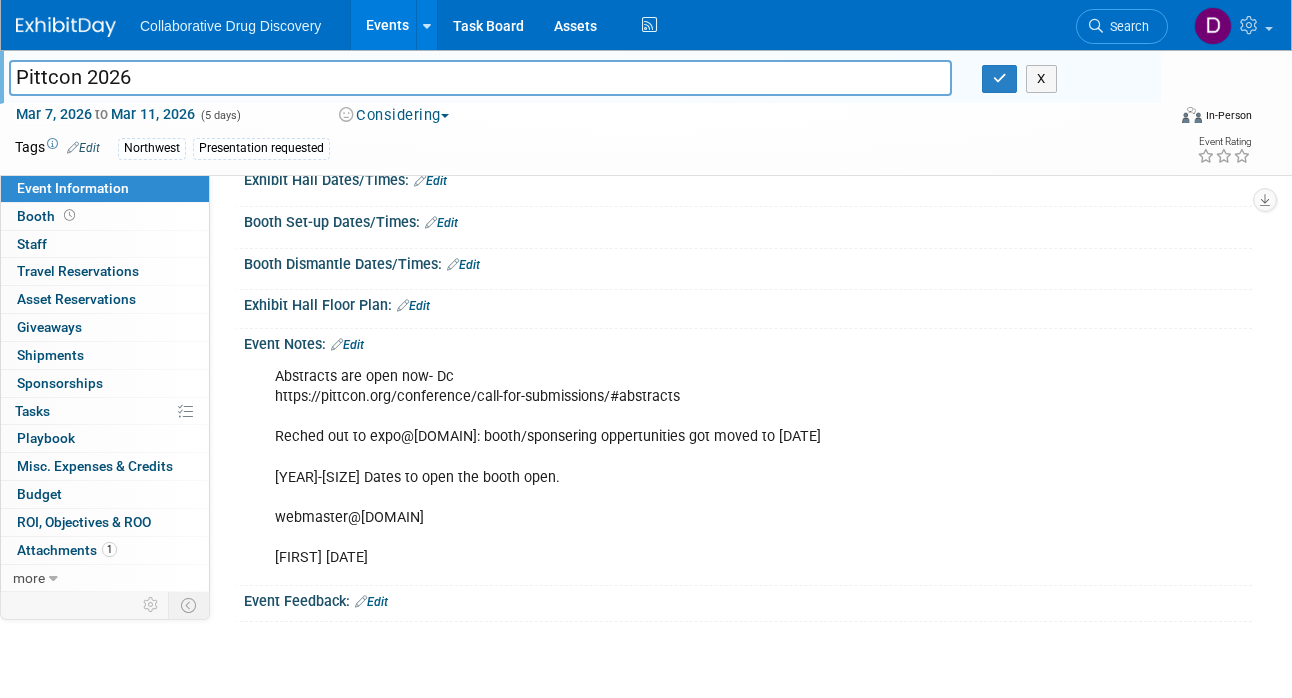 click on "Pittcon 2026" at bounding box center [480, 77] 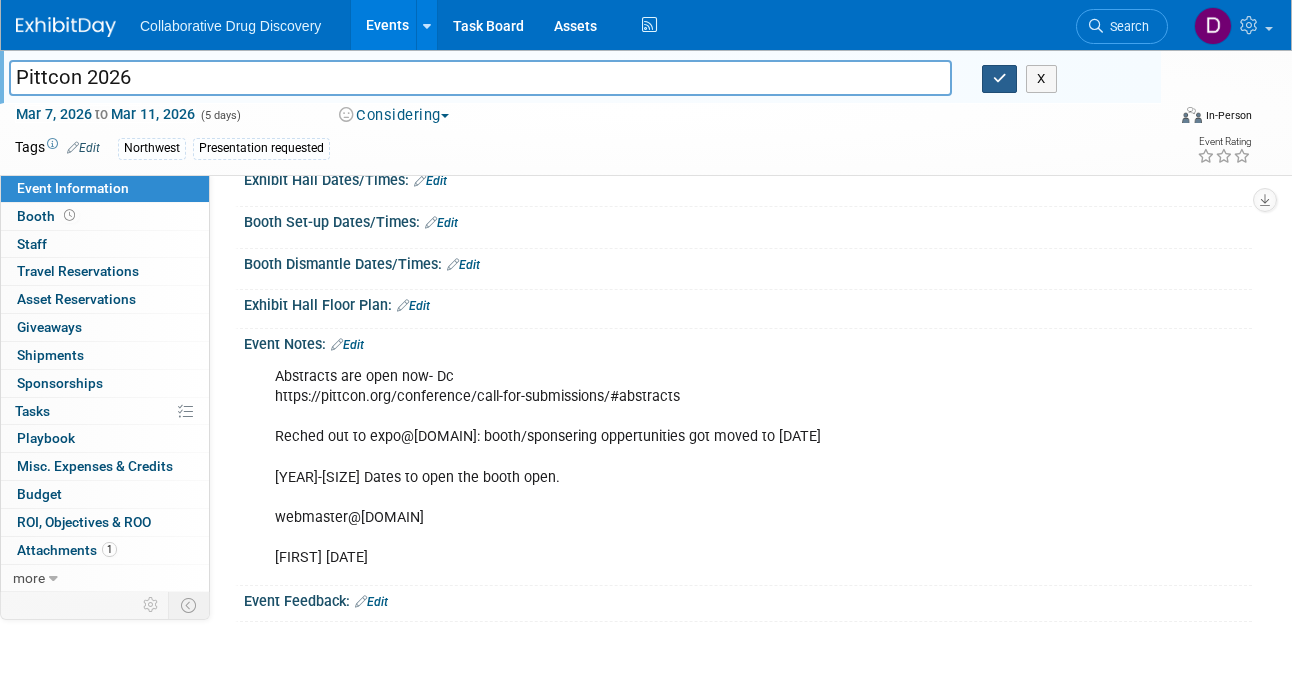 click at bounding box center [1000, 79] 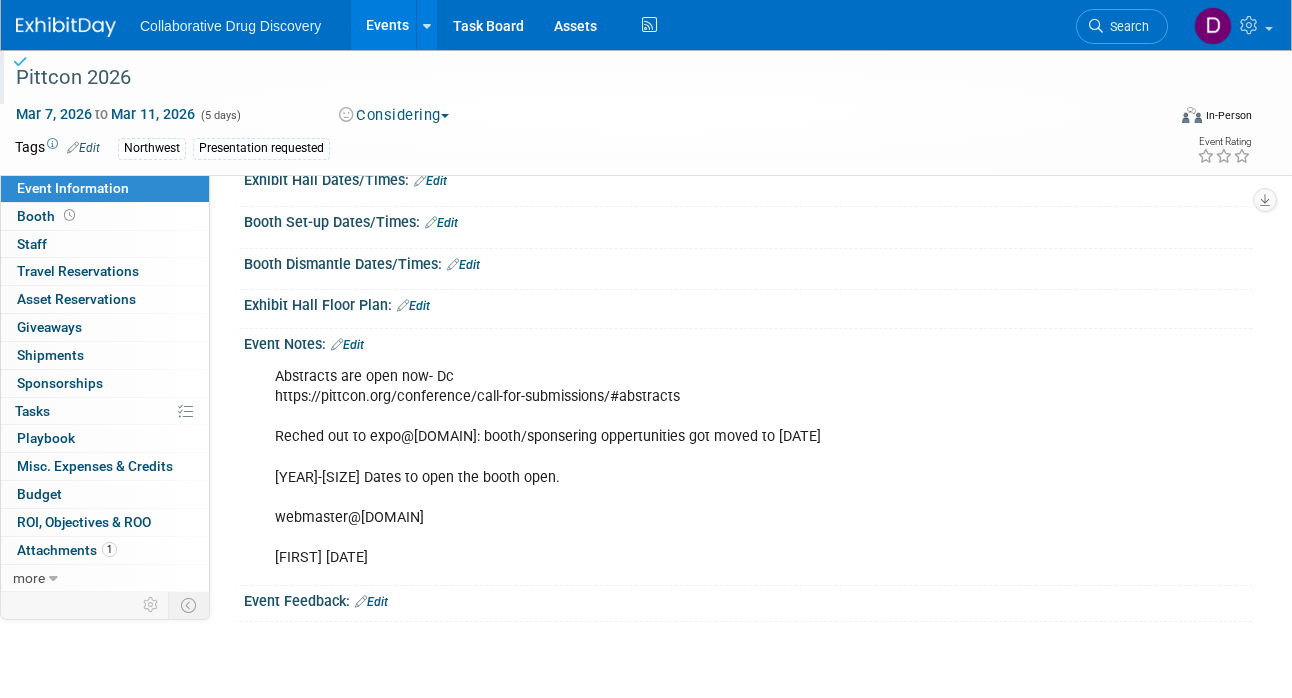 click on "Pittcon 2026" at bounding box center (577, 78) 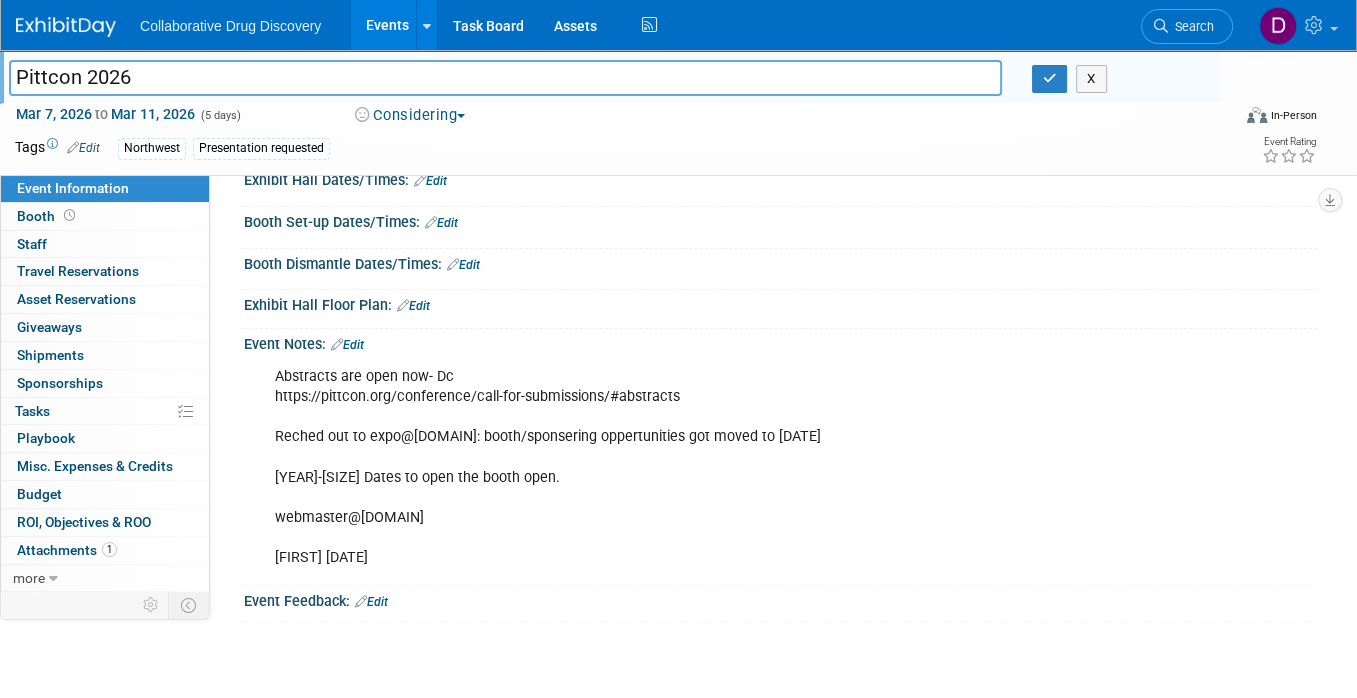 click on "Pittcon 2026" at bounding box center (505, 77) 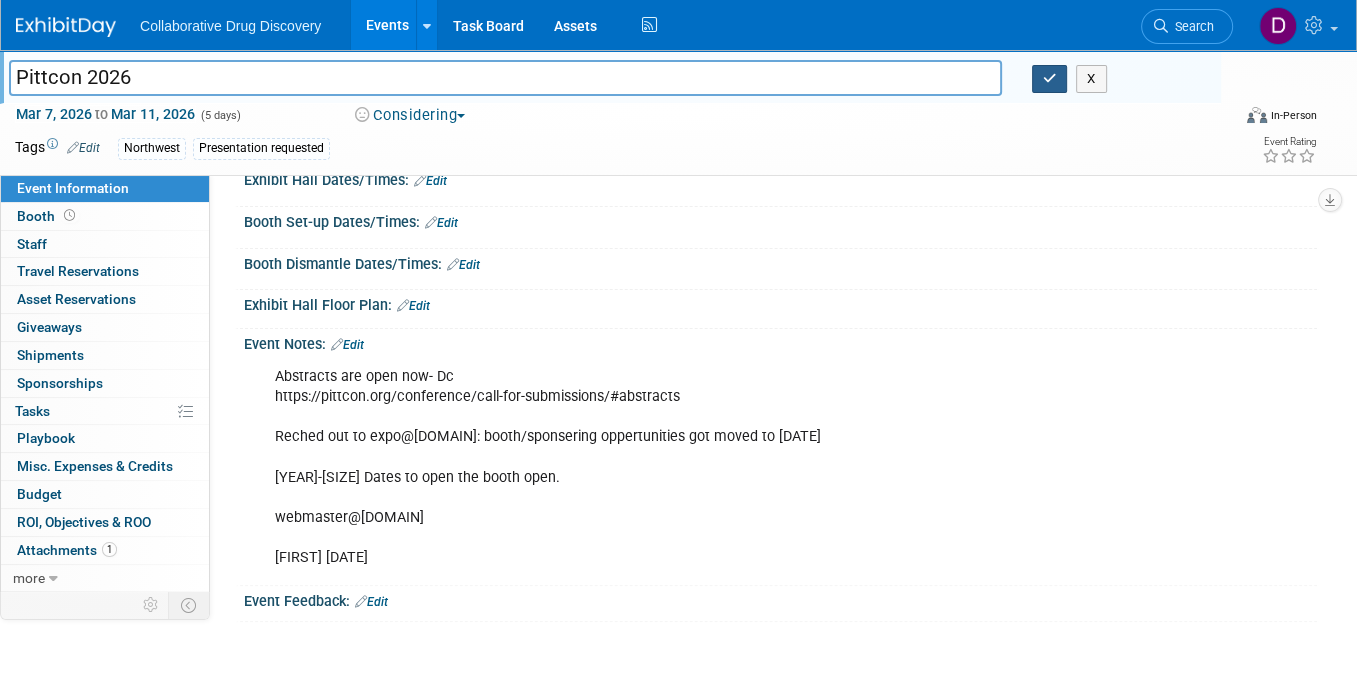 click at bounding box center (1050, 79) 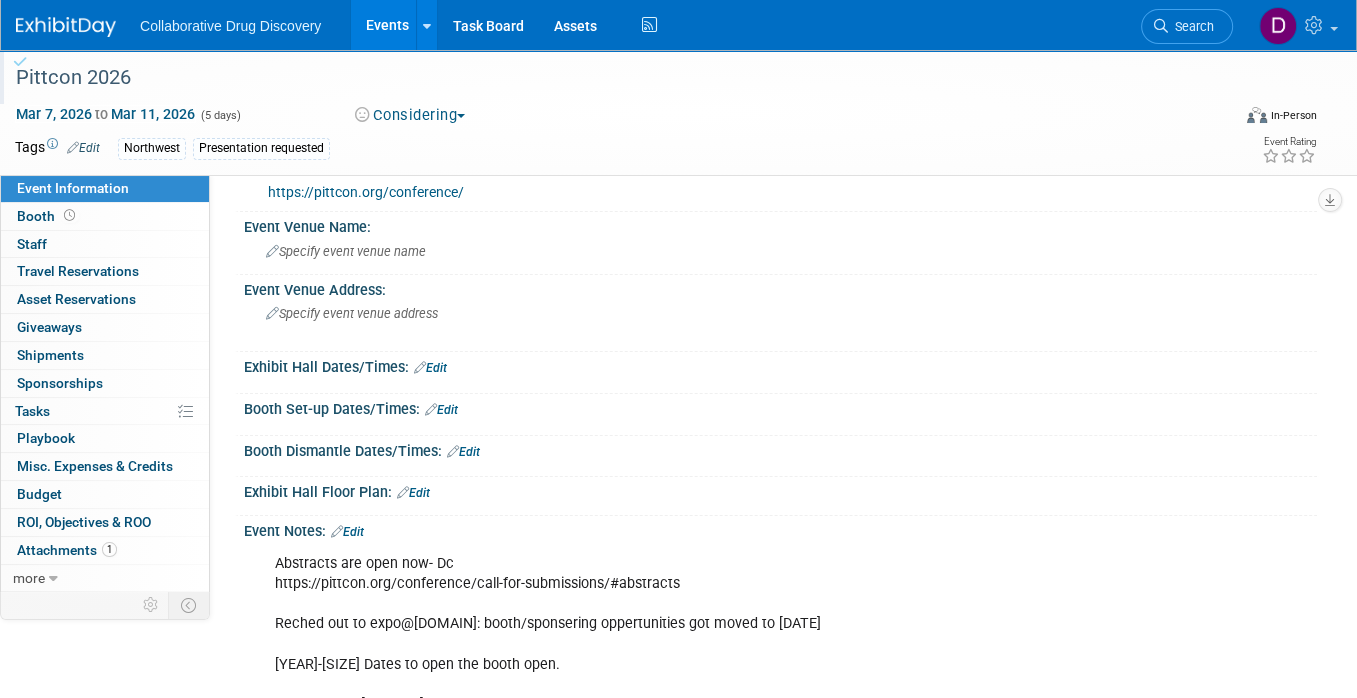 scroll, scrollTop: 348, scrollLeft: 0, axis: vertical 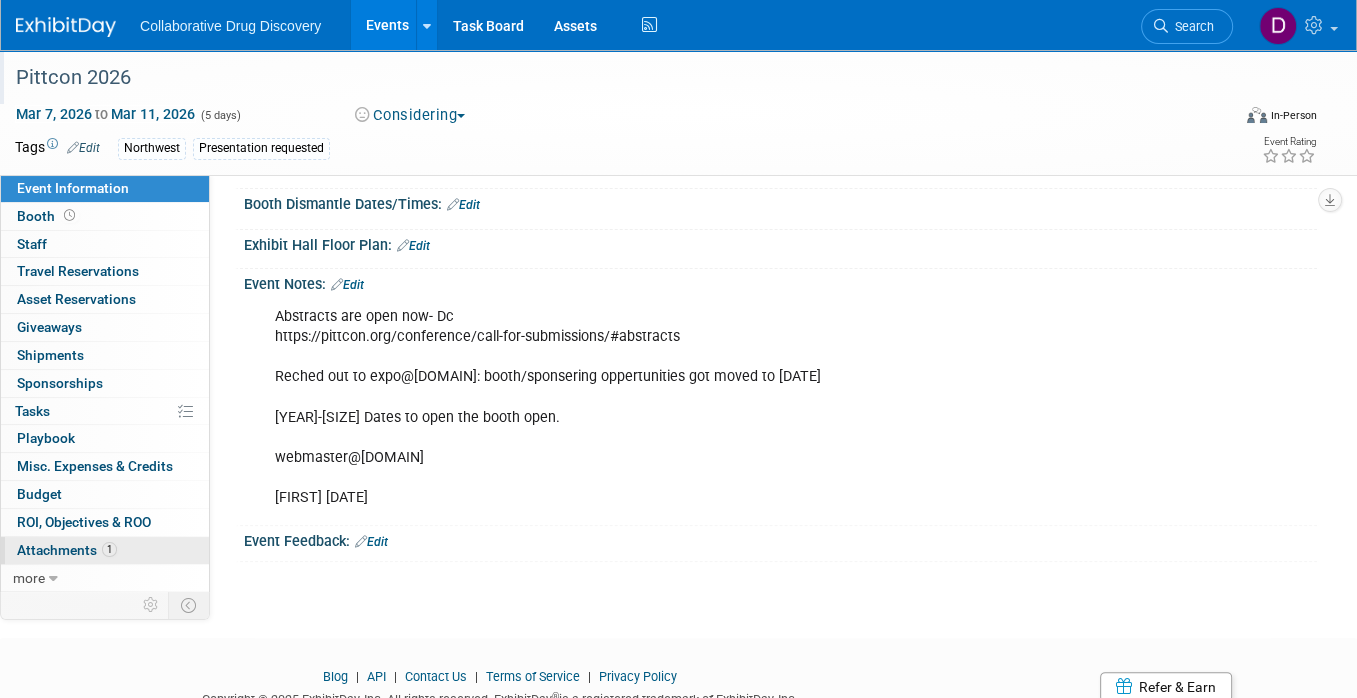 click on "1
Attachments 1" at bounding box center (105, 550) 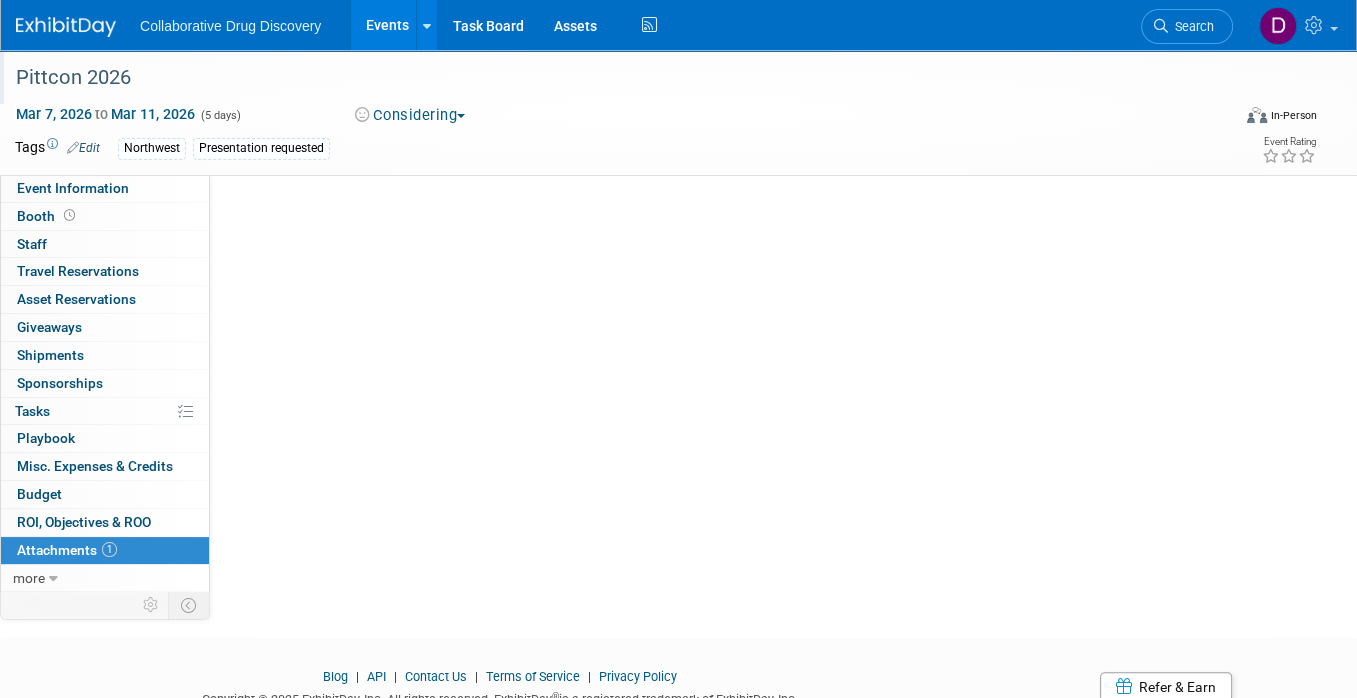 scroll, scrollTop: 0, scrollLeft: 0, axis: both 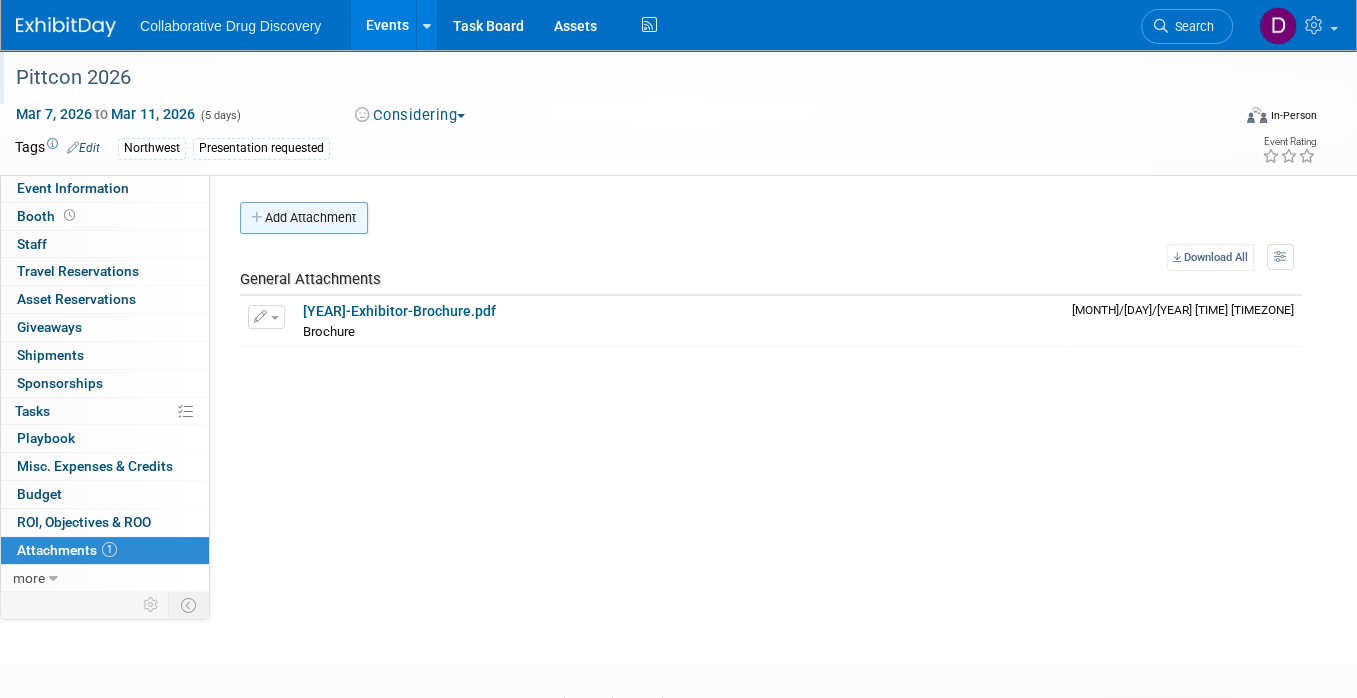 click on "Add Attachment" at bounding box center (304, 218) 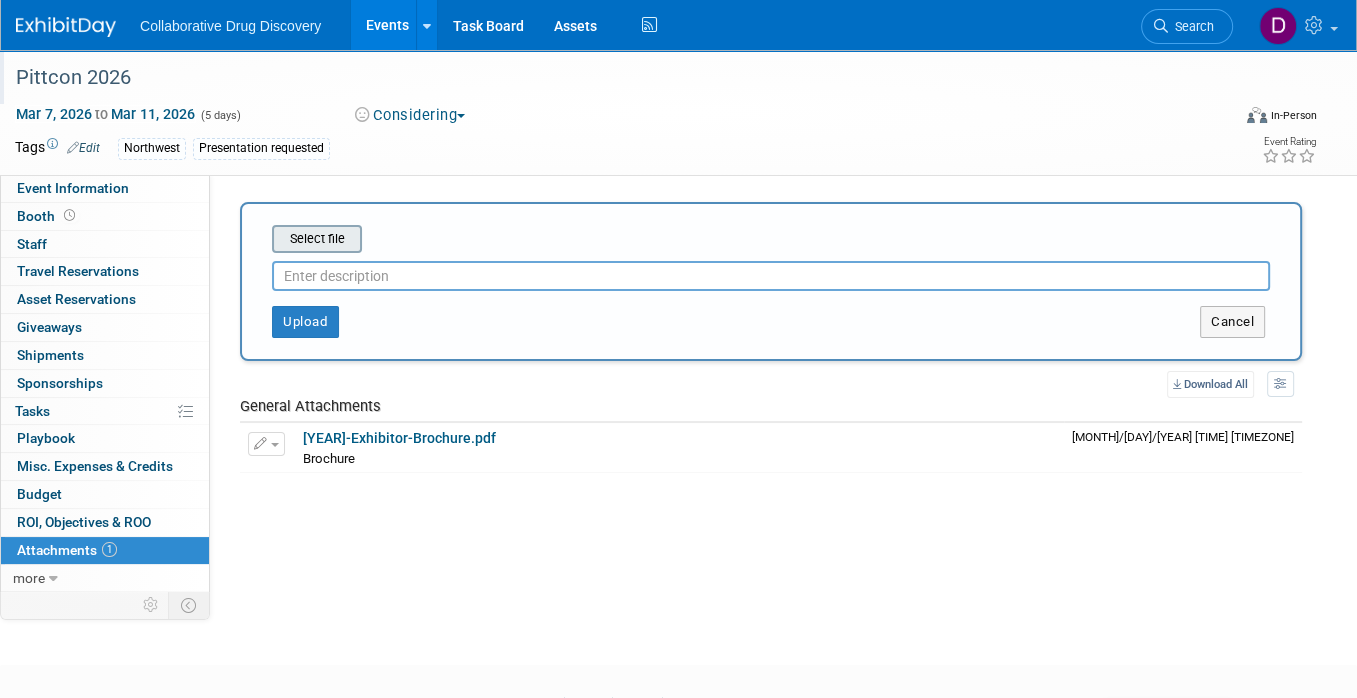 click at bounding box center [241, 239] 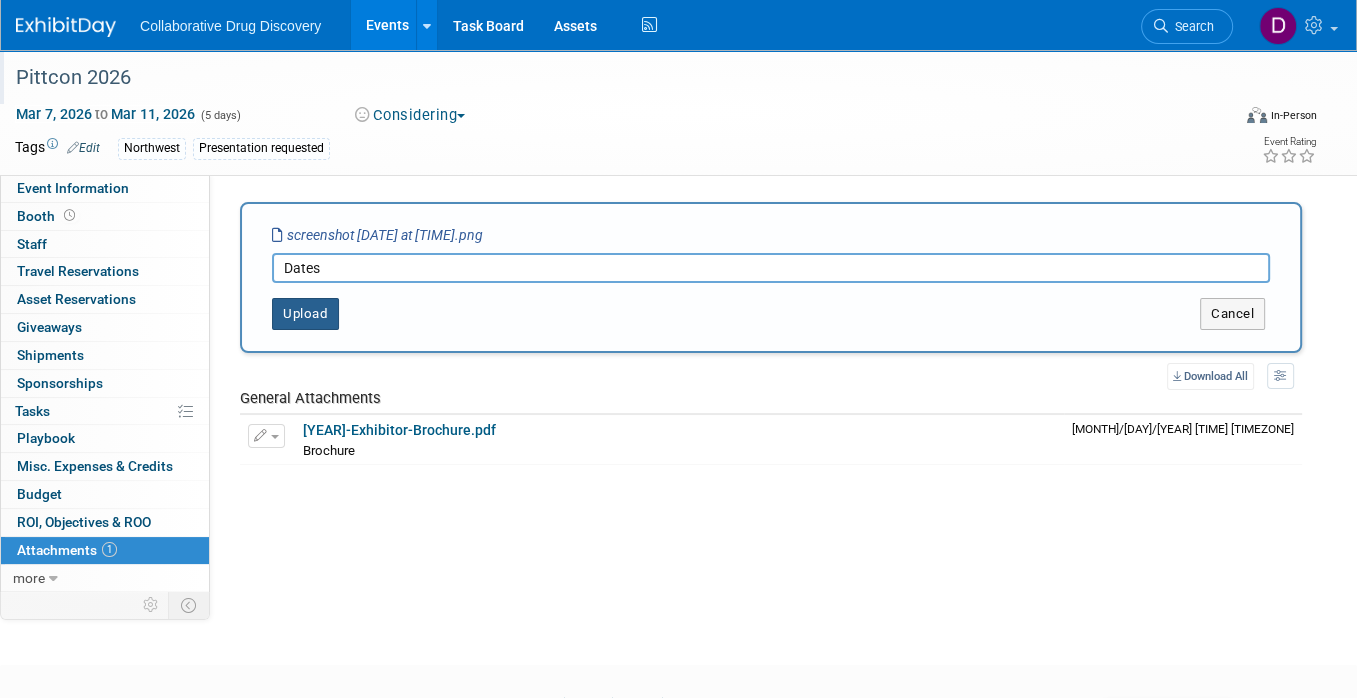 type on "Dates" 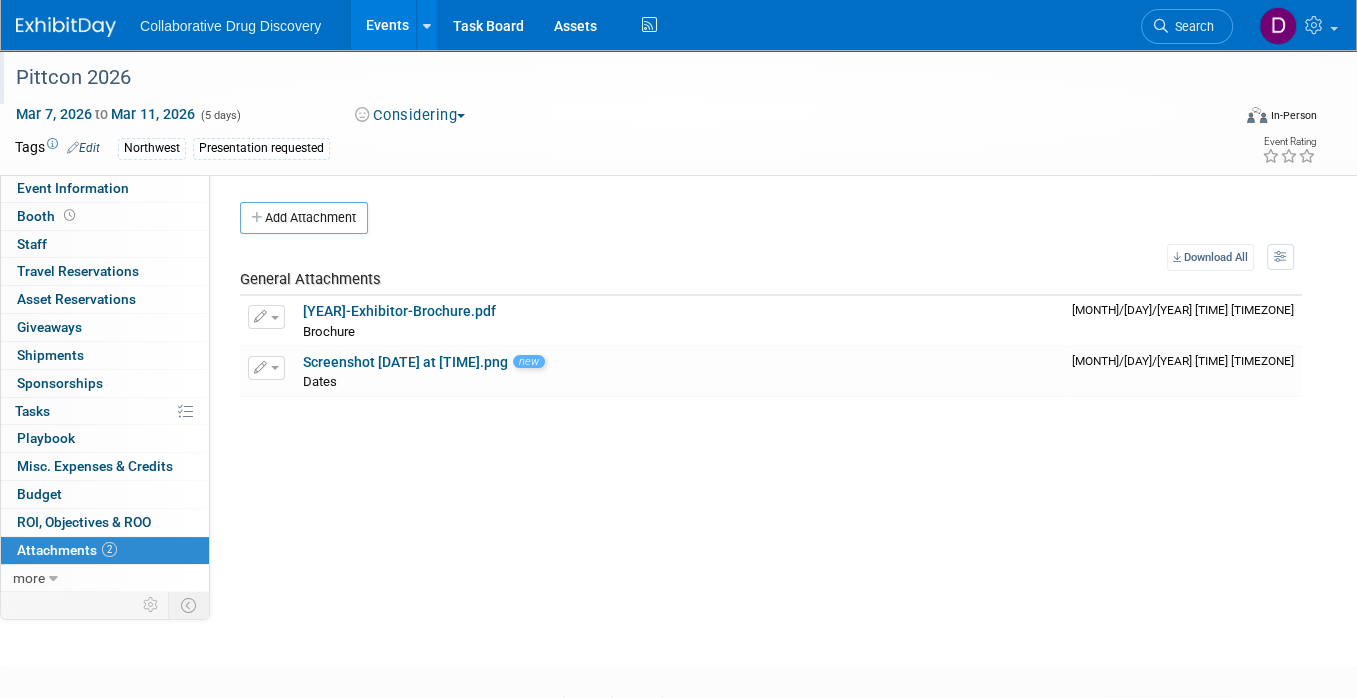click at bounding box center [66, 27] 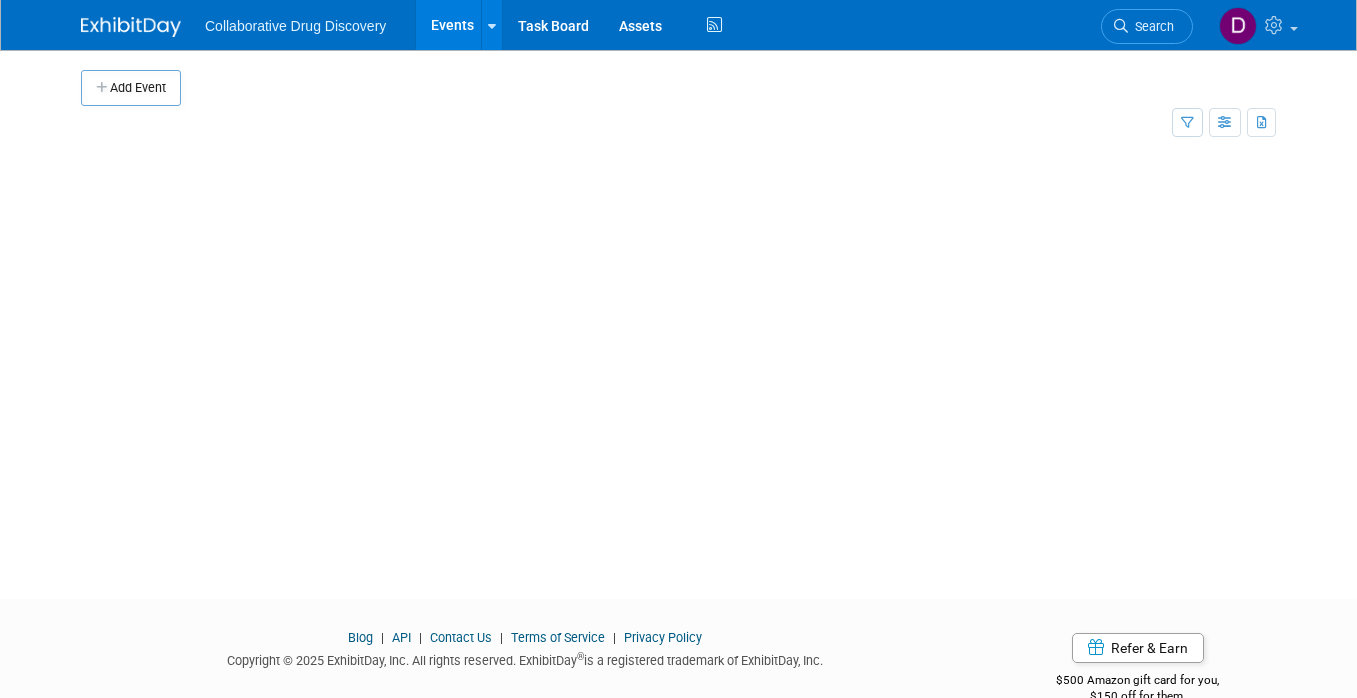 scroll, scrollTop: 0, scrollLeft: 0, axis: both 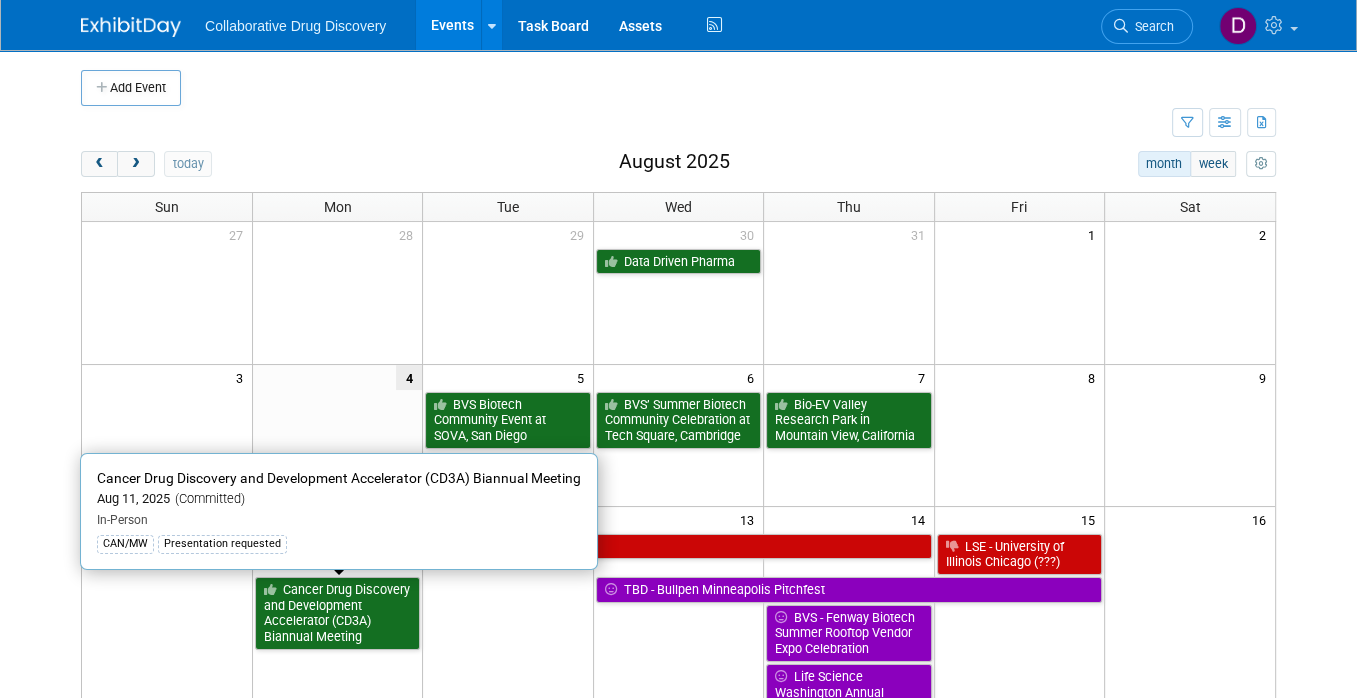 click on "Cancer Drug Discovery and Development Accelerator (CD3A) Biannual Meeting" at bounding box center (337, 613) 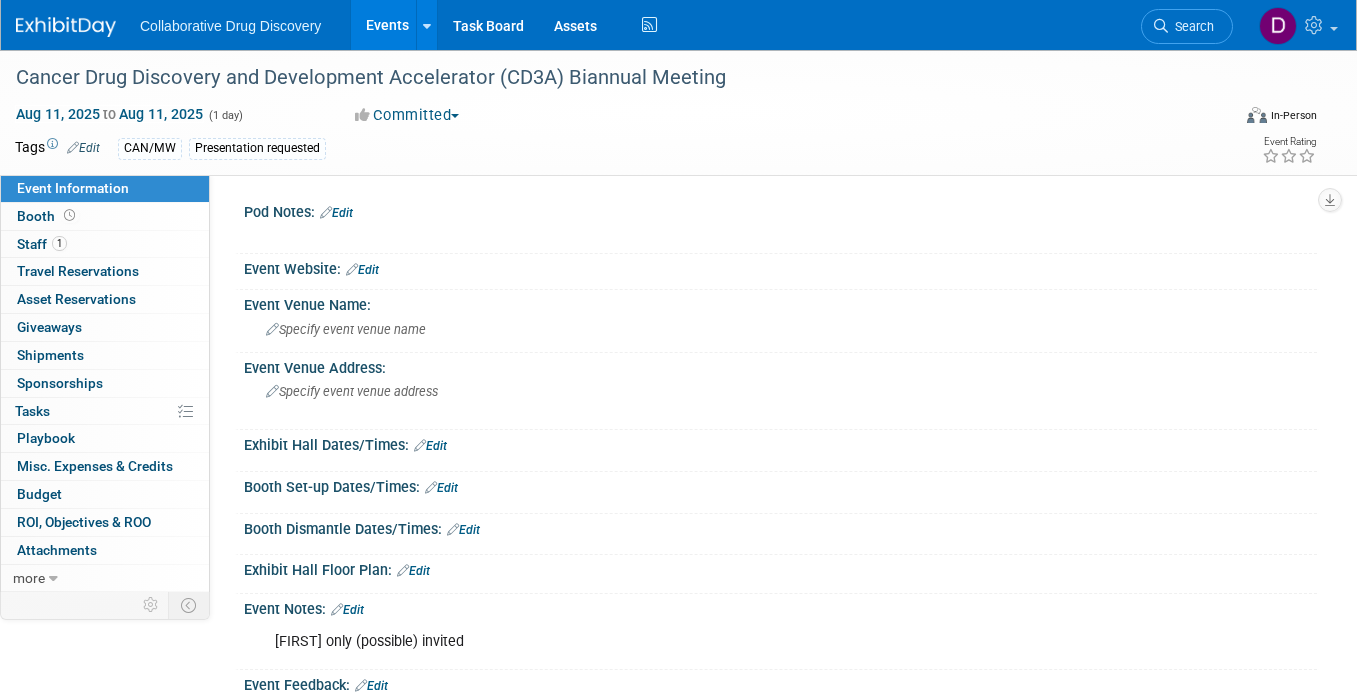 scroll, scrollTop: 0, scrollLeft: 0, axis: both 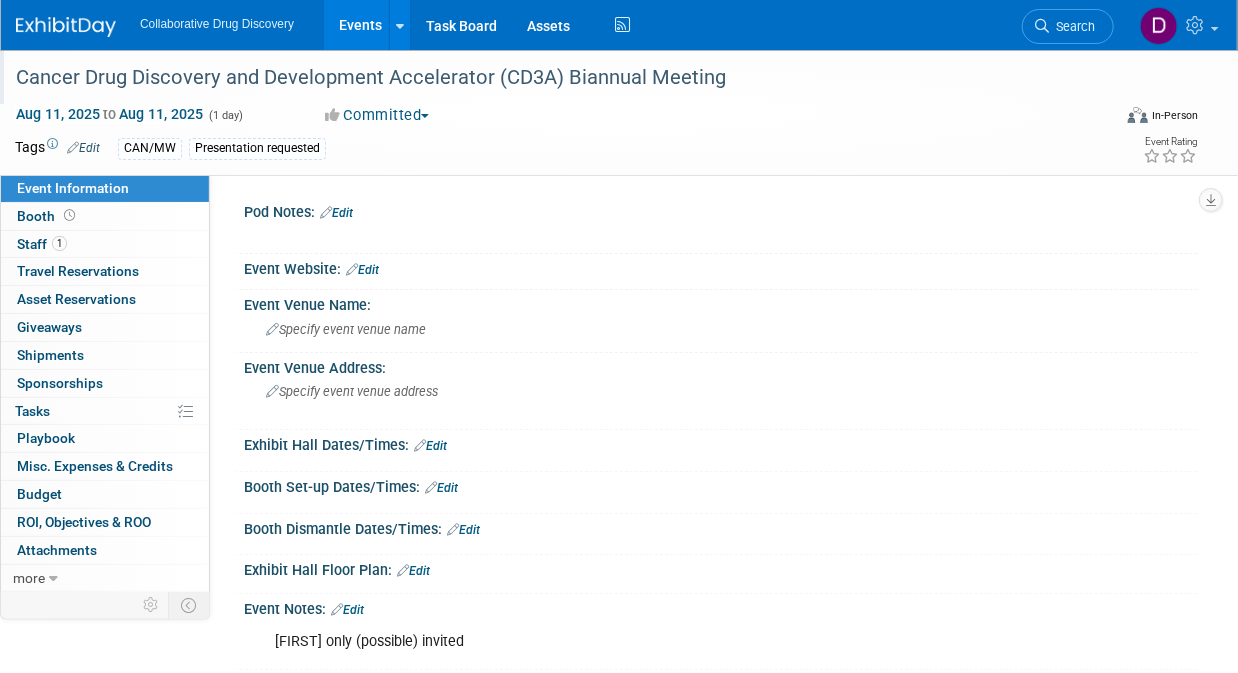 click on "Cancer Drug Discovery and Development Accelerator (CD3A) Biannual Meeting" at bounding box center (553, 78) 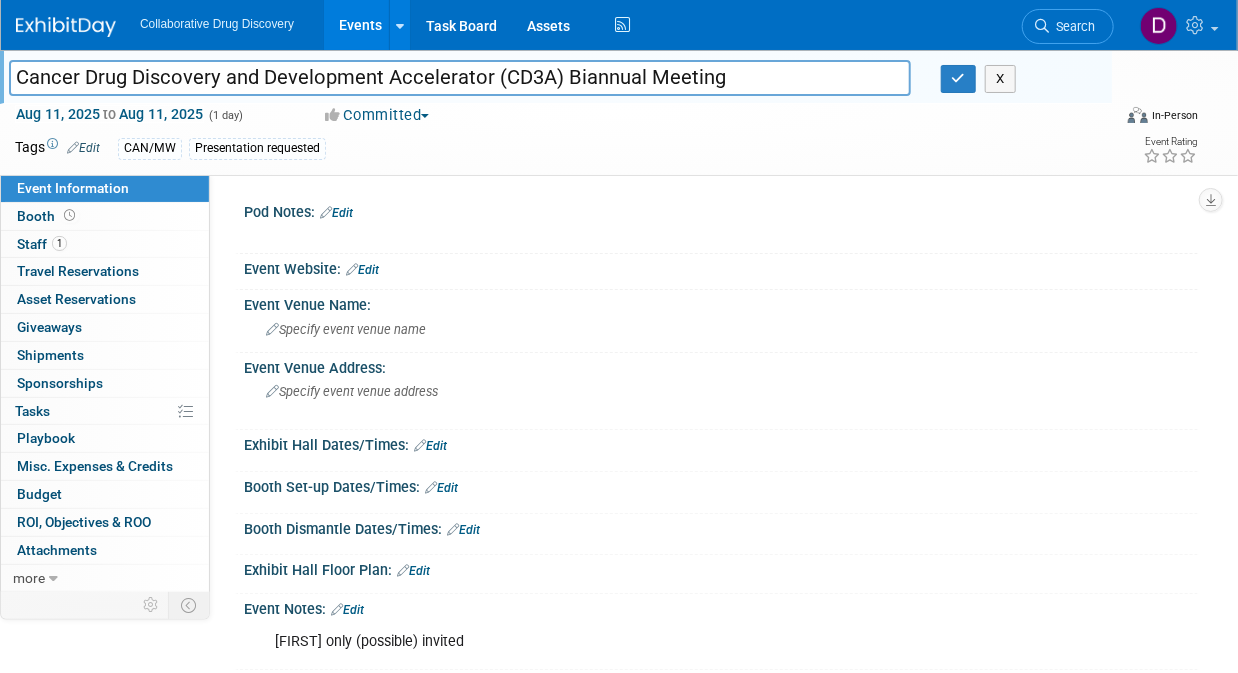 click on "Cancer Drug Discovery and Development Accelerator (CD3A) Biannual Meeting" at bounding box center [460, 77] 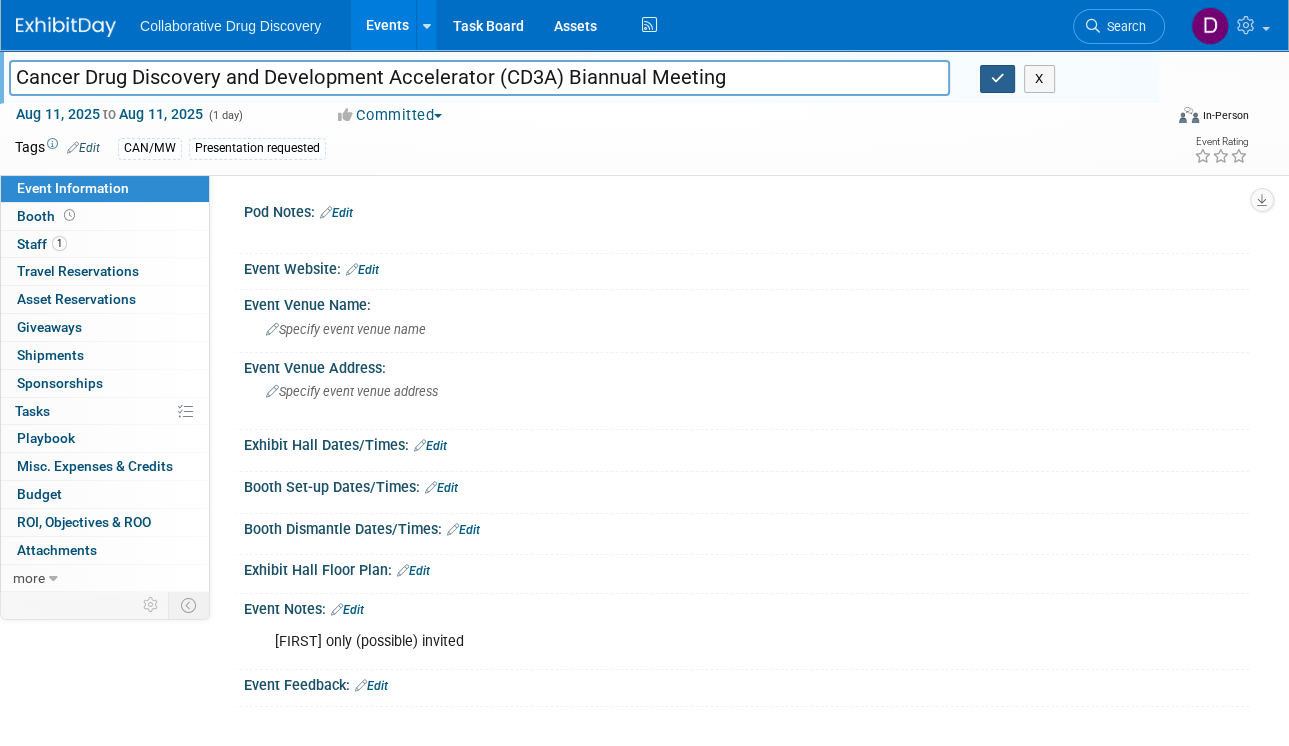 click at bounding box center (998, 79) 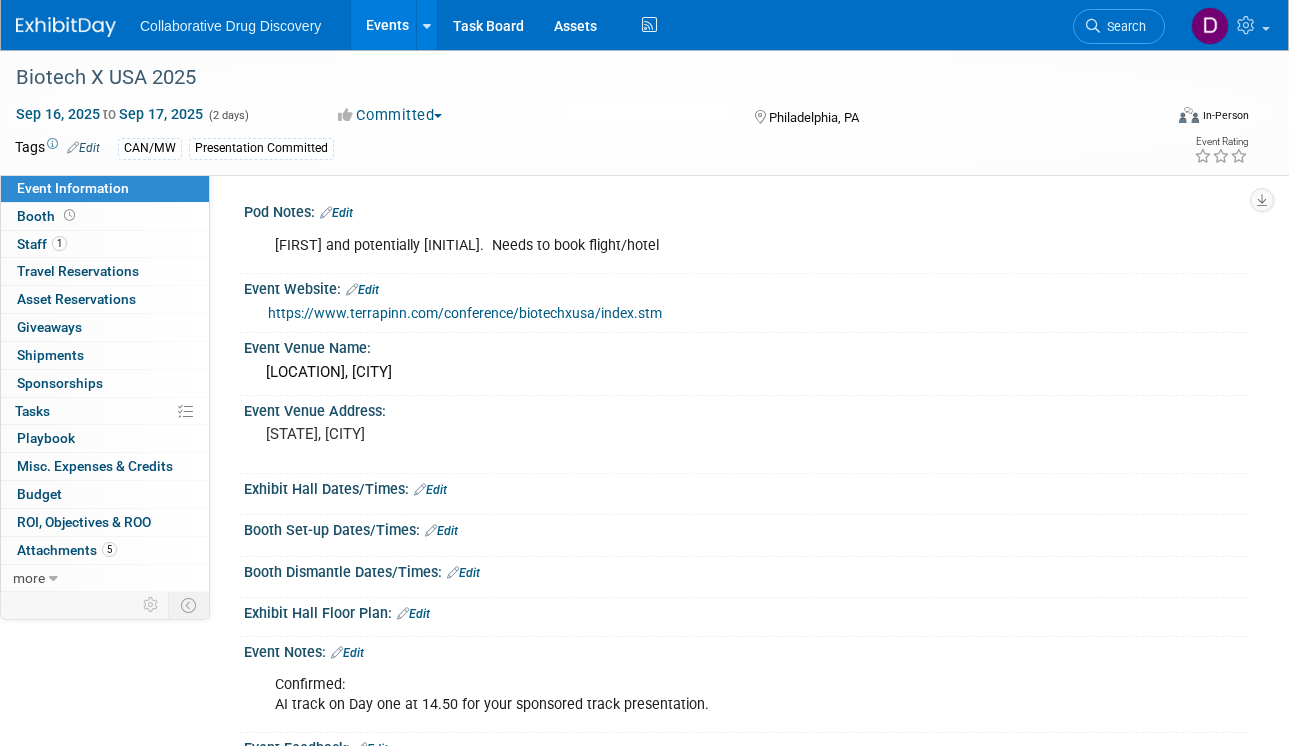 scroll, scrollTop: 0, scrollLeft: 0, axis: both 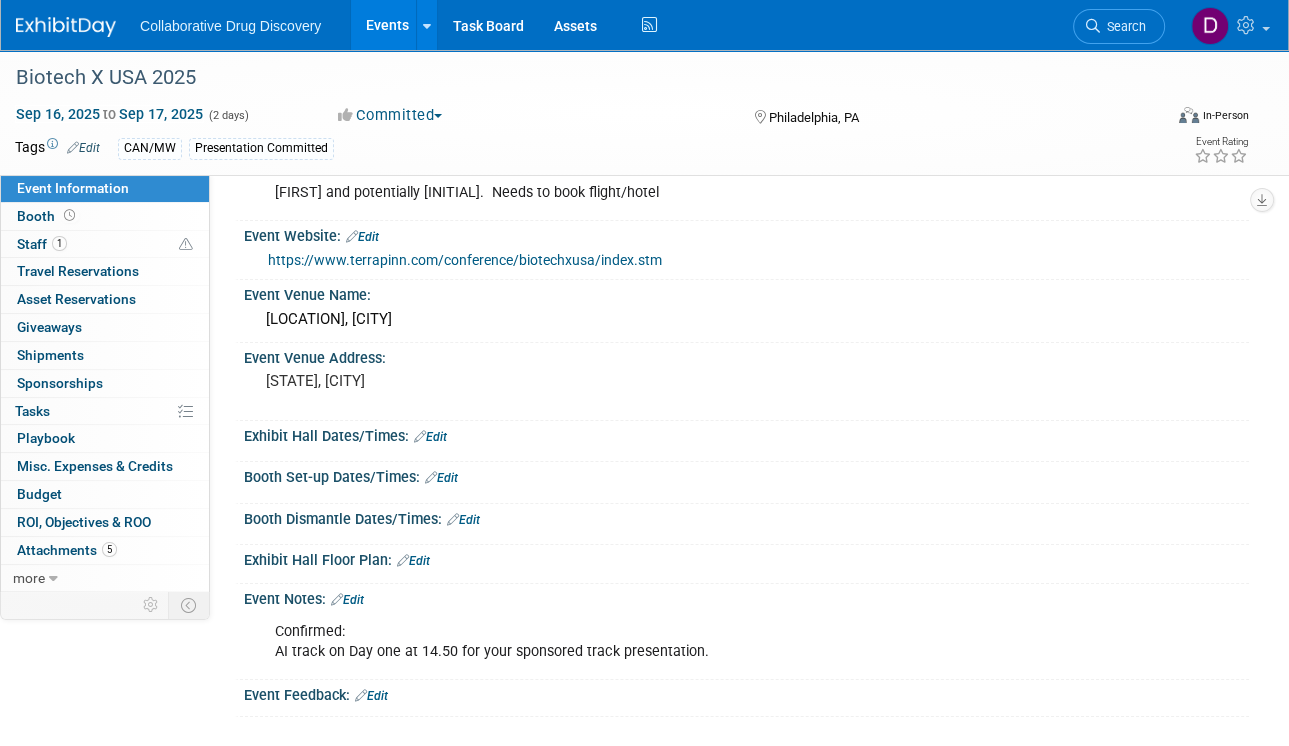 click on "Confirmed:  AI track on Day one at 14.50 for your sponsored track presentation." at bounding box center [656, 642] 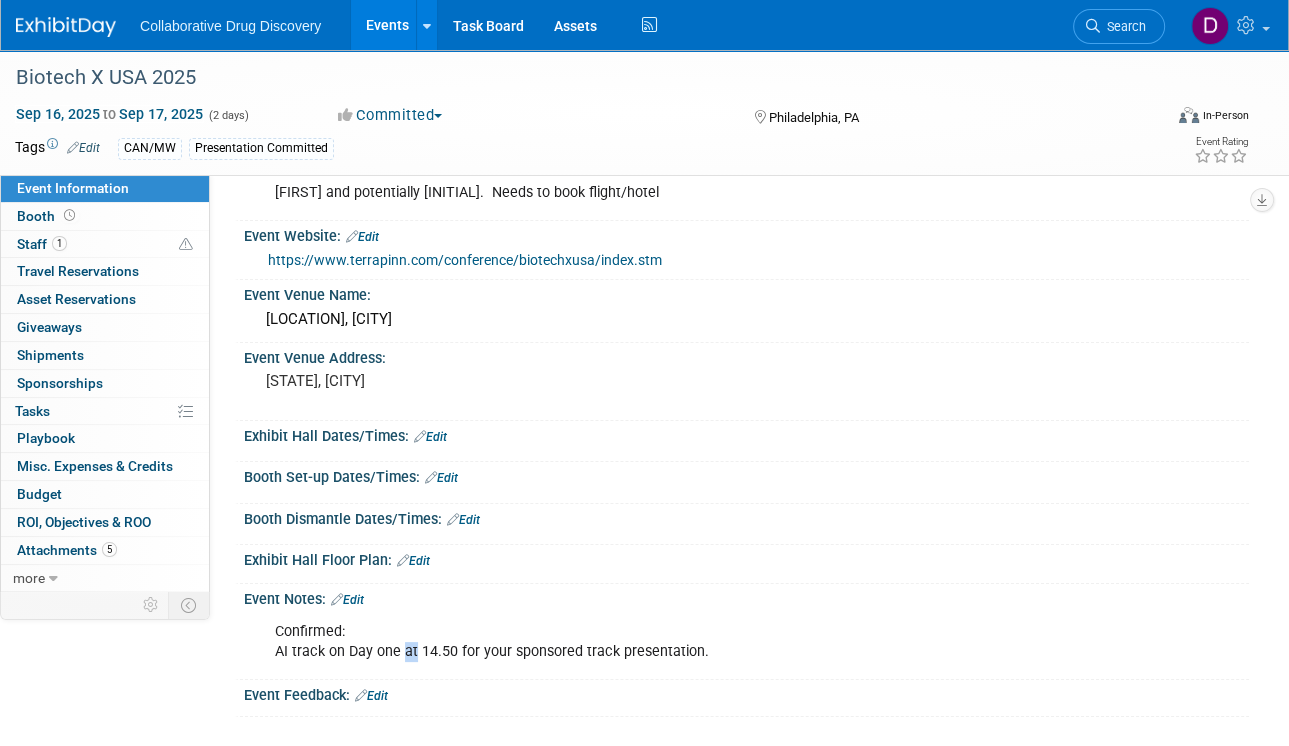click on "Confirmed:  AI track on Day one at 14.50 for your sponsored track presentation." at bounding box center (656, 642) 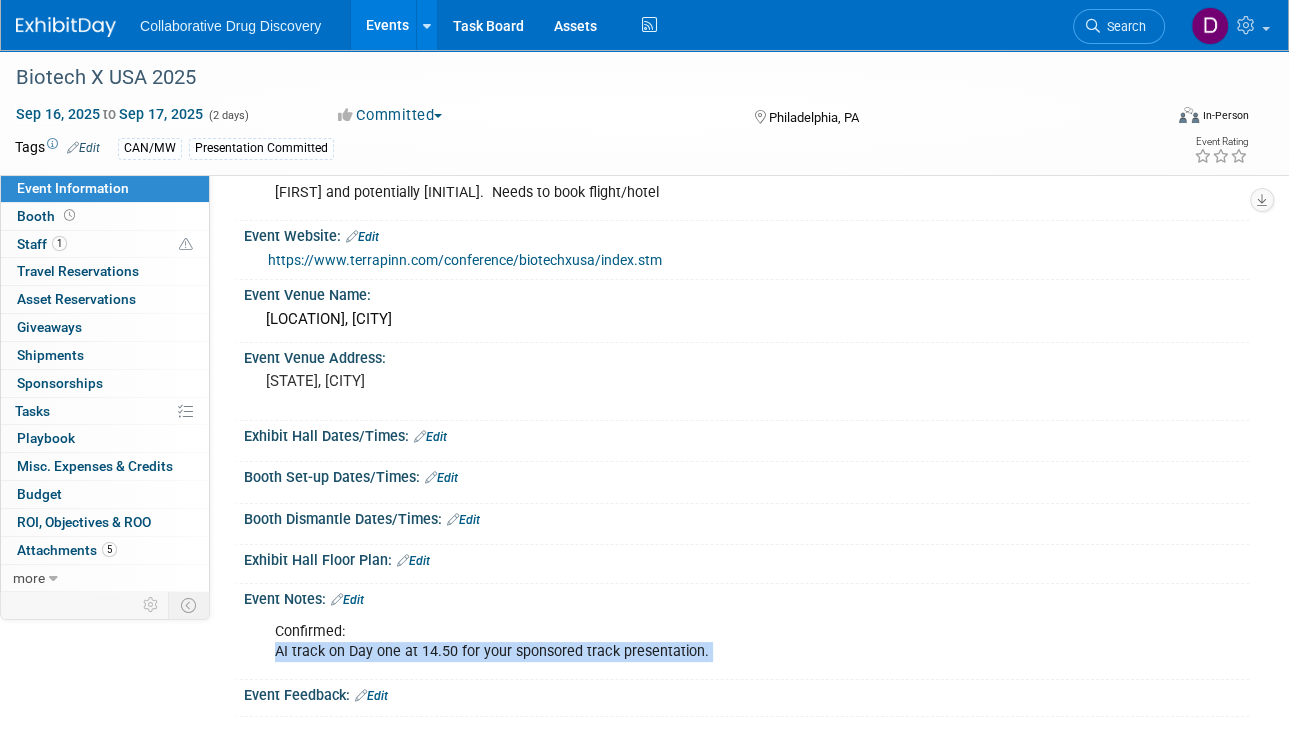 click on "Confirmed:  AI track on Day one at 14.50 for your sponsored track presentation." at bounding box center [656, 642] 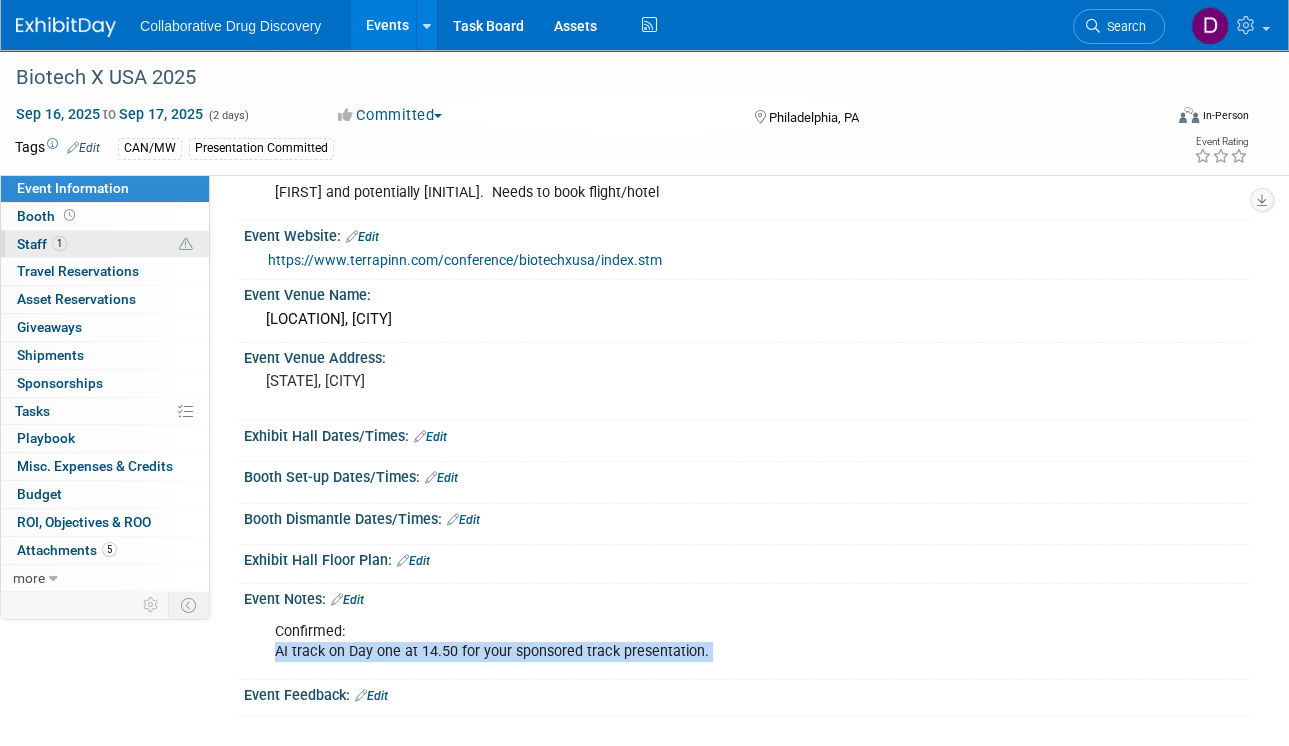 click on "1
Staff 1" at bounding box center (105, 244) 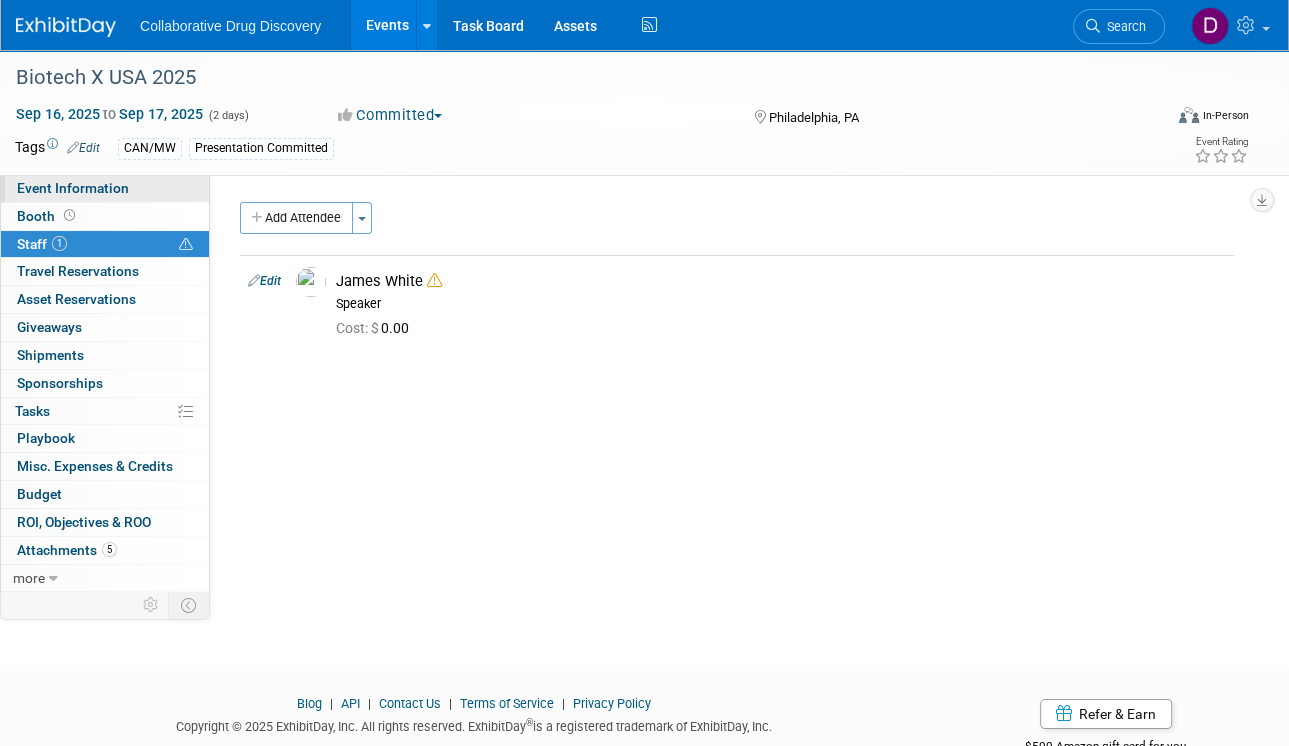 click on "Event Information" at bounding box center (73, 188) 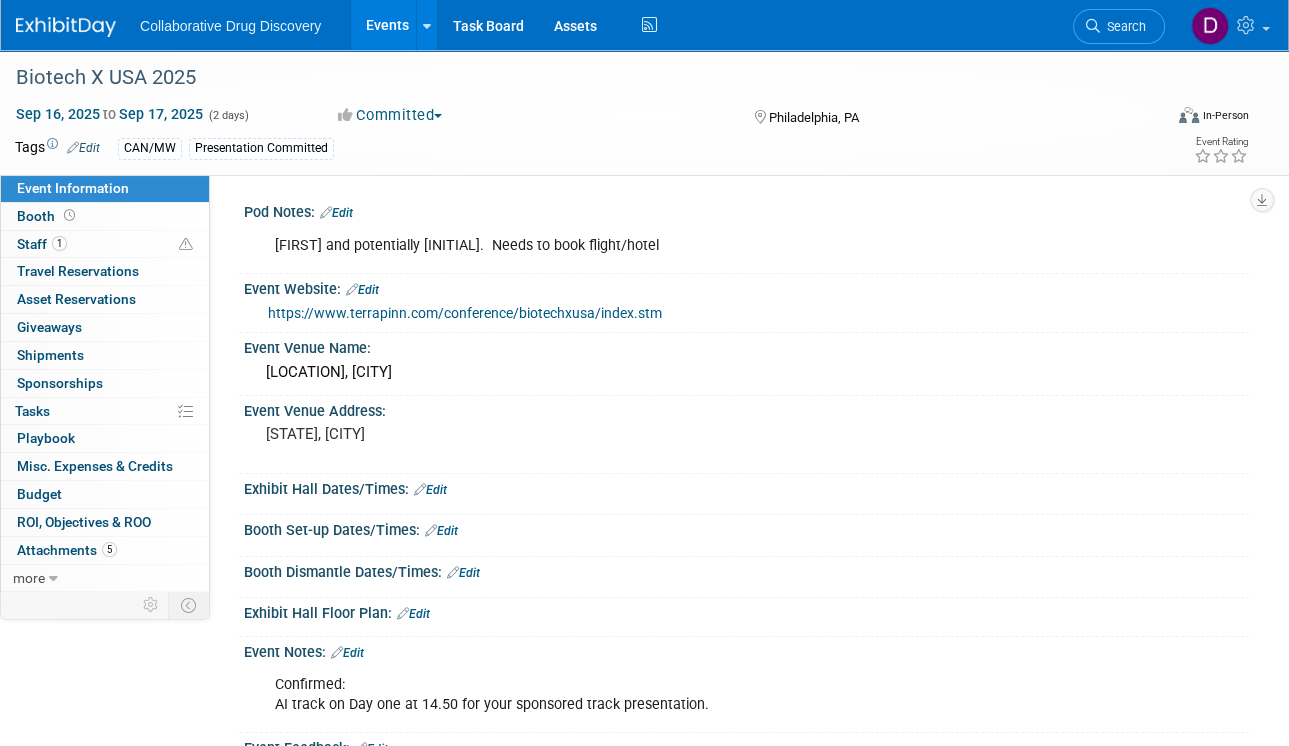 scroll, scrollTop: 185, scrollLeft: 0, axis: vertical 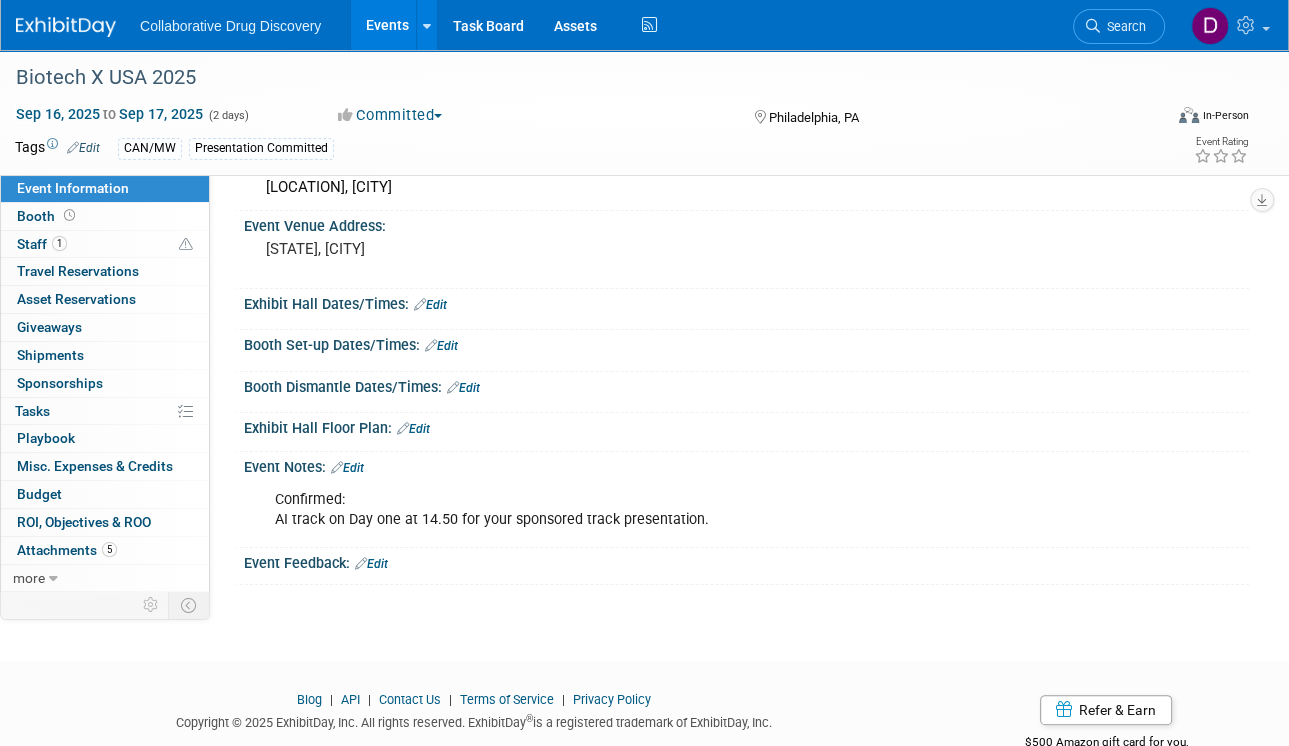 click on "Edit" at bounding box center [347, 468] 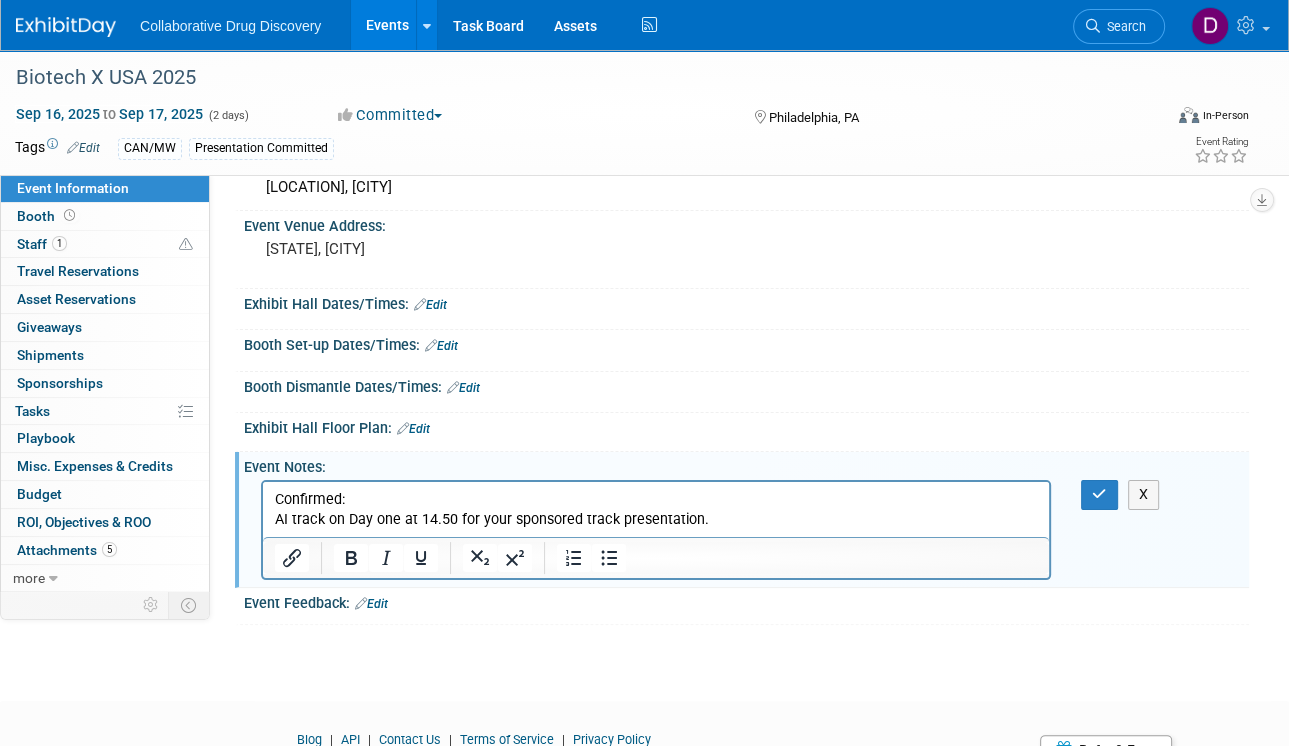 scroll, scrollTop: 0, scrollLeft: 0, axis: both 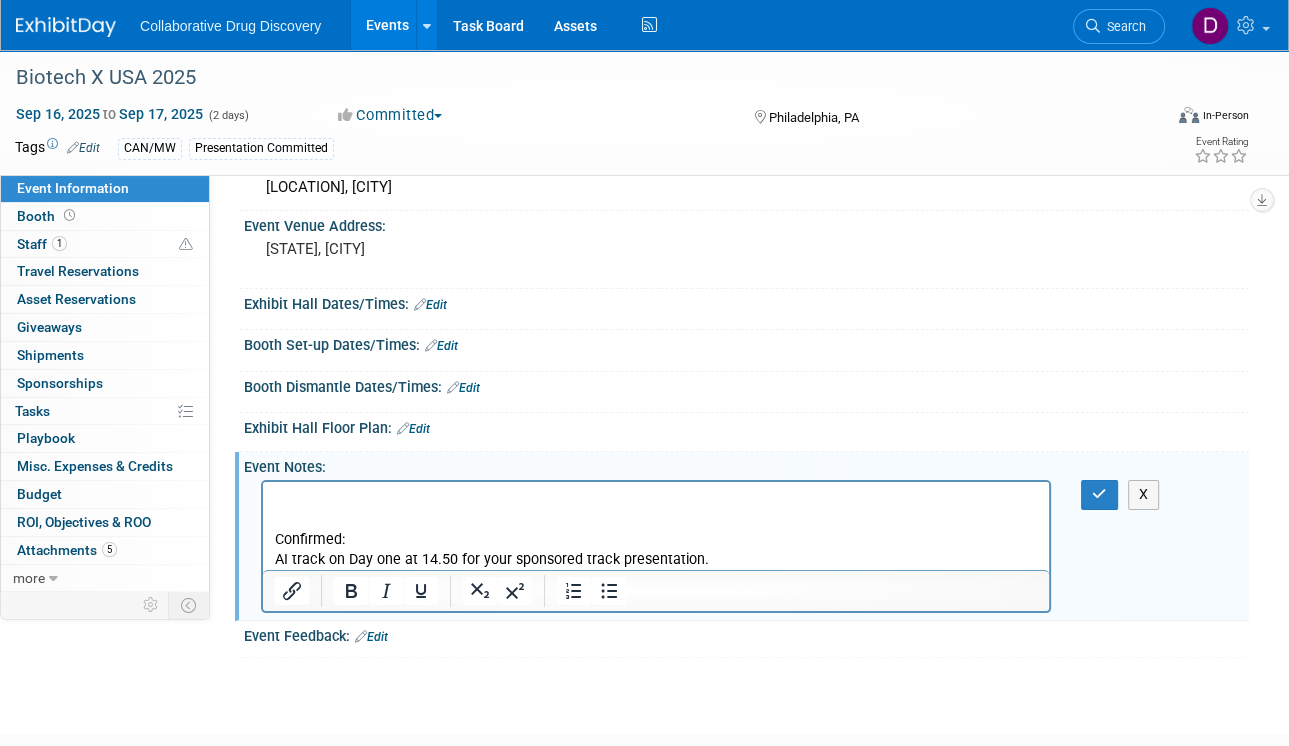 click at bounding box center [656, 500] 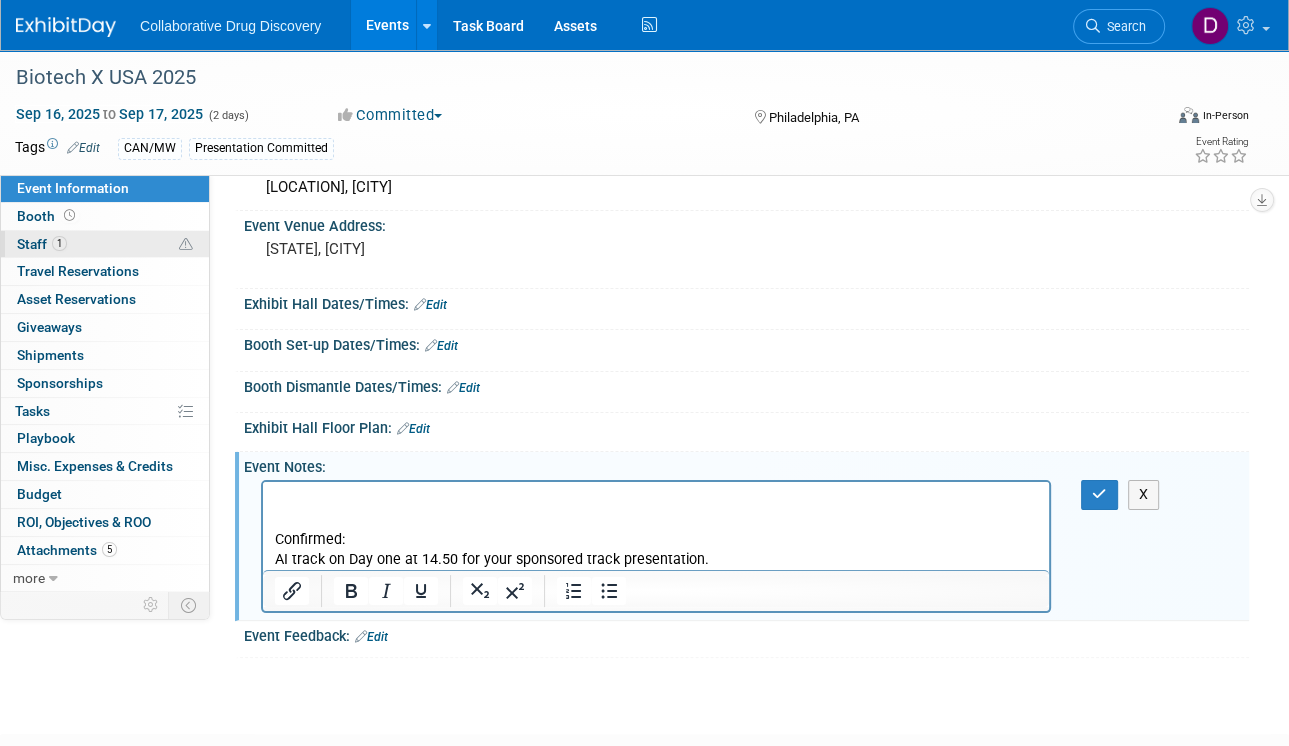 click on "1
Staff 1" at bounding box center [105, 244] 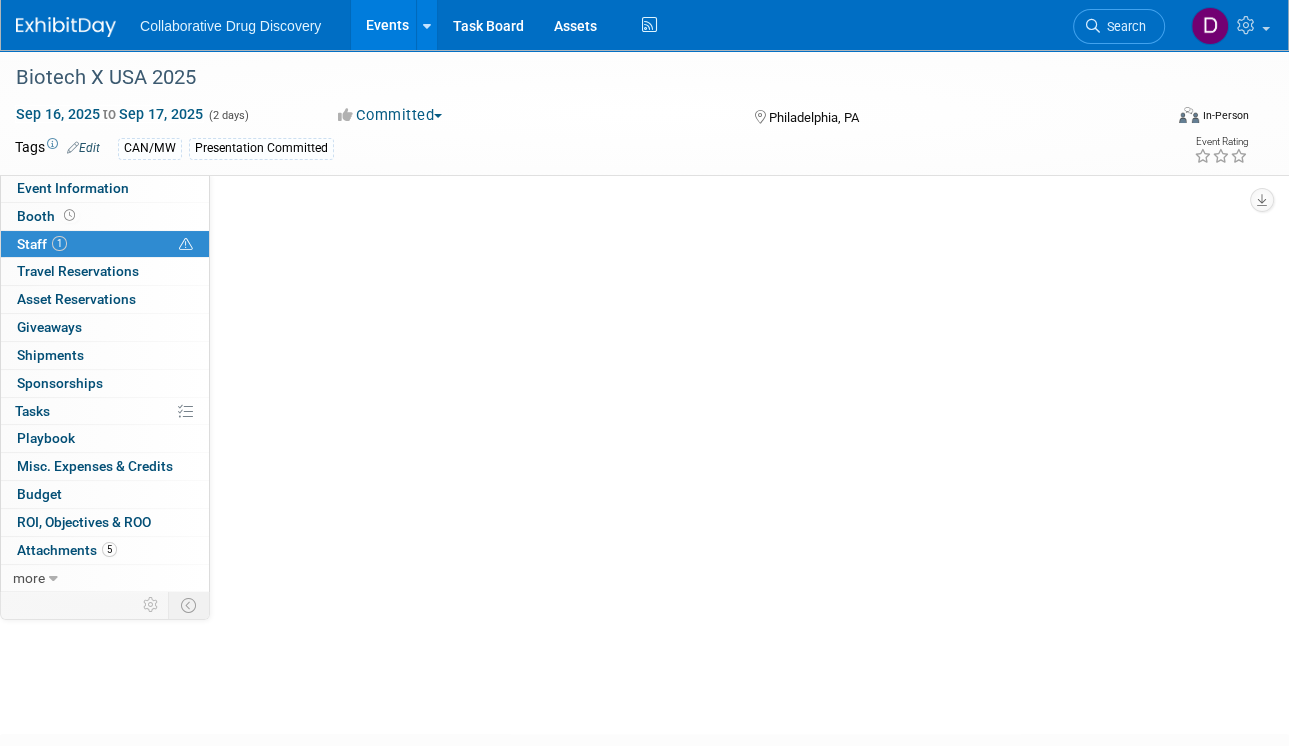 scroll, scrollTop: 0, scrollLeft: 0, axis: both 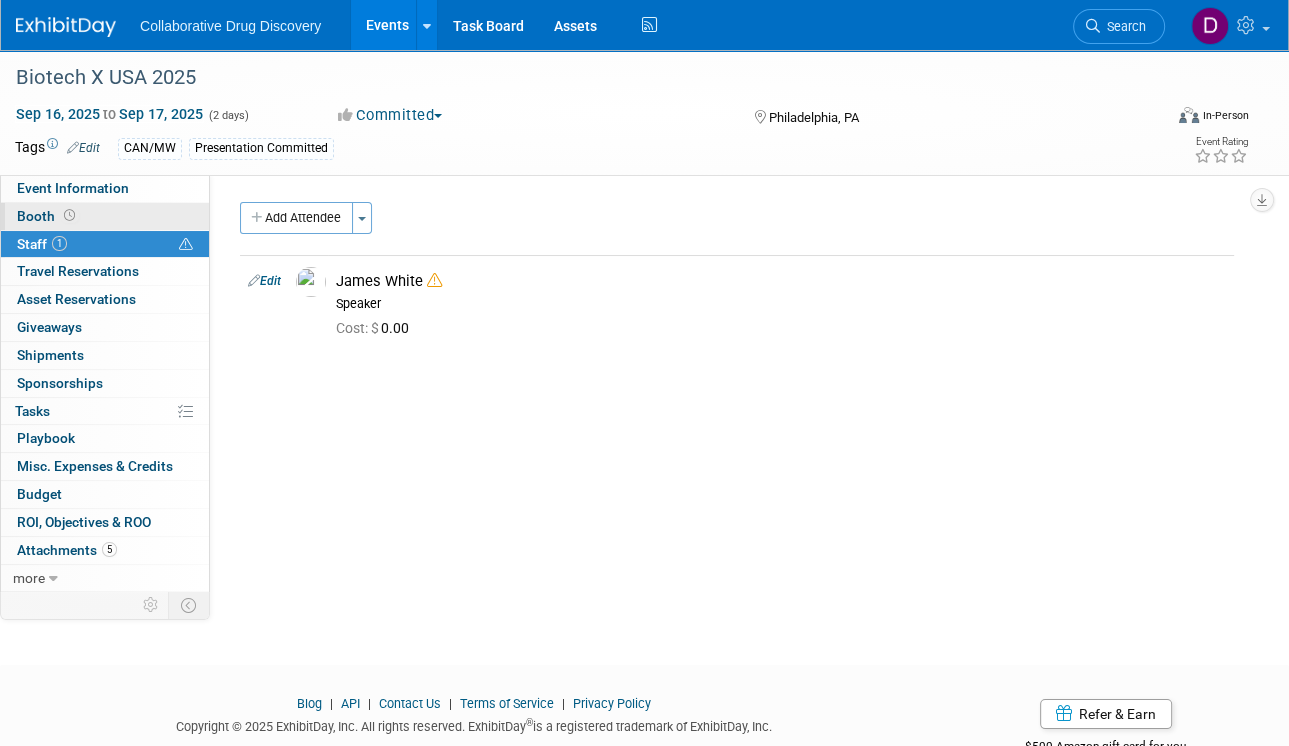 click on "Booth" at bounding box center [48, 216] 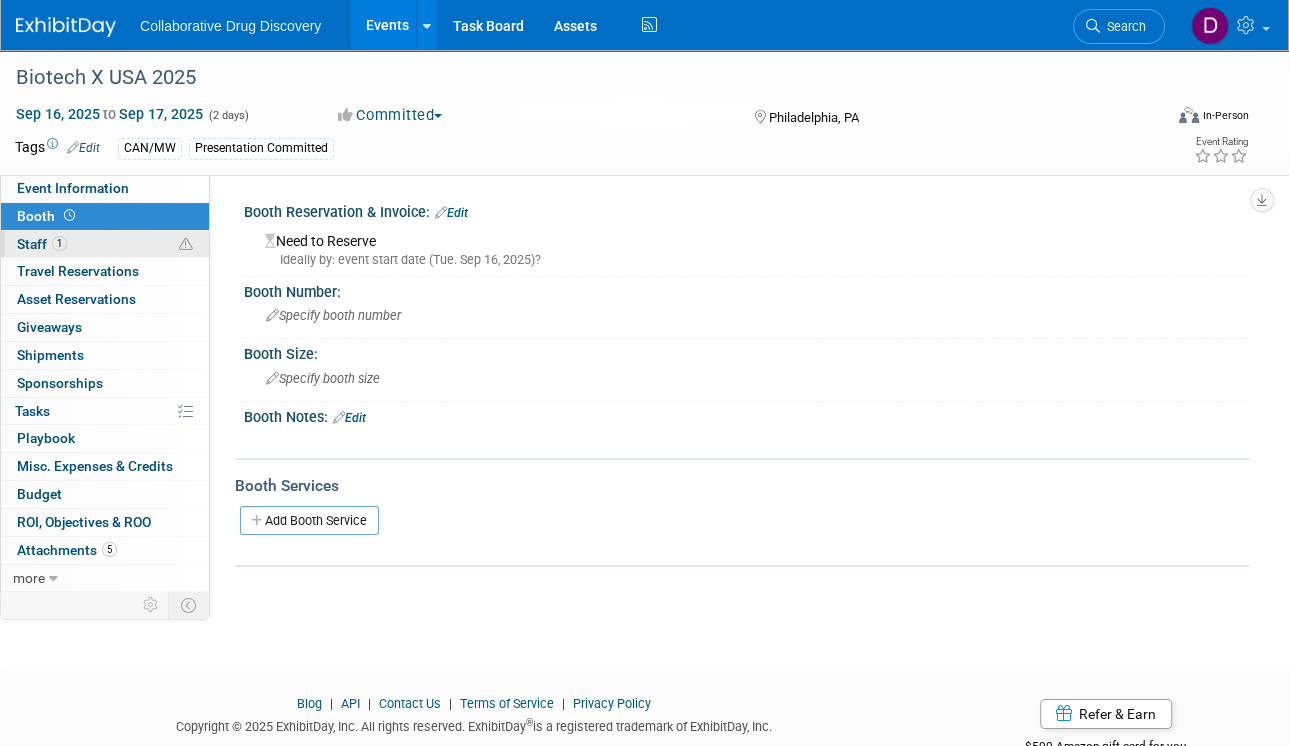 click on "1" at bounding box center (59, 243) 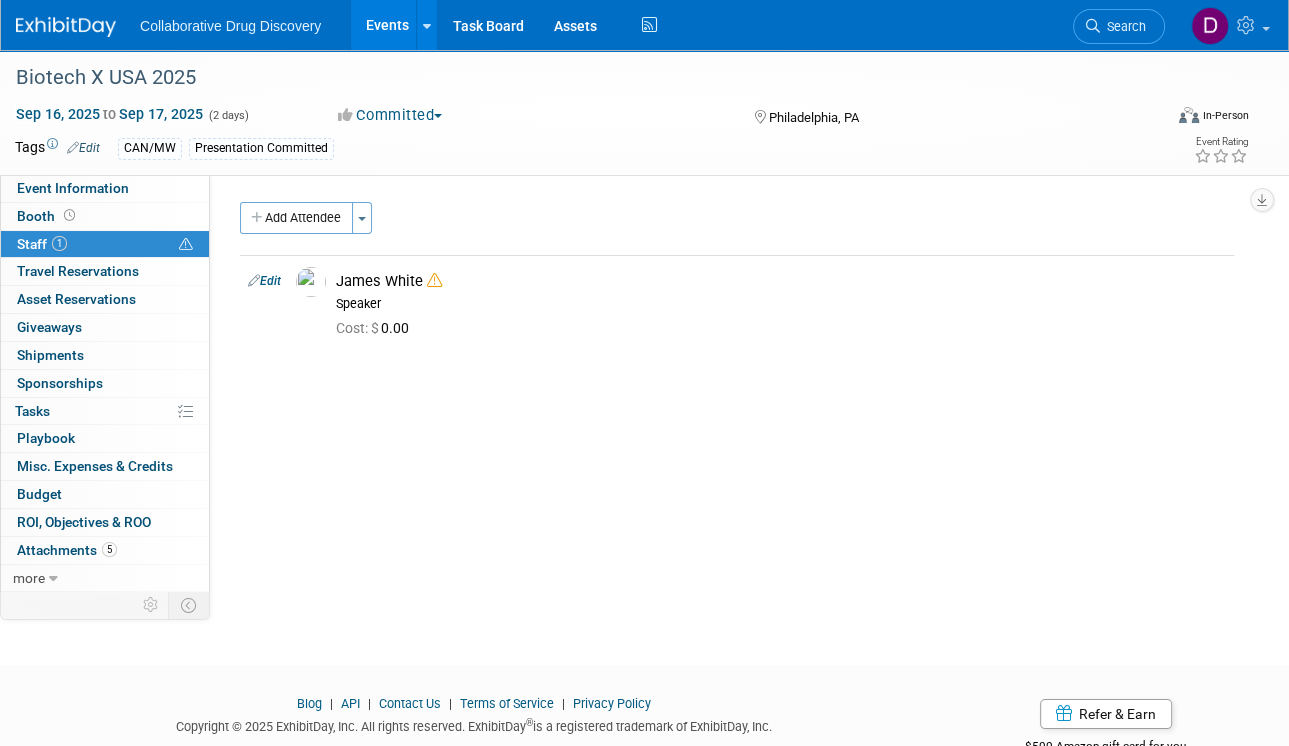 click on "Add Attendee
Toggle Dropdown
Quick -Tag Attendees
Apply X (me) select all cancel" at bounding box center [737, 276] 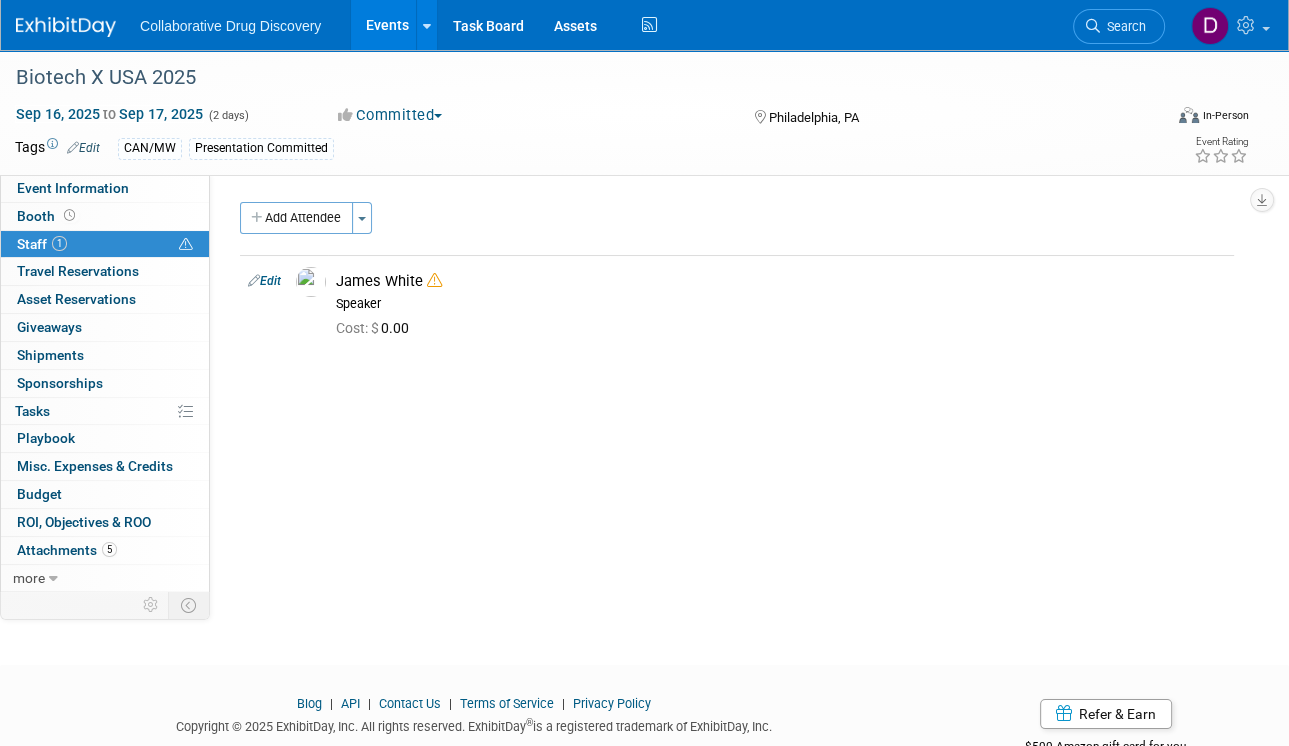 drag, startPoint x: 281, startPoint y: 222, endPoint x: 291, endPoint y: 236, distance: 17.20465 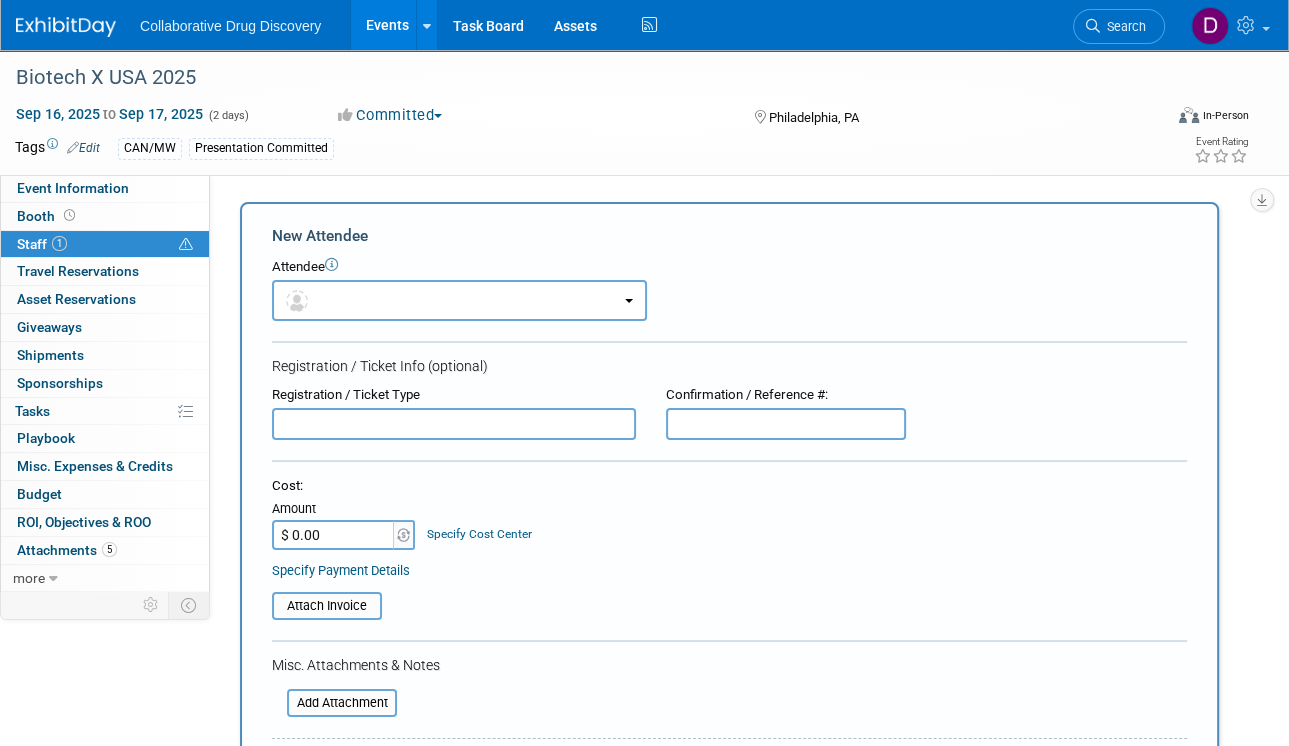 scroll, scrollTop: 0, scrollLeft: 0, axis: both 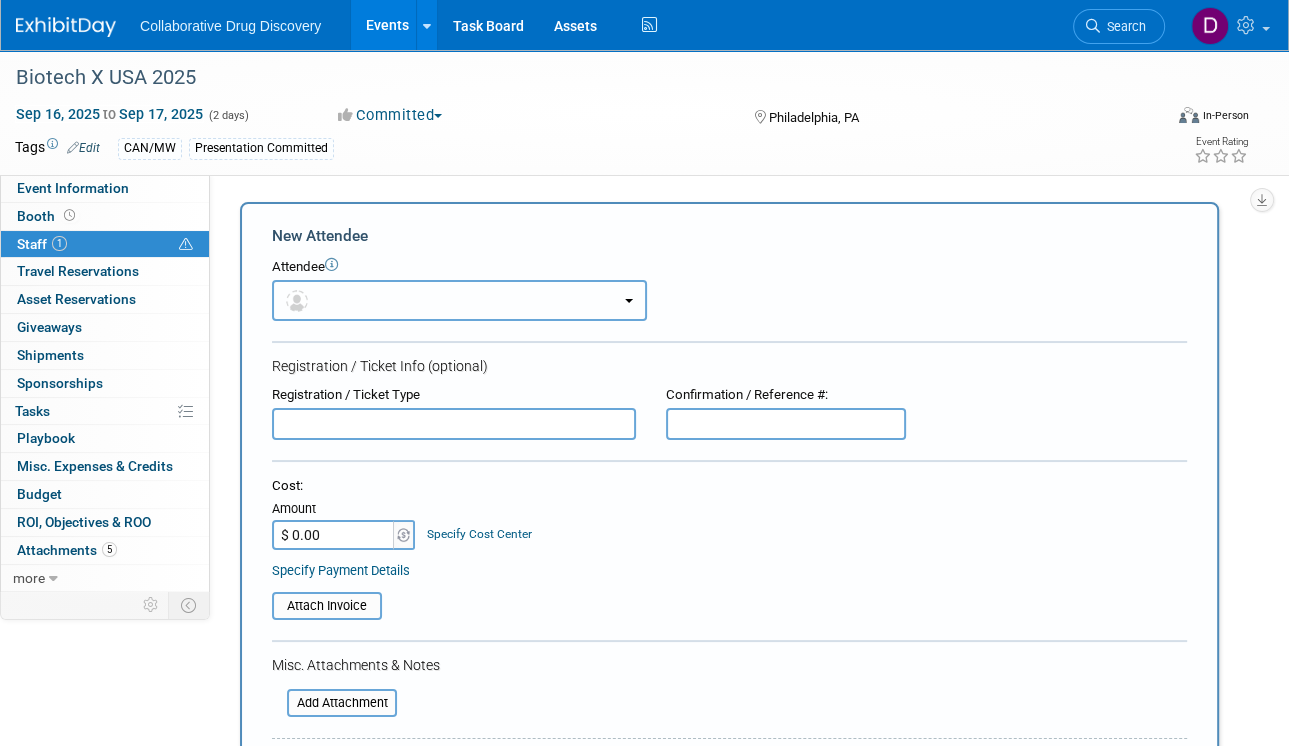 click at bounding box center [459, 300] 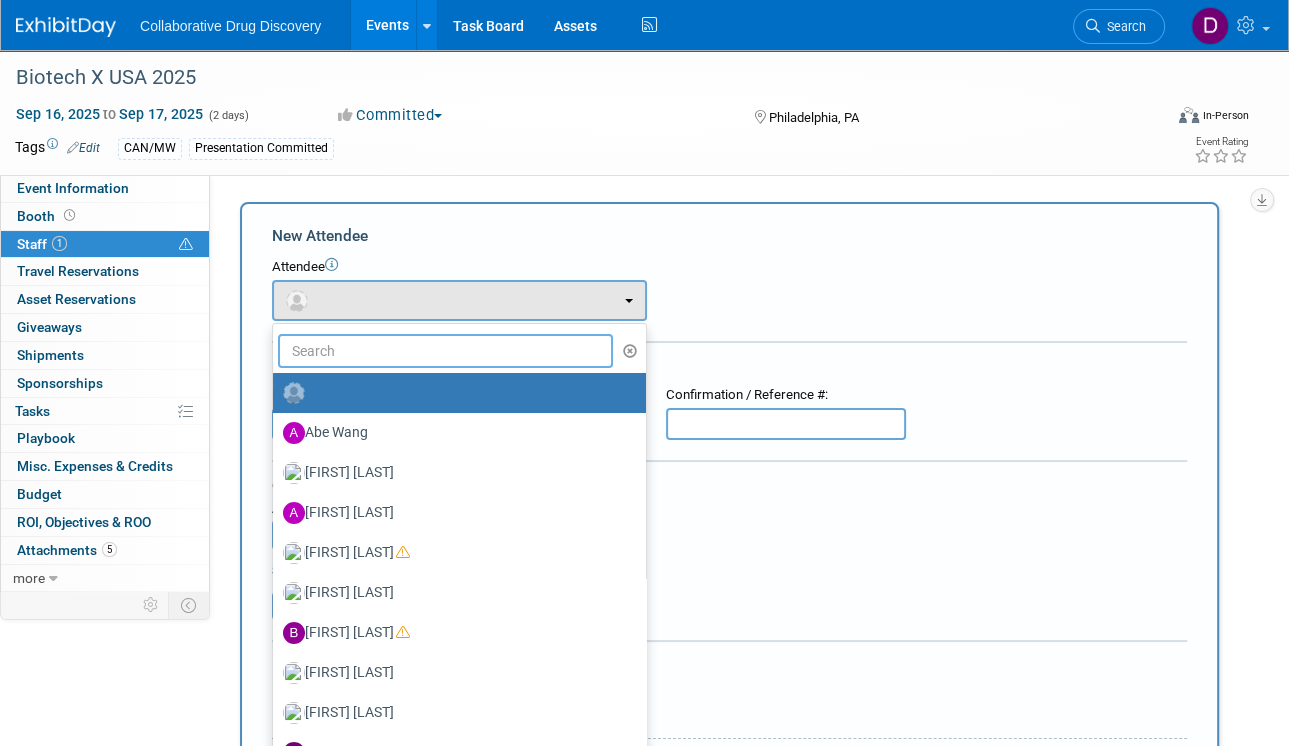 click at bounding box center [445, 351] 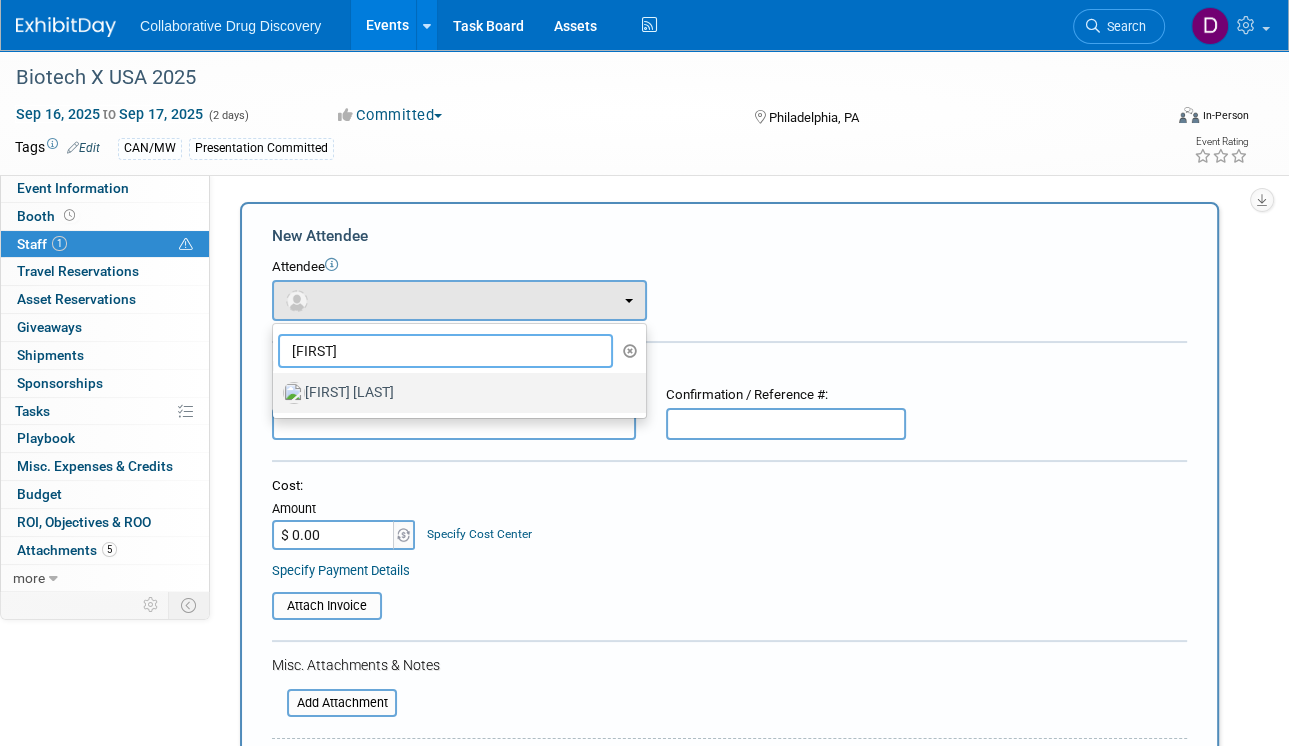 type on "evan" 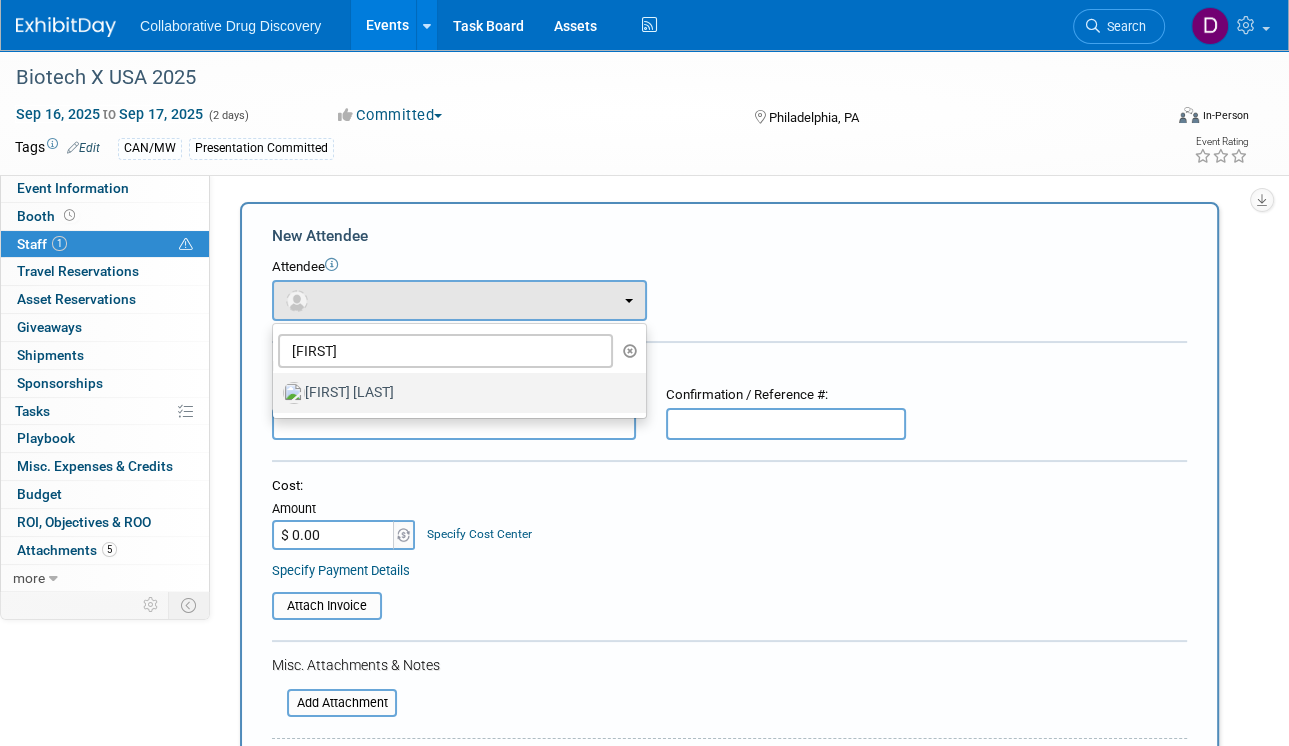 click on "[FIRST] [LAST]" at bounding box center (454, 393) 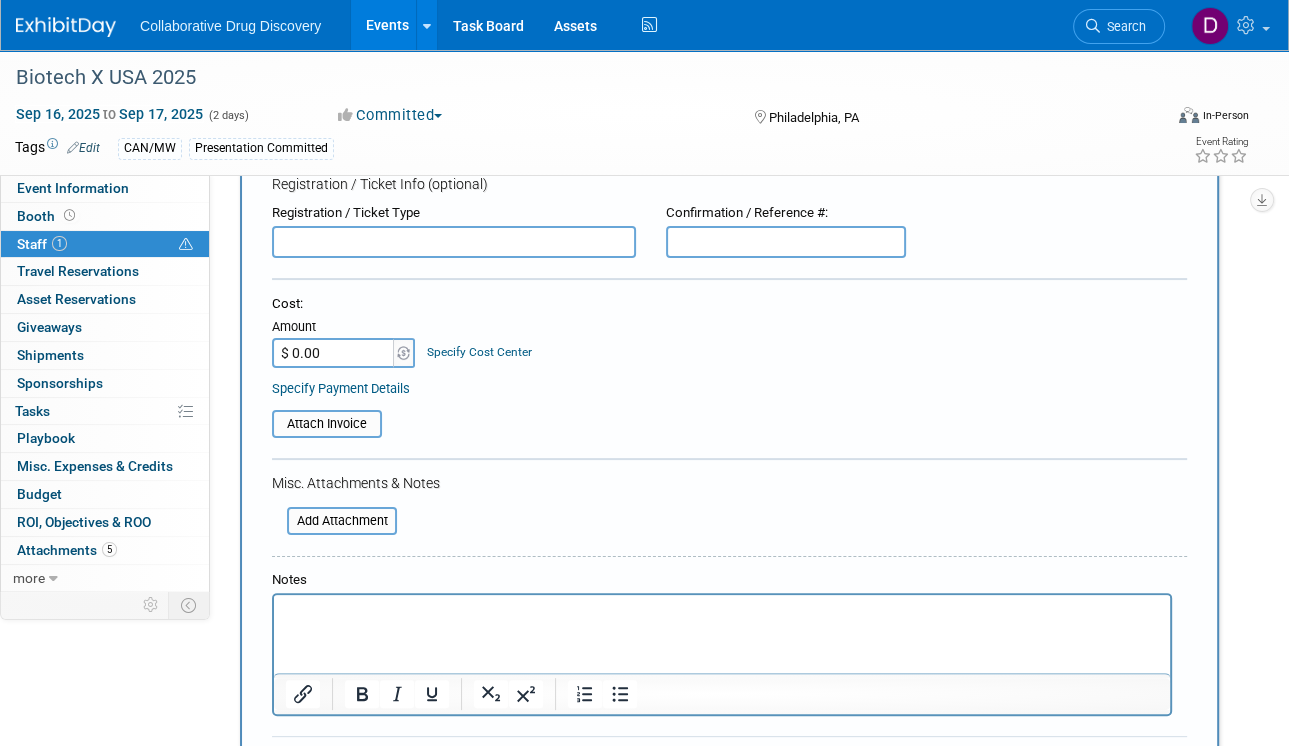 scroll, scrollTop: 443, scrollLeft: 0, axis: vertical 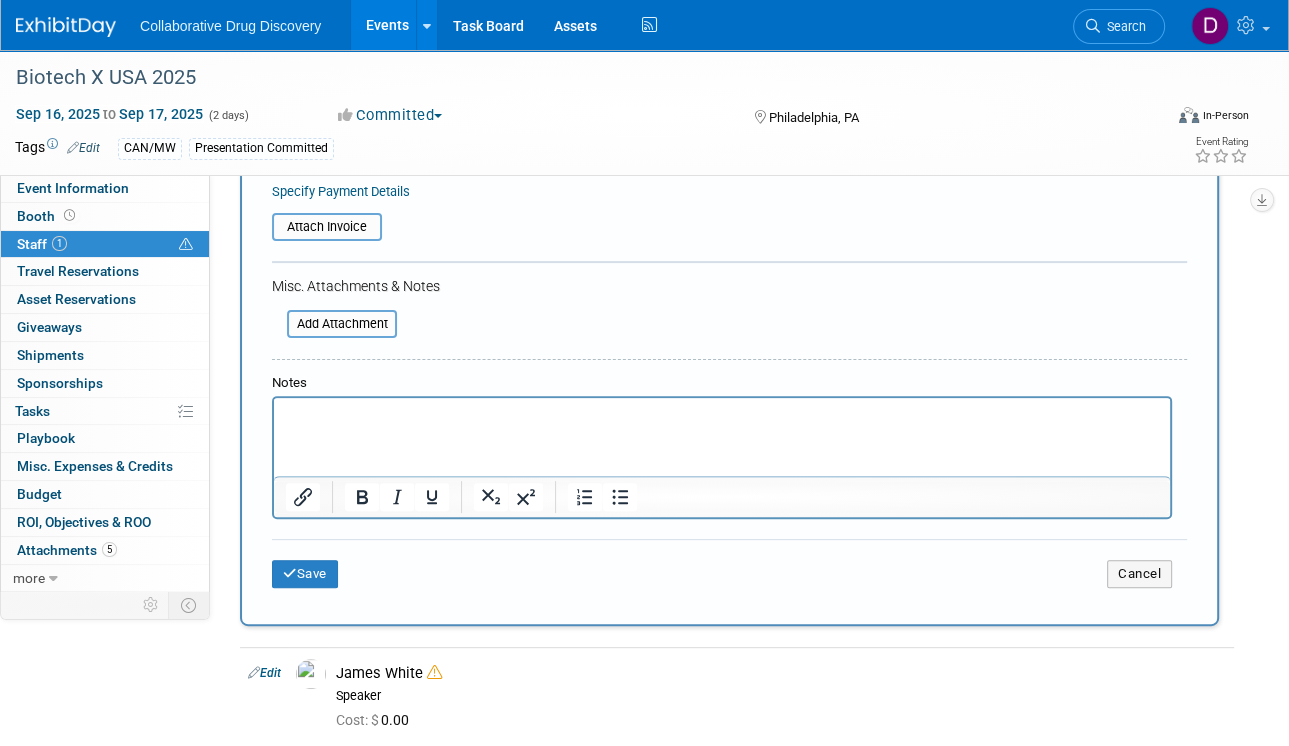 click on "Save
Cancel" at bounding box center (729, 571) 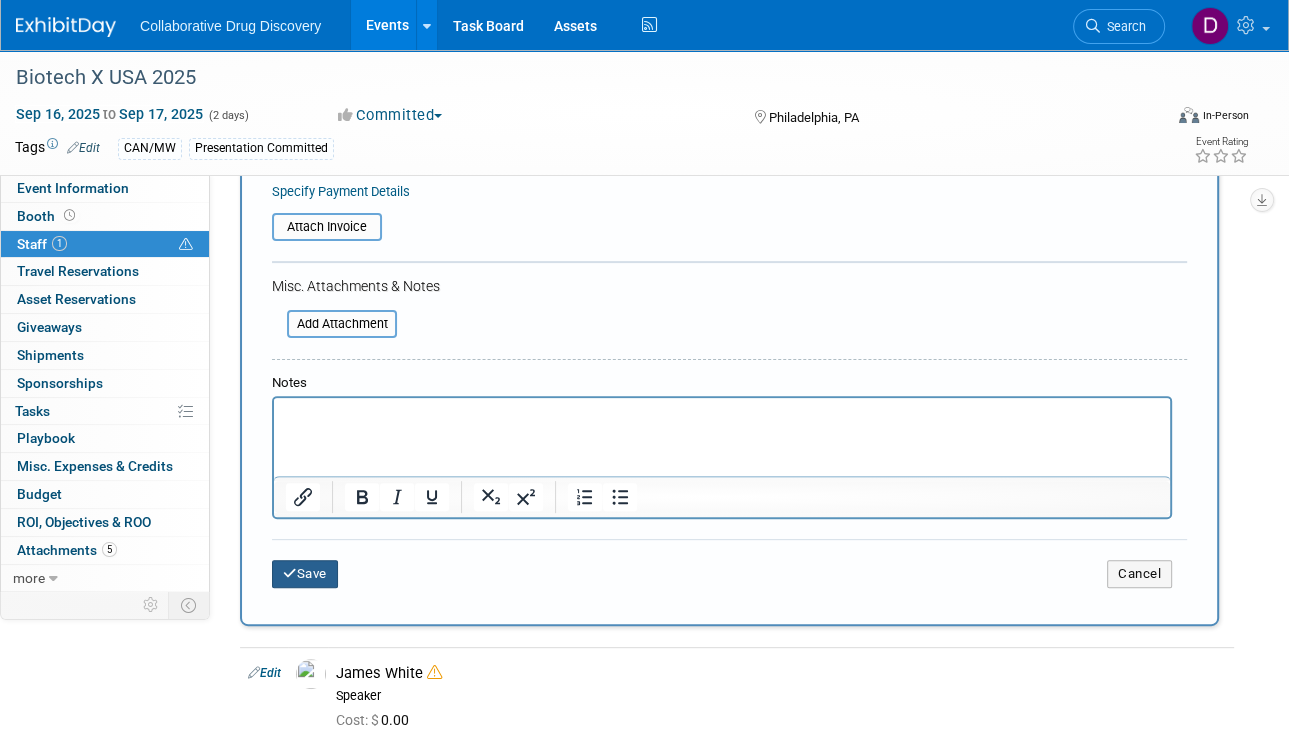 click on "Save" at bounding box center (305, 574) 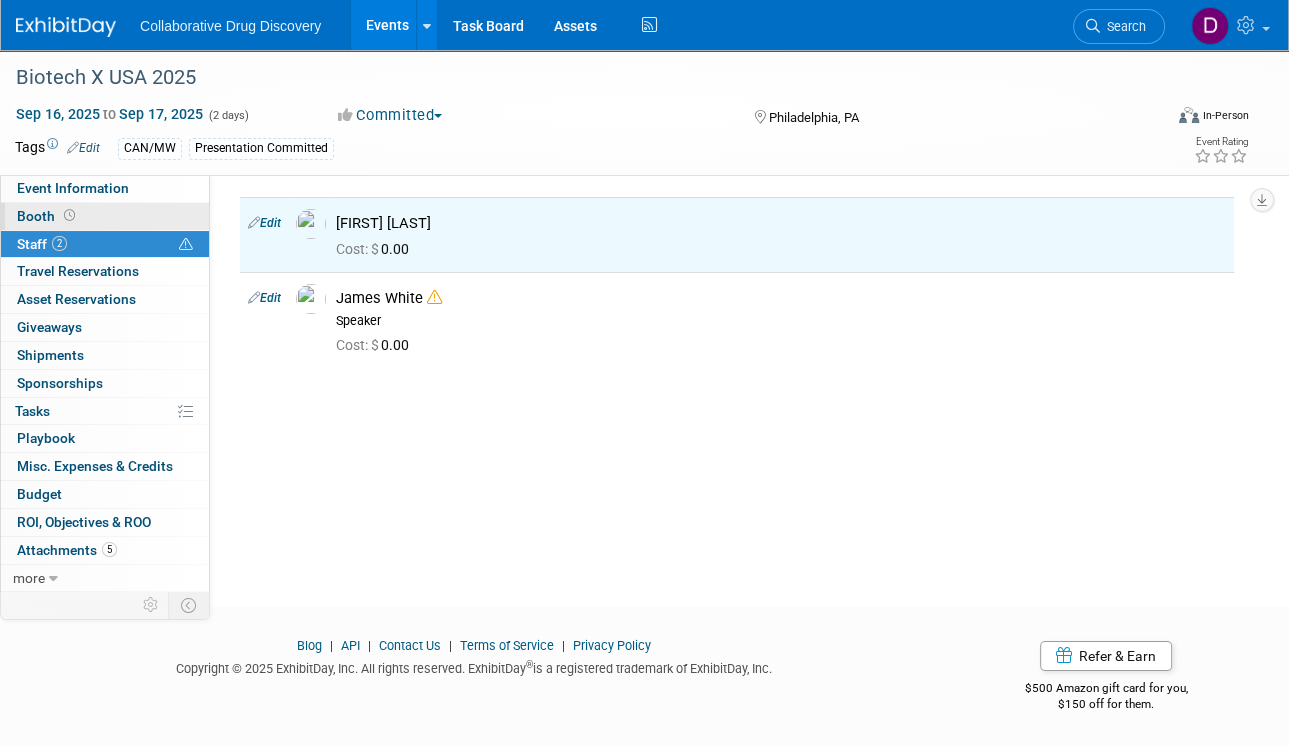 scroll, scrollTop: 0, scrollLeft: 0, axis: both 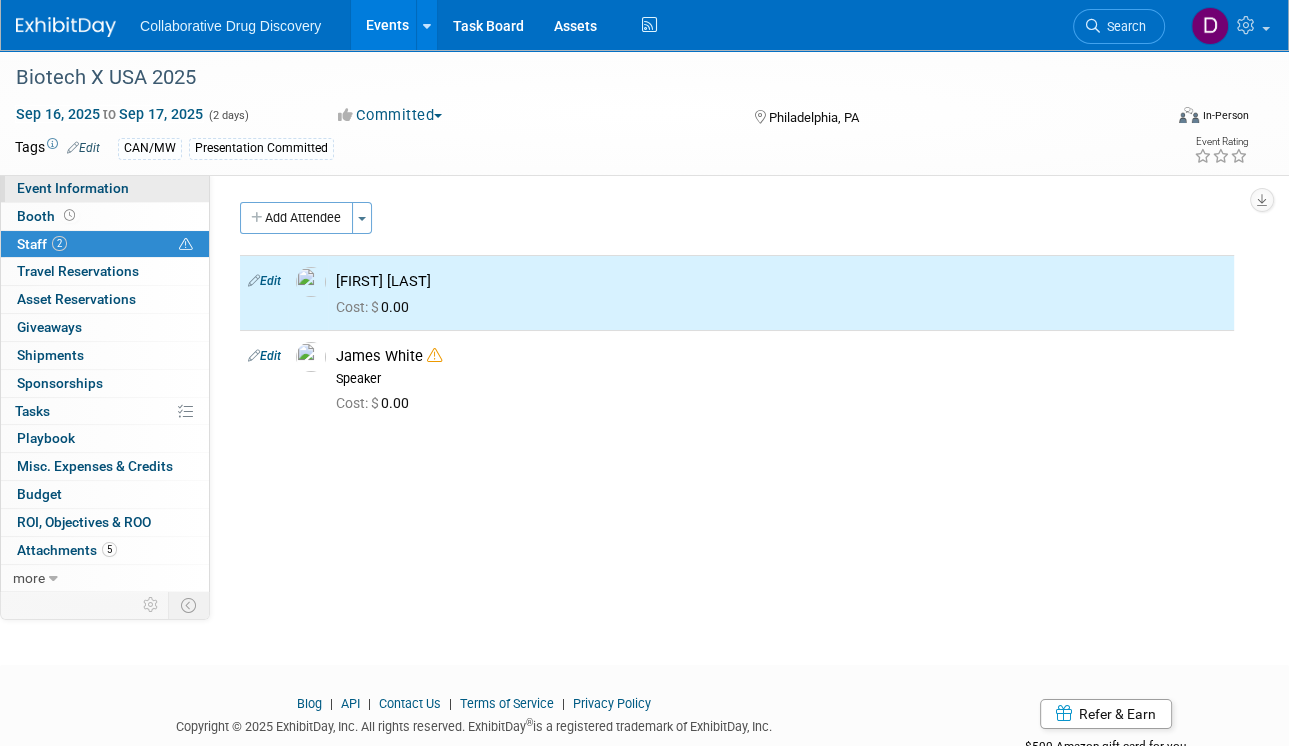 click on "Event Information" at bounding box center (73, 188) 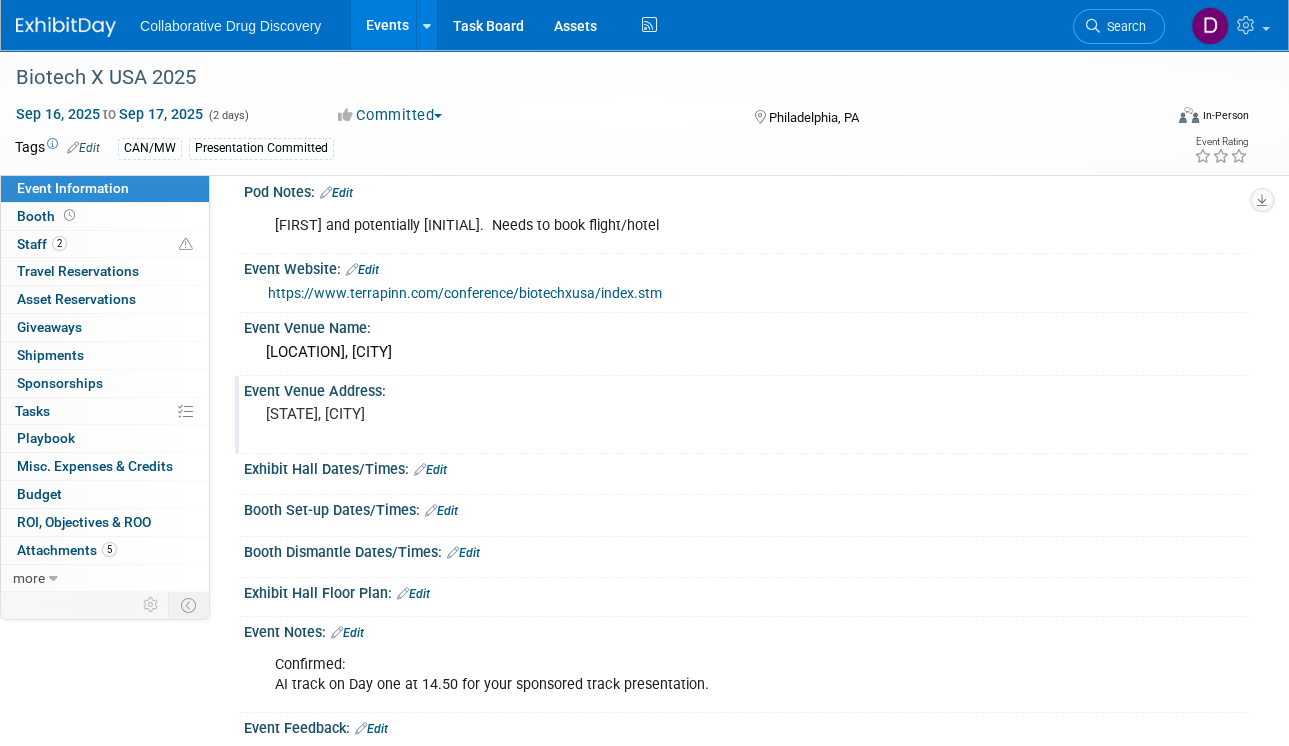 scroll, scrollTop: 40, scrollLeft: 0, axis: vertical 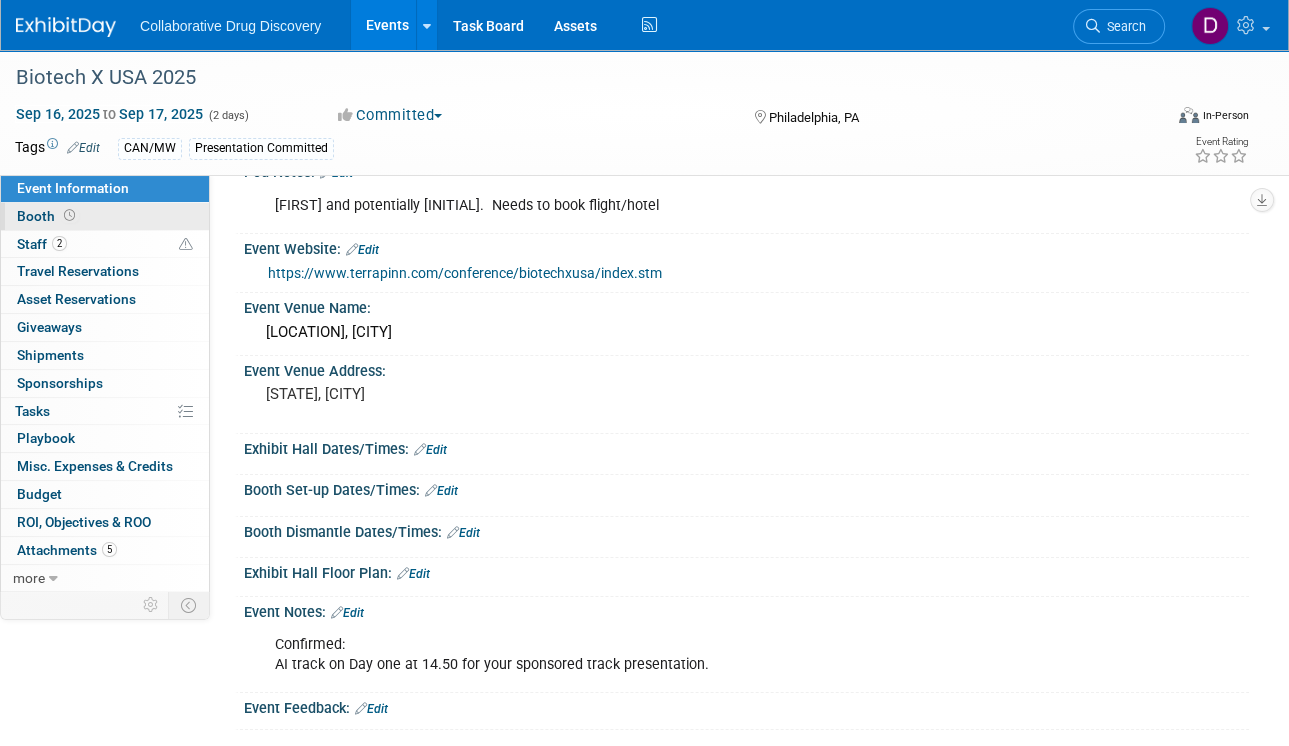 click on "Booth" at bounding box center (105, 216) 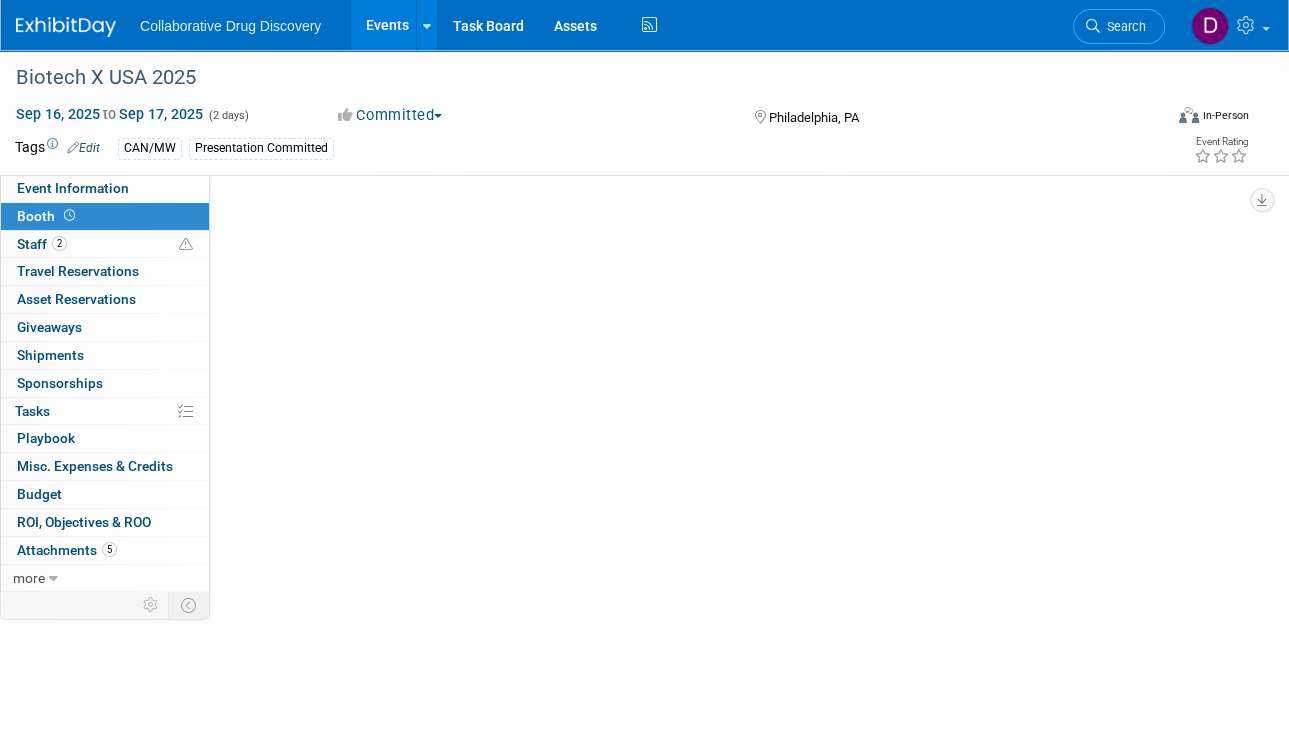 scroll, scrollTop: 0, scrollLeft: 0, axis: both 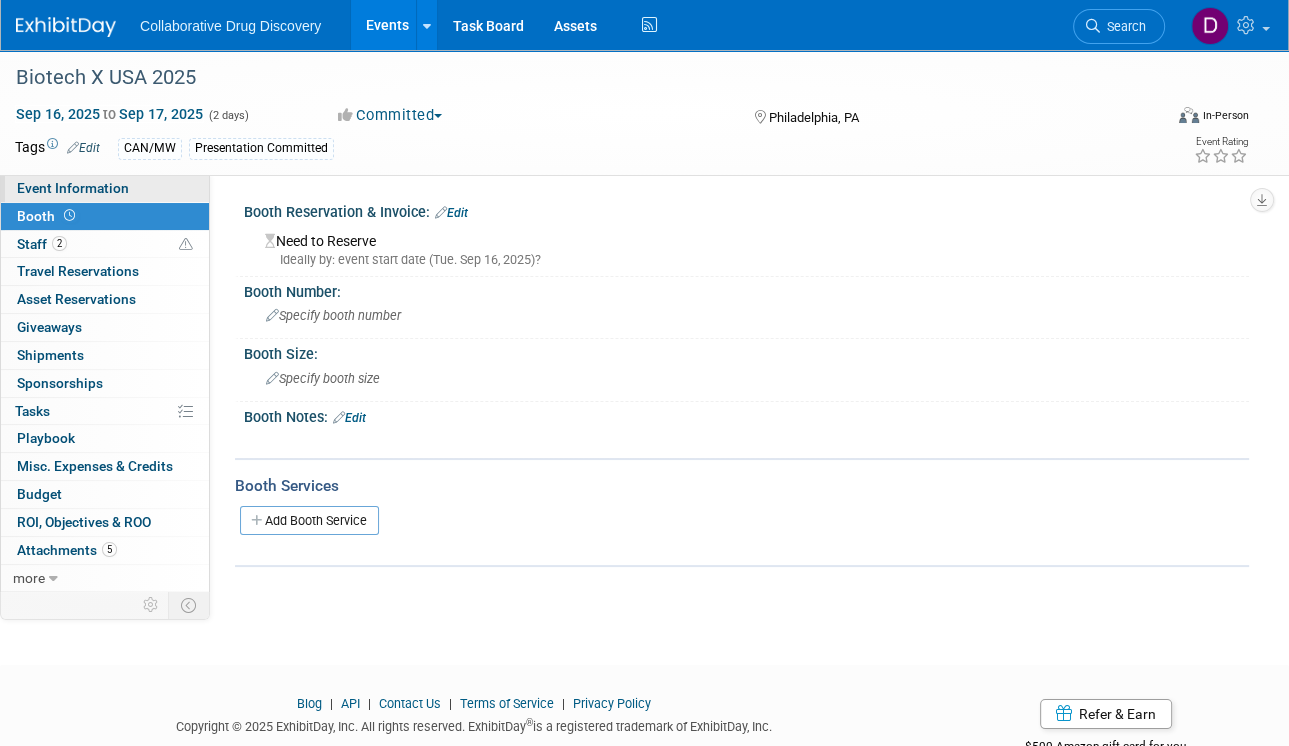 click on "Event Information" at bounding box center (73, 188) 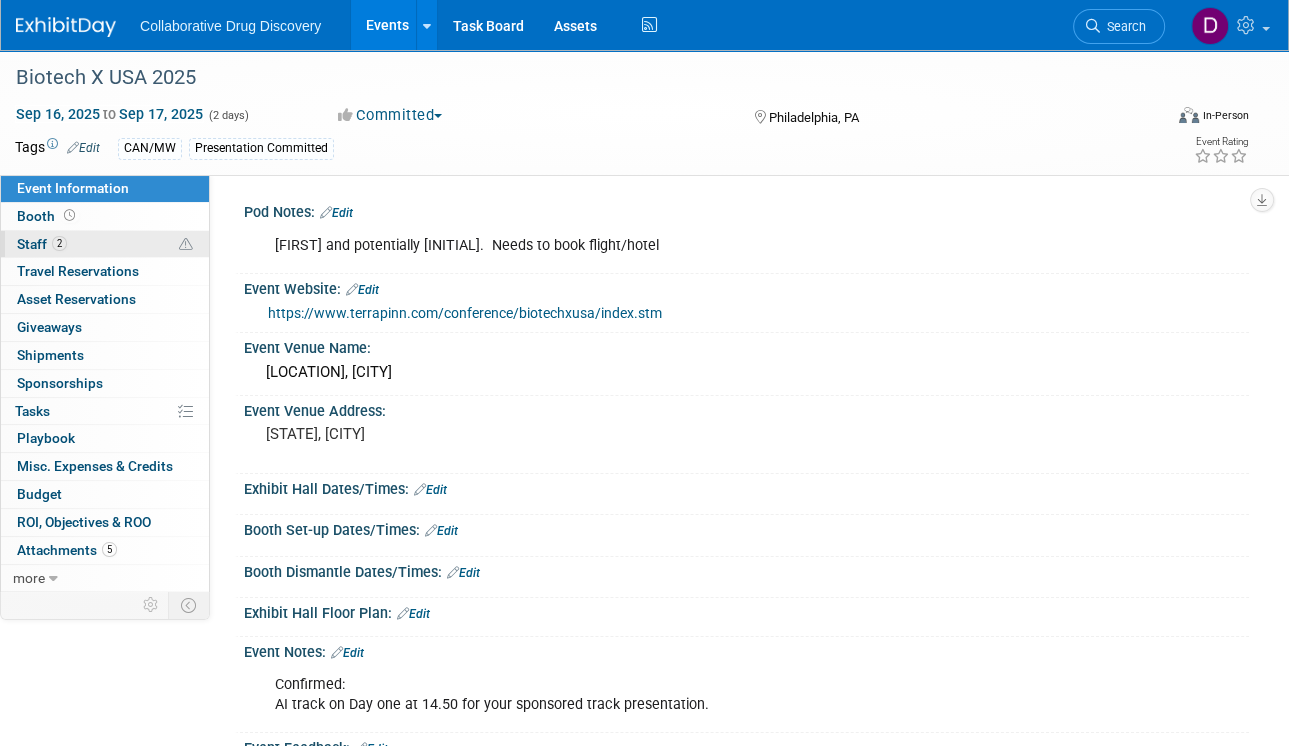 click on "2
Staff 2" at bounding box center [105, 244] 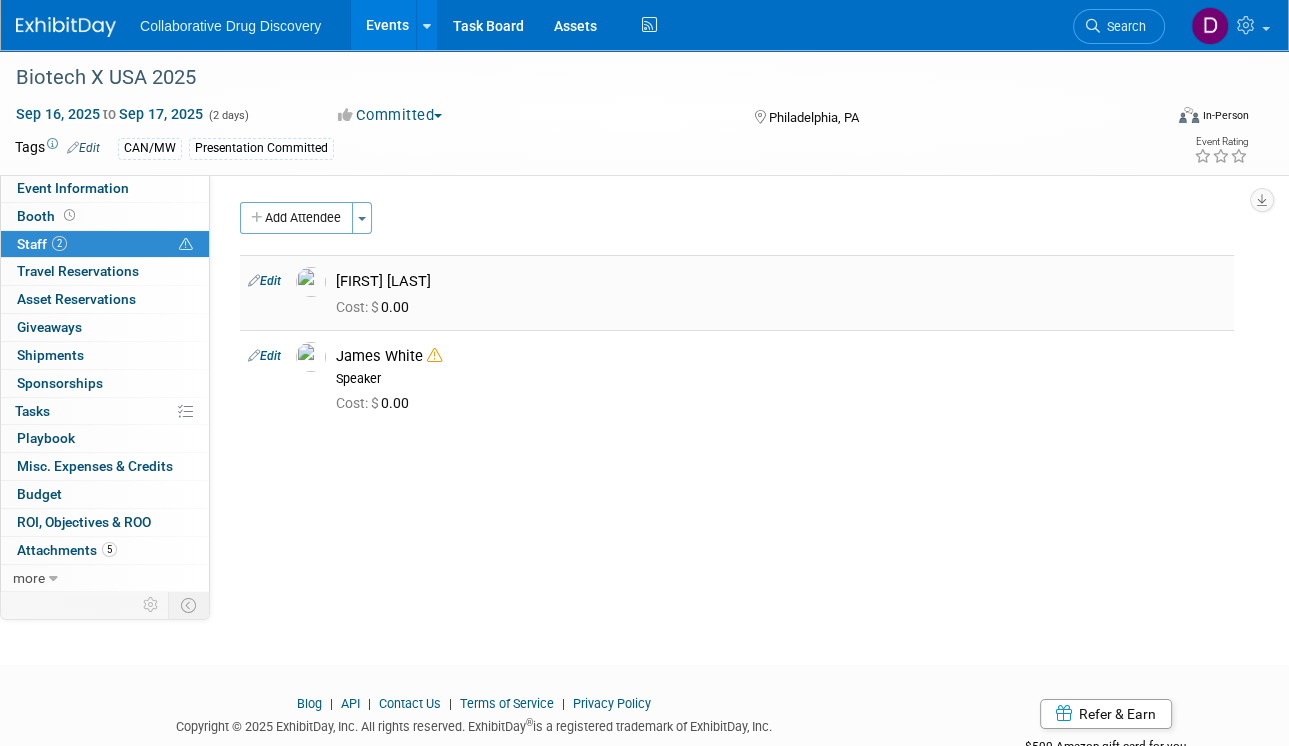 click on "Evan Moriarity" at bounding box center [781, 281] 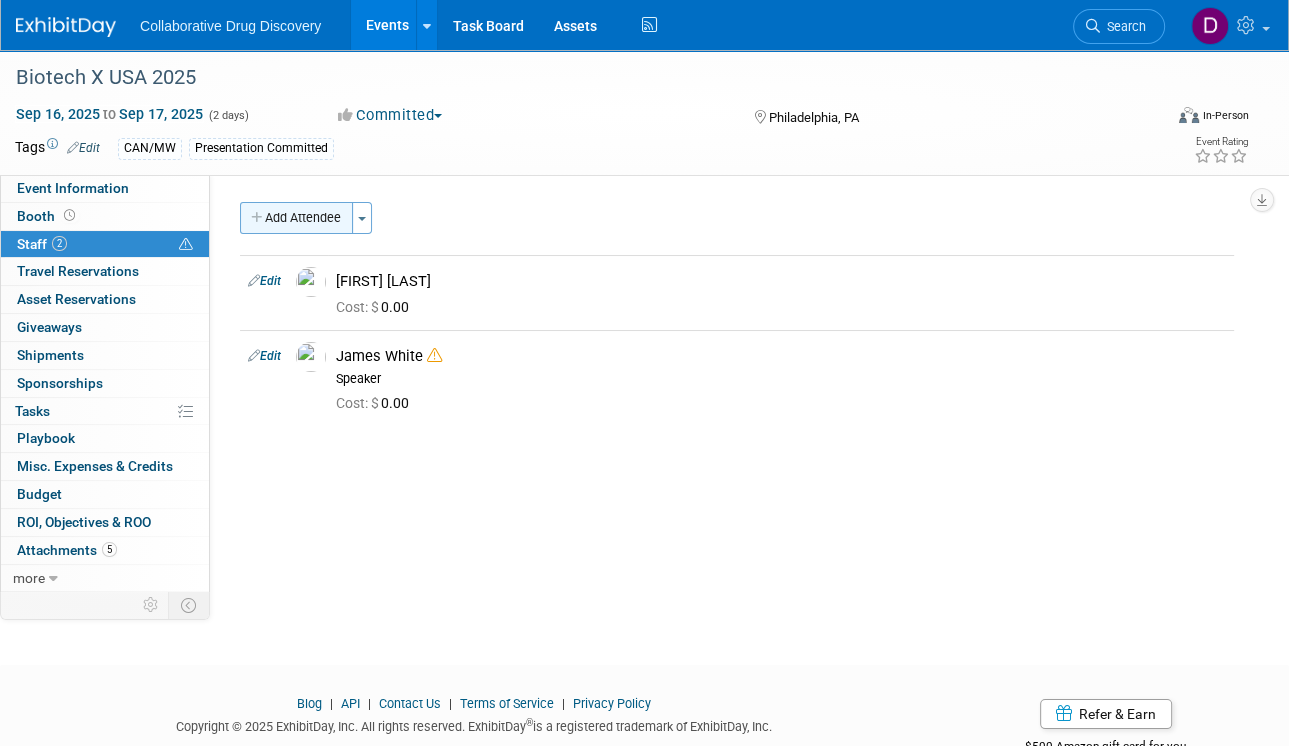 click on "Add Attendee" at bounding box center [296, 218] 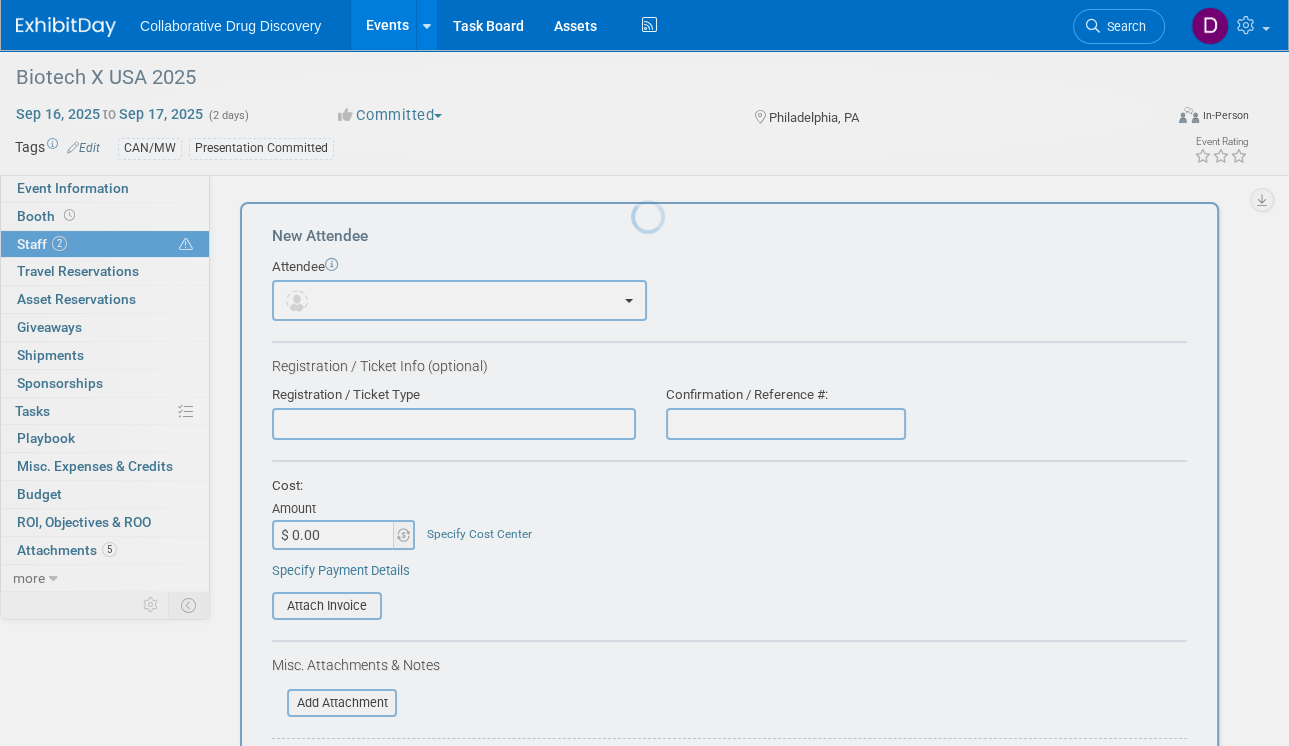 scroll, scrollTop: 0, scrollLeft: 0, axis: both 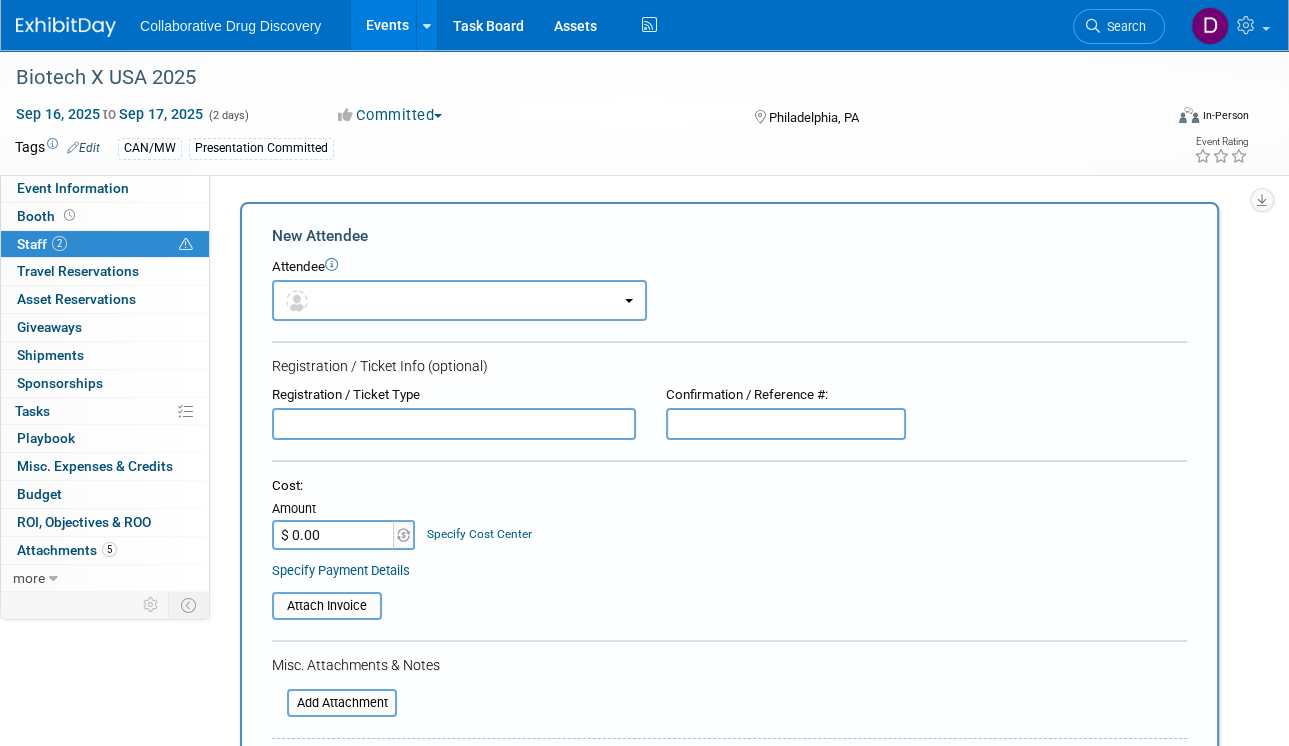 drag, startPoint x: 450, startPoint y: 179, endPoint x: 485, endPoint y: 183, distance: 35.22783 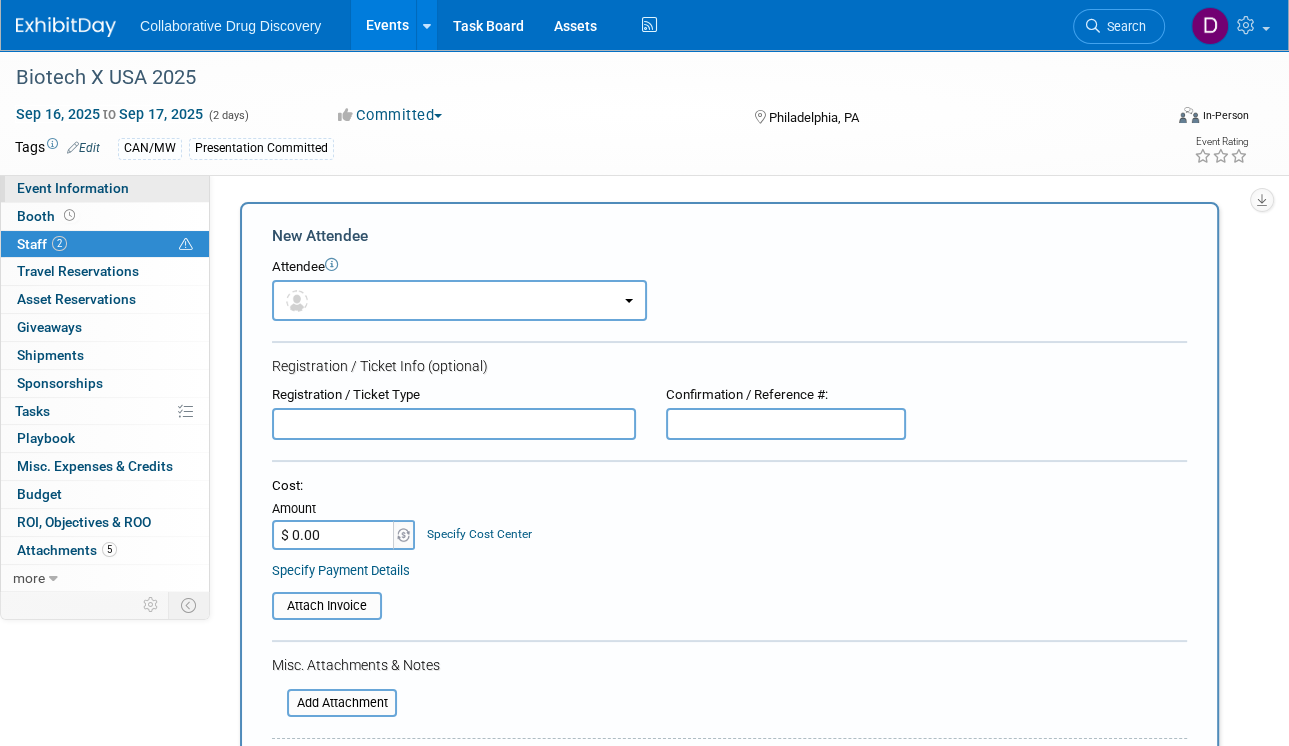 click on "Event Information" at bounding box center [73, 188] 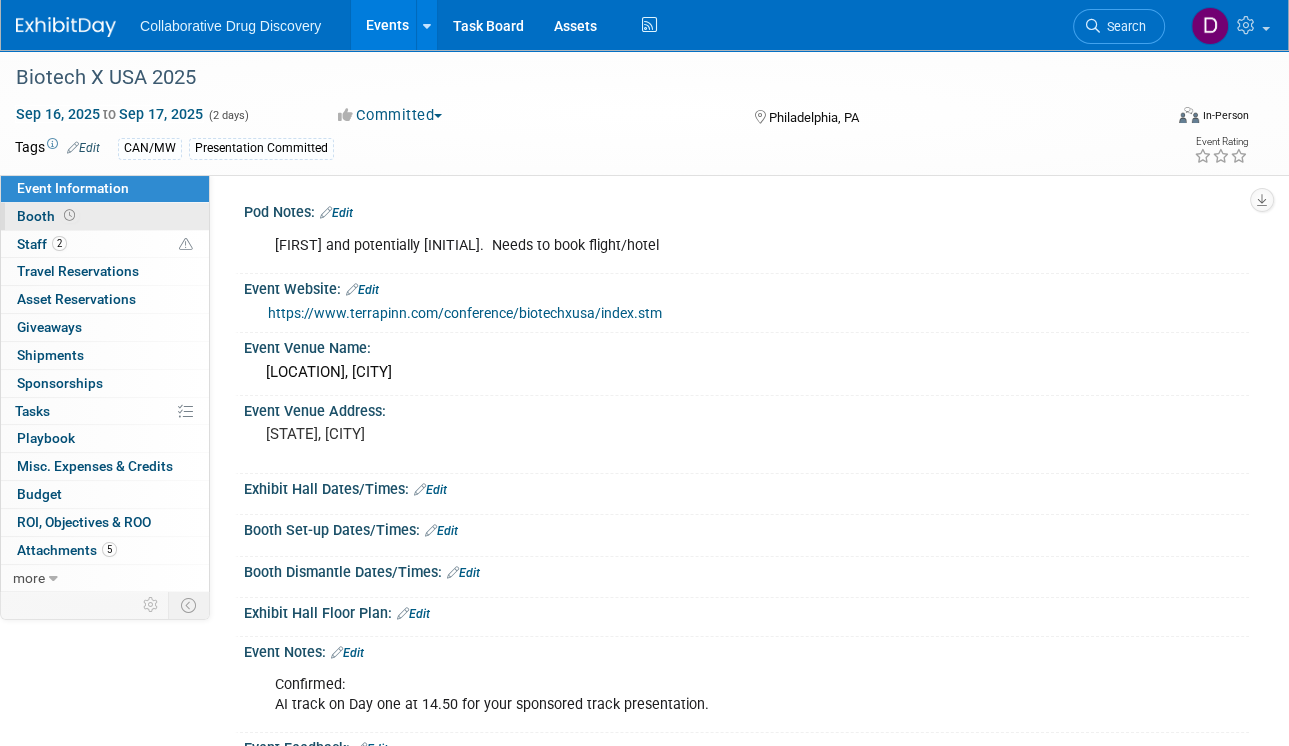 click at bounding box center [69, 215] 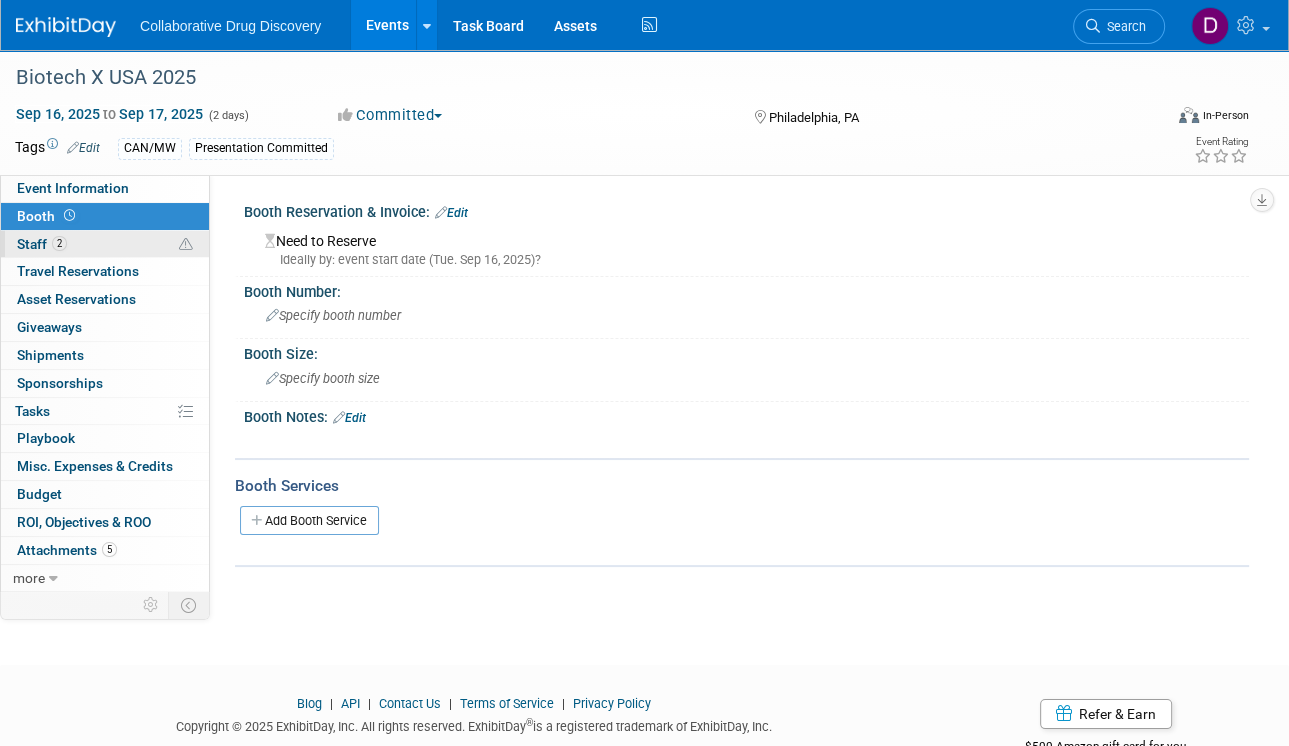 click on "Staff 2" at bounding box center (42, 244) 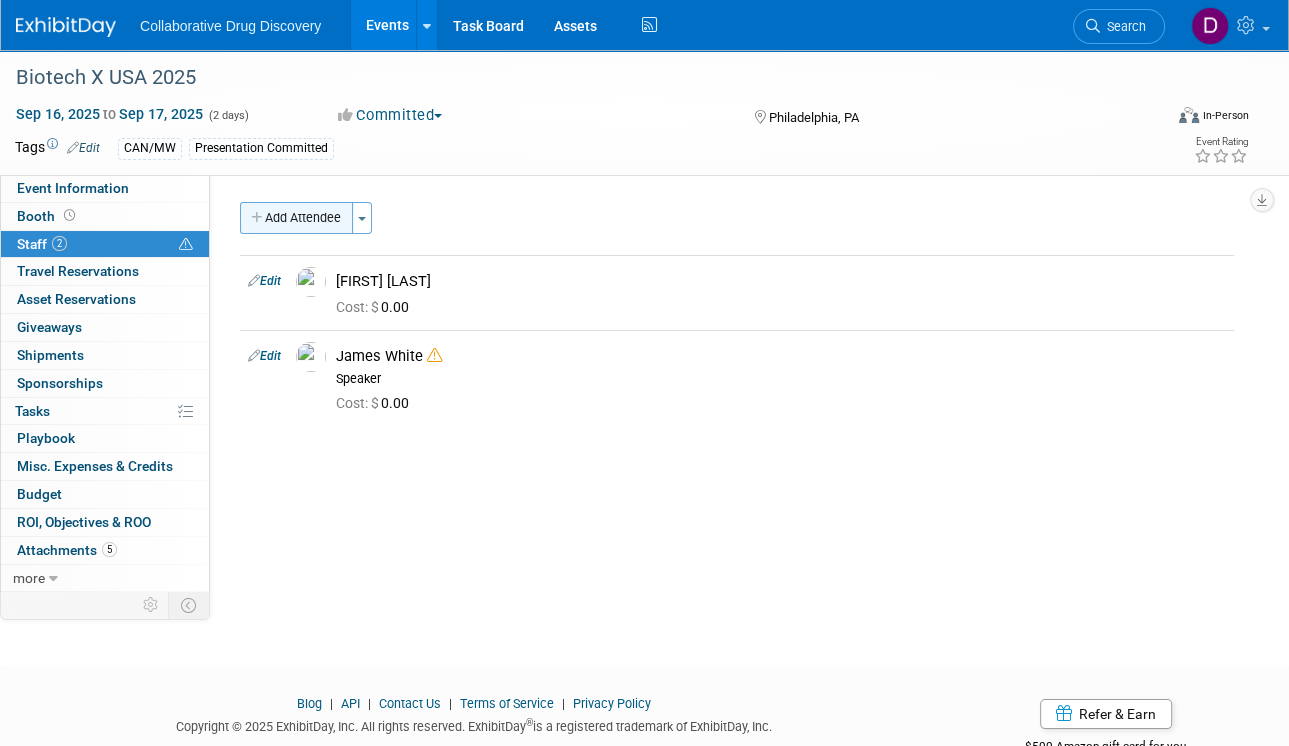 click on "Add Attendee" at bounding box center [296, 218] 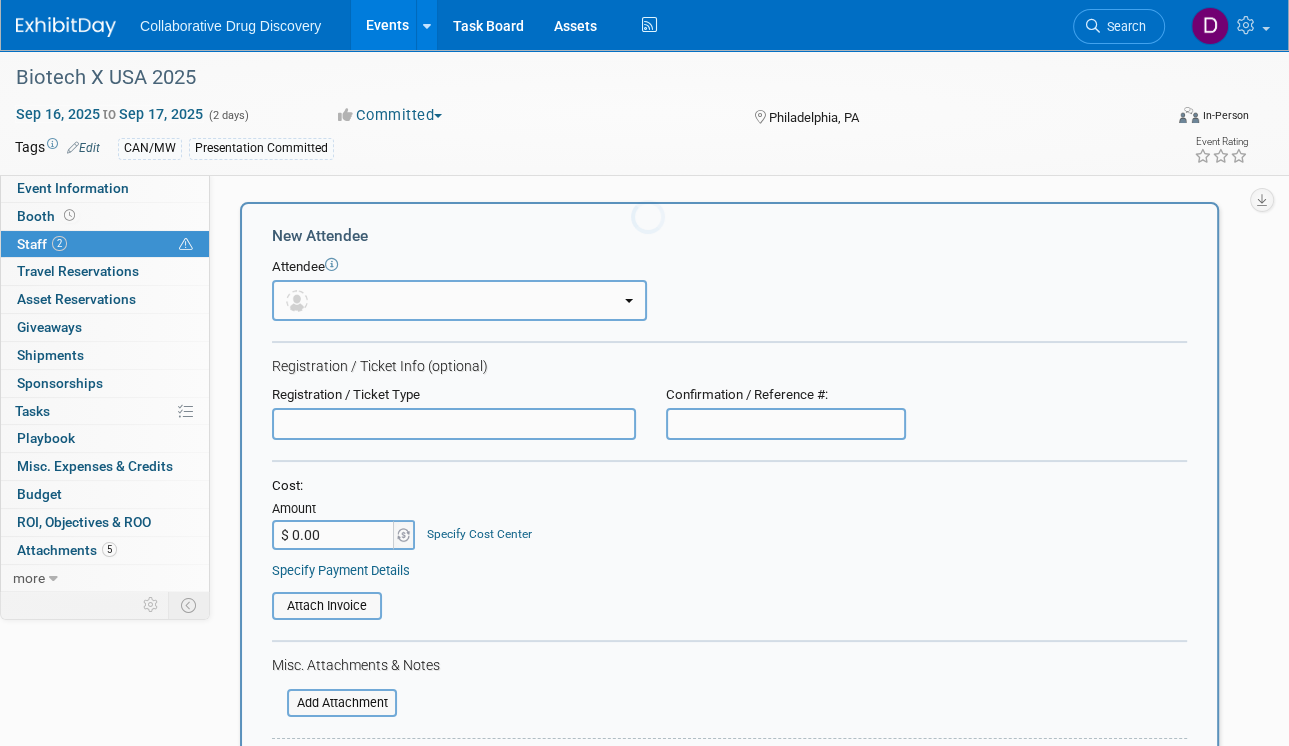 scroll, scrollTop: 0, scrollLeft: 0, axis: both 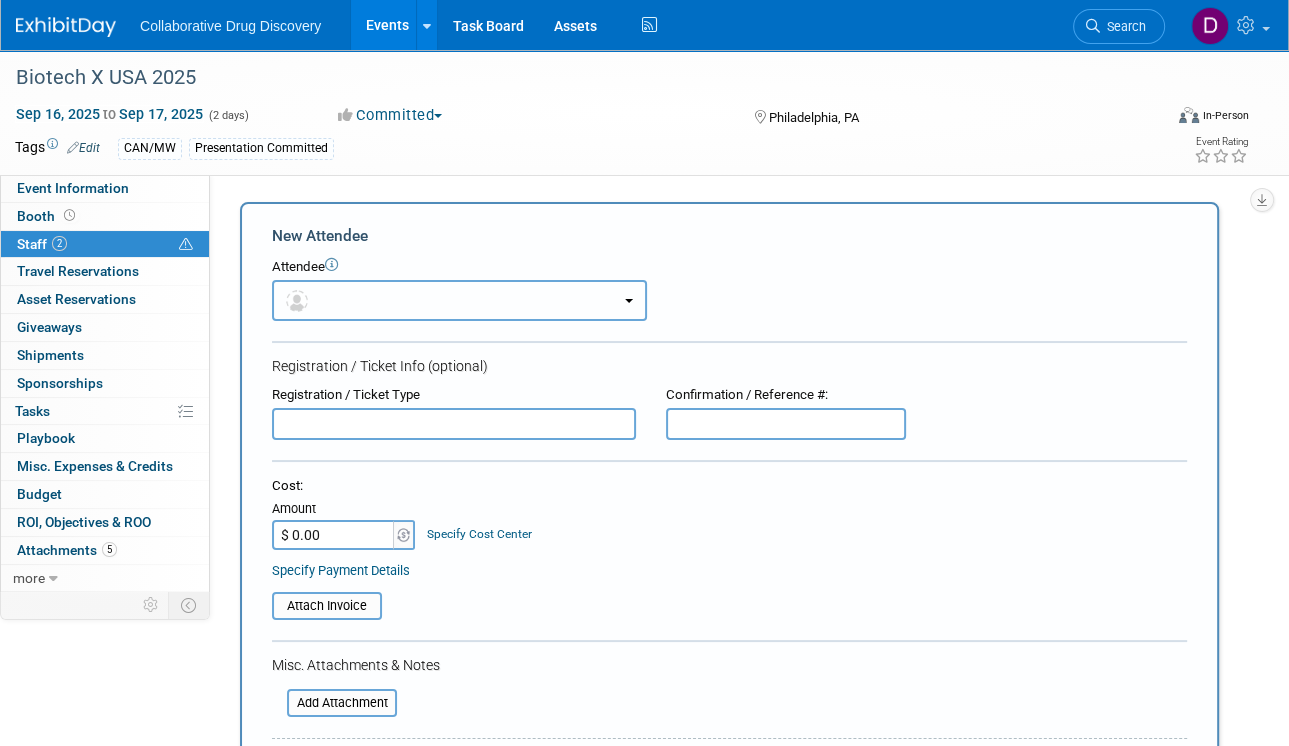 click at bounding box center (459, 300) 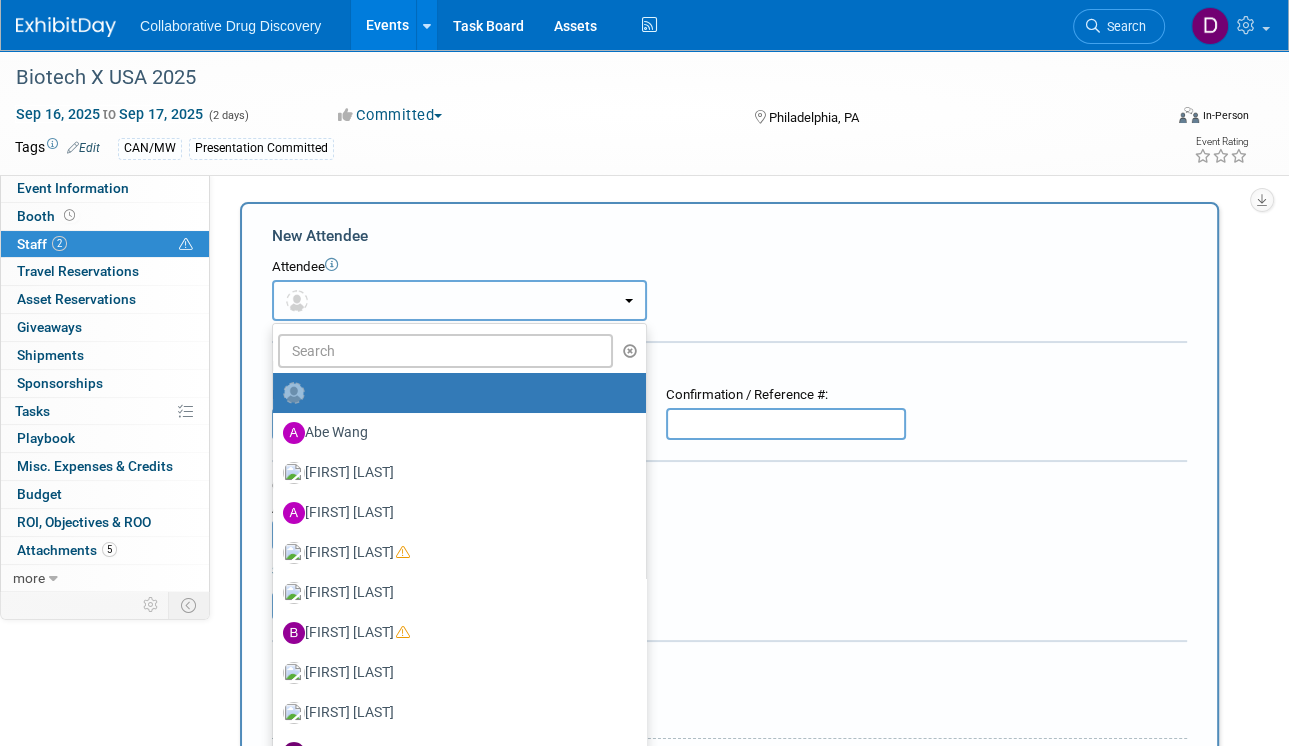 type 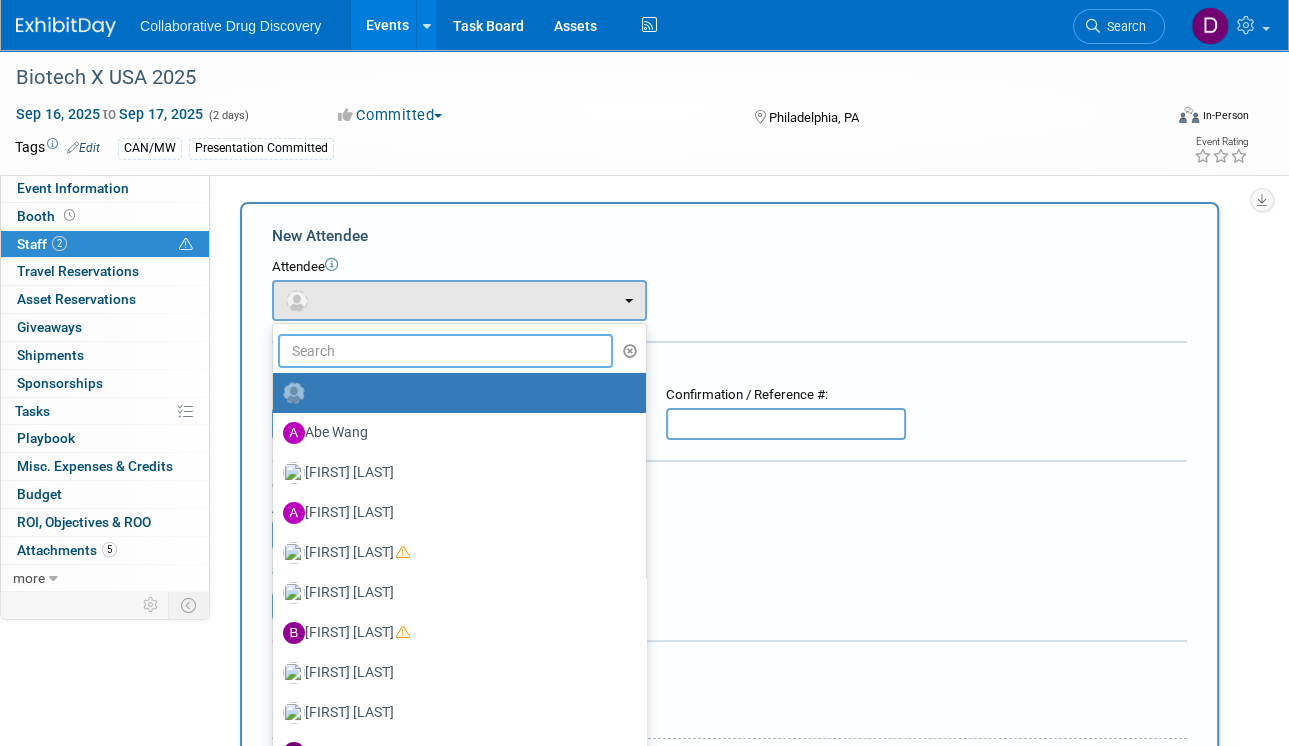 click at bounding box center [445, 351] 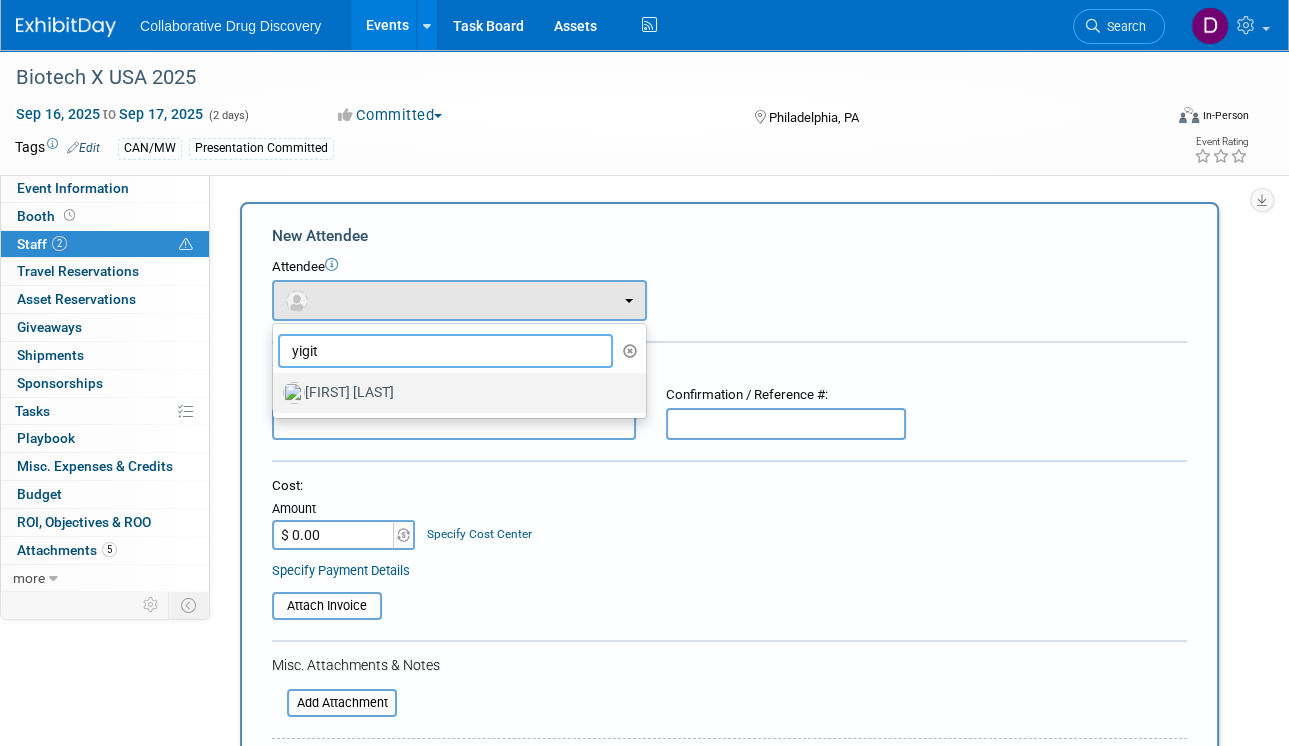 type on "yigit" 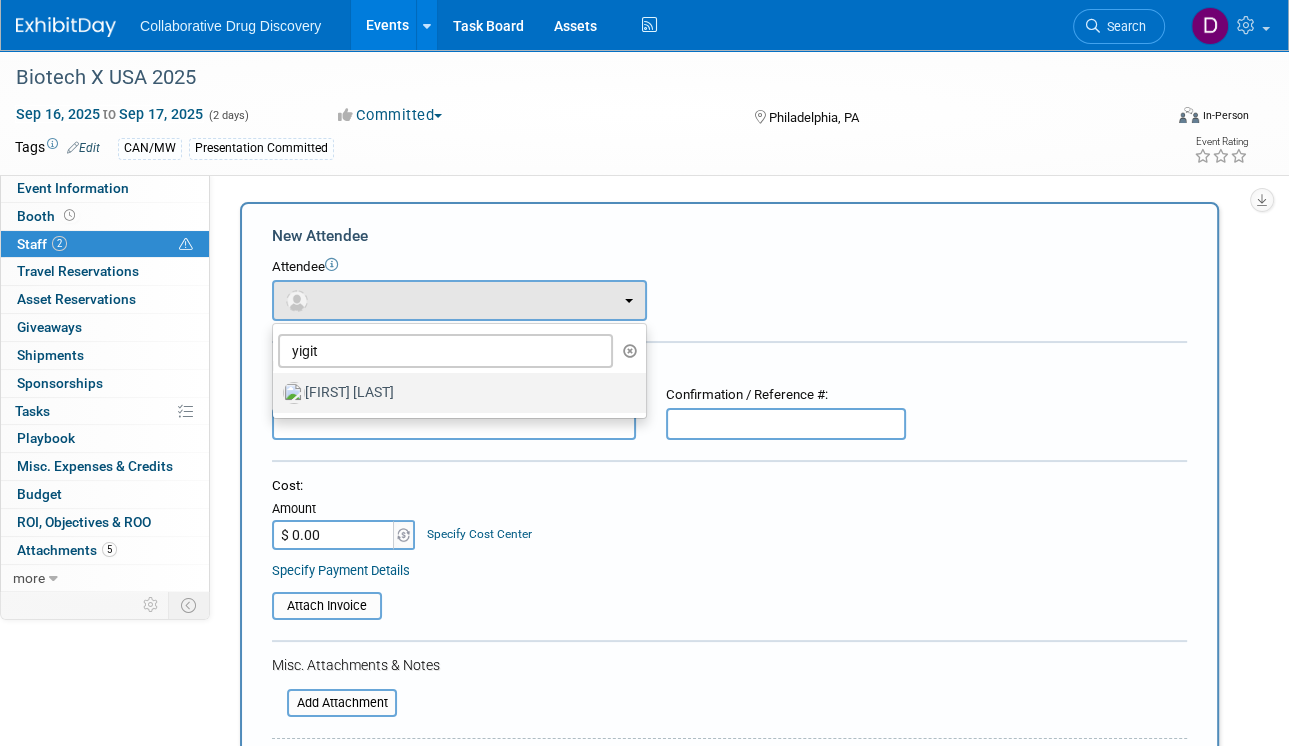 click on "[FIRST] [LAST]" at bounding box center (454, 393) 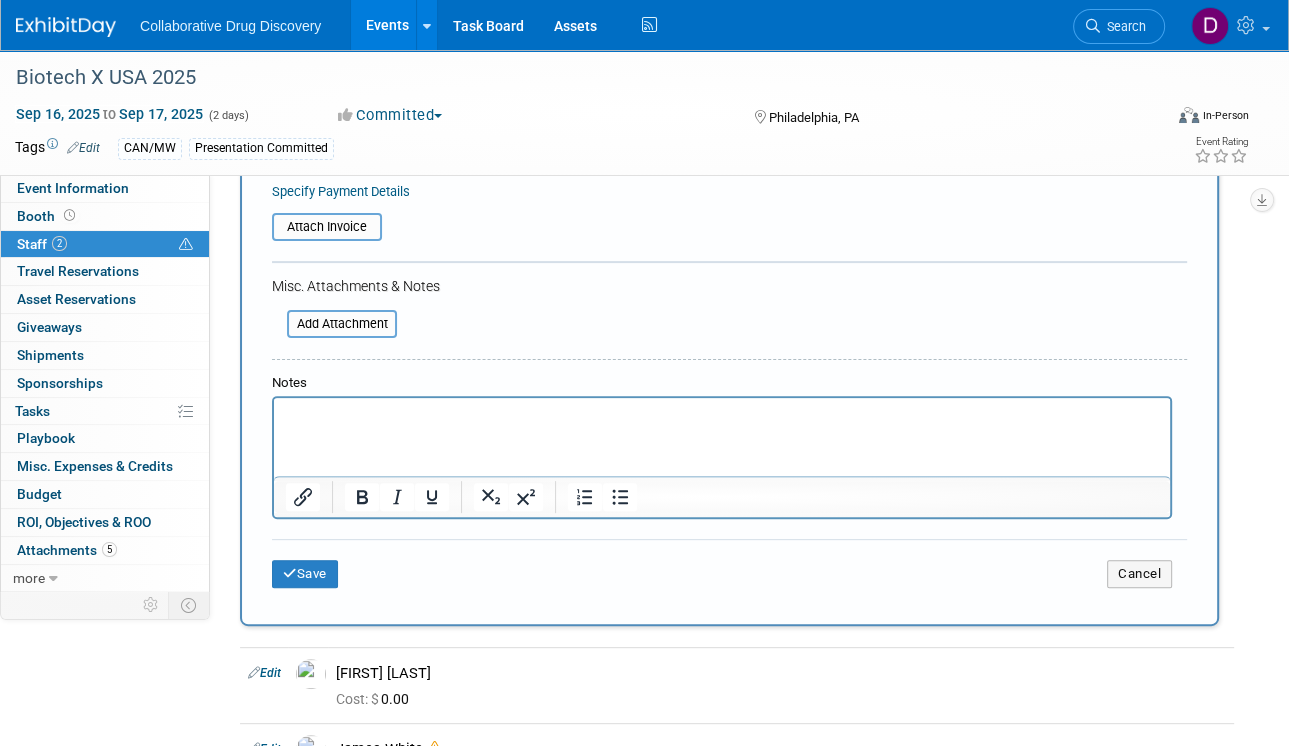 scroll, scrollTop: 711, scrollLeft: 0, axis: vertical 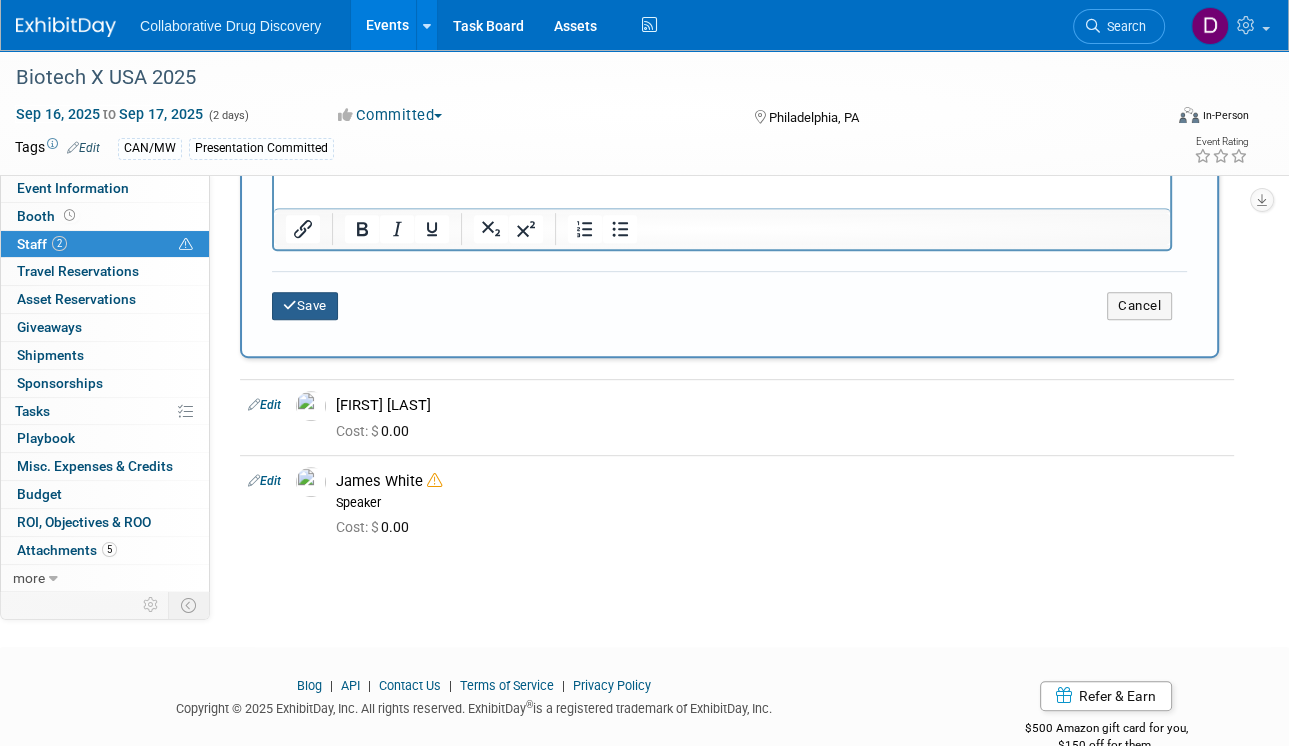 drag, startPoint x: 280, startPoint y: 325, endPoint x: 297, endPoint y: 307, distance: 24.758837 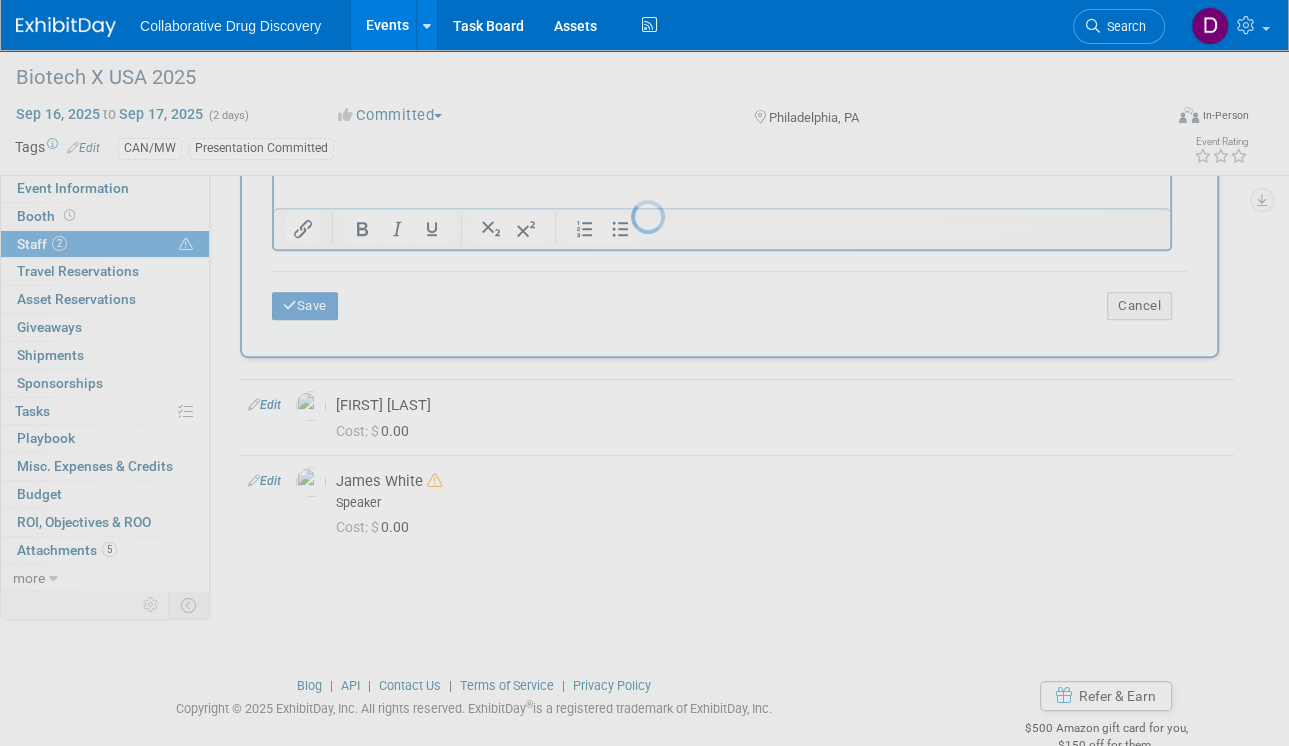 scroll, scrollTop: 58, scrollLeft: 0, axis: vertical 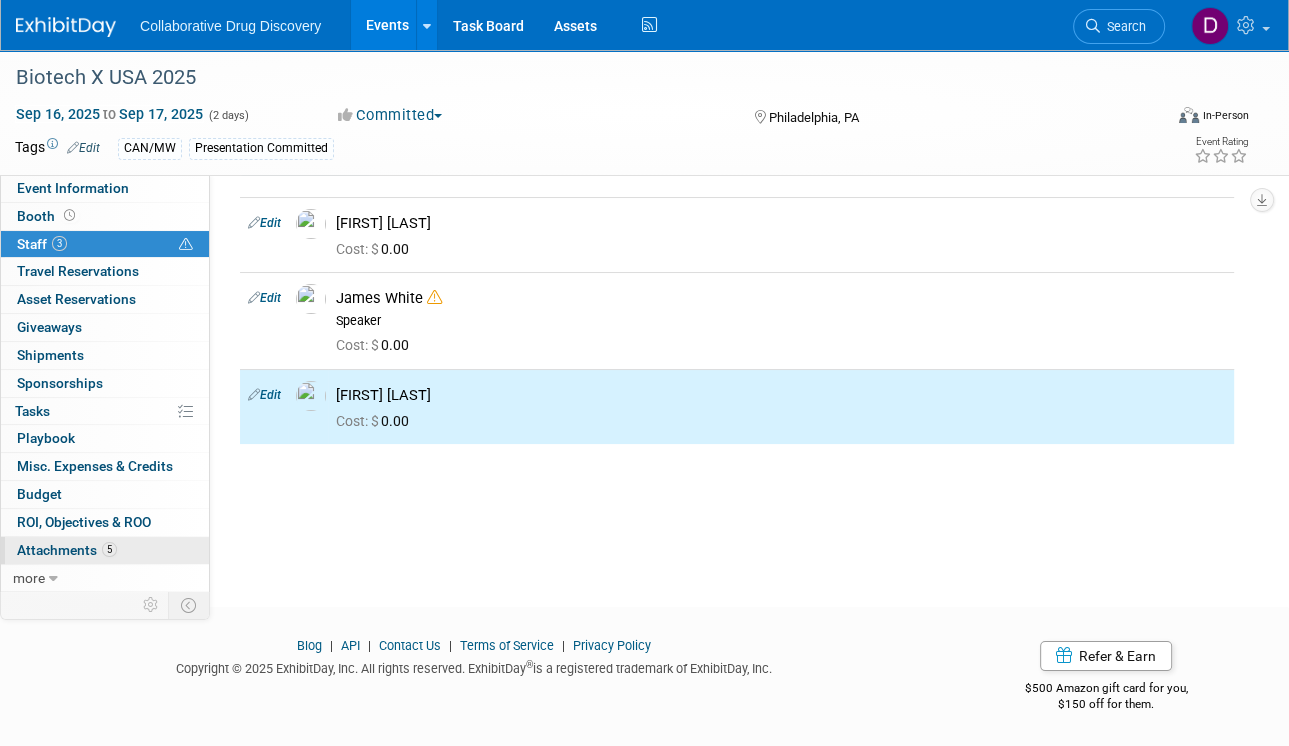 click on "5
Attachments 5" at bounding box center [105, 550] 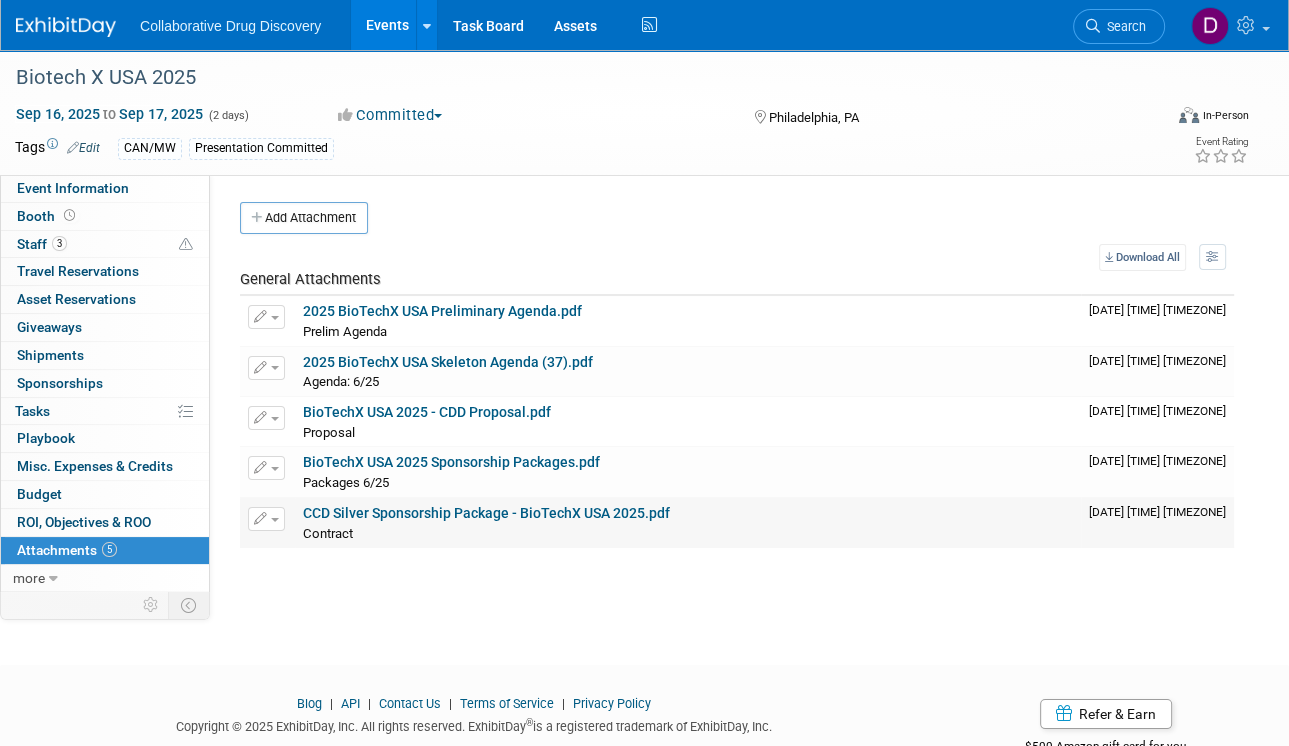 click on "CCD Silver Sponsorship Package - BioTechX USA 2025.pdf" at bounding box center [486, 513] 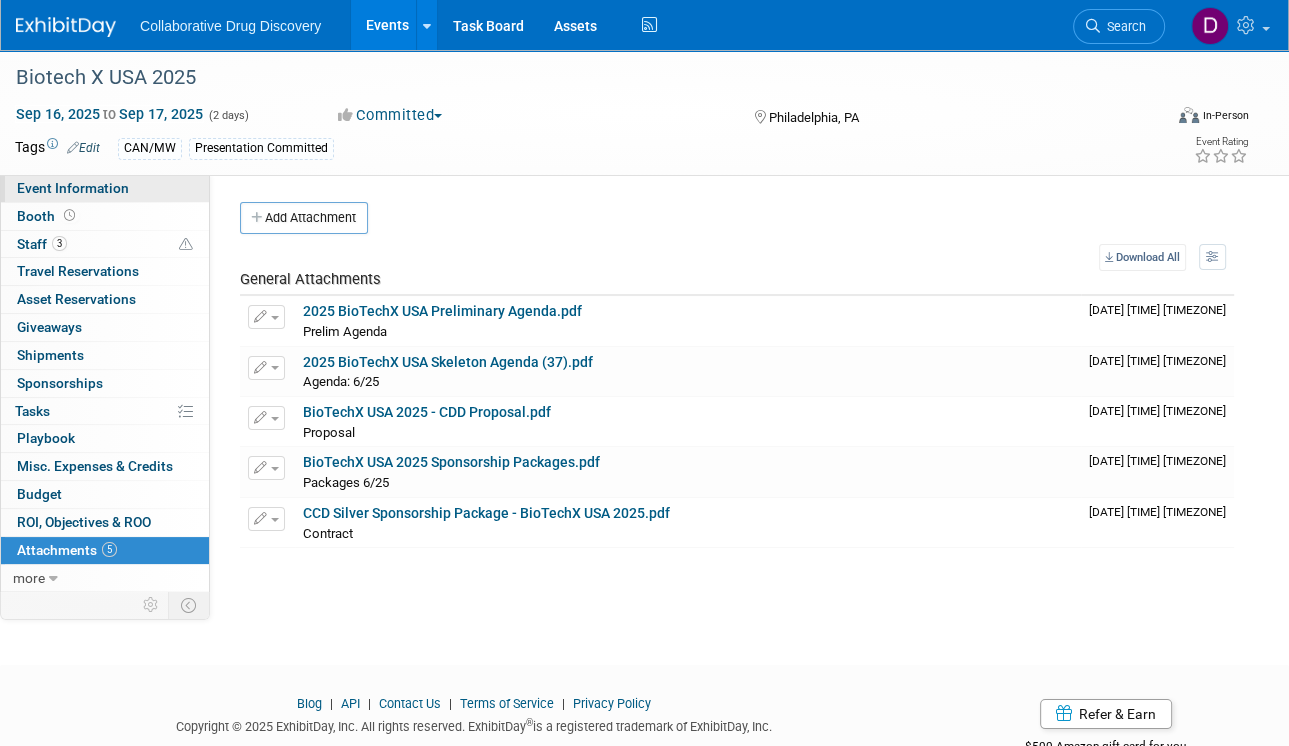 click on "Event Information" at bounding box center [105, 188] 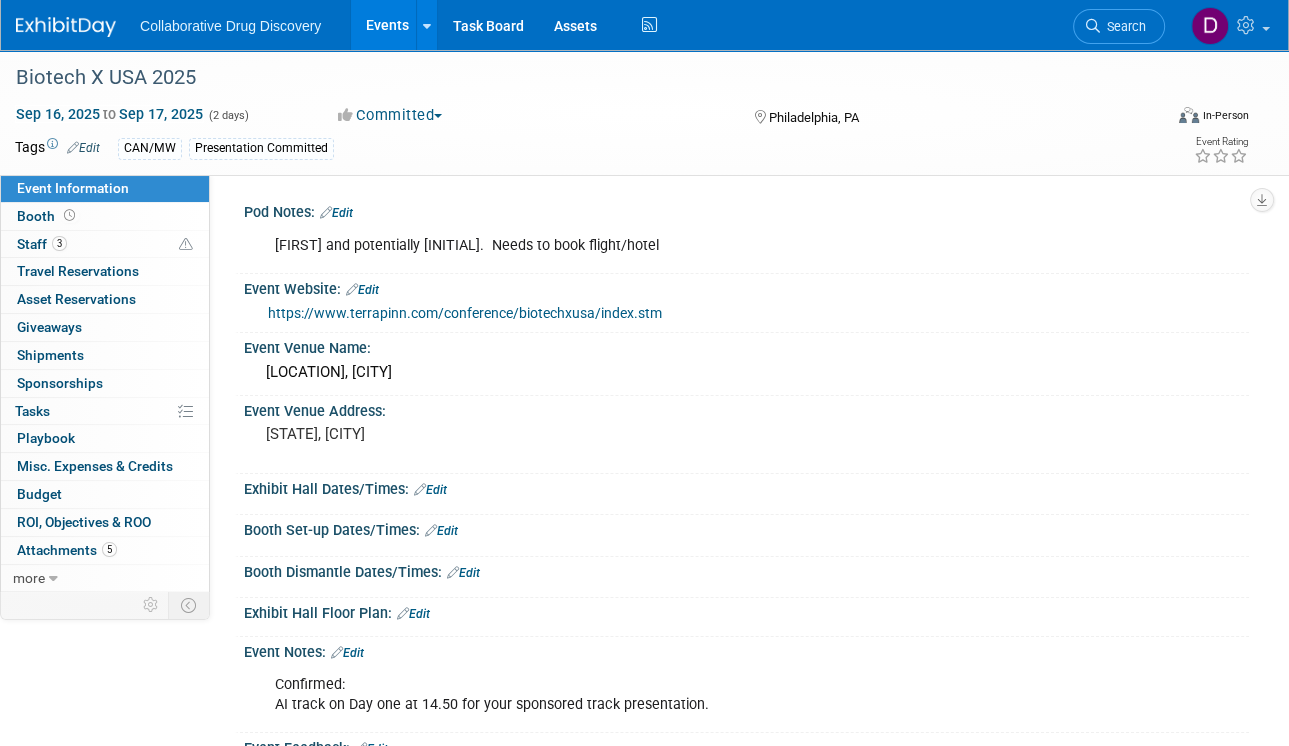scroll, scrollTop: 237, scrollLeft: 0, axis: vertical 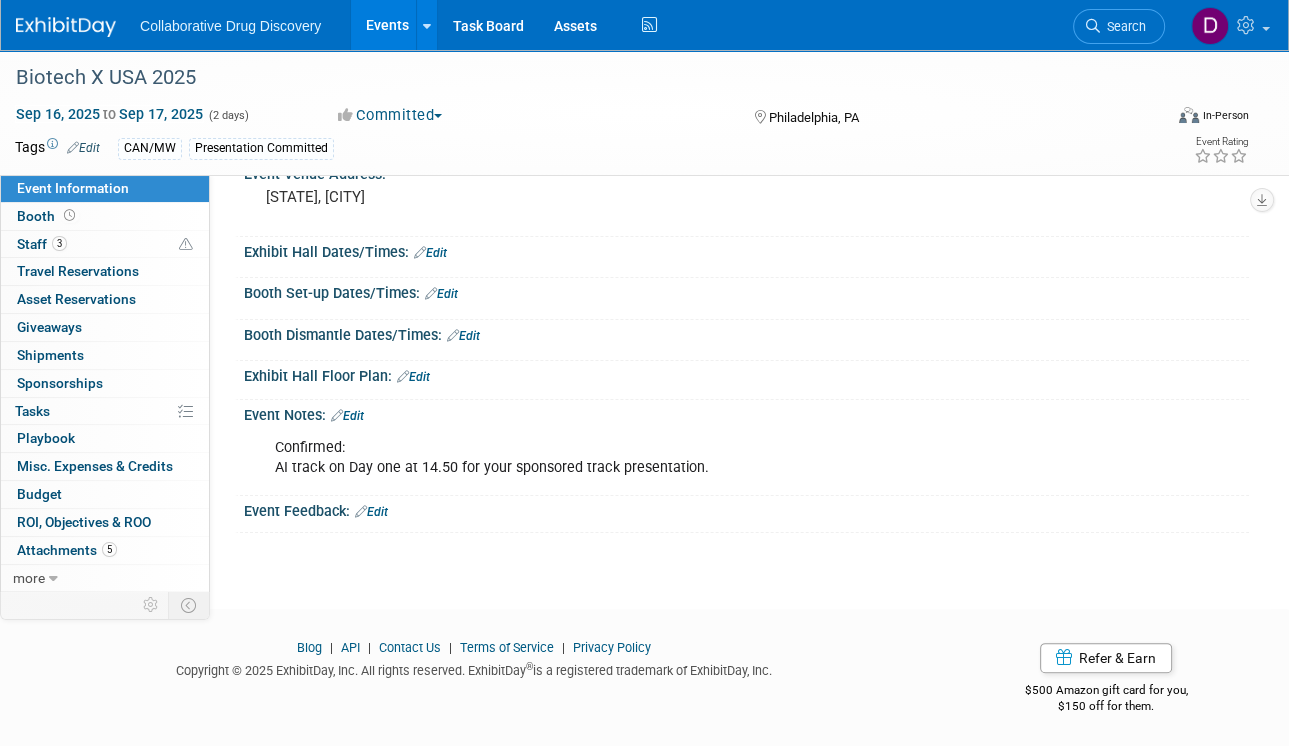 click on "Edit" at bounding box center (347, 416) 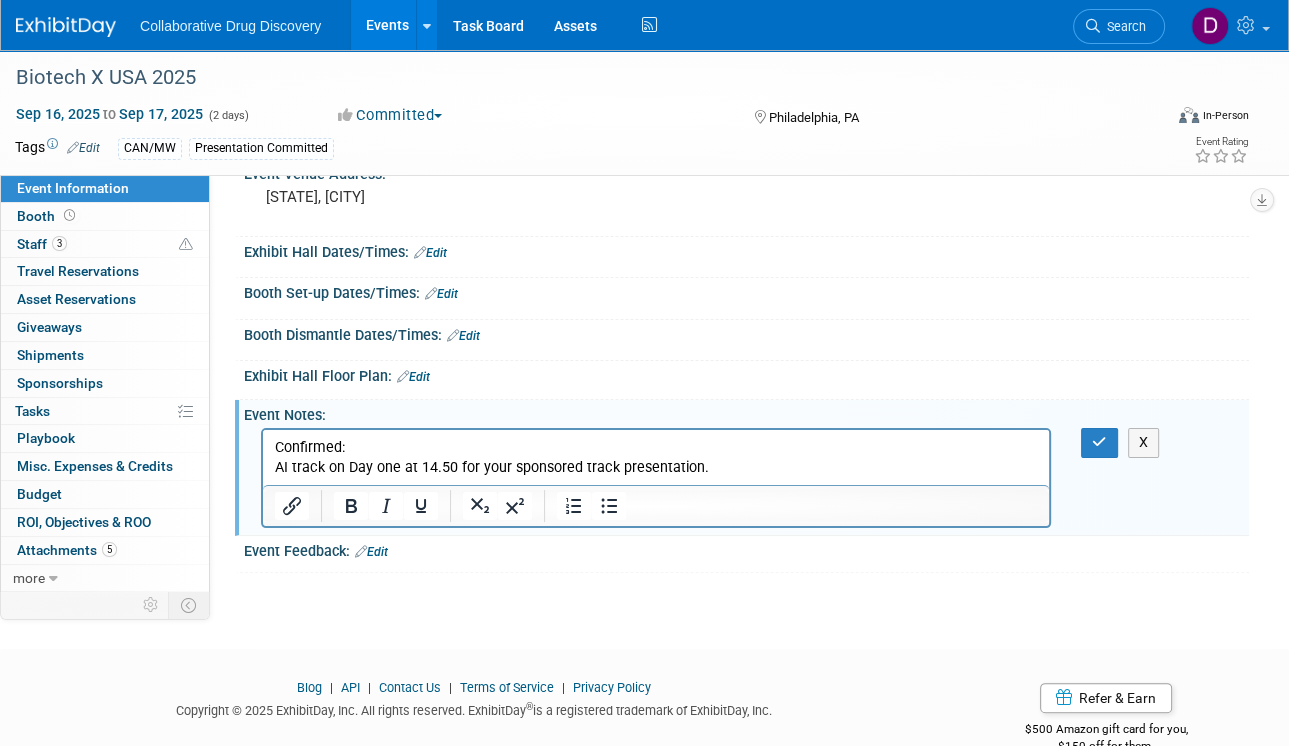 scroll, scrollTop: 0, scrollLeft: 0, axis: both 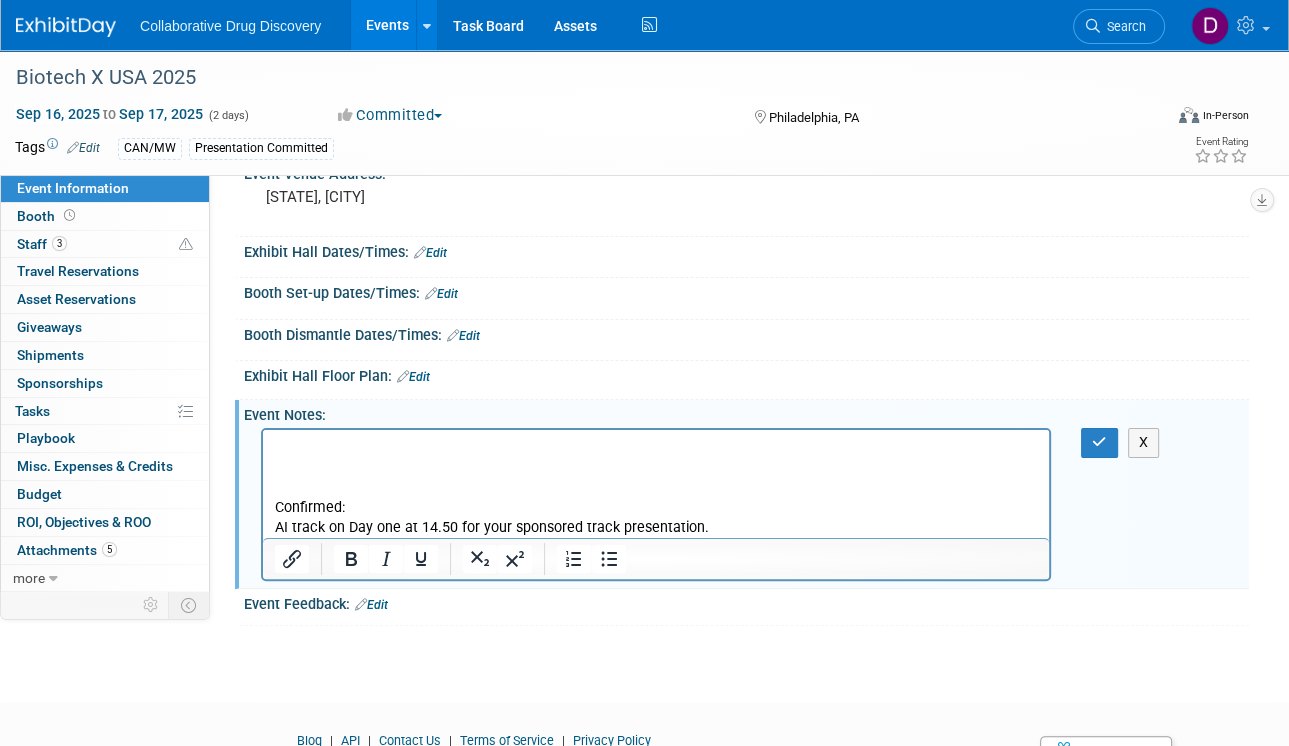 click at bounding box center [656, 448] 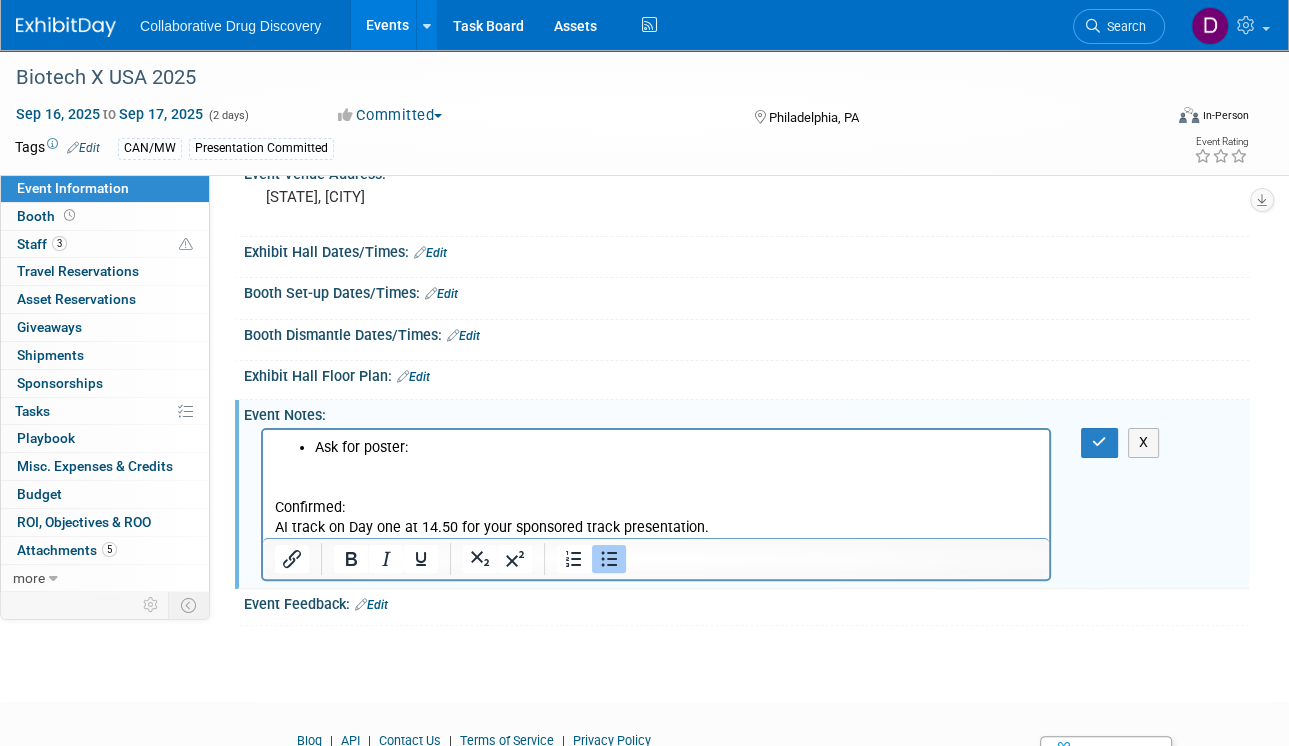 click on "Ask for poster:" at bounding box center (676, 448) 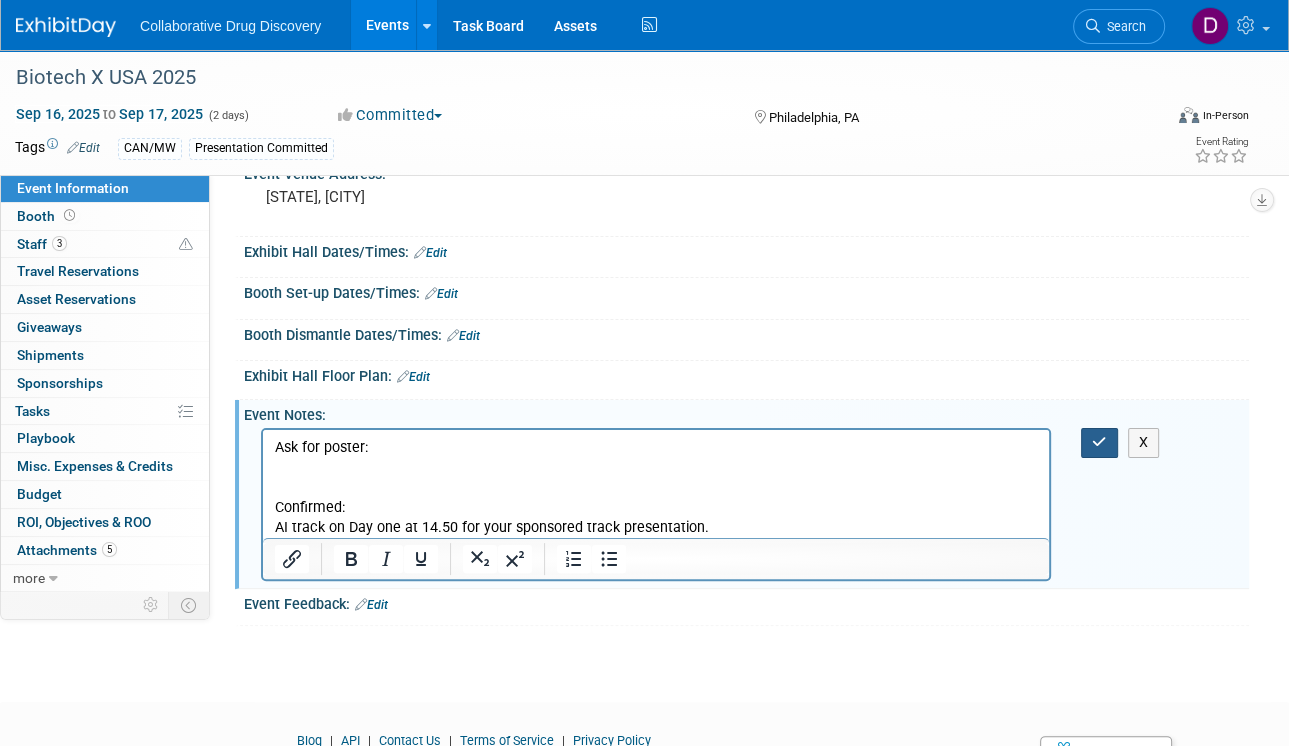 click at bounding box center (1099, 442) 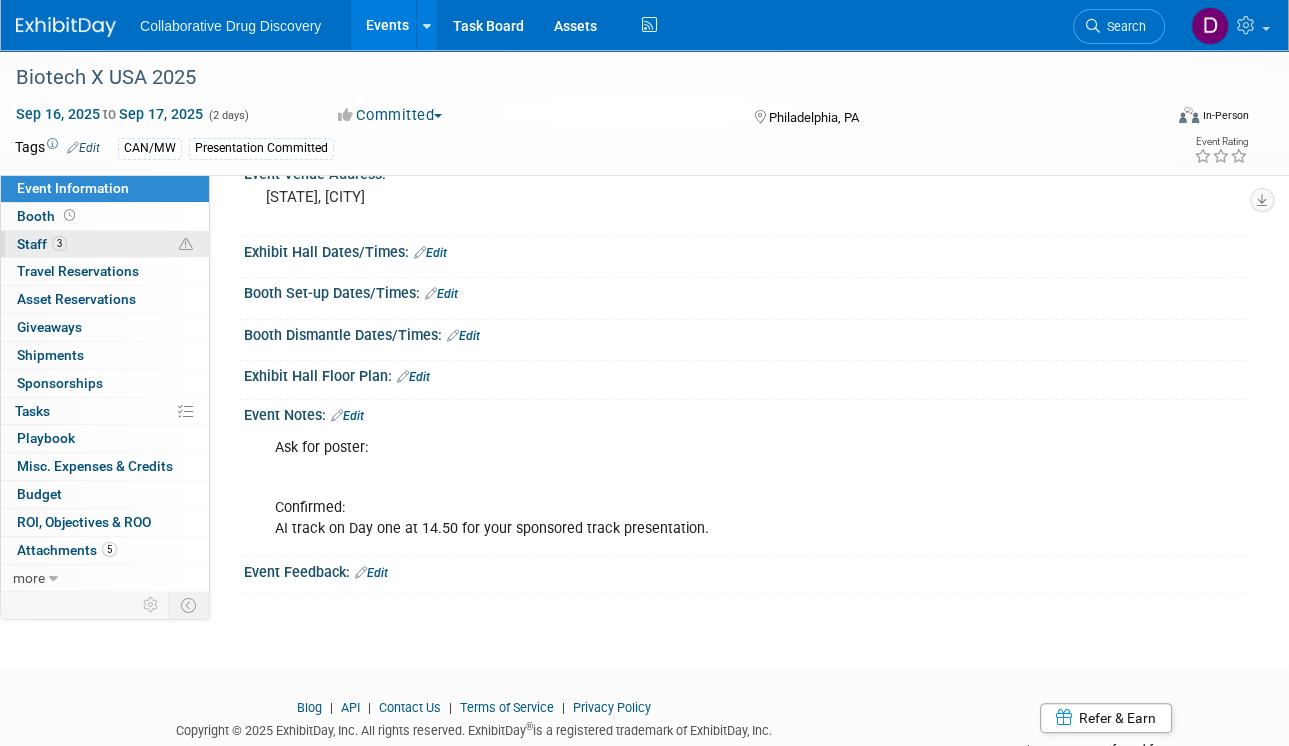 scroll, scrollTop: 0, scrollLeft: 0, axis: both 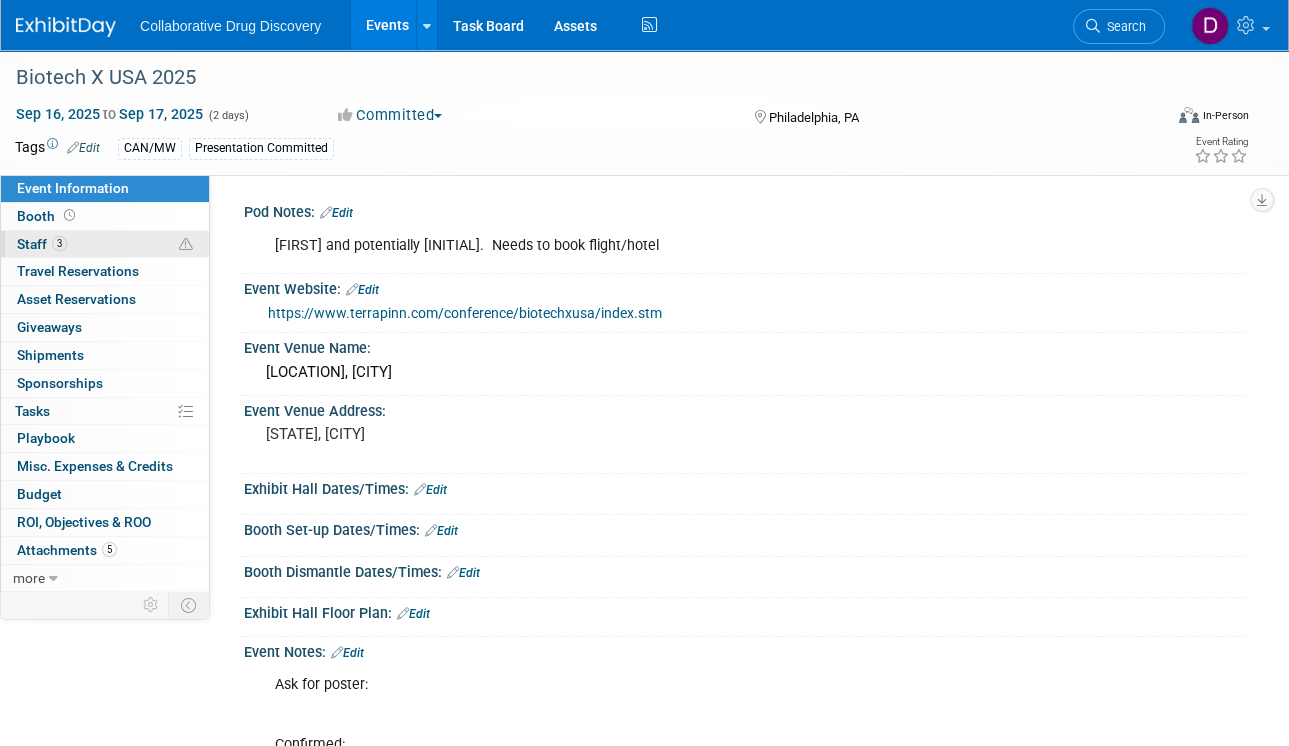 click on "Staff 3" at bounding box center [42, 244] 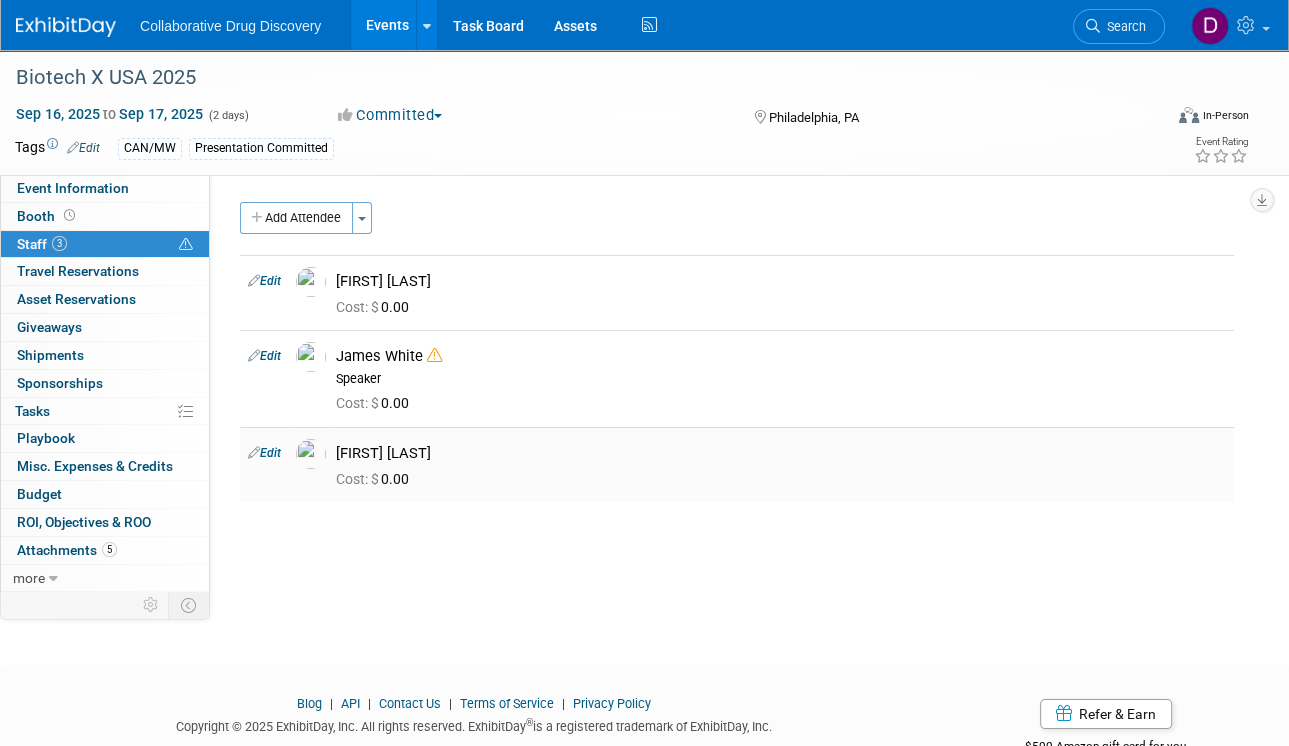 click on "Cost: $  0.00" at bounding box center (781, 477) 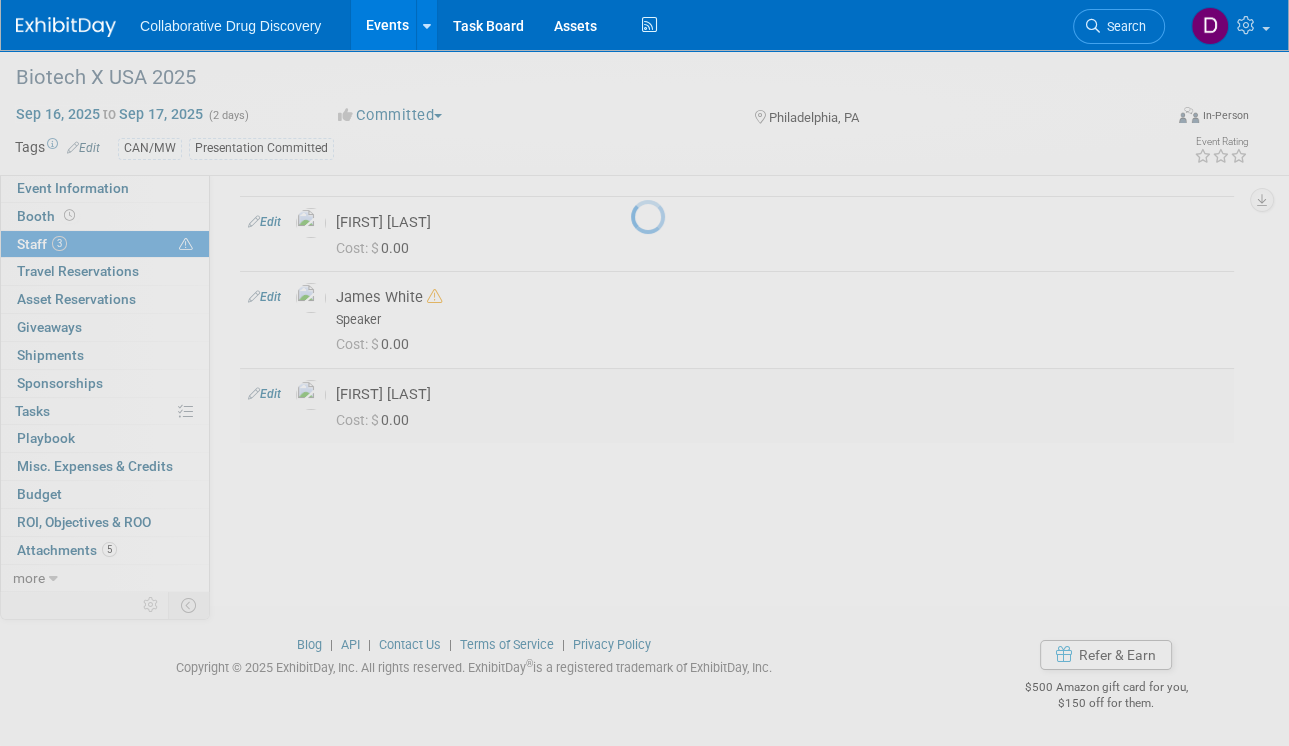 select on "34708ee4-09e0-4309-af09-cb6b36df6c62" 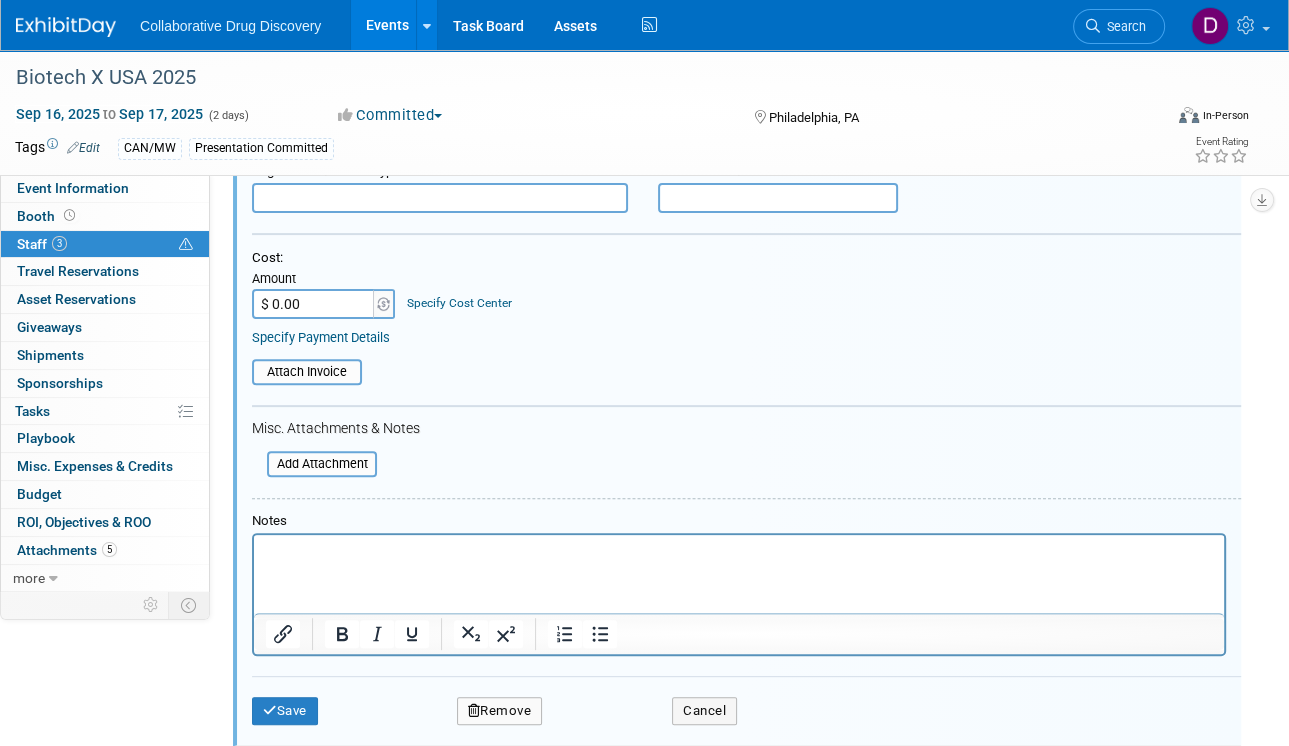 scroll, scrollTop: 692, scrollLeft: 0, axis: vertical 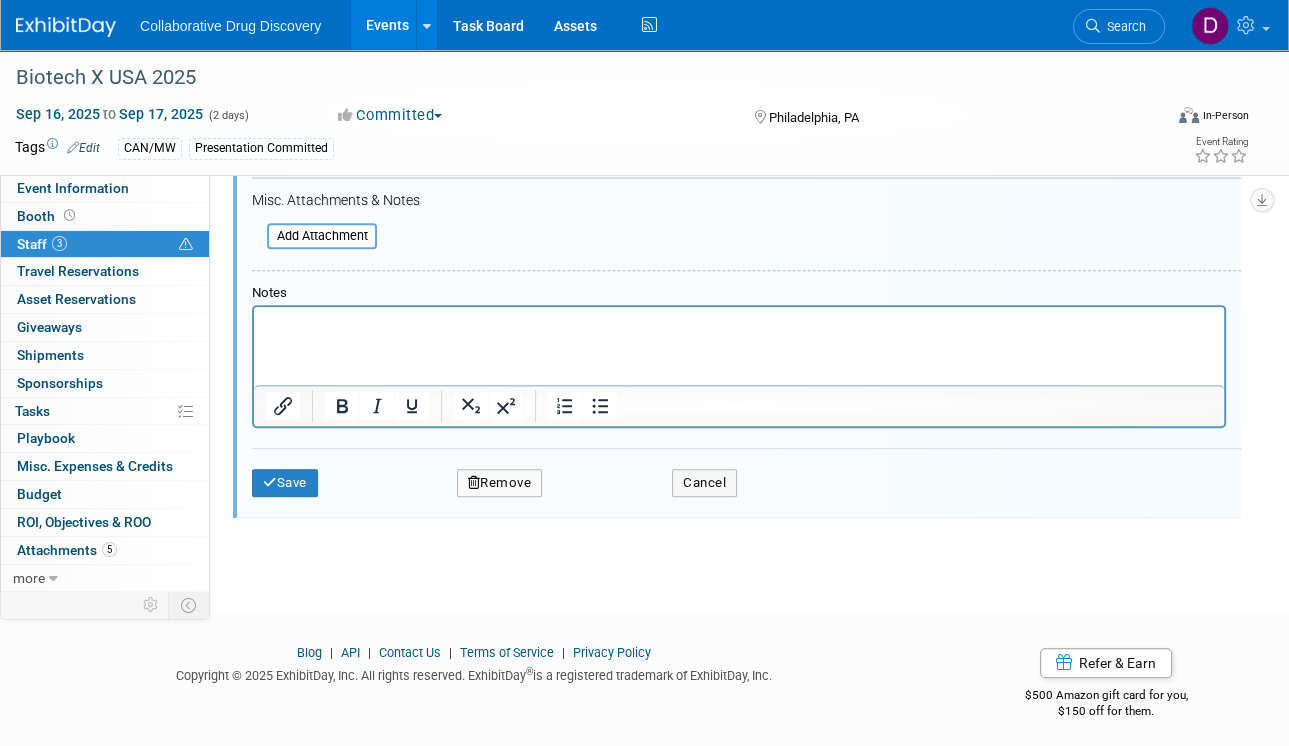 click on "Remove" at bounding box center (500, 483) 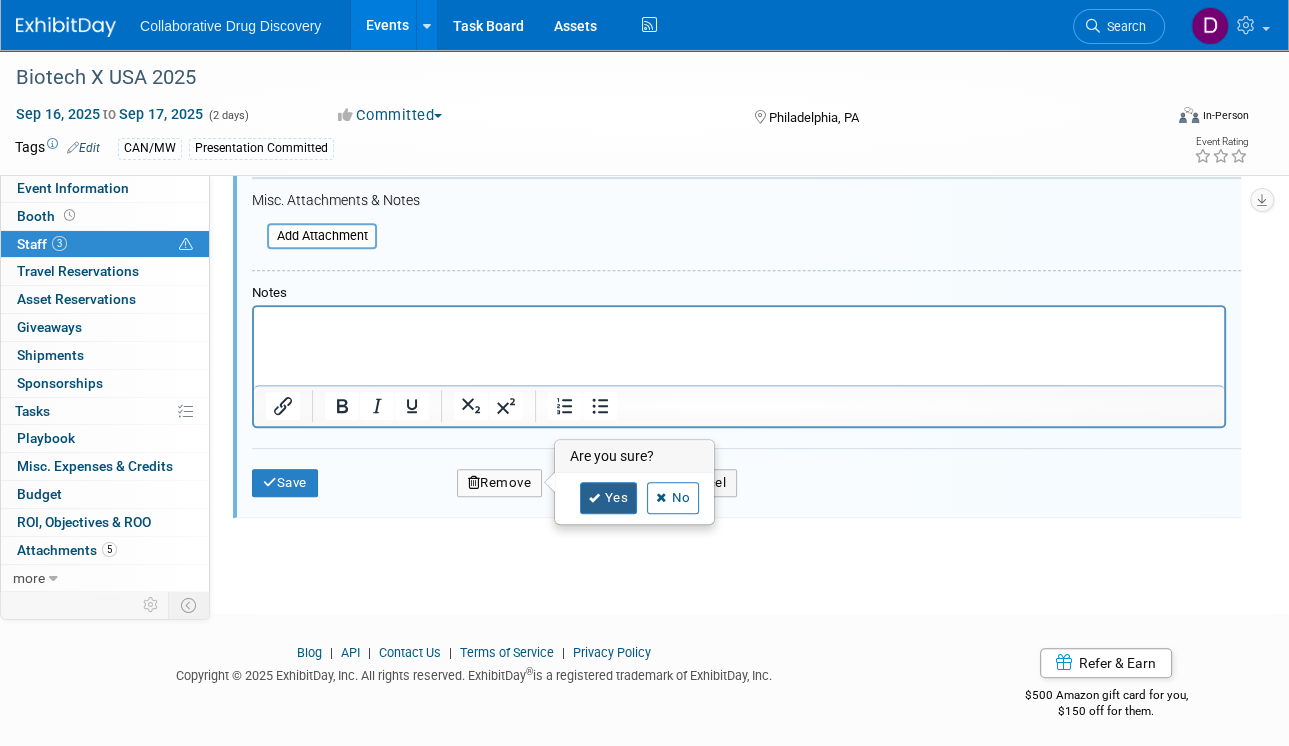 click on "Yes" at bounding box center [609, 498] 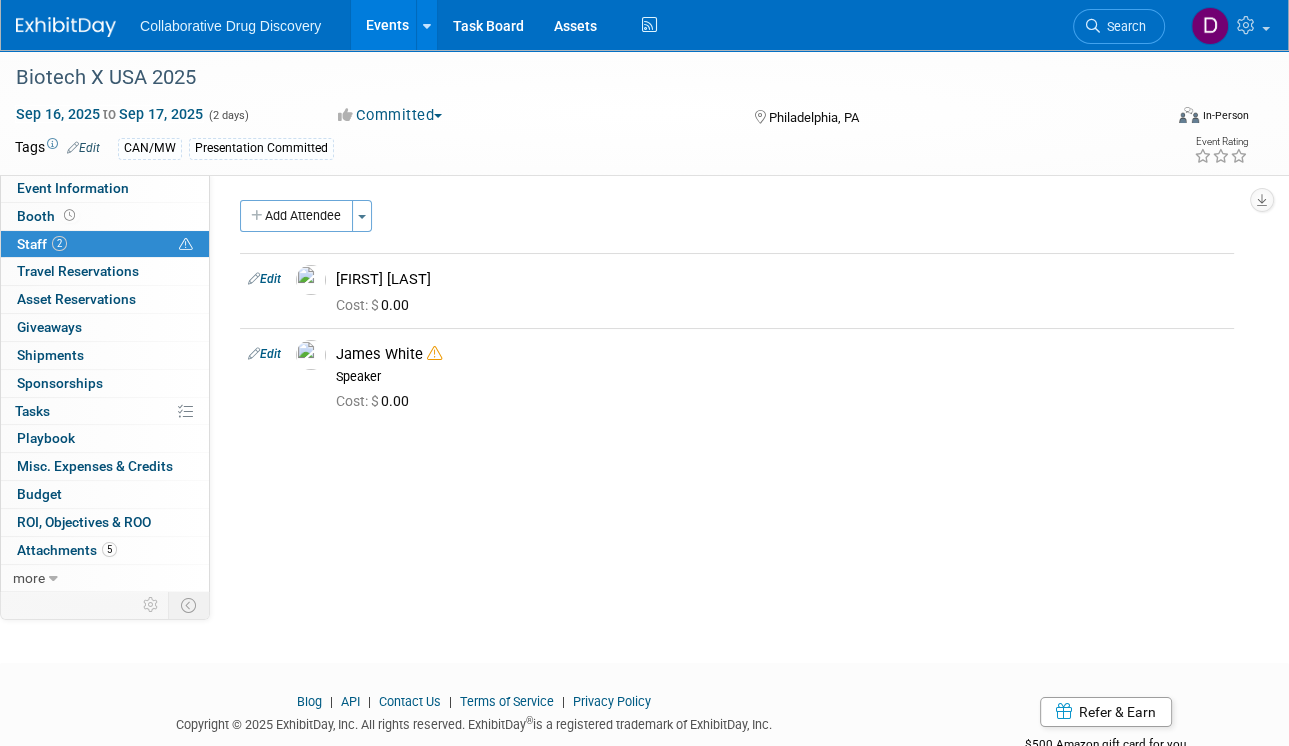 scroll, scrollTop: 0, scrollLeft: 0, axis: both 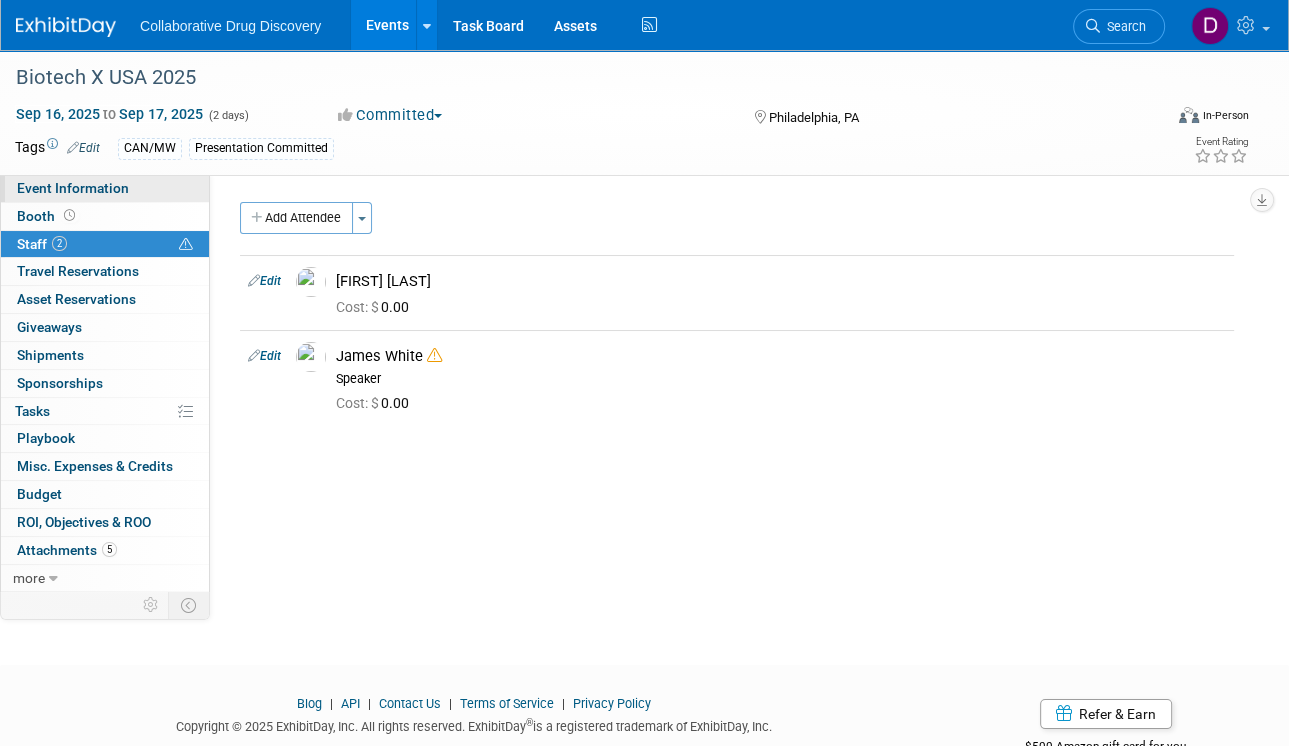click on "Event Information" at bounding box center (105, 188) 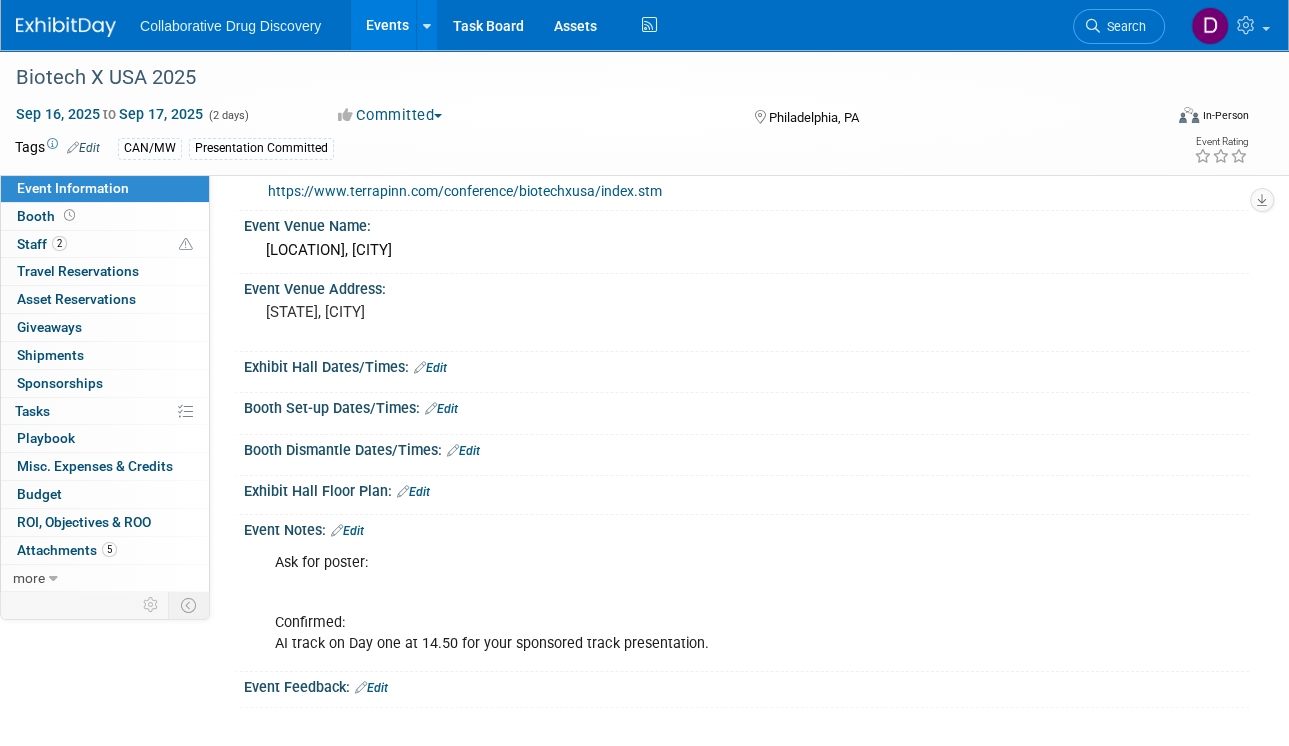 scroll, scrollTop: 132, scrollLeft: 0, axis: vertical 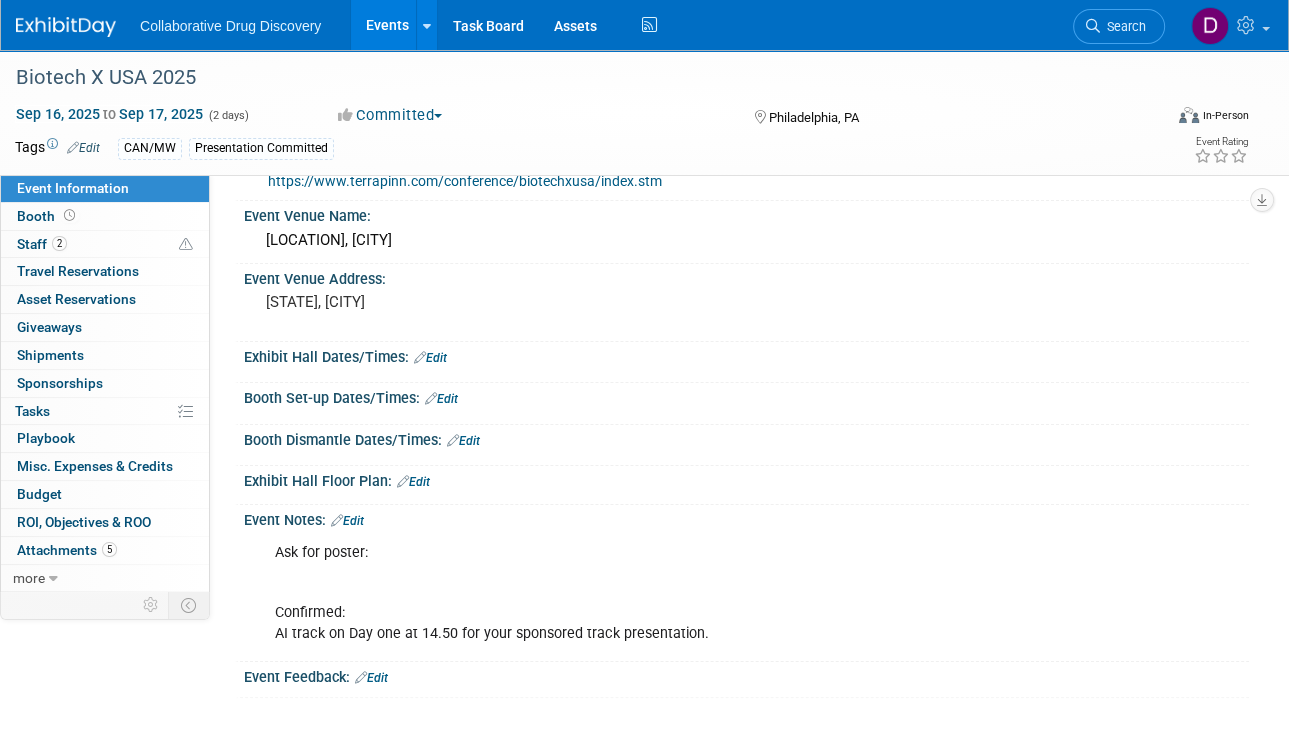 click on "Edit" at bounding box center (347, 521) 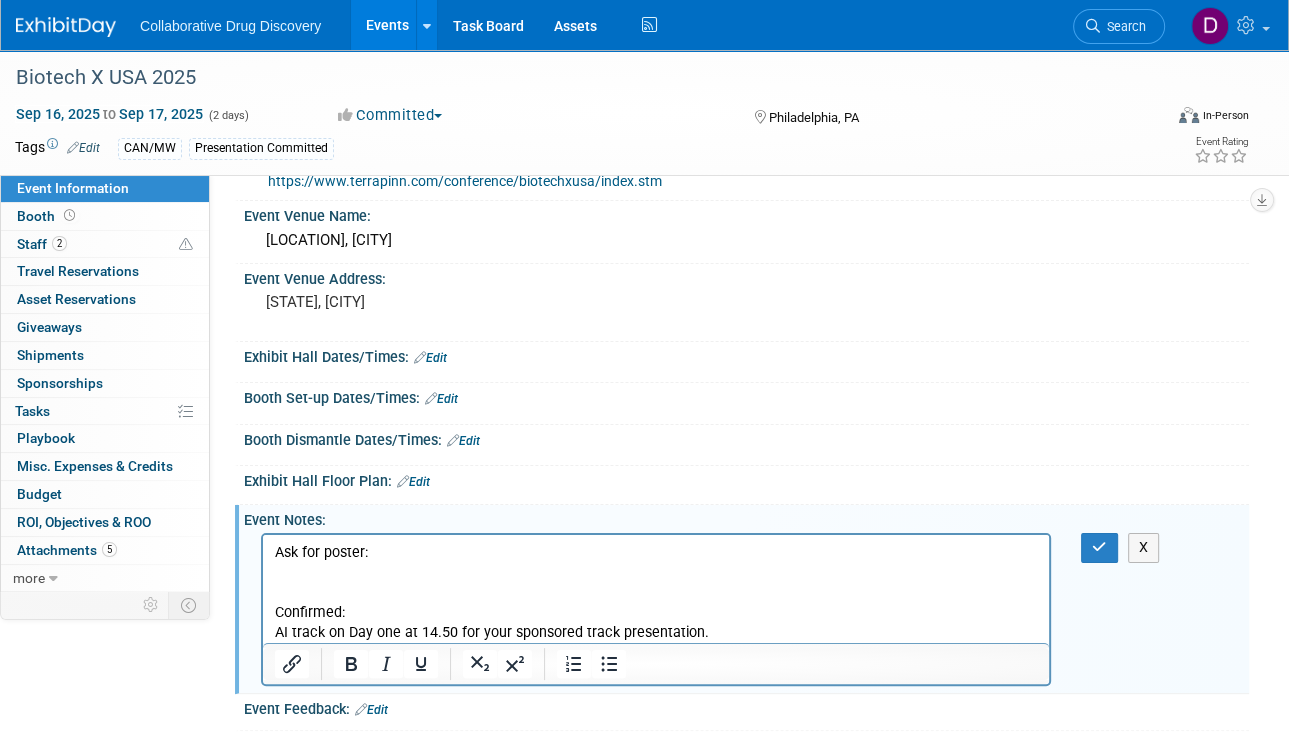 scroll, scrollTop: 0, scrollLeft: 0, axis: both 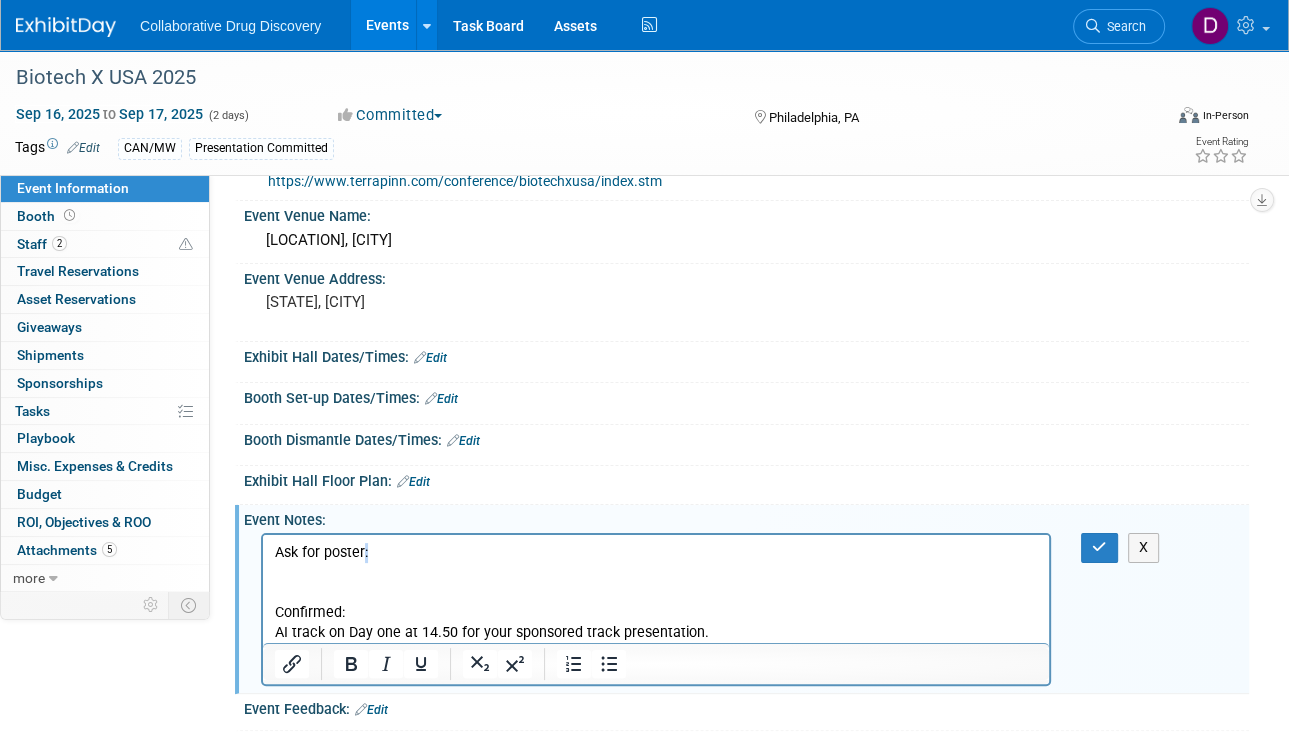 click on "Ask for poster:  Confirmed:  AI track on Day one at 14.50 for your sponsored track presentation." at bounding box center [656, 593] 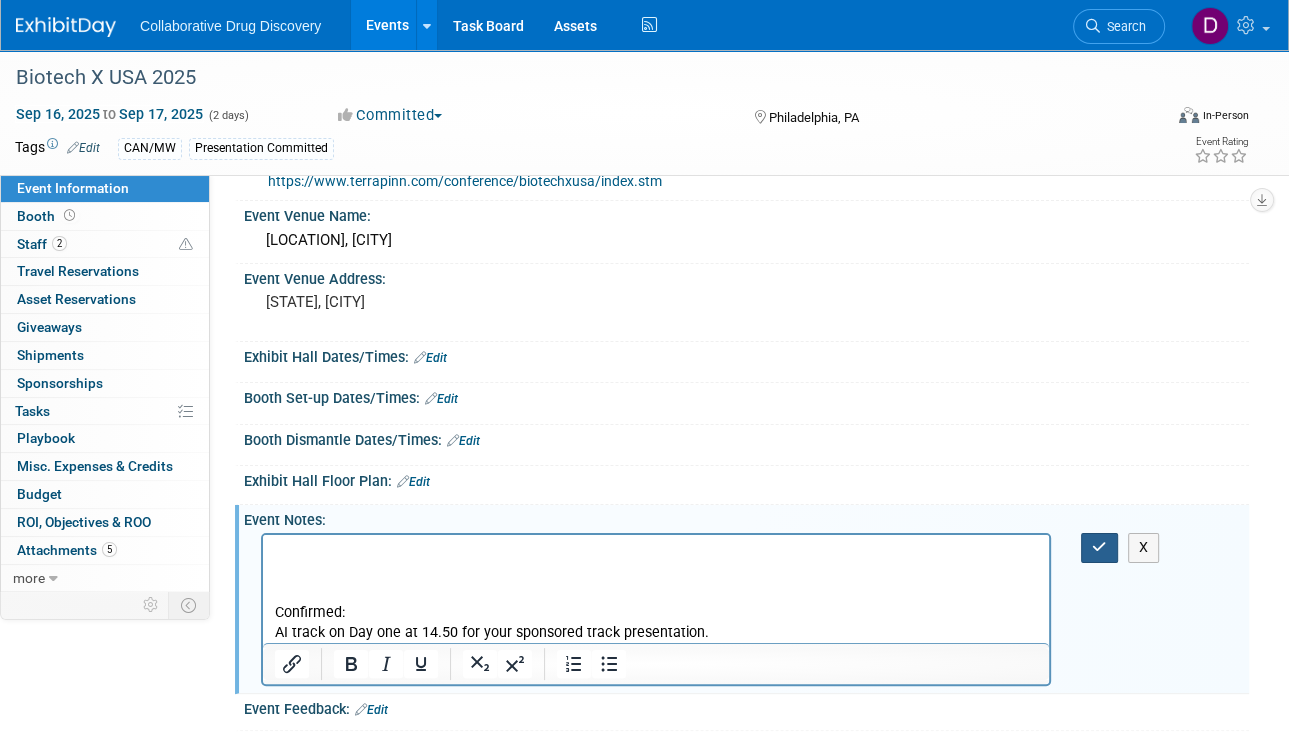 click at bounding box center [1099, 547] 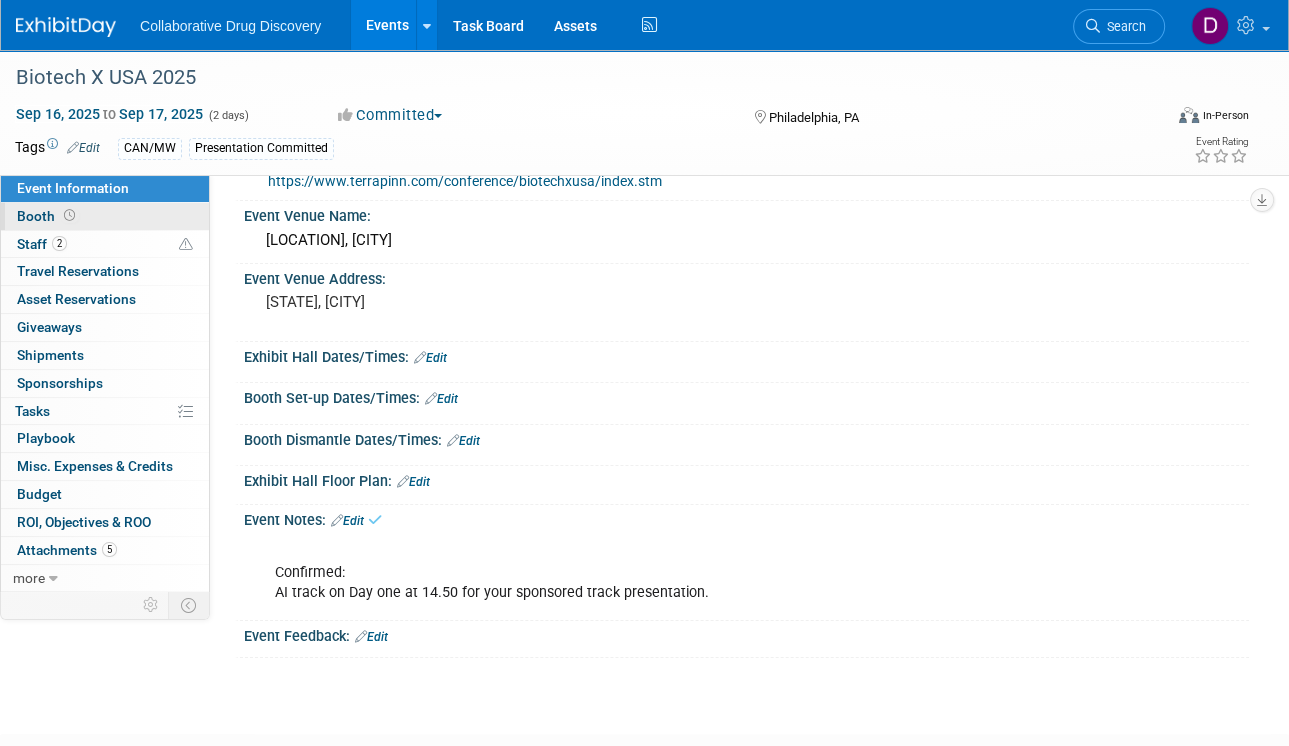 scroll, scrollTop: 0, scrollLeft: 0, axis: both 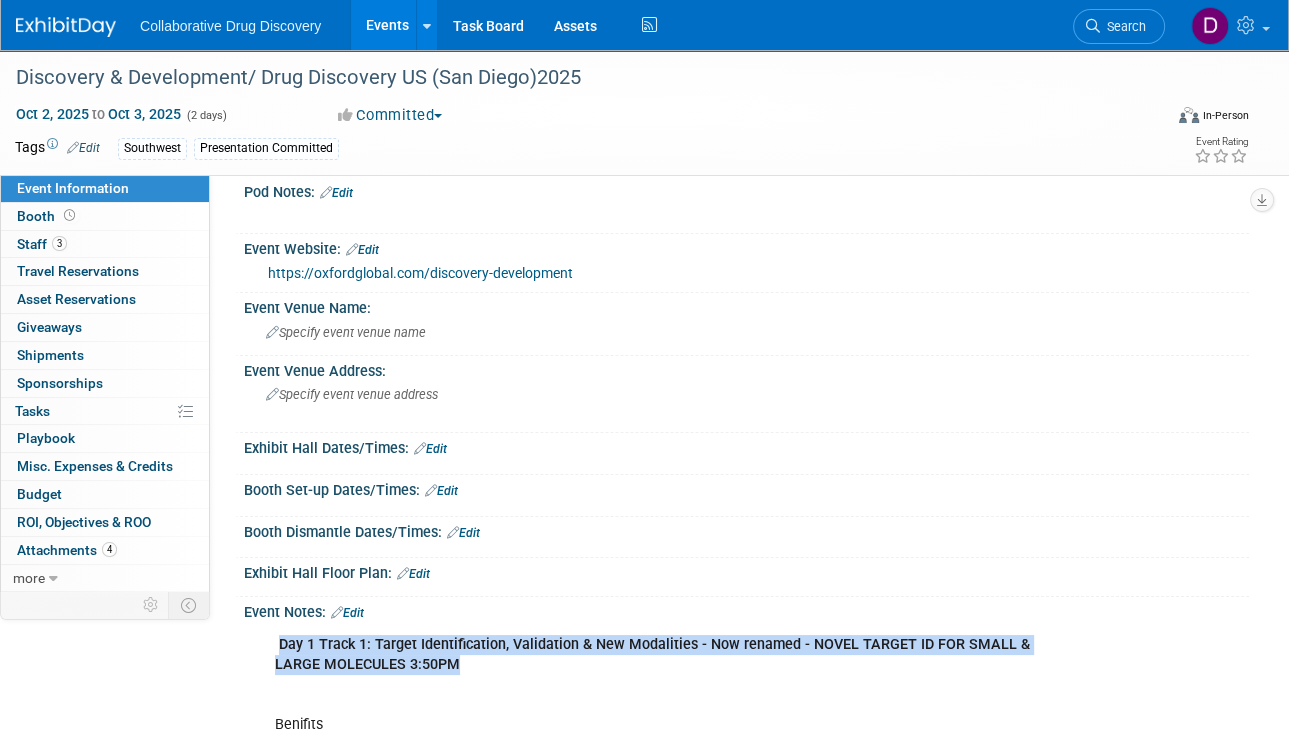drag, startPoint x: 283, startPoint y: 642, endPoint x: 495, endPoint y: 660, distance: 212.76277 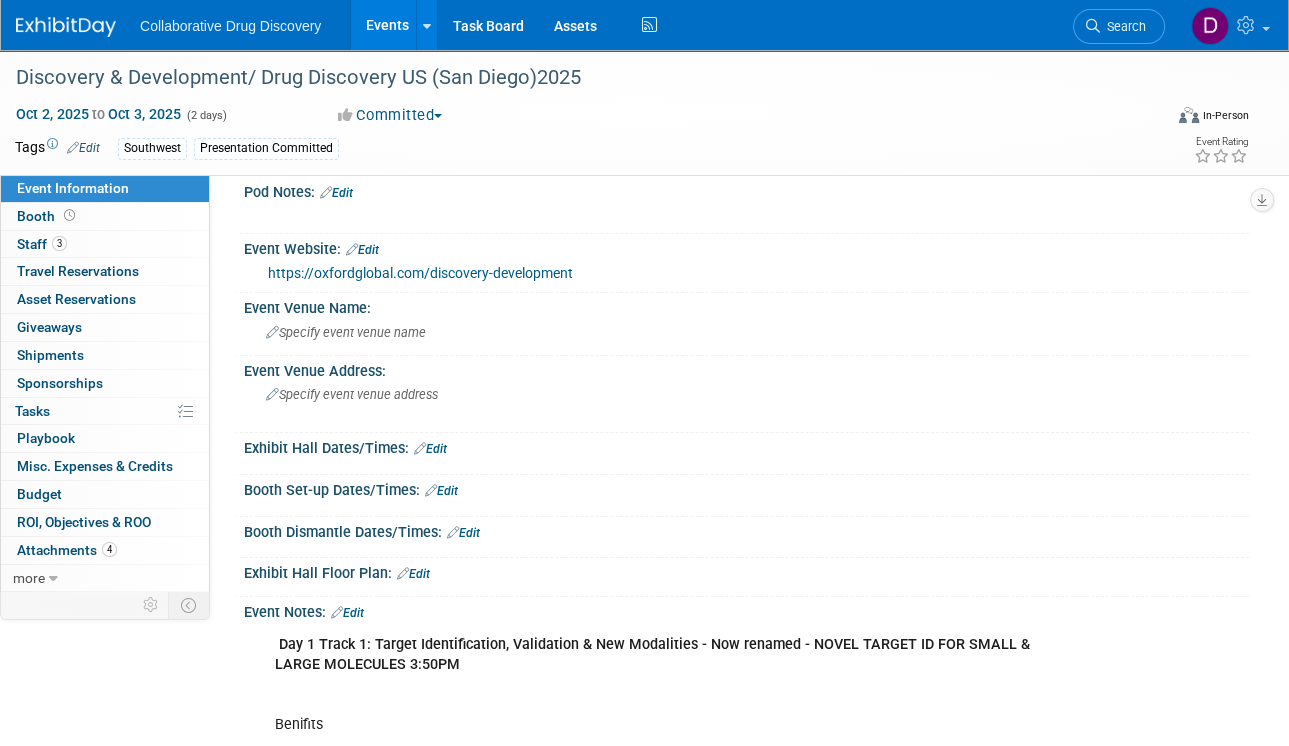 click on "Day 1 Track 1: Target Identification, Validation & New Modalities - Now renamed - NOVEL TARGET ID FOR SMALL & LARGE MOLECULES 3:50PM Benifits  THOUGHT LEADERSHIP​ 20-minute in-programme presentation – premium presentation slot BRANDING LEVEL​ Company logo displayed in the event guide, in the event pack, online platform and website home page Company logo and 150-word company profile to be featured in the Silver sponsor section of the event website   PASSES​ 3 x Full conference passes **please note only one additional full conference pass can be added at a later date (subject to availability)** Unlimited full conference passes for your clients (Pharmaceutical, Biotechnology & Academia representatives only) COMMUNICATIONS​ Hotlink from your company logo in the sponsors section of the event website to your website Dedicated social media post announcing your involvement BUSINESS DEVELOPMENT​ / EXHIBITION 7 x pre-scheduled guaranteed one to one meetings with selected delegates of your choice" at bounding box center [656, 1087] 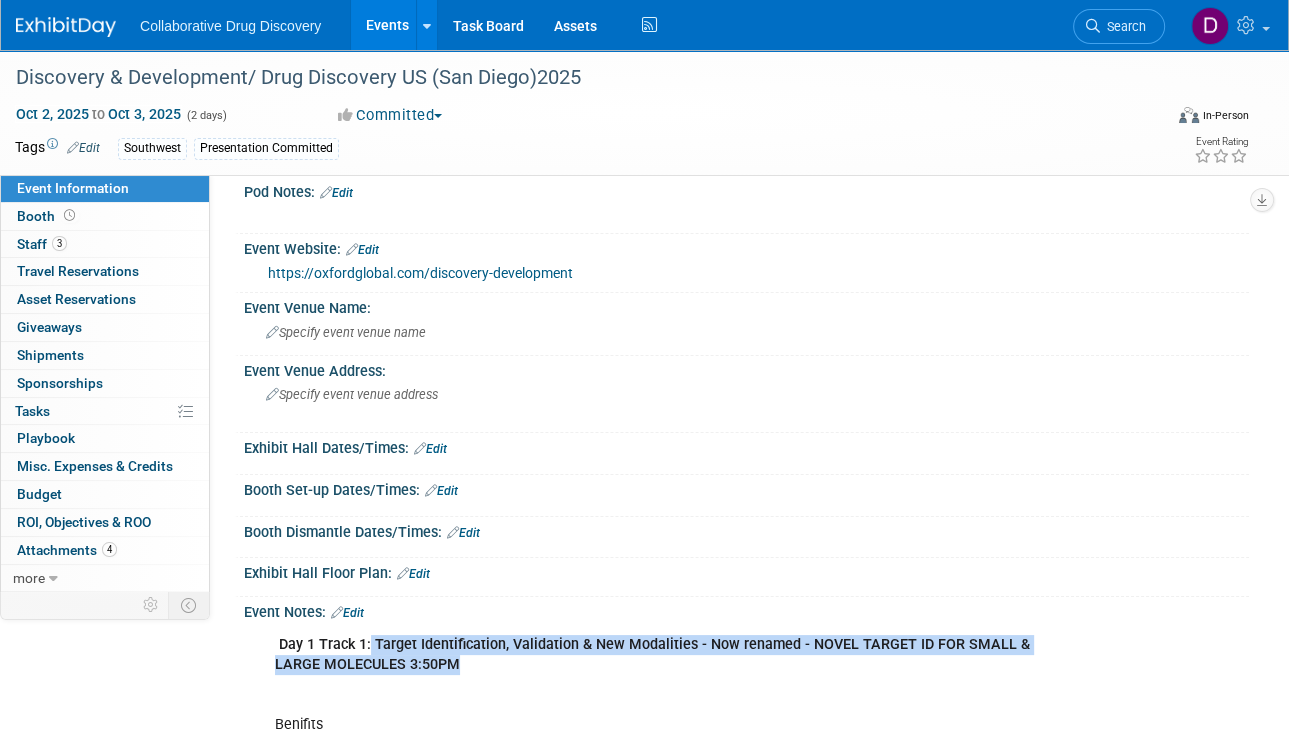 drag, startPoint x: 370, startPoint y: 640, endPoint x: 651, endPoint y: 653, distance: 281.30054 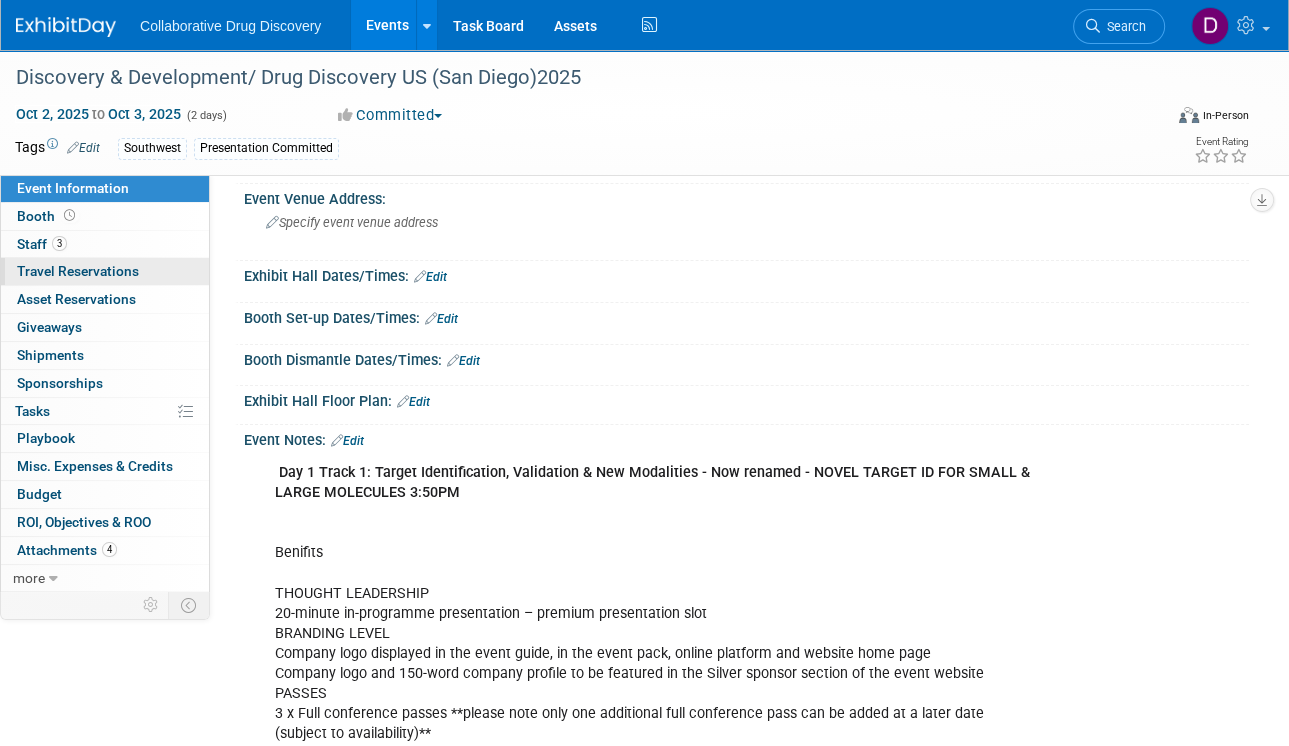 scroll, scrollTop: 0, scrollLeft: 0, axis: both 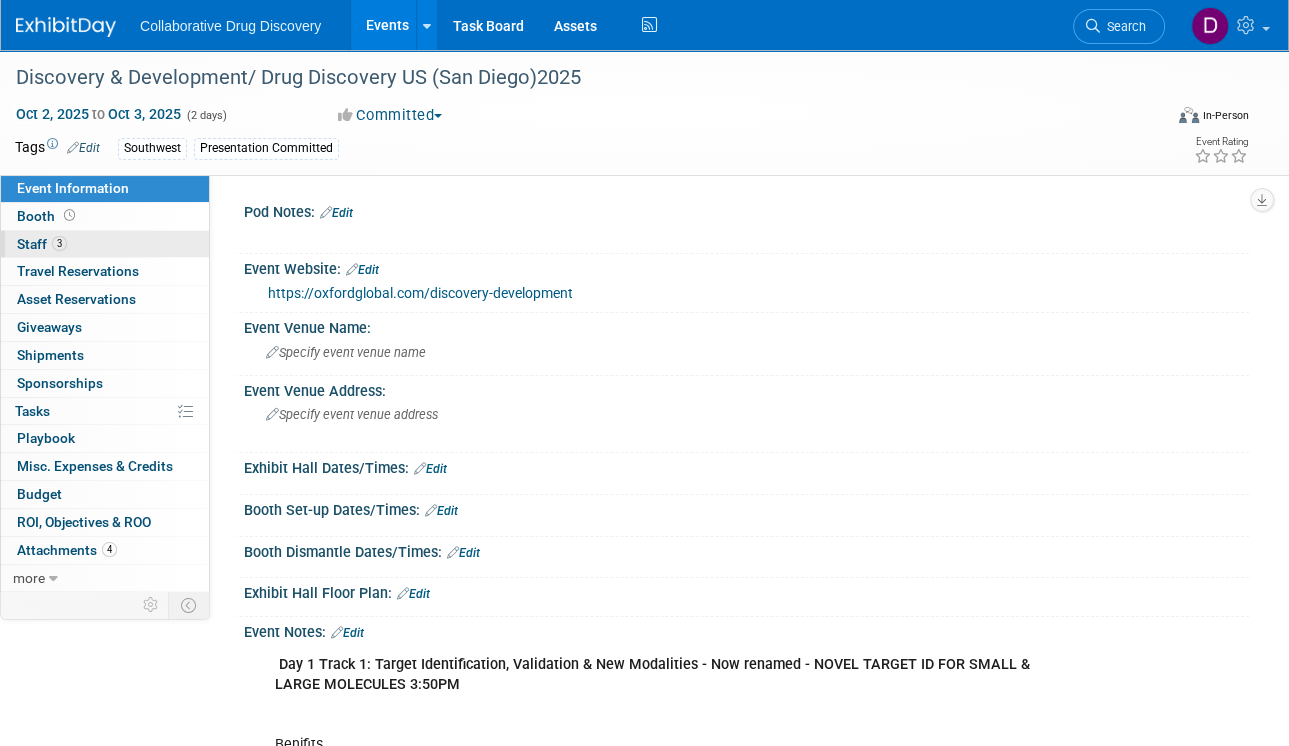 click on "3" at bounding box center (59, 243) 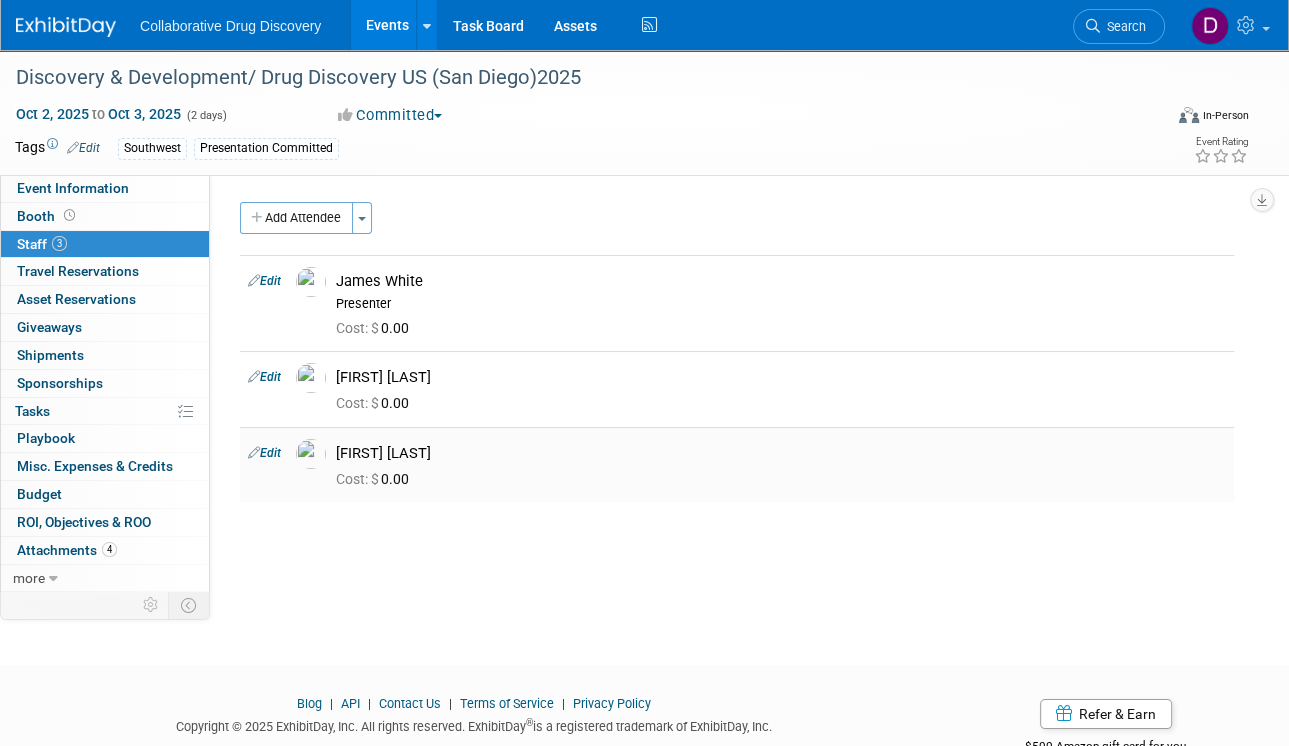 click on "[FIRST] [LAST]" at bounding box center (781, 453) 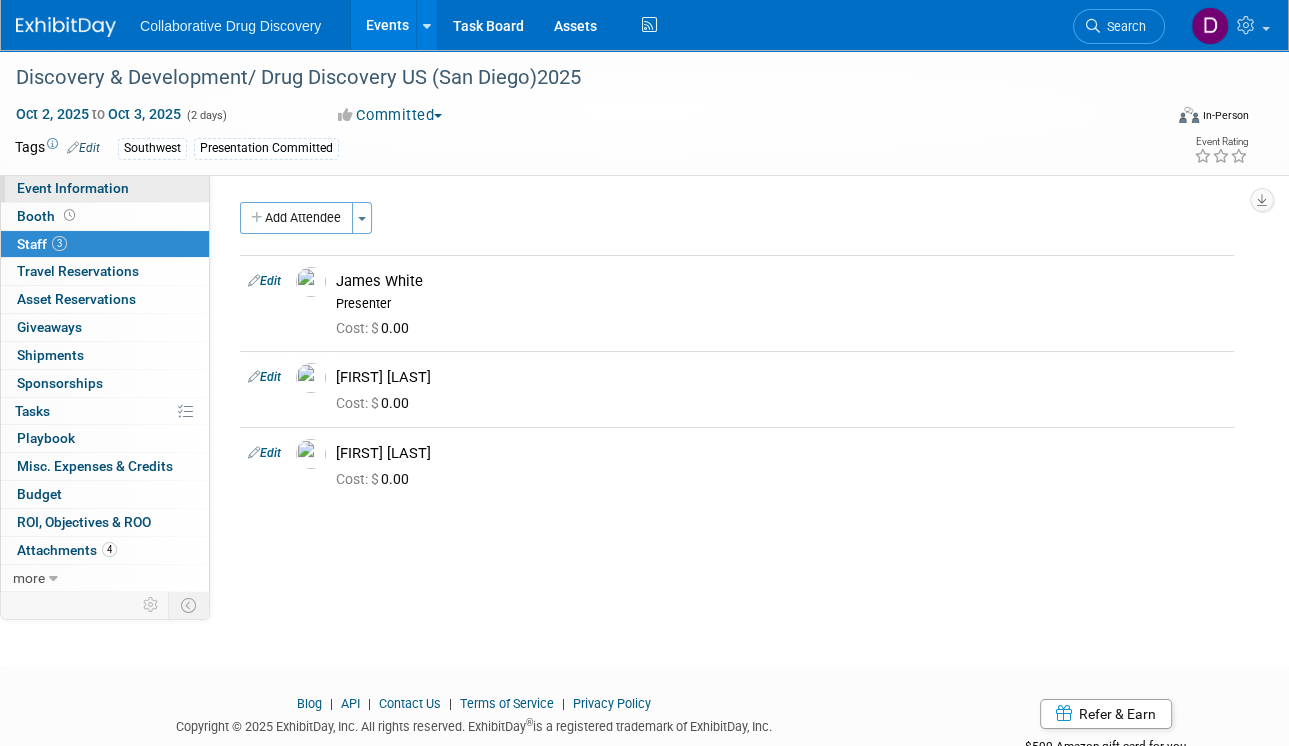 click on "Event Information" at bounding box center [73, 188] 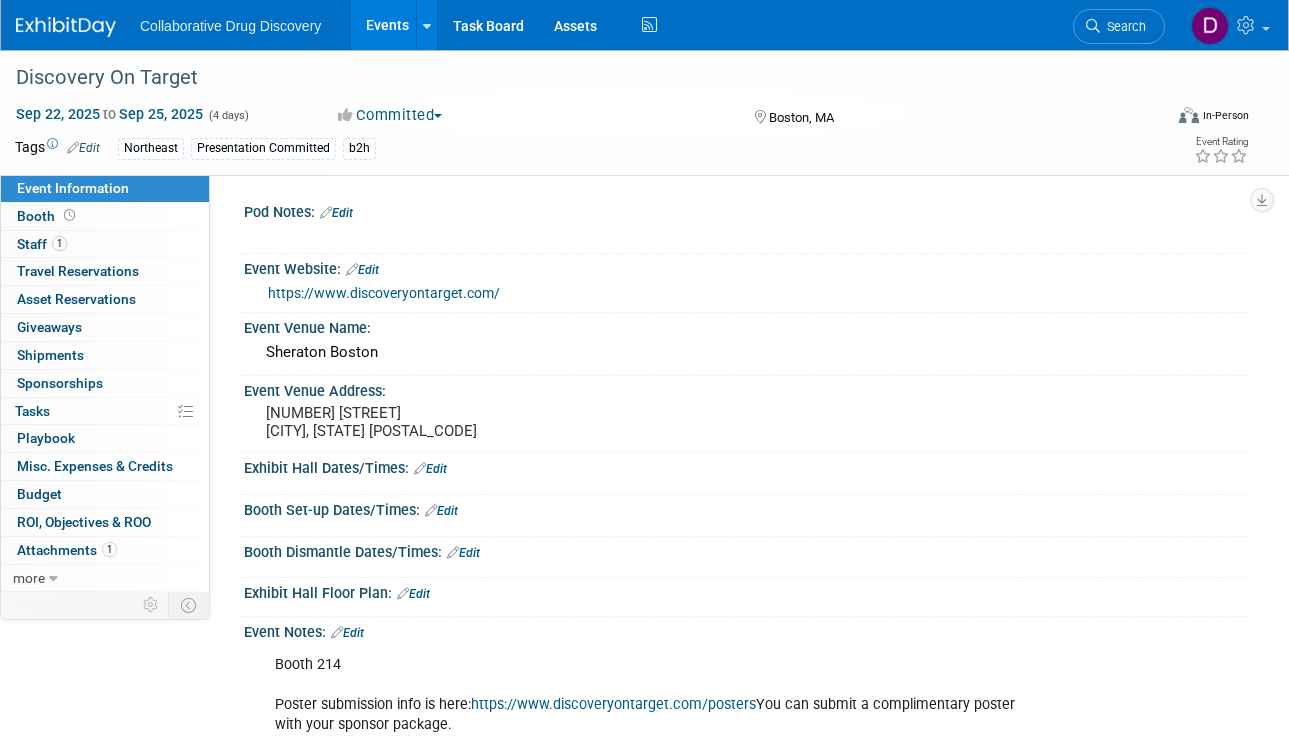 scroll, scrollTop: 0, scrollLeft: 0, axis: both 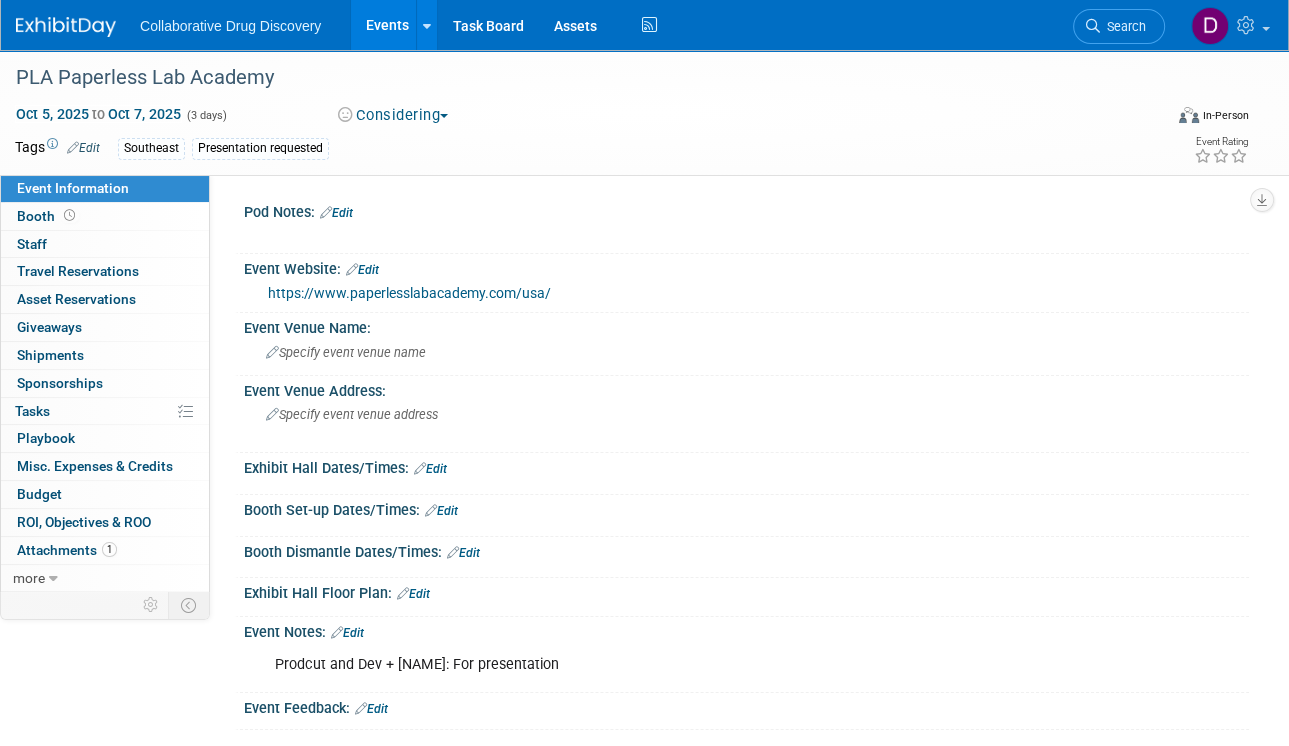 click on "https://www.paperlesslabacademy.com/usa/" at bounding box center [409, 293] 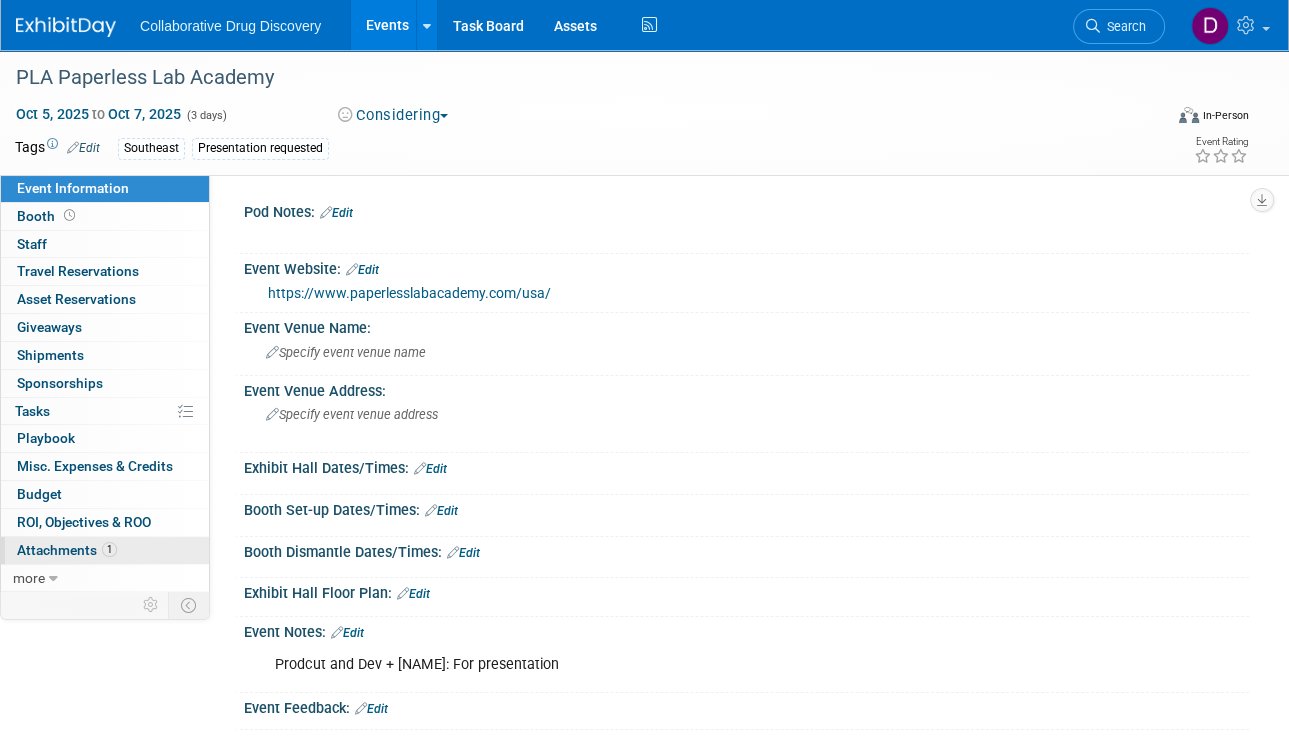 click on "Attachments 1" at bounding box center [67, 550] 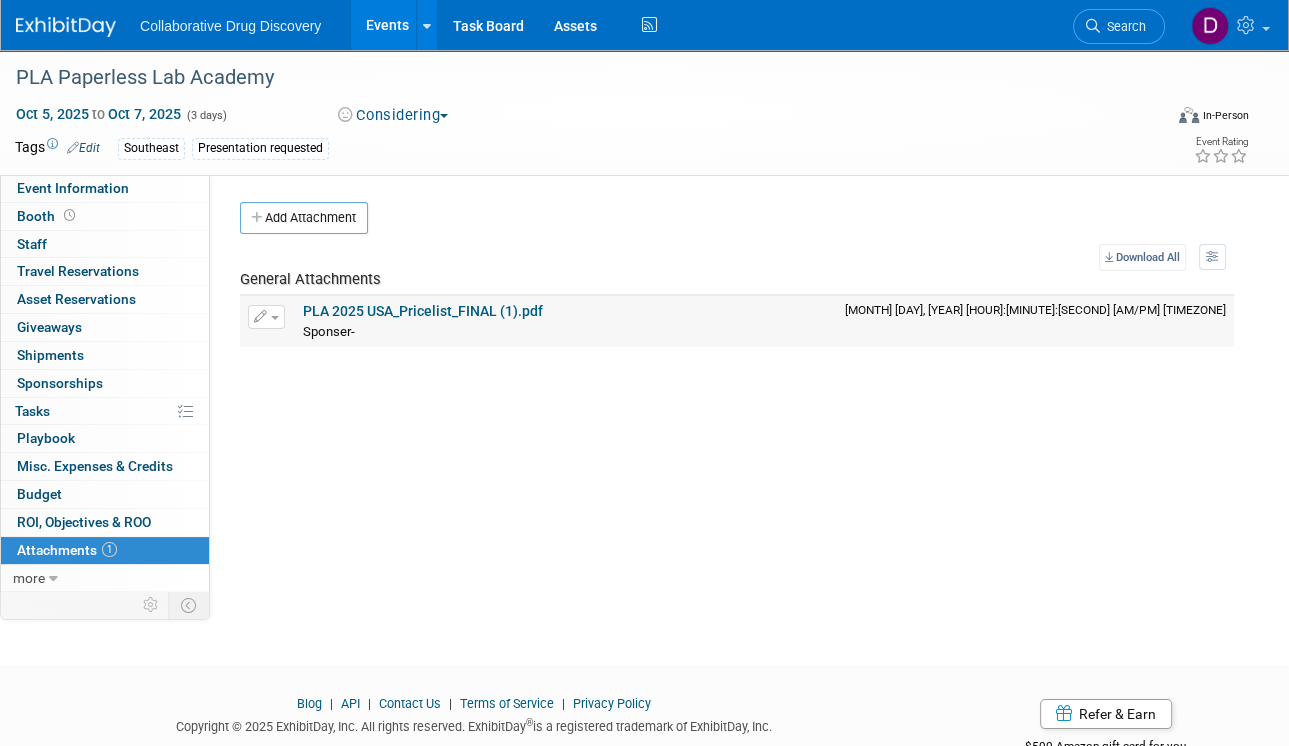 click on "Sponser-
Sponser-
X" at bounding box center [566, 331] 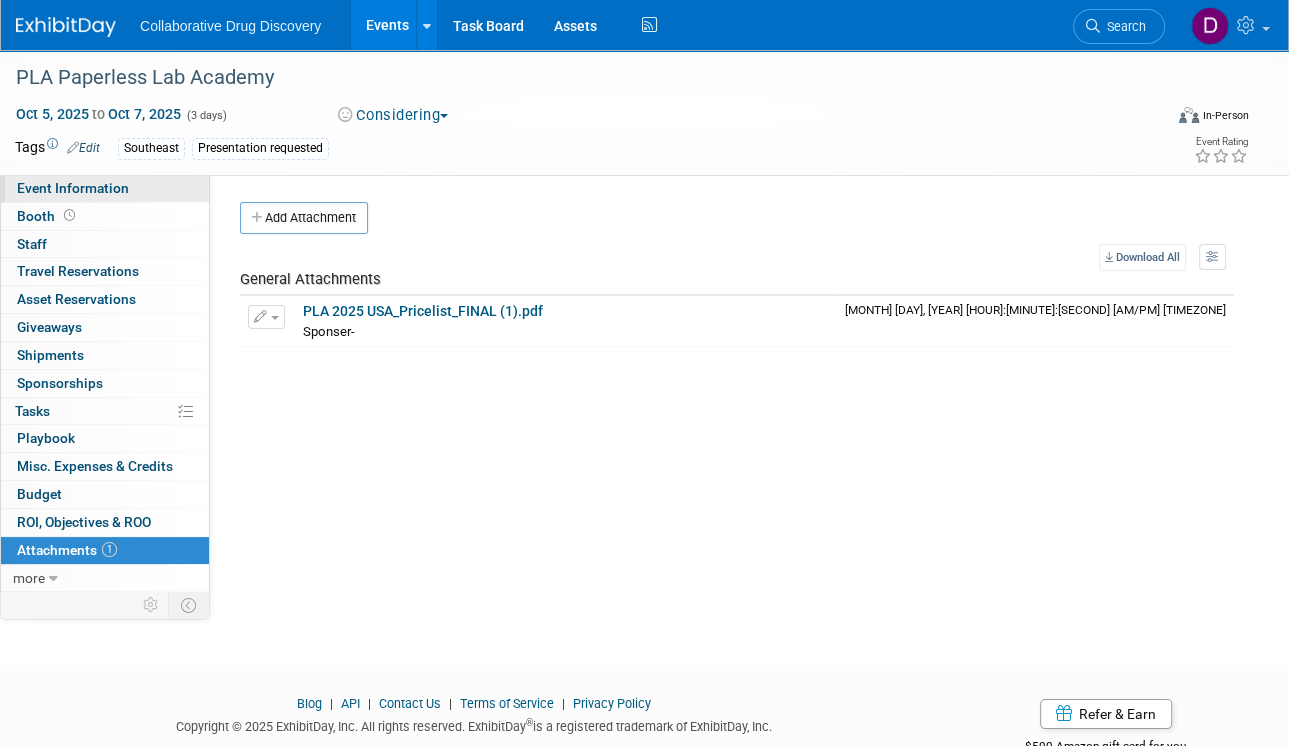 click on "Event Information" at bounding box center [73, 188] 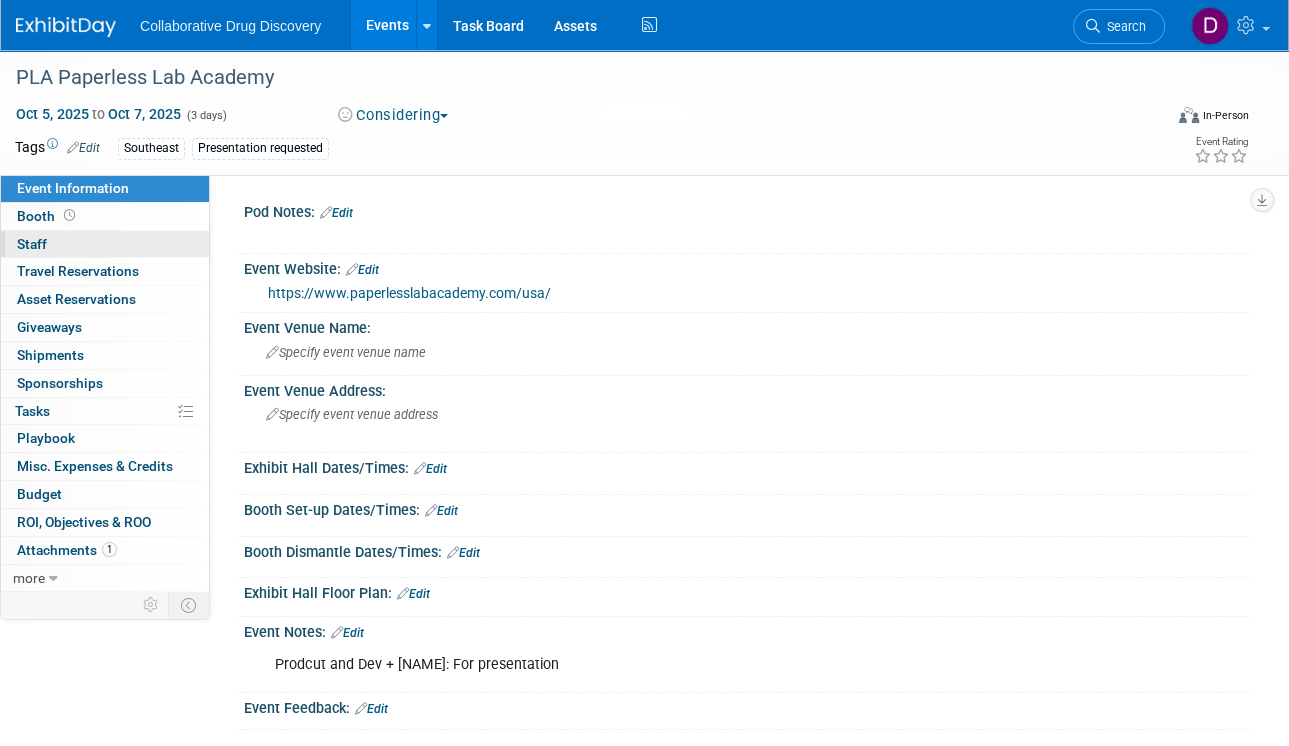 scroll, scrollTop: 196, scrollLeft: 0, axis: vertical 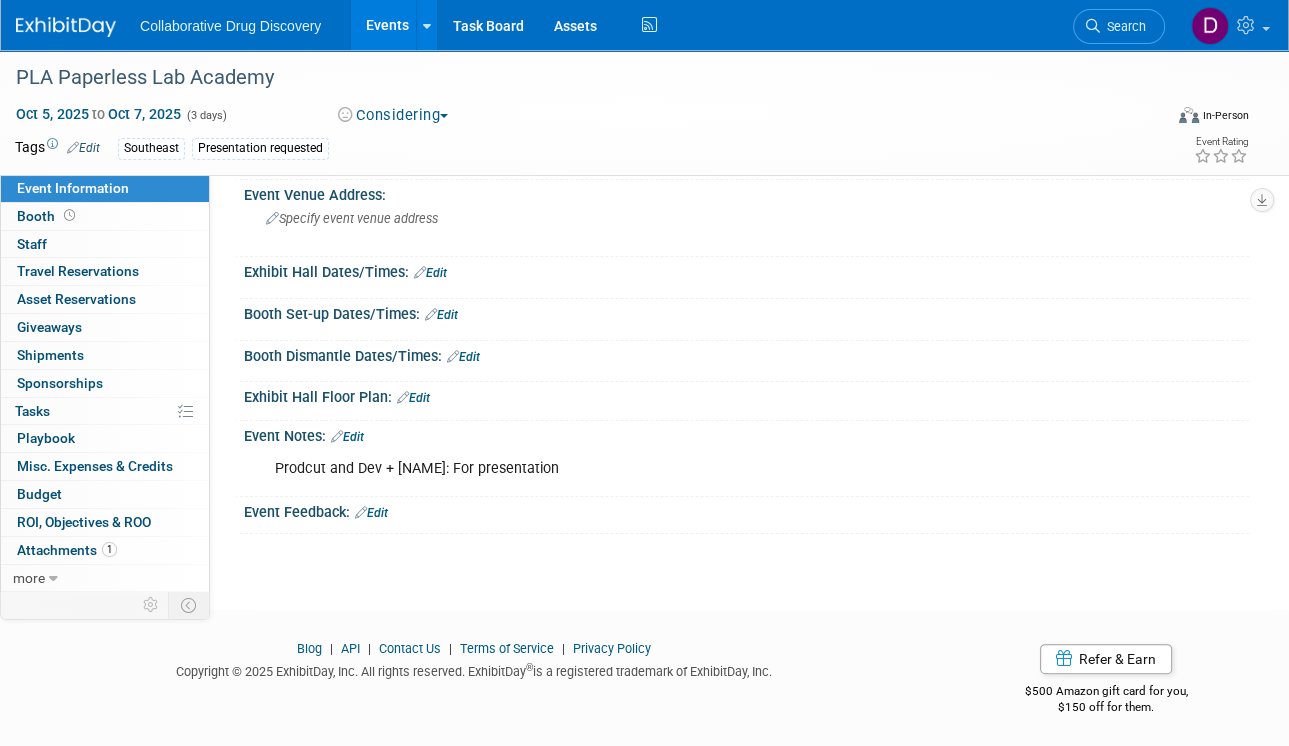 click on "Edit" at bounding box center [347, 437] 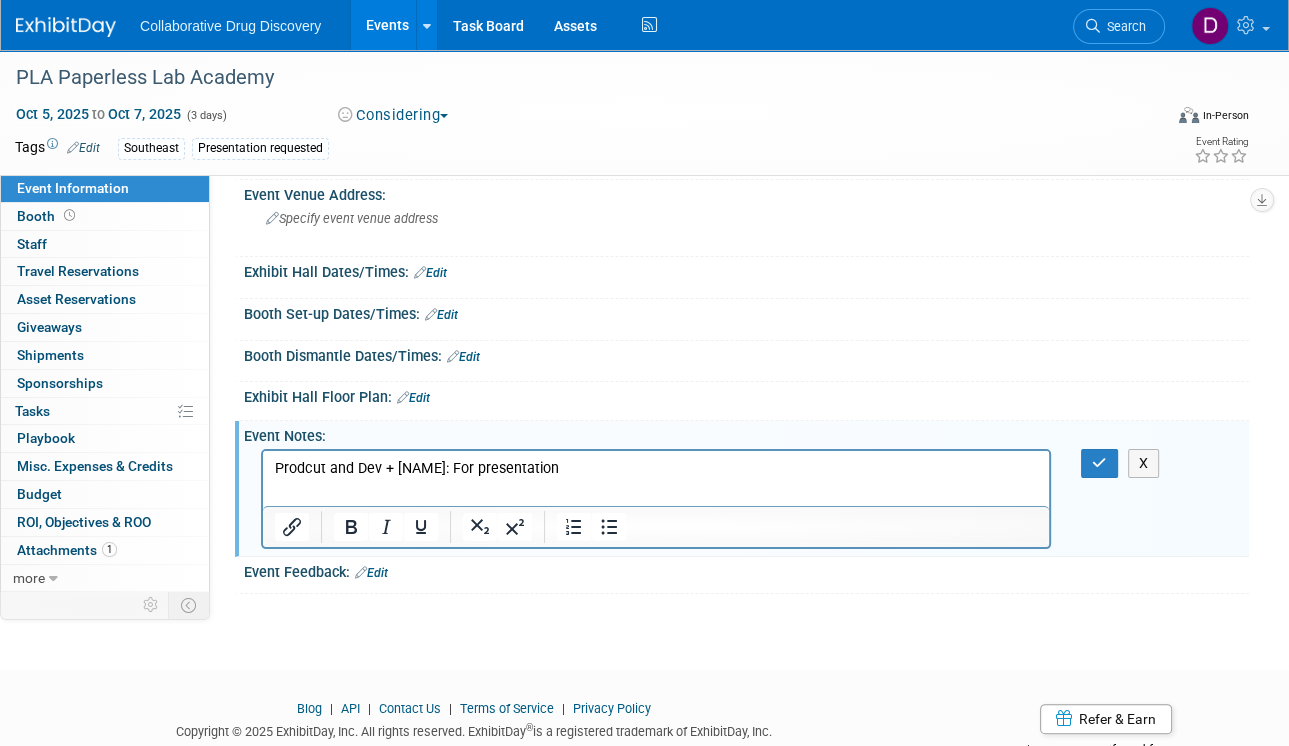 scroll, scrollTop: 0, scrollLeft: 0, axis: both 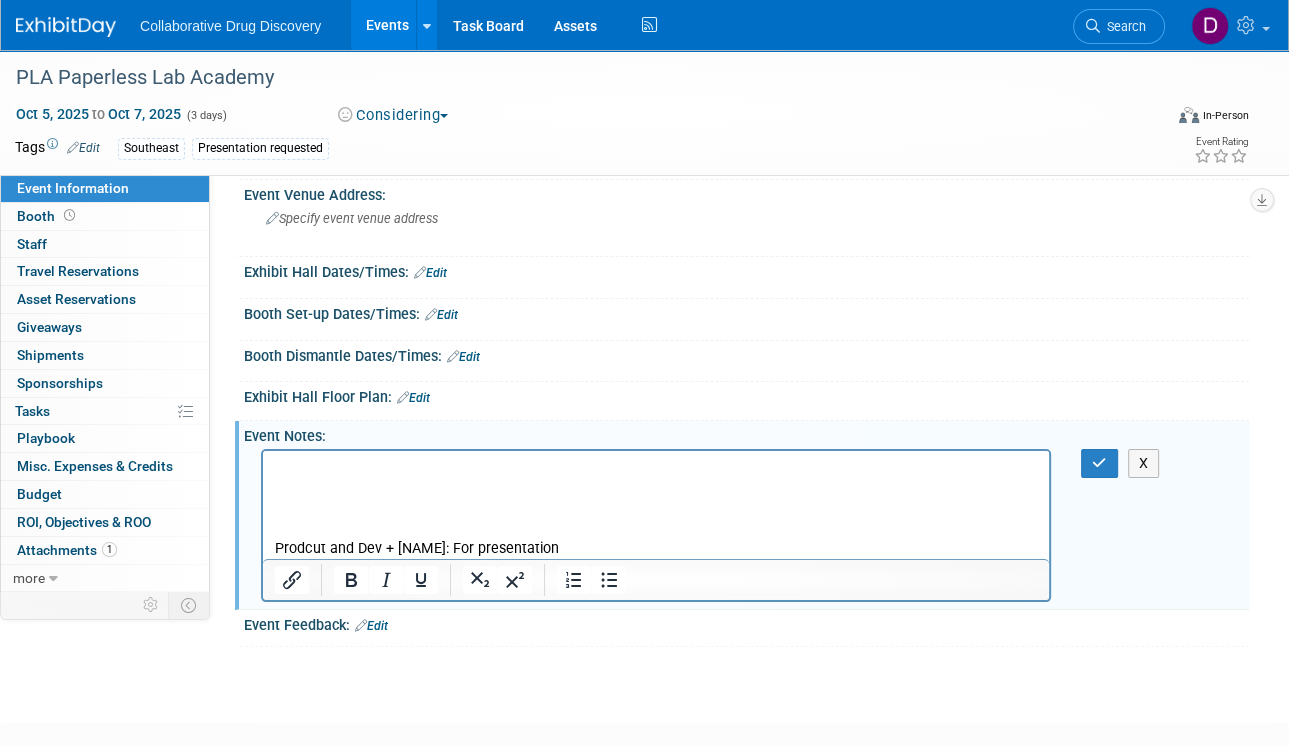 click at bounding box center [656, 469] 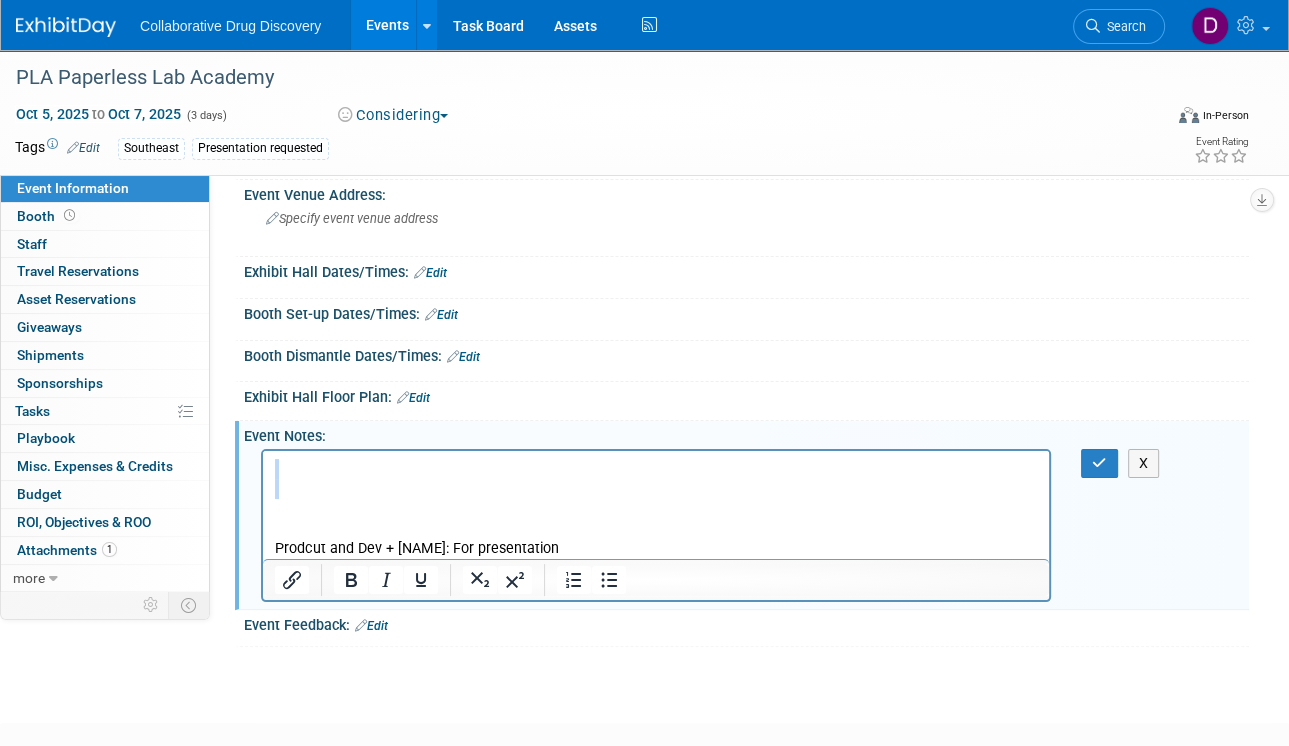 type 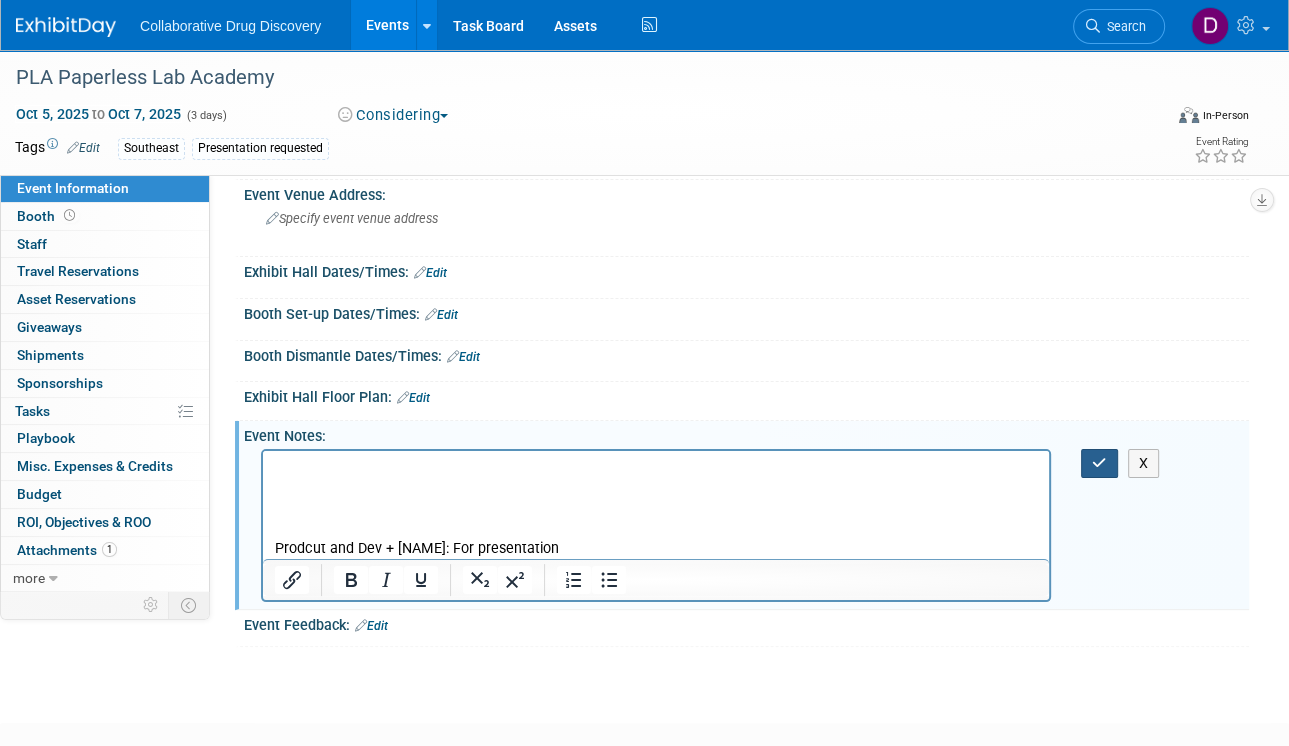 click at bounding box center (1099, 463) 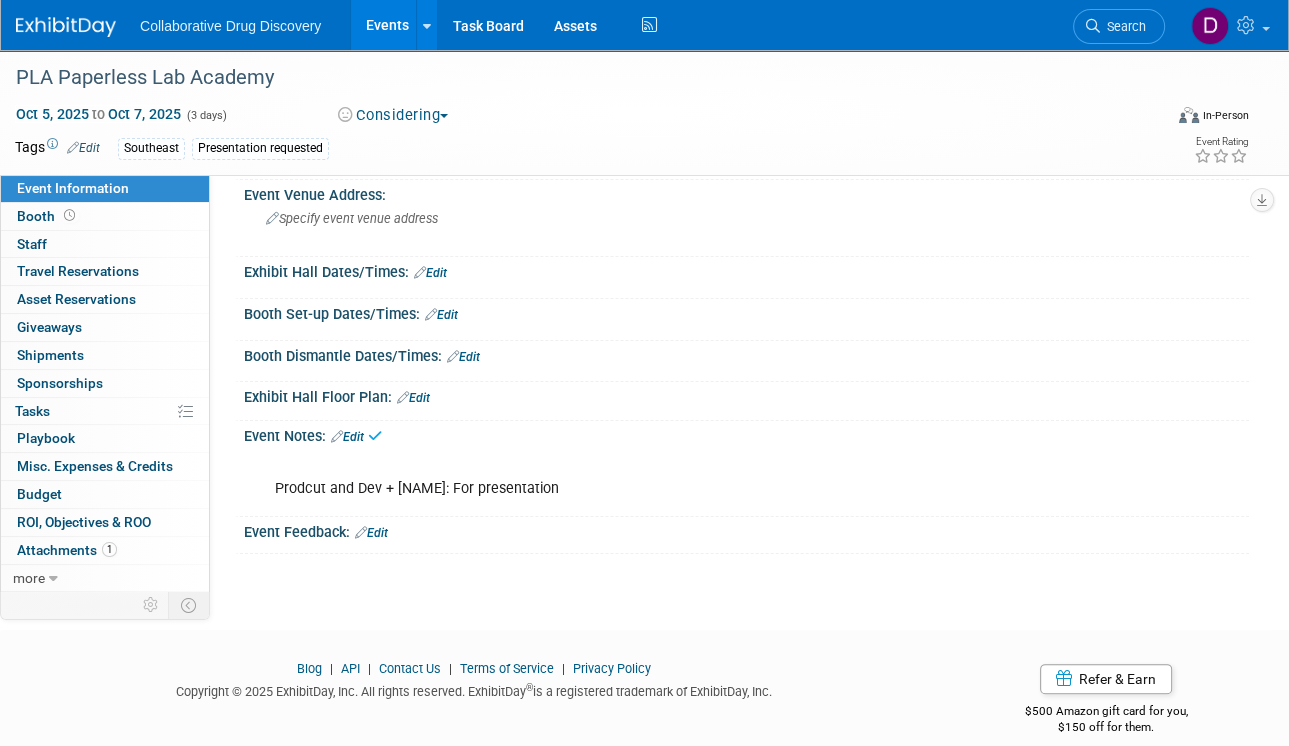 click on "Edit" at bounding box center [347, 437] 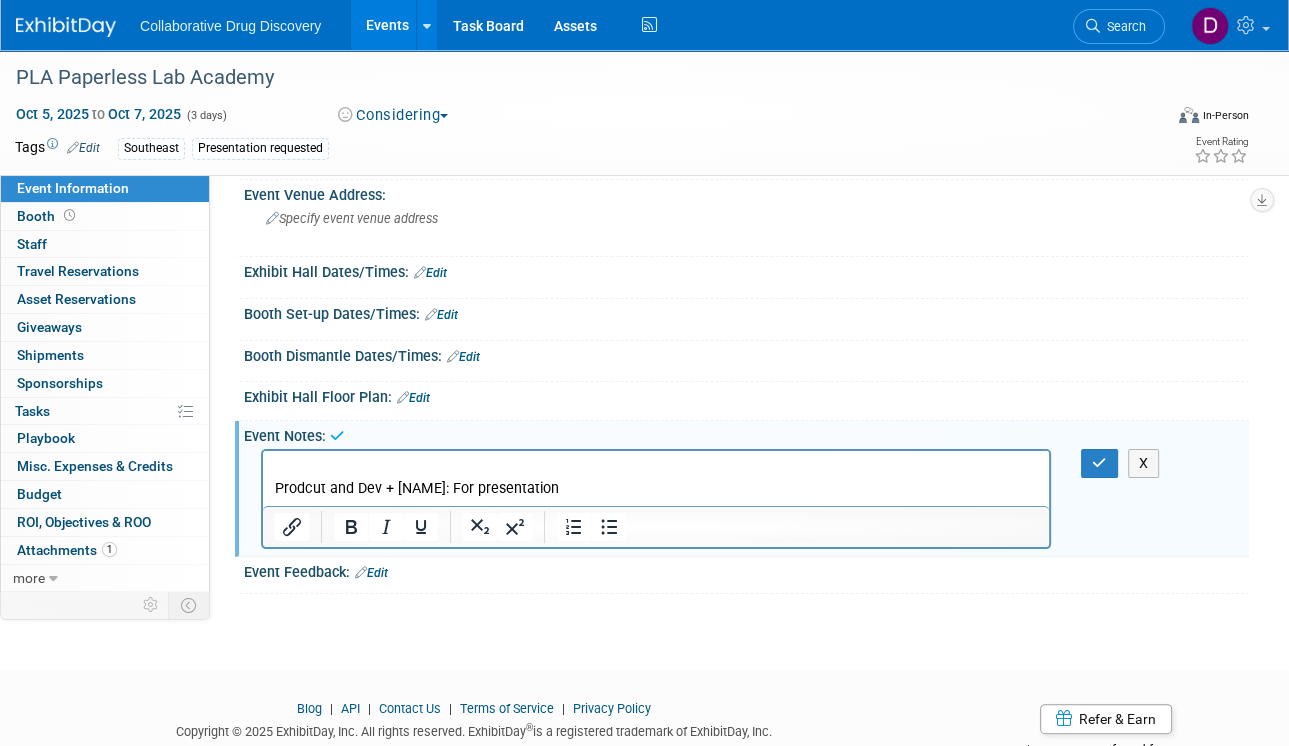 scroll, scrollTop: 0, scrollLeft: 0, axis: both 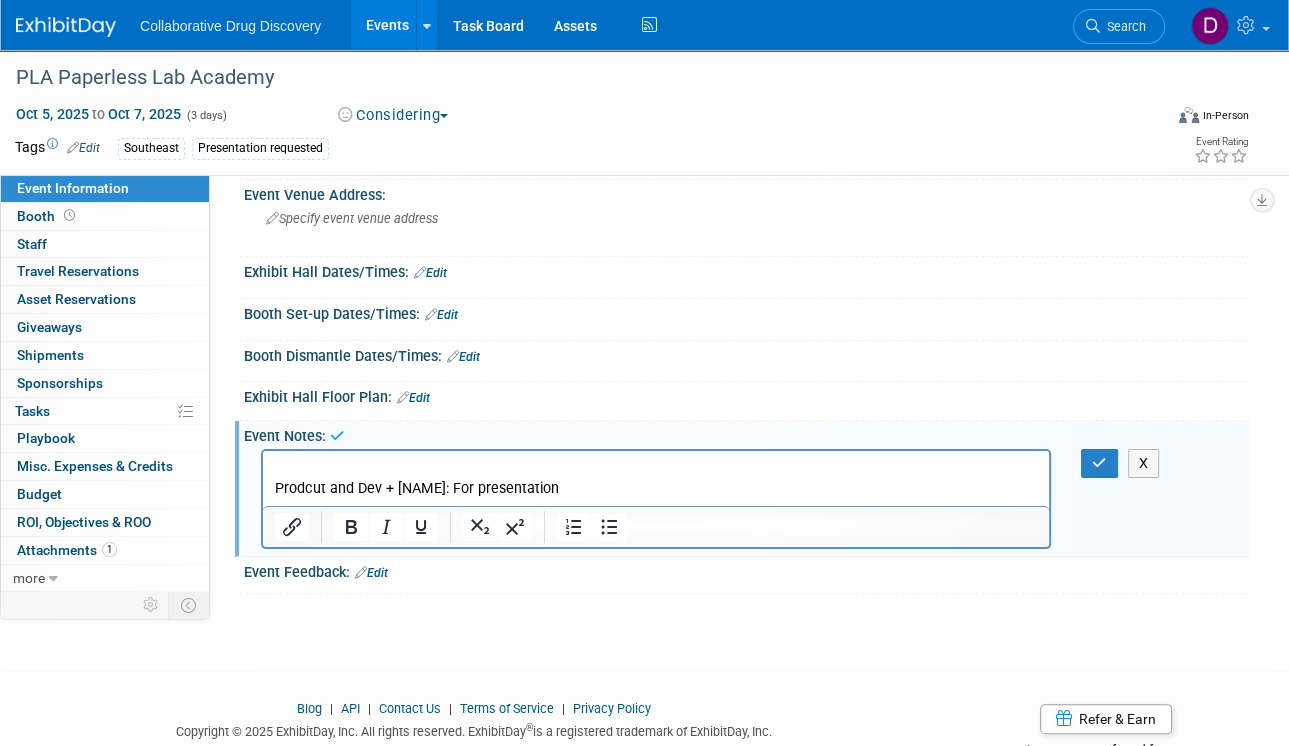 click on "Prodcut and Dev + Carly: For presentation" at bounding box center [656, 479] 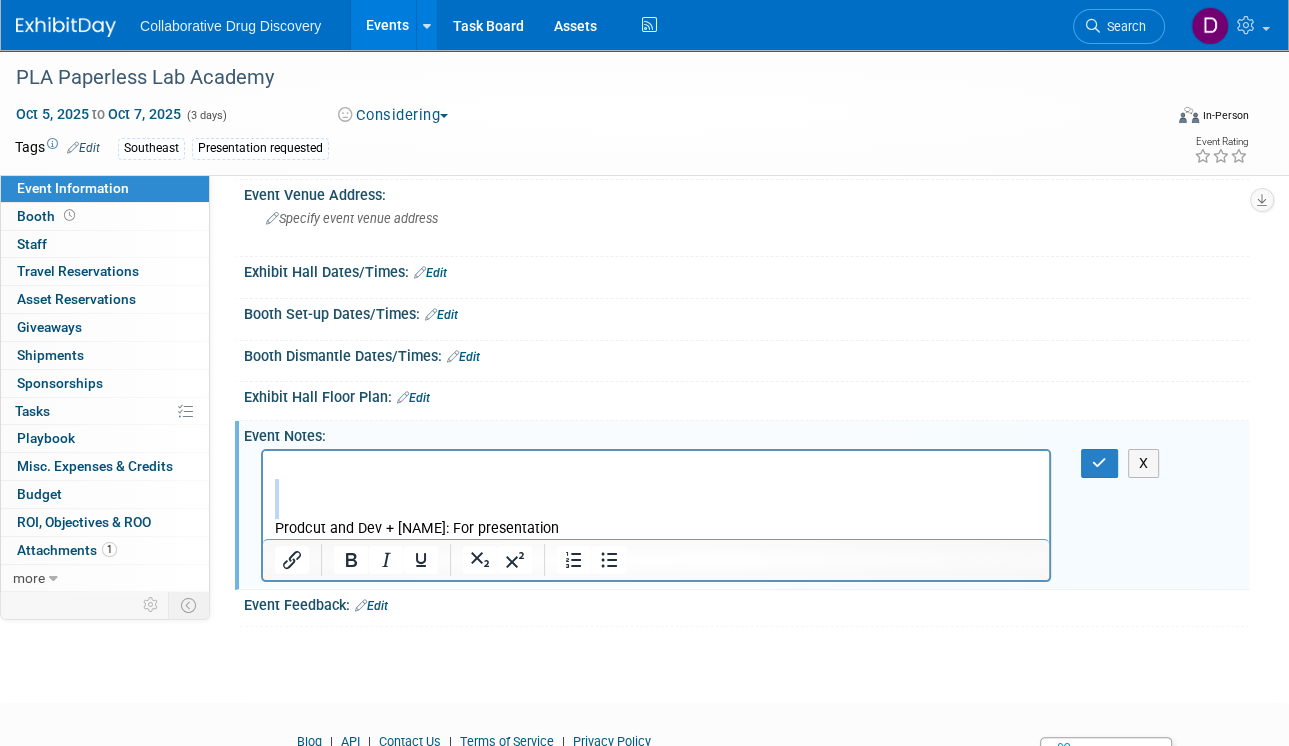 type 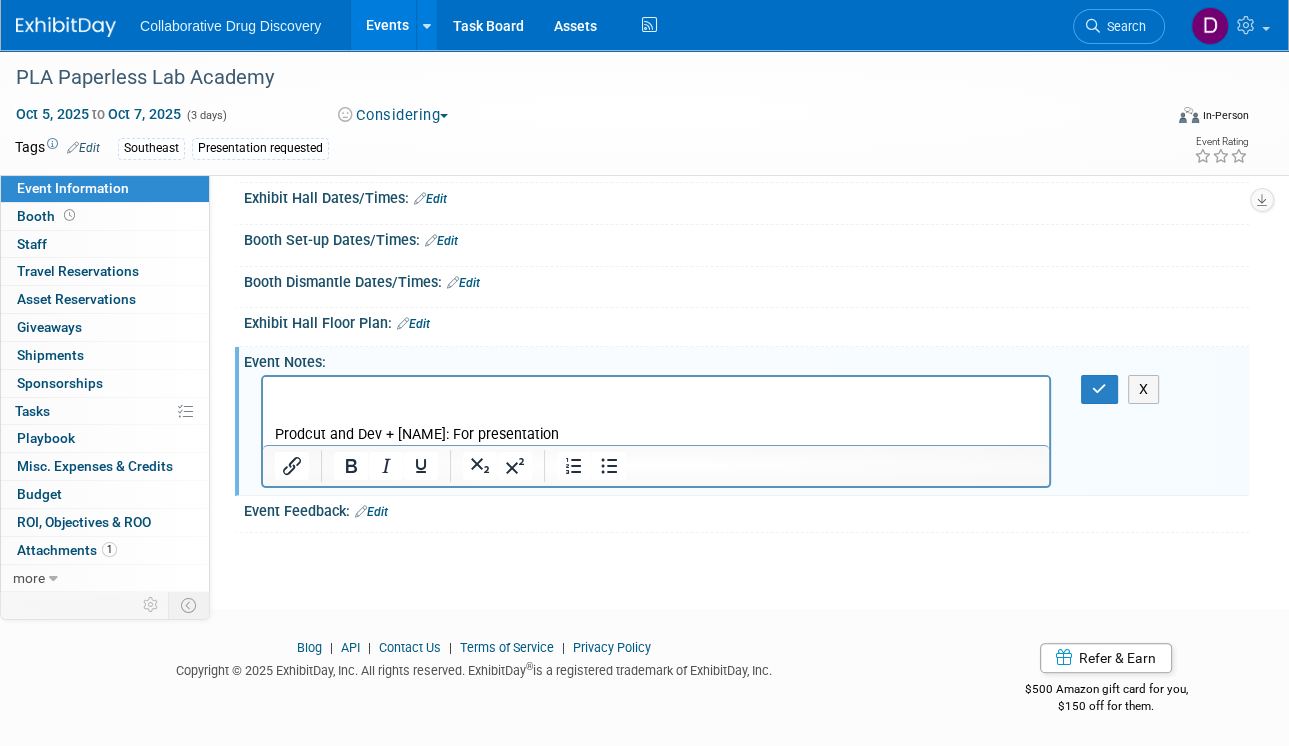 scroll, scrollTop: 271, scrollLeft: 0, axis: vertical 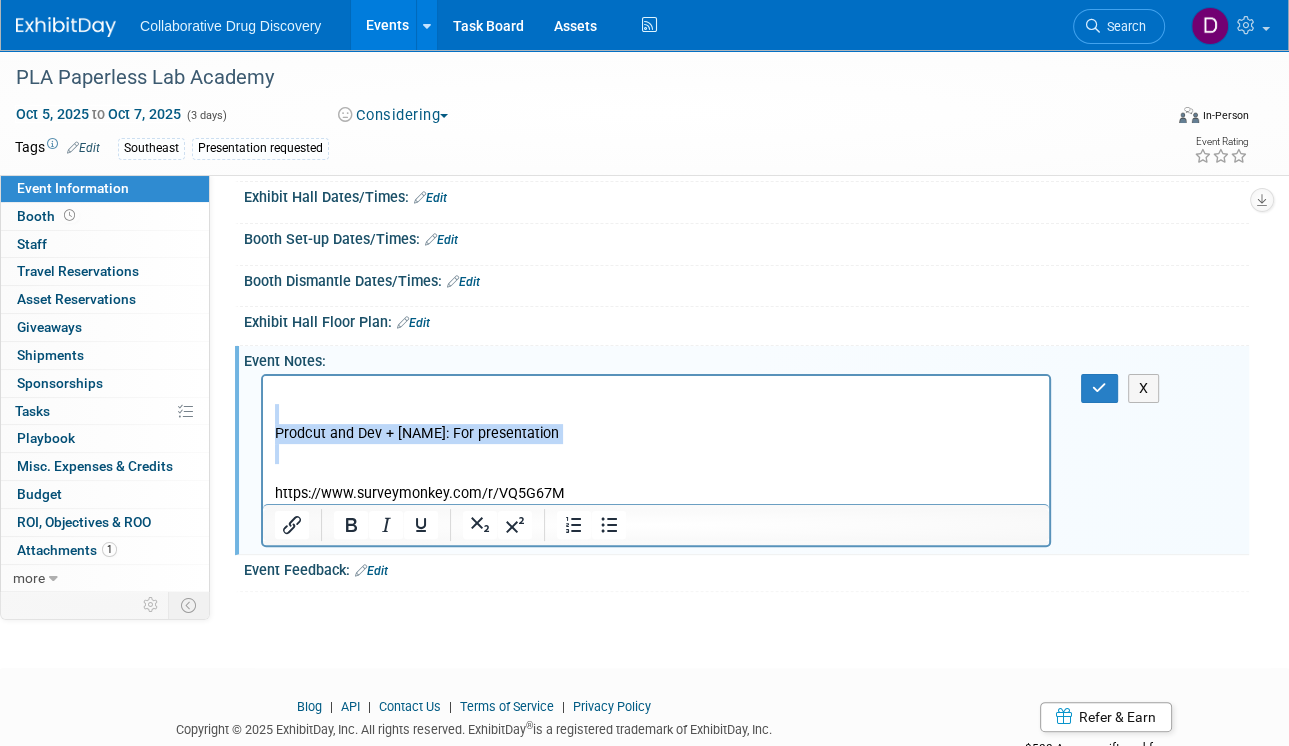 drag, startPoint x: 316, startPoint y: 441, endPoint x: 217, endPoint y: 420, distance: 101.20277 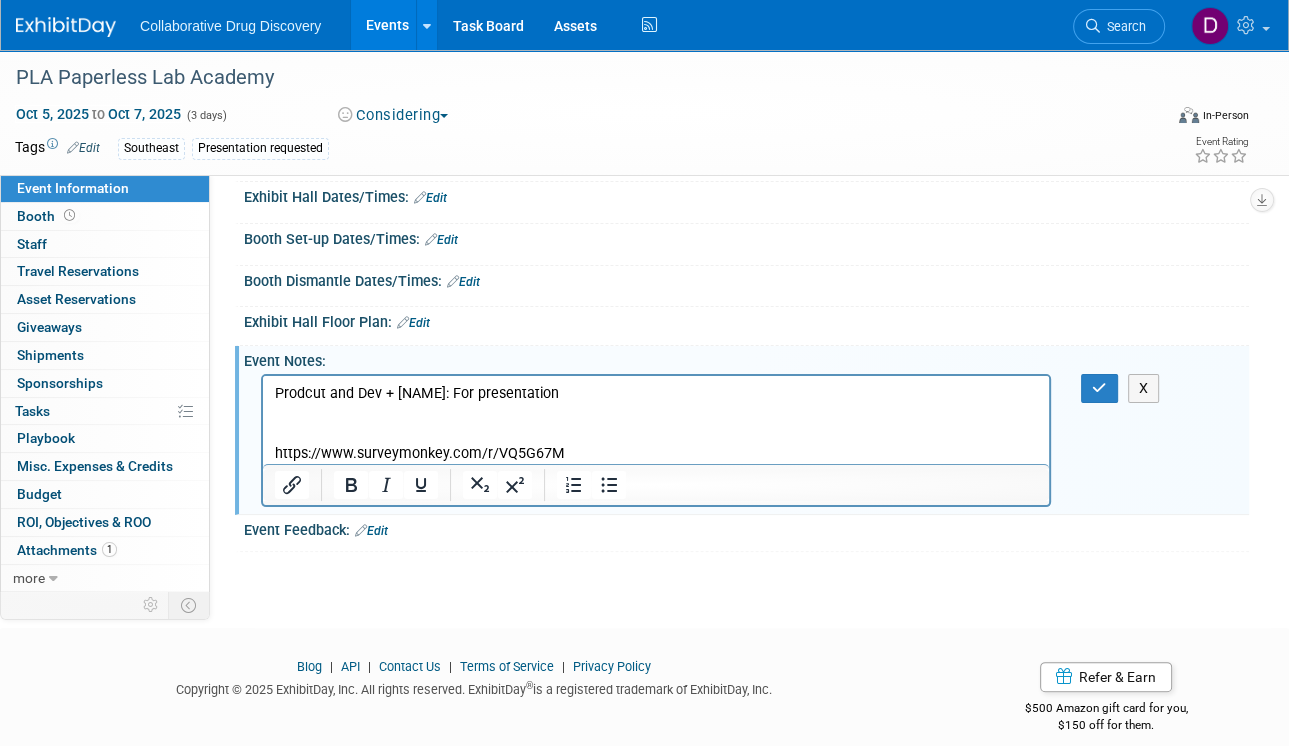 click on "Prodcut and Dev + Carly: For presentation" at bounding box center [656, 394] 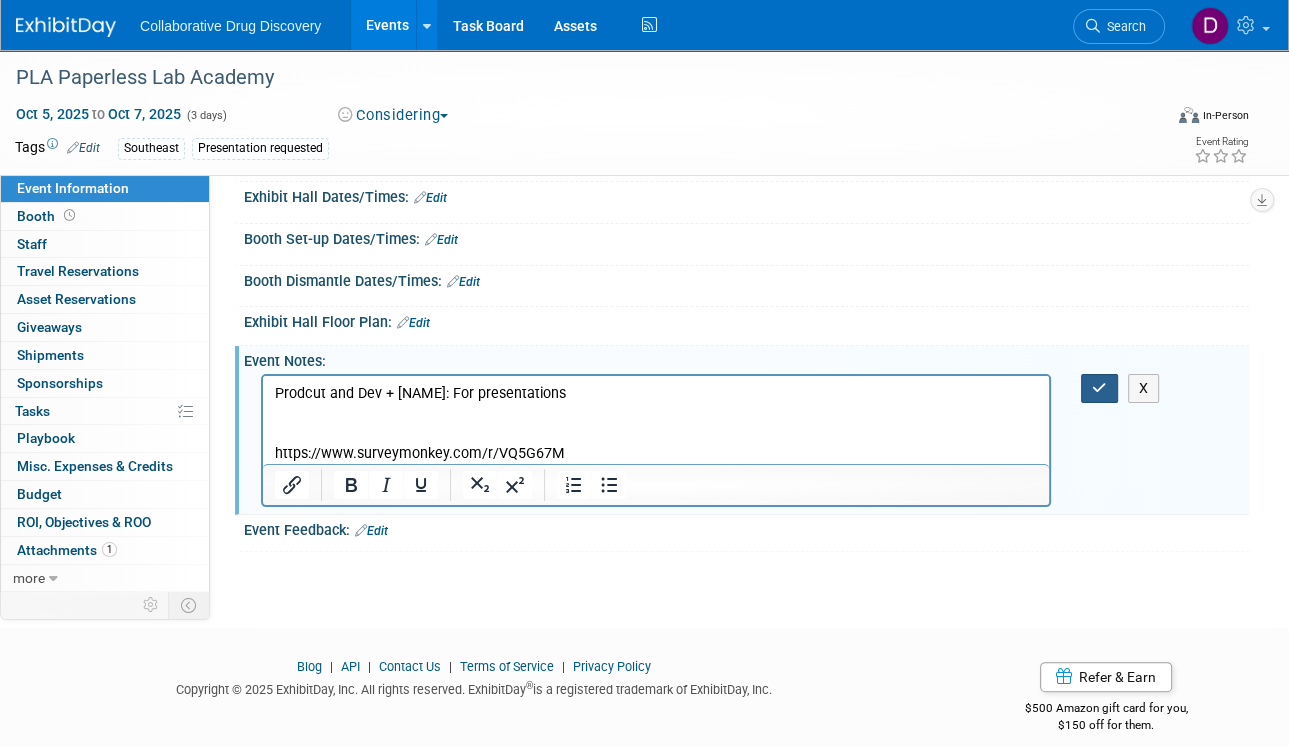 click at bounding box center (1099, 388) 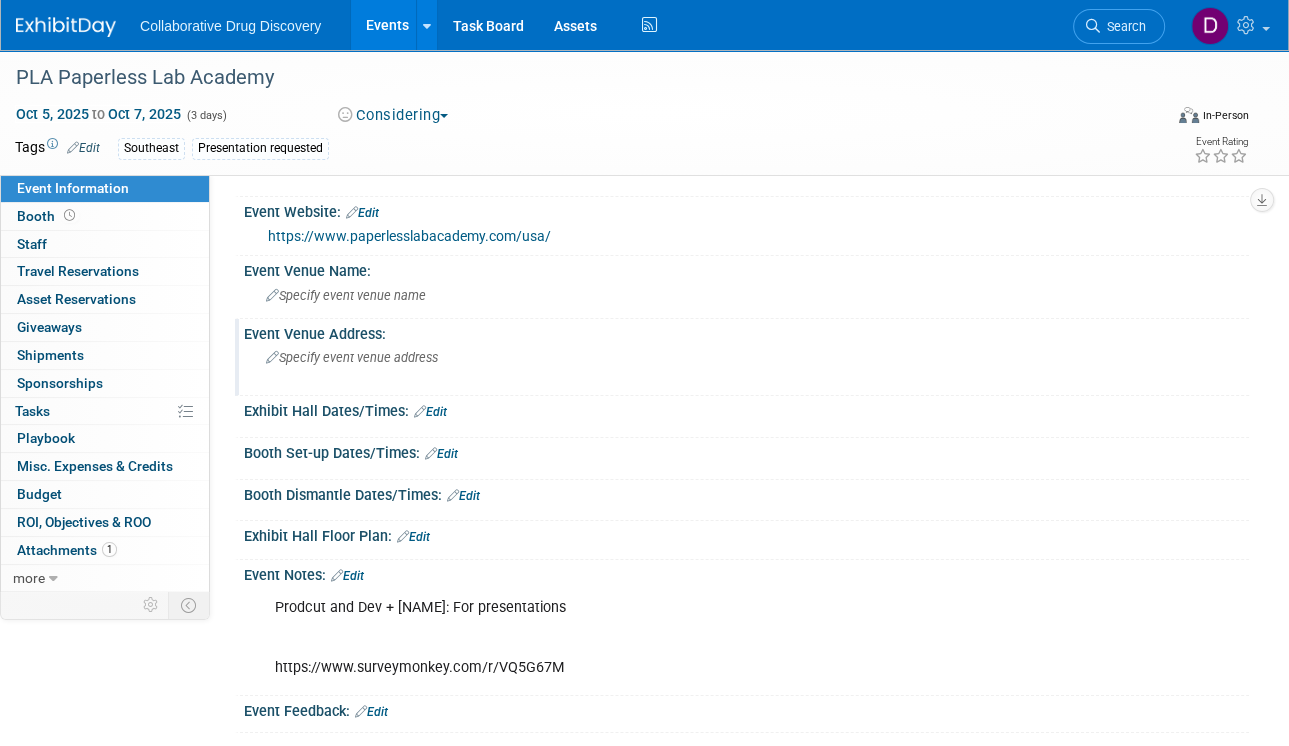 scroll, scrollTop: 87, scrollLeft: 0, axis: vertical 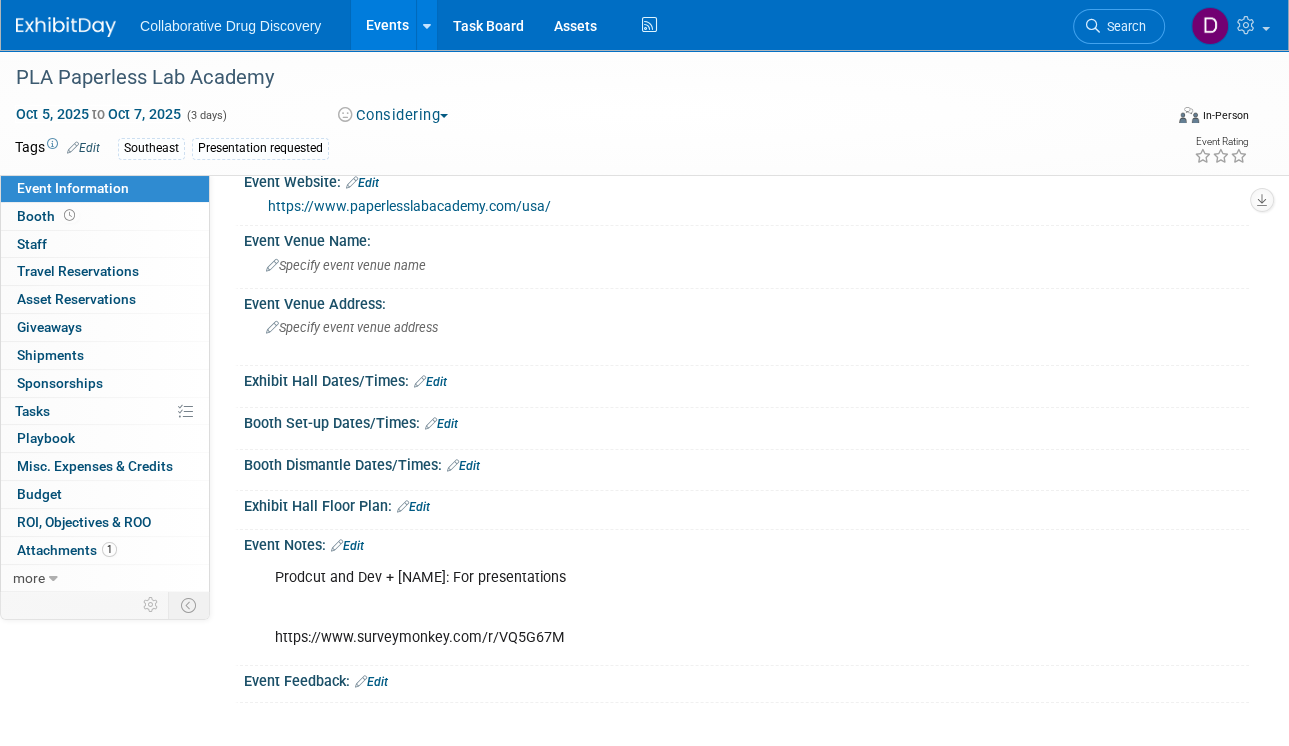 click at bounding box center [66, 27] 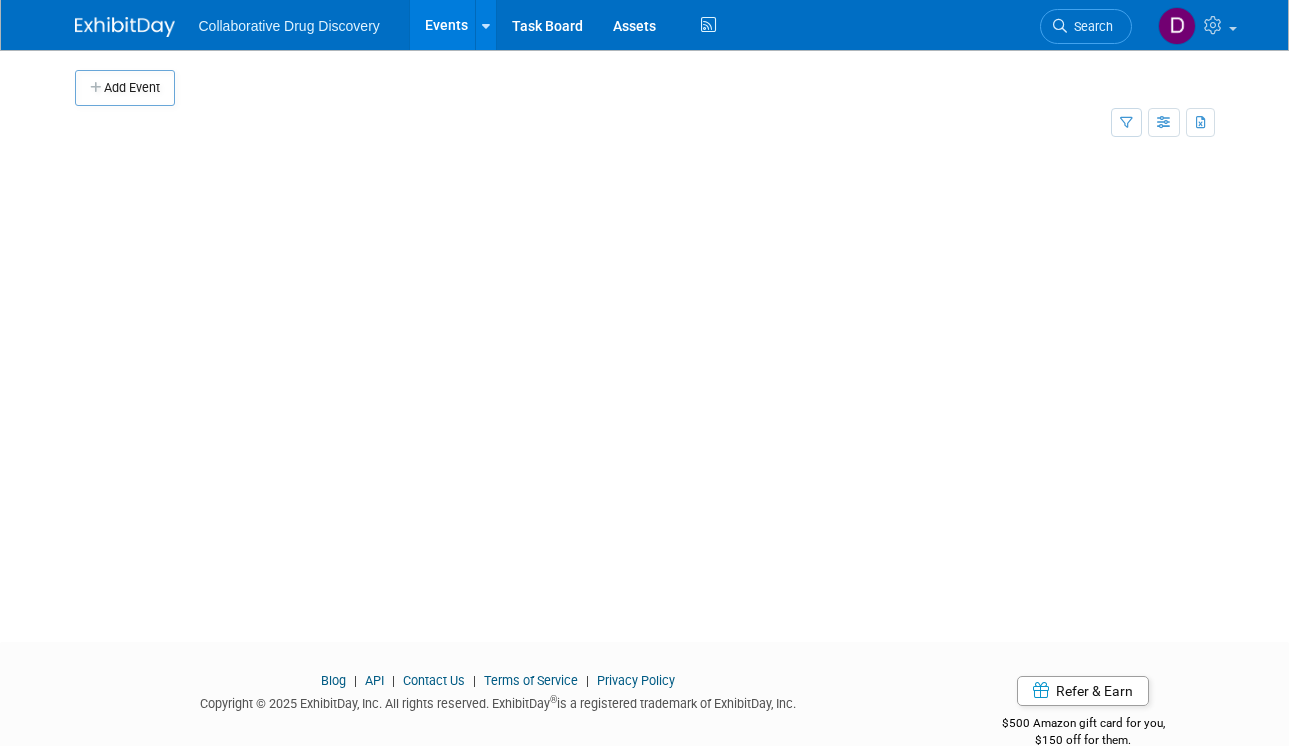 scroll, scrollTop: 0, scrollLeft: 0, axis: both 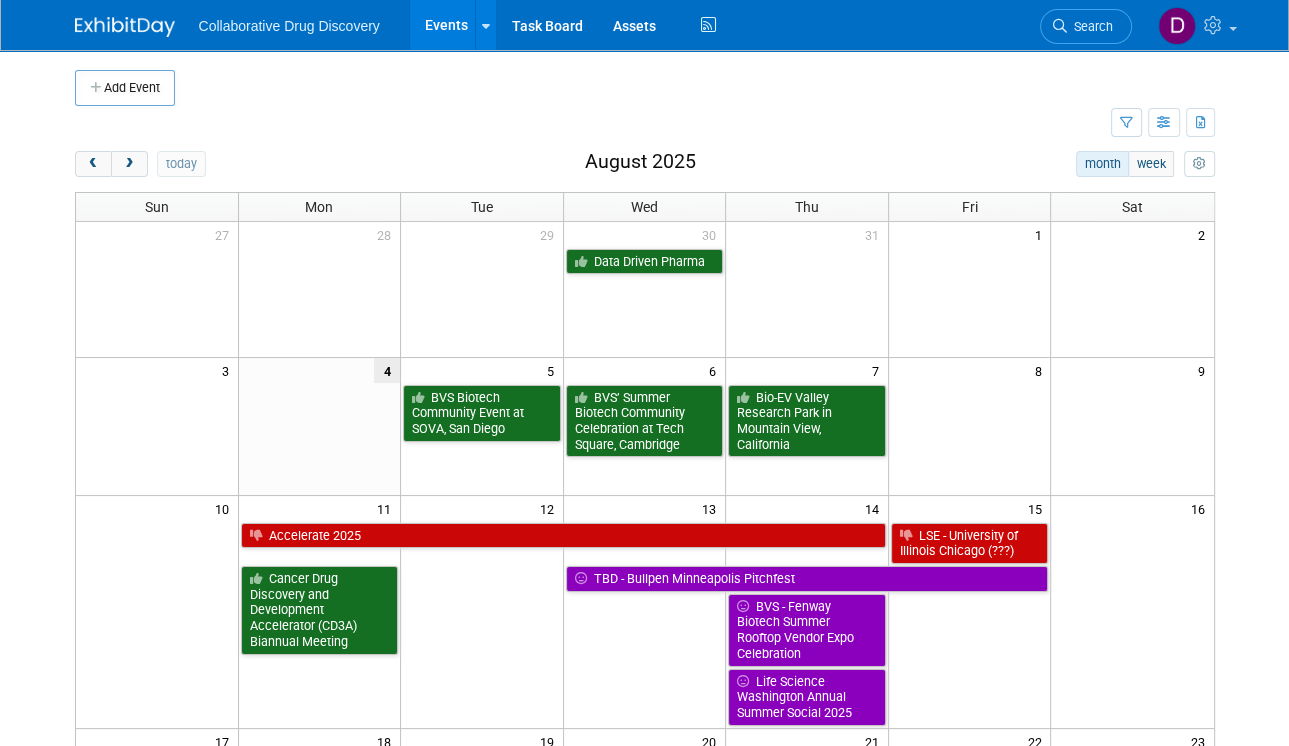 click on "today month week [MONTH] [YEAR] Sun Mon Tue Wed Thu Fri Sat 27 28 29 30 31 1 2 Data Driven Pharma 3 4 5 6 7 8 9 BVS Biotech Community Event at SOVA, [CITY] BVS’ Summer Biotech Community Celebration at Tech Square, [CITY] Bio-EV Valley Research Park in [CITY], [STATE] 10 11 12 13 14 15 16 Accelerate [YEAR] LSE - University of Illinois Chicago (???) Cancer Drug Discovery and Development Accelerator (CD3A) Biannual Meeting TBD - Bullpen Minneapolis Pitchfest BVS - Fenway Biotech Summer Rooftop Vendor Expo Celebration Life Science Washington Annual Summer Social [YEAR] 17 18 19 20 21 22 23 ACS Fall [YEAR] Nucleate Summit Bio-EV EmeryStation East Innovation Factory - Summer Social 24 25 26 27 28 29 30 ISCNP-32 / ICOB-12 LSE - University of Missouri, Columbia (???) GlobalSTL Health Innovation Summit (date changed, confirmed on their website) BVS - Biotech Event at Hayden Research Center LSE - Mayo Clinic [YEAR] (???) LSE - Washington University, St. Louis (???) [CITY] UGM 31 1 2 3 4 5 6" at bounding box center (645, 721) 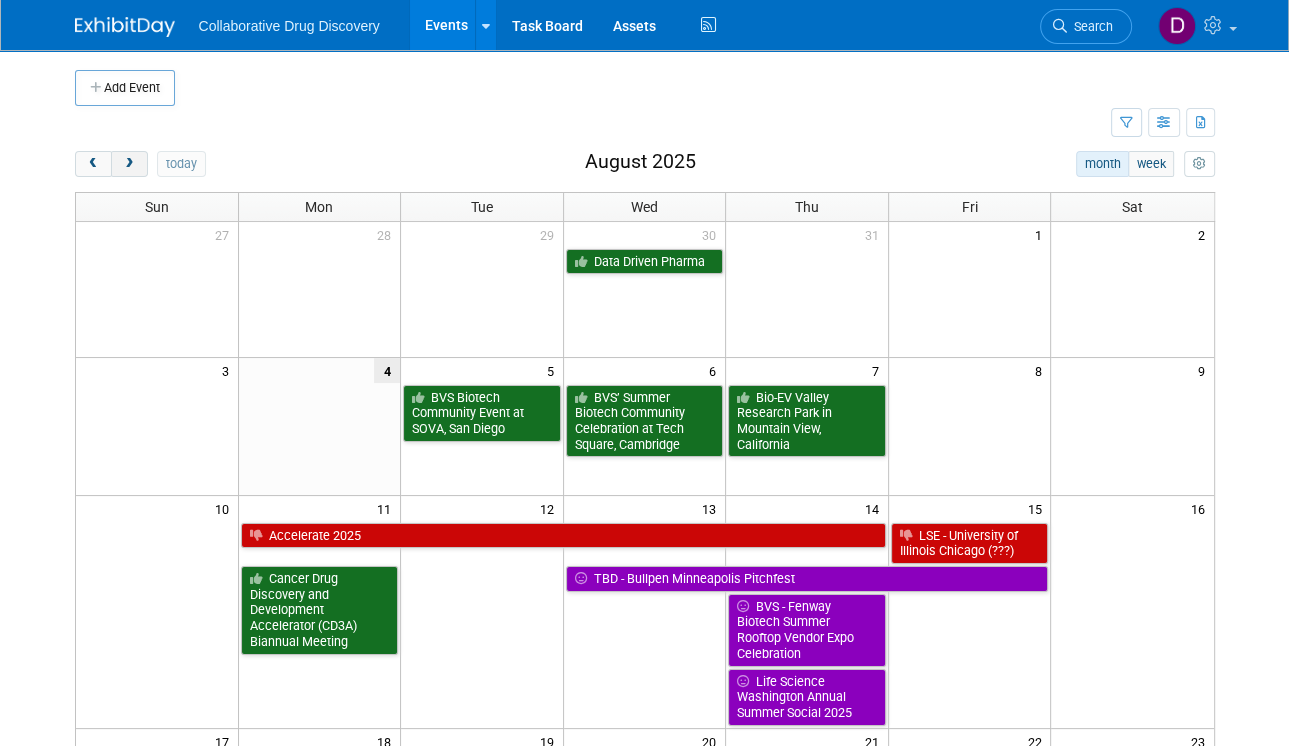 click at bounding box center (129, 164) 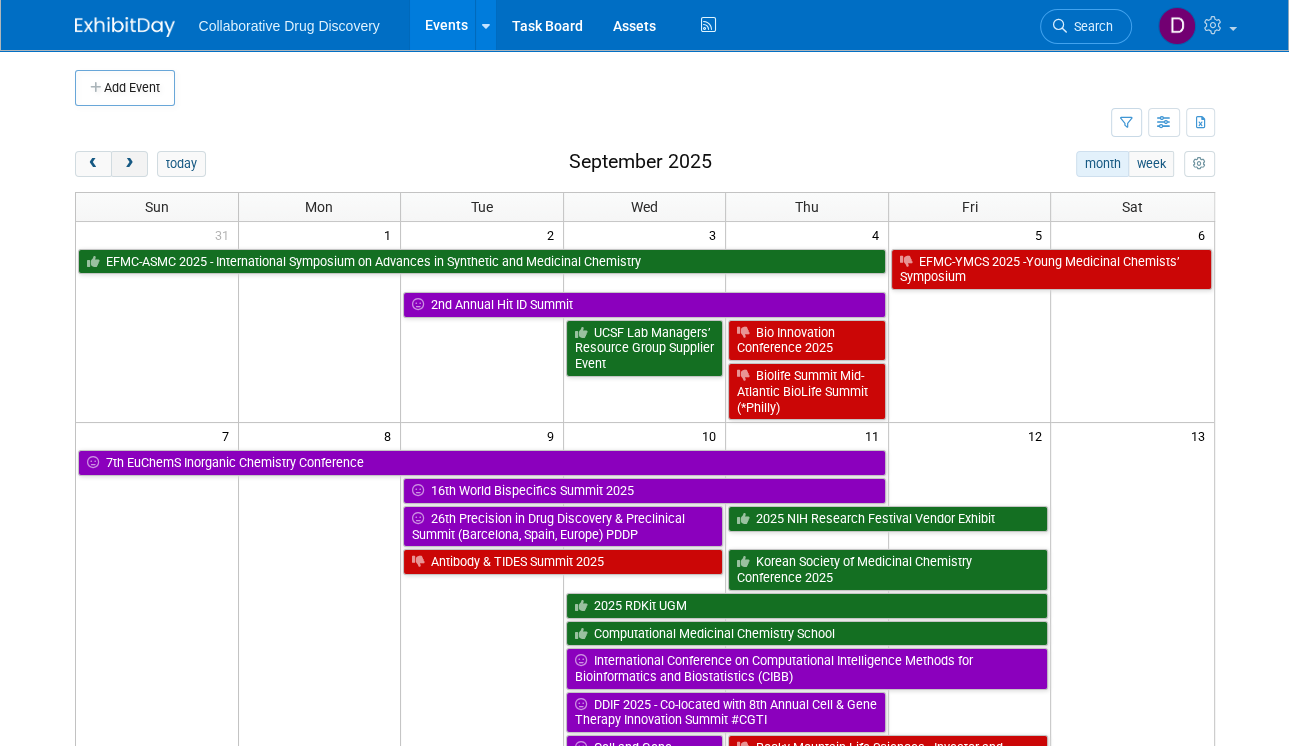 click at bounding box center (129, 164) 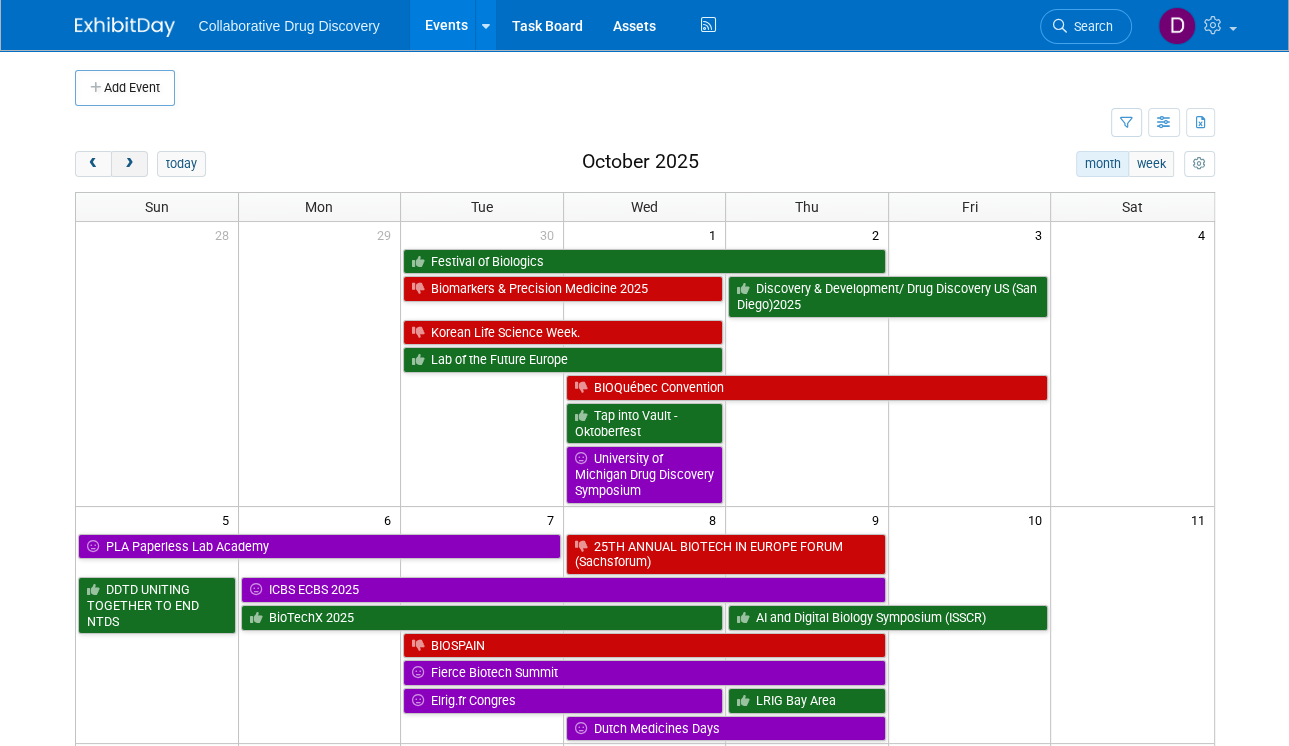click at bounding box center (129, 164) 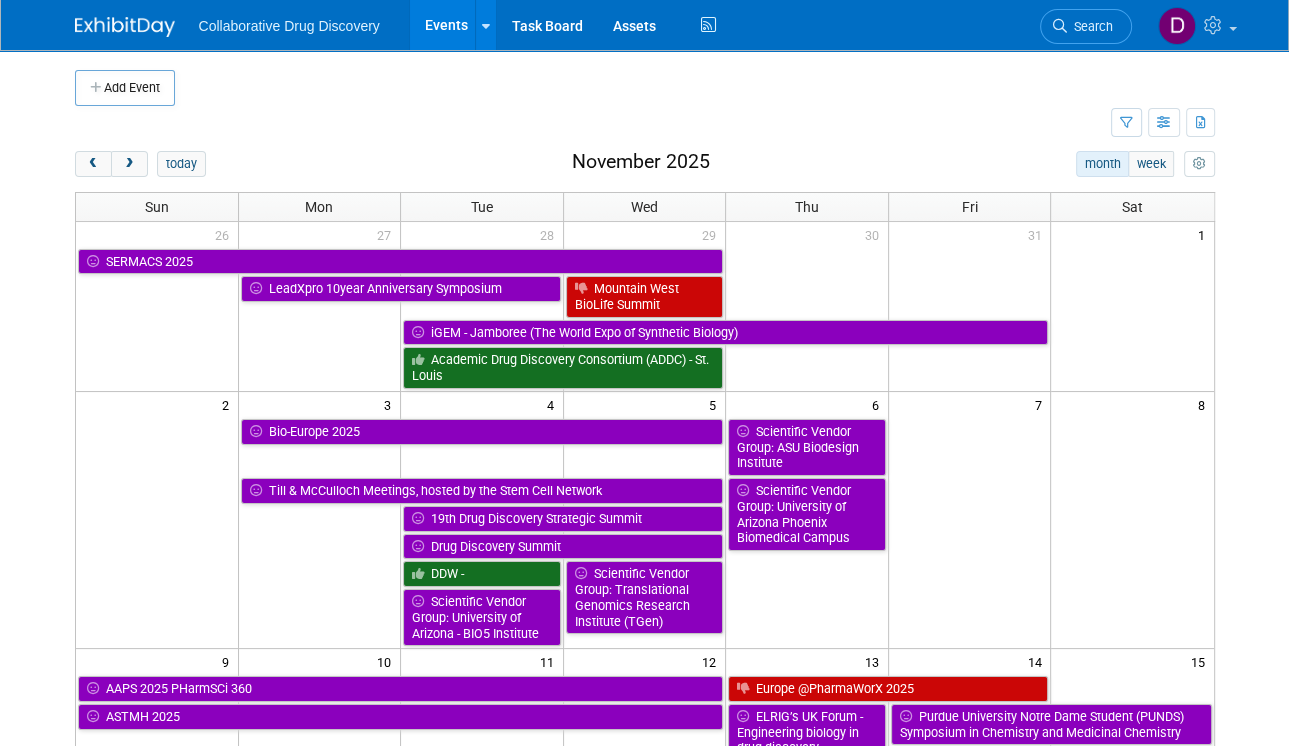 click on "Search" at bounding box center [1086, 26] 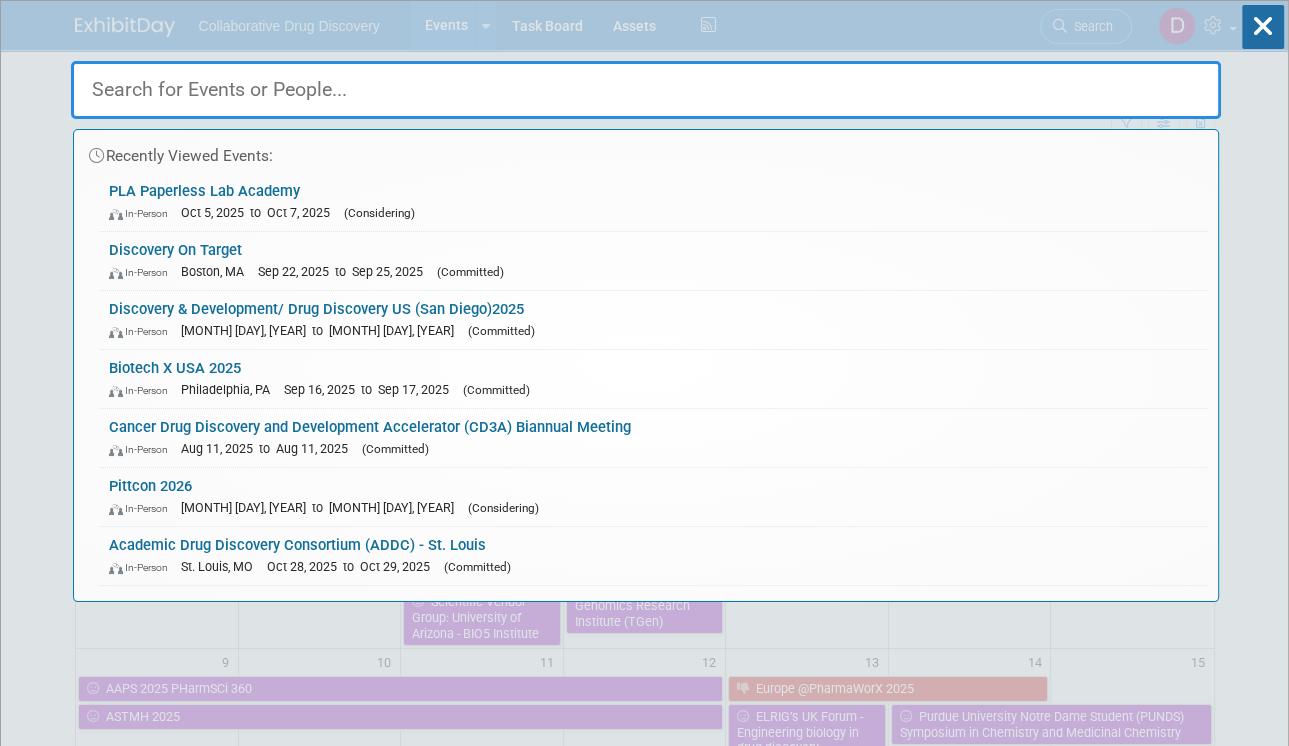 click at bounding box center [646, 90] 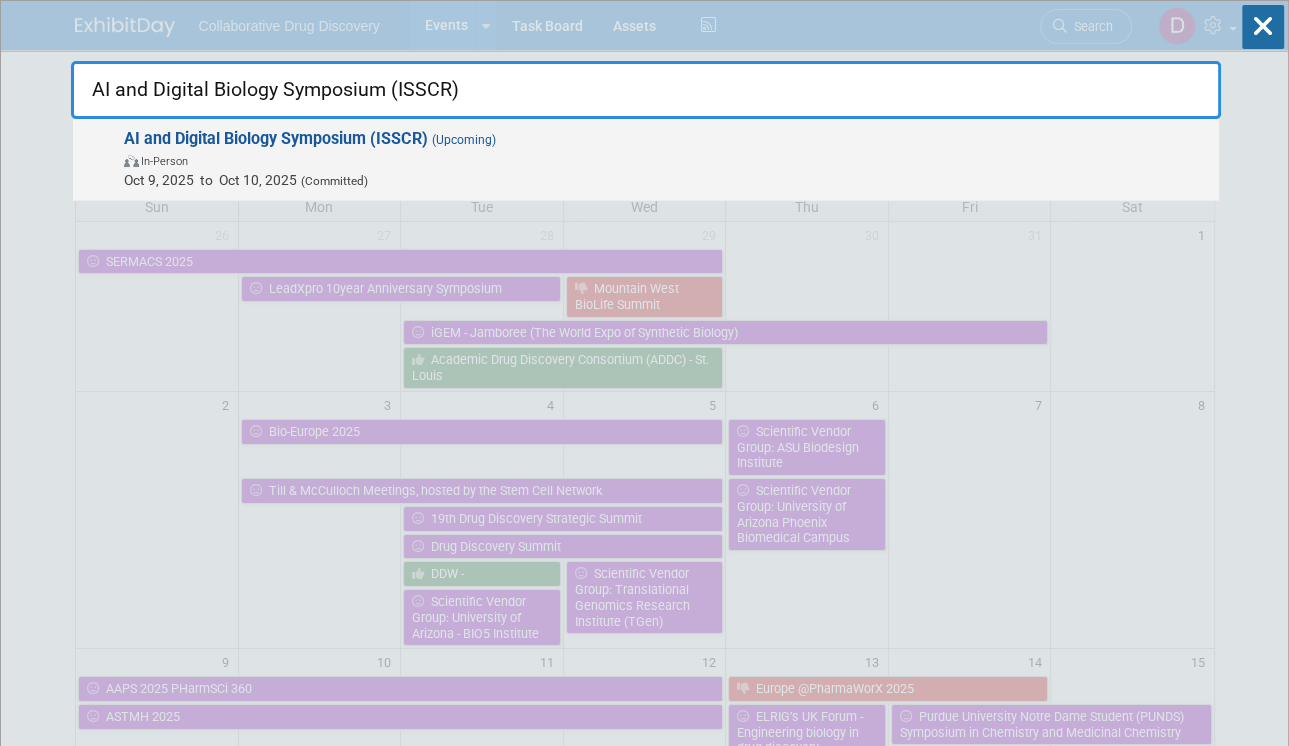 type on "AI and Digital Biology Symposium (ISSCR)" 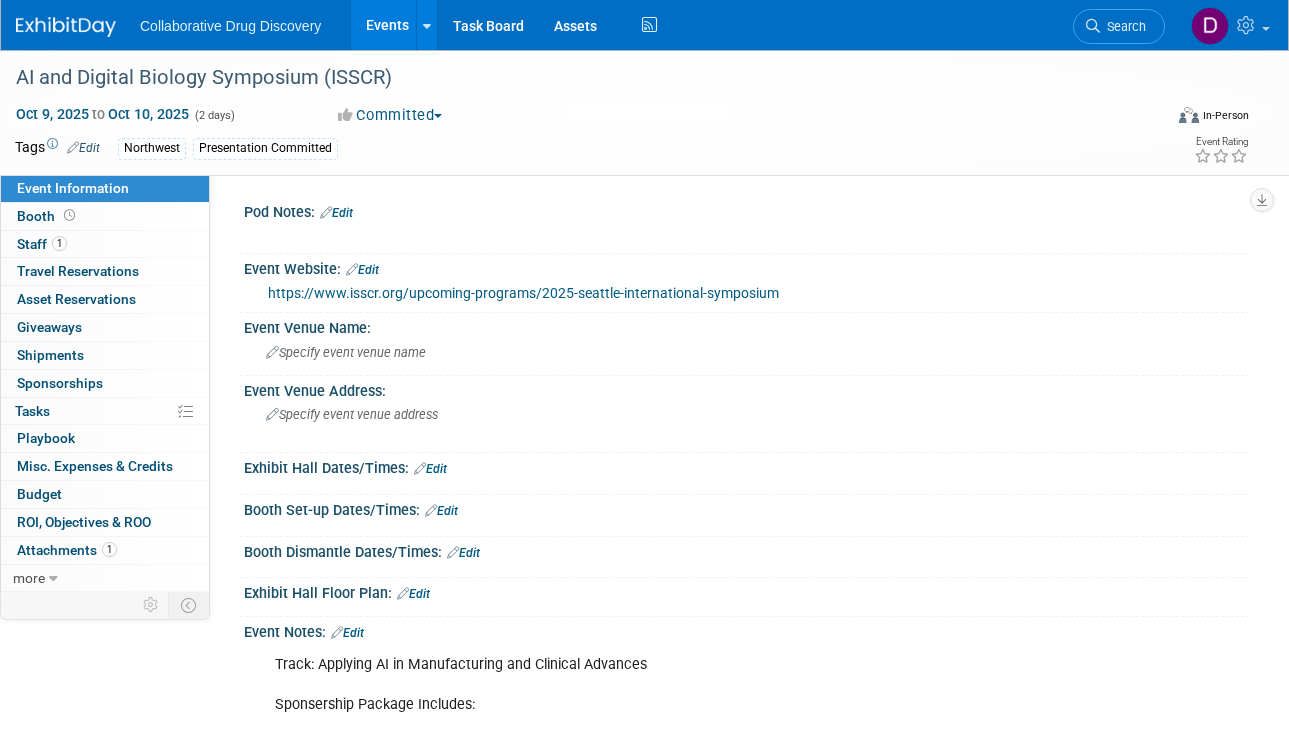 scroll, scrollTop: 0, scrollLeft: 0, axis: both 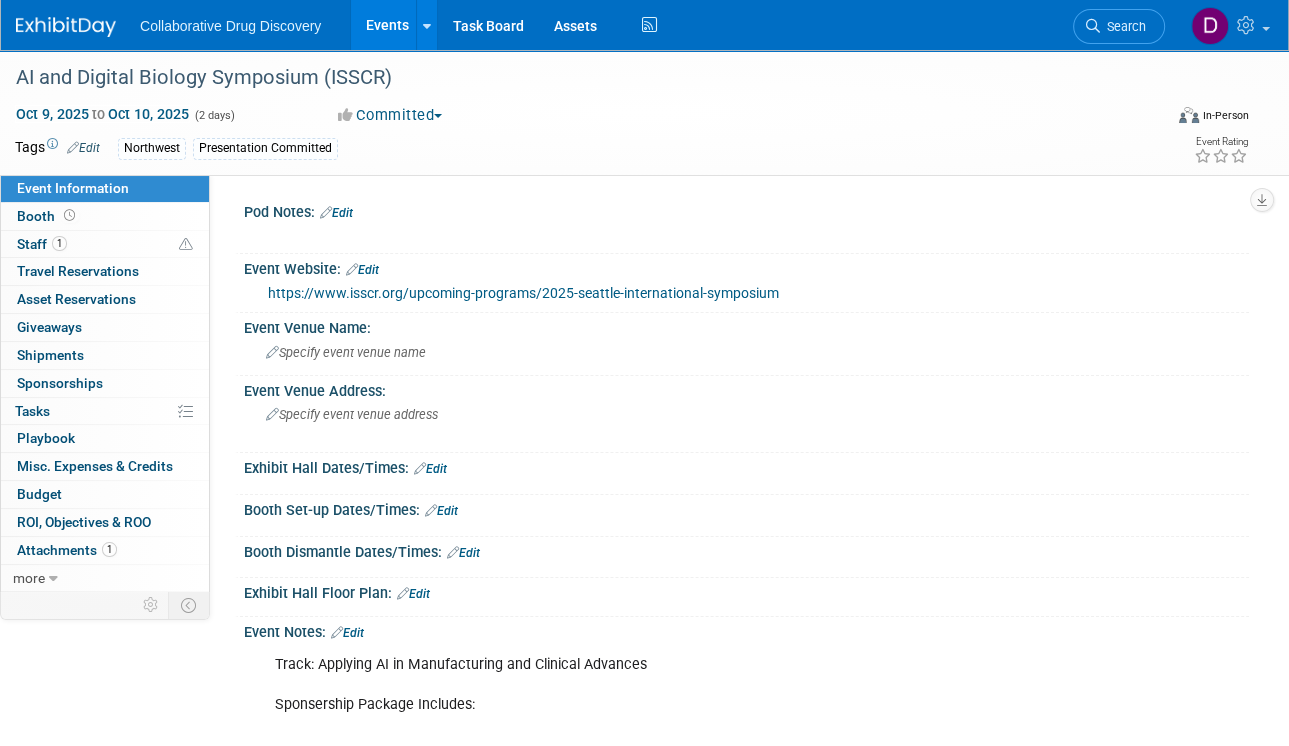 click on "https://www.isscr.org/upcoming-programs/2025-seattle-international-symposium" at bounding box center [523, 293] 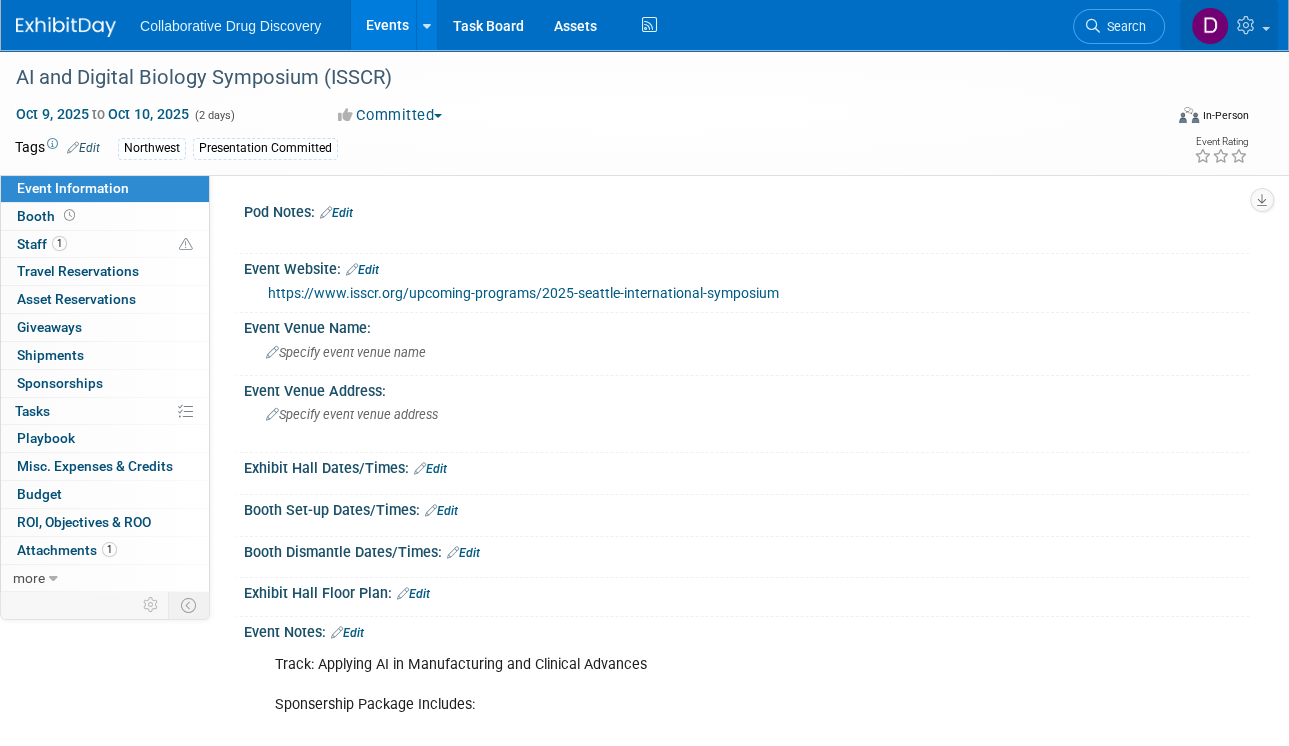 click at bounding box center (1210, 26) 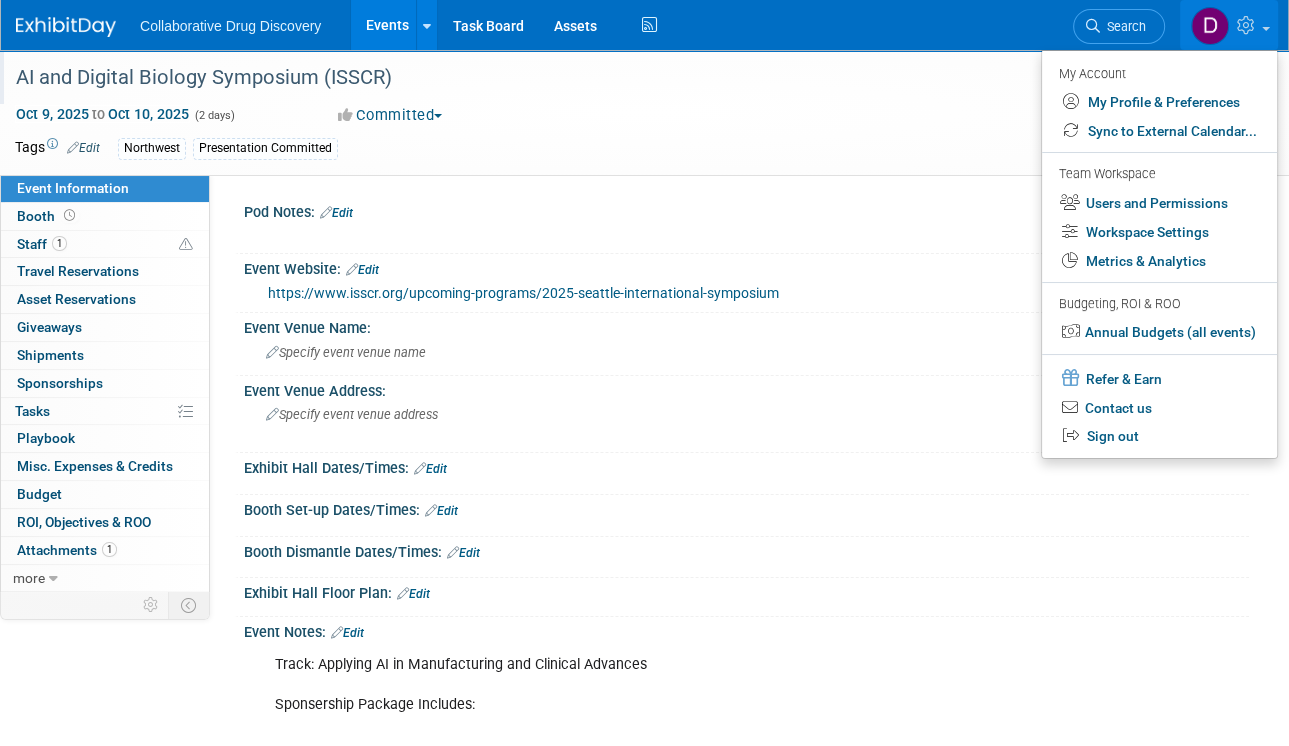 click on "AI and Digital Biology Symposium (ISSCR)" at bounding box center (576, 78) 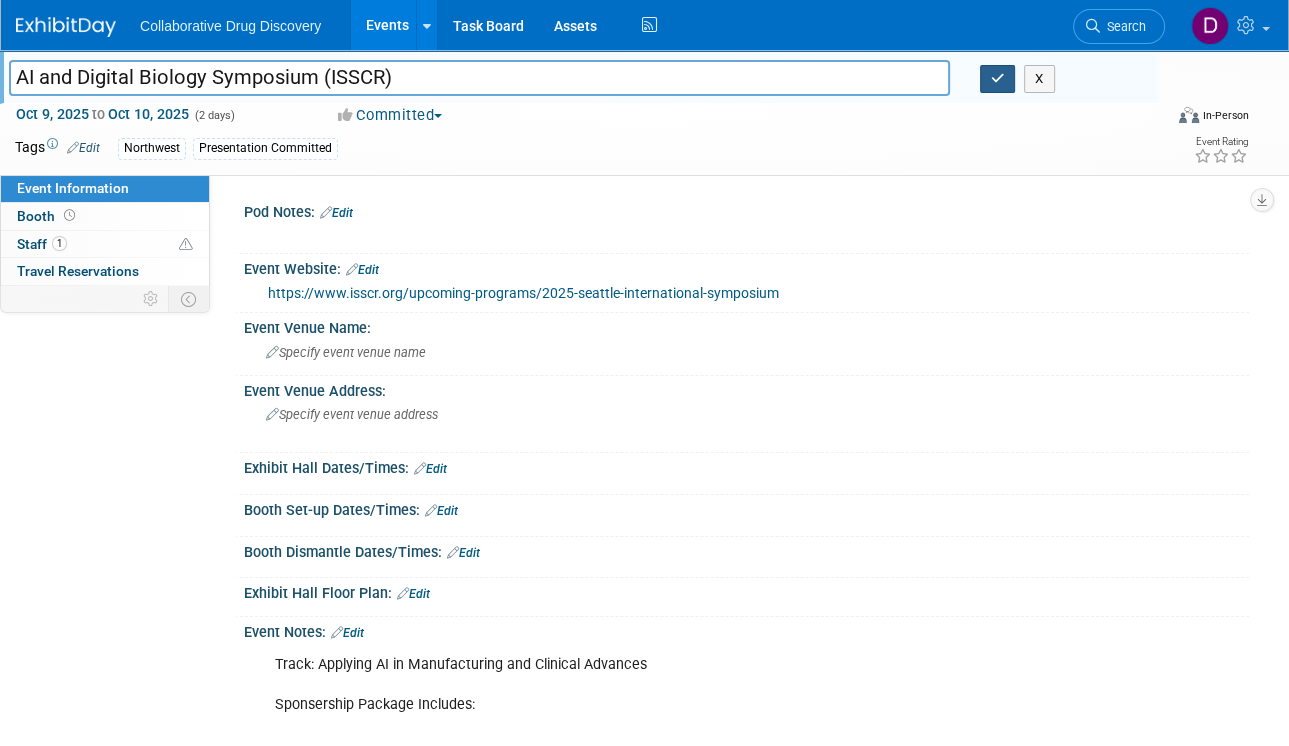 click at bounding box center (998, 79) 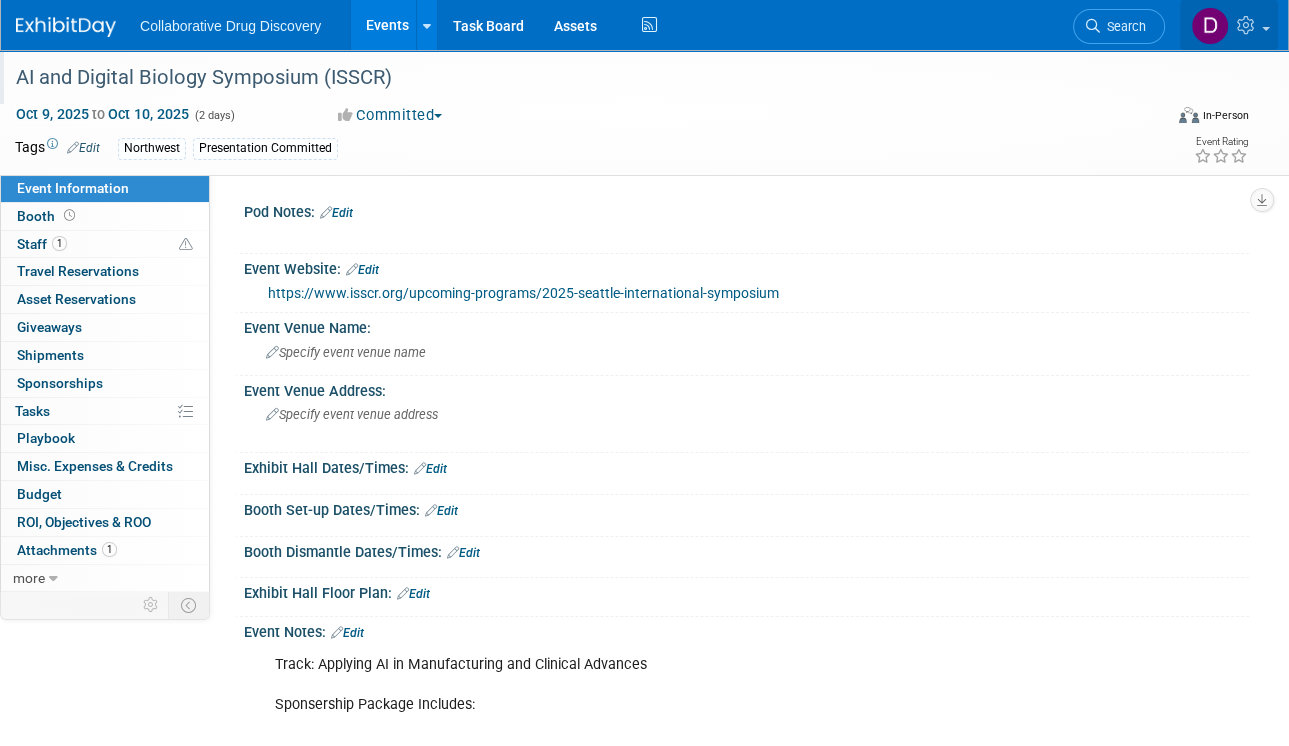 click at bounding box center (1210, 26) 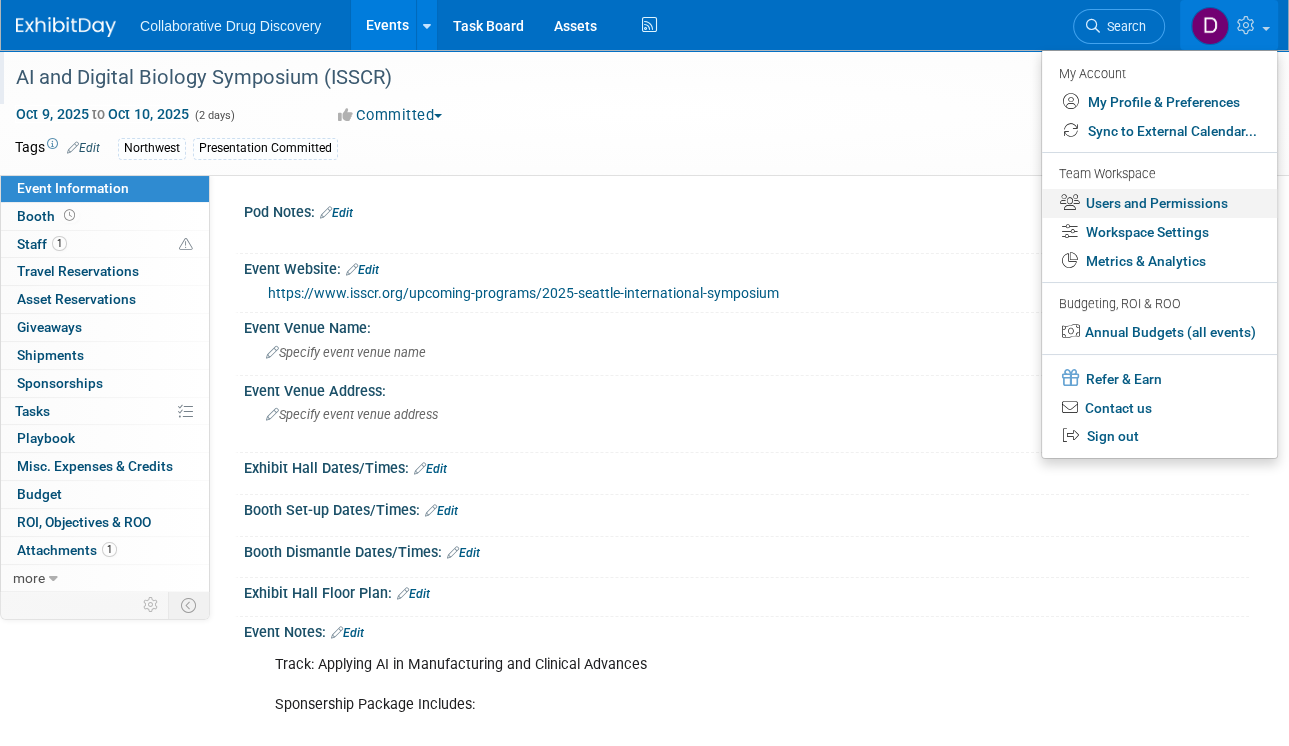 click on "Users and Permissions" at bounding box center [1159, 203] 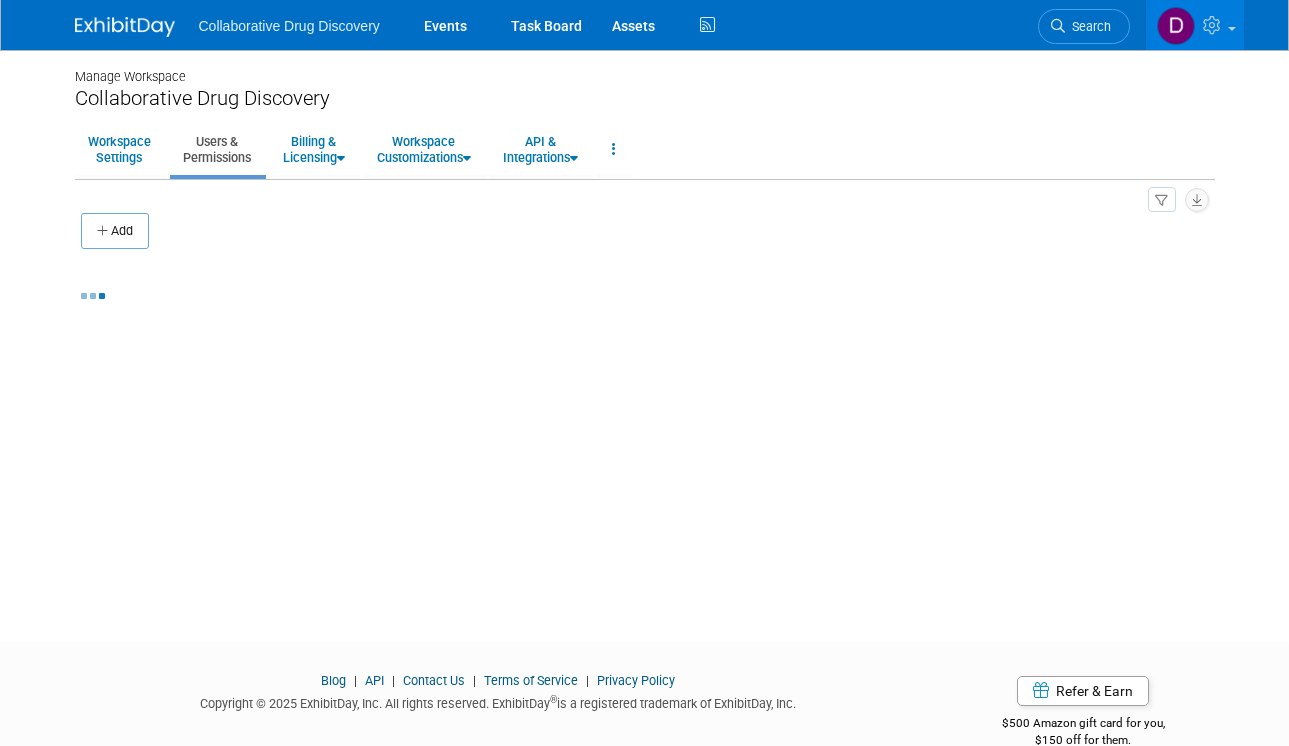 scroll, scrollTop: 0, scrollLeft: 0, axis: both 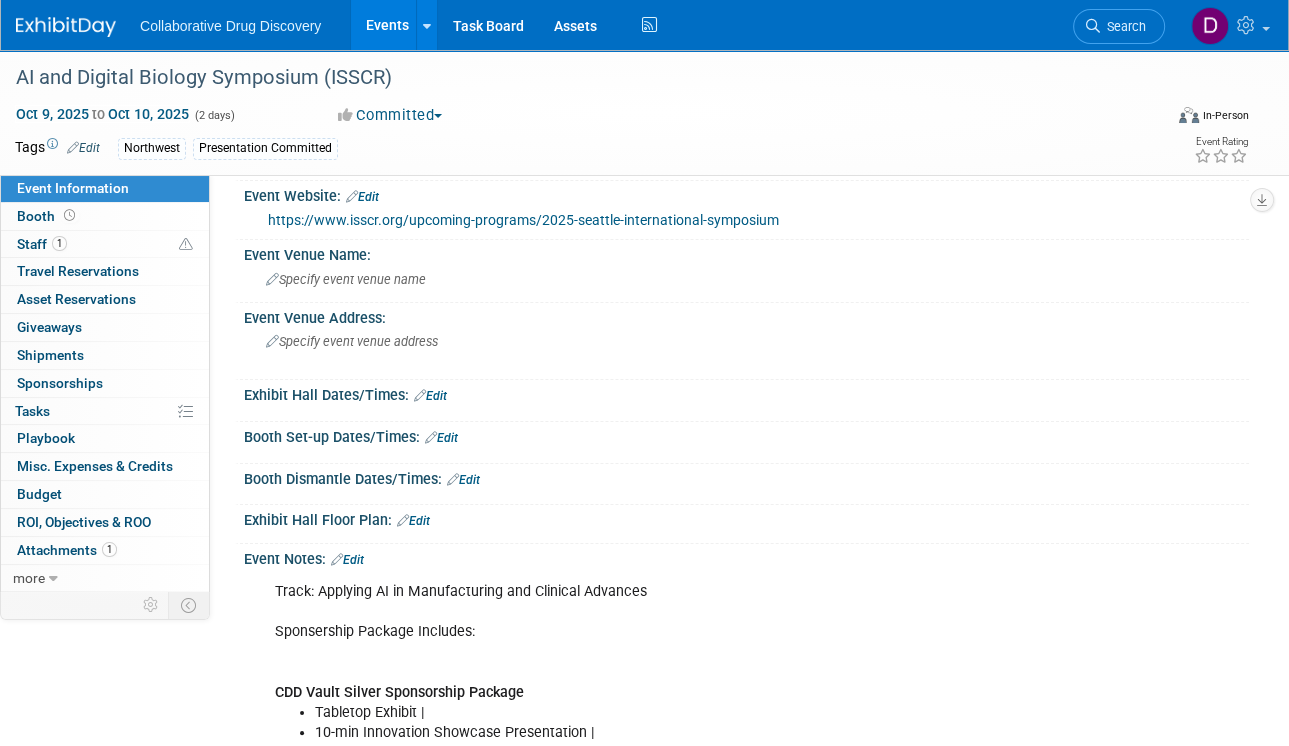 click on "Track: Applying AI in Manufacturing and Clinical Advances  Sponsership Package Includes:  CDD Vault Silver Sponsorship Package  Tabletop Exhibit |  10-min Innovation Showcase Presentation |    Additional Silver Sponsorship Benefits Included: Verbal recognition of support in opening & closing of program Post-event contact list of all attendees that opted-in Logo recognition on: ISSCR website Program & abstract book Onsite recognition Walk-in slides in lecture hall 3 complimentary registrations 5 discounted registrations (20% off nonmember rate) abstracts@isscr.org If we want to do this event, the main contact would be Chris Barry (https://www.linkedin.com/in/chris-barry-2645851a/). Phuong met Chris Barry at LISNW 2025 in Seattle. Chris says that these regional events typically bring about 300-400 attendees. Their annual meeting brings in about 3,000-4,000 people." at bounding box center [656, 873] 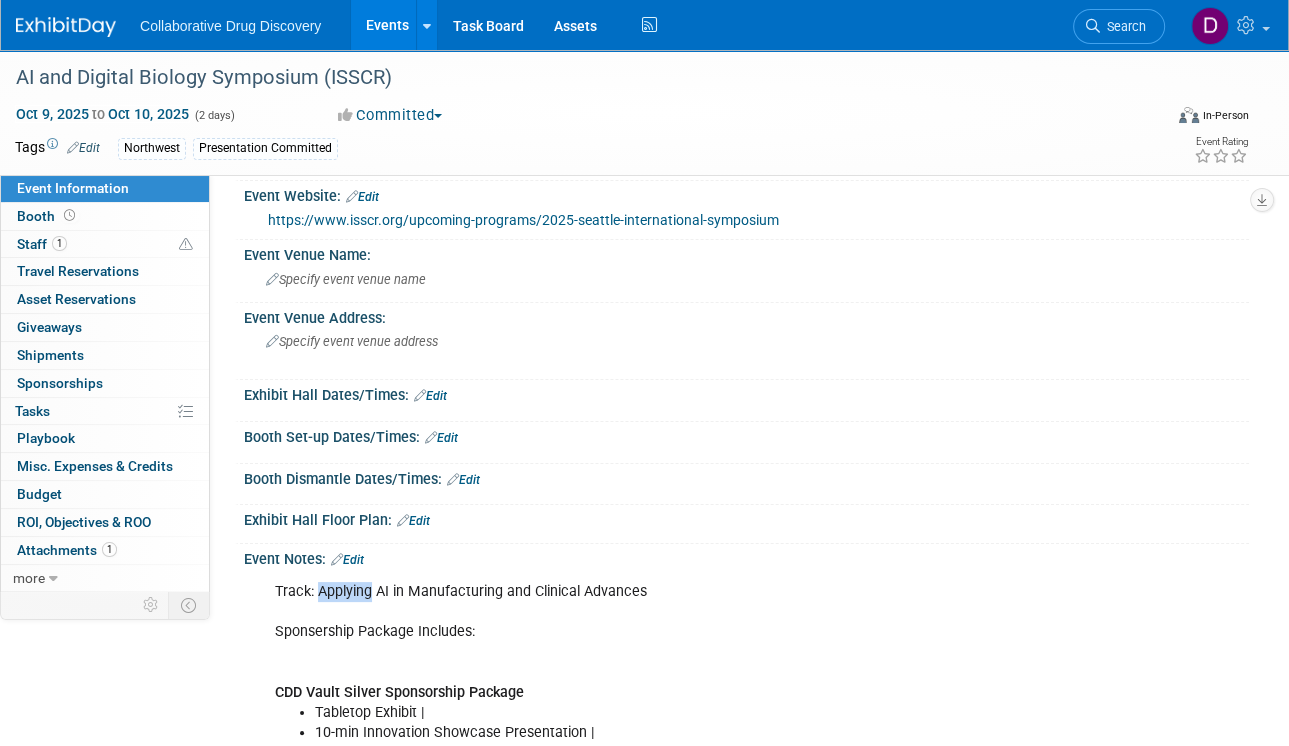 click on "Track: Applying AI in Manufacturing and Clinical Advances  Sponsership Package Includes:  CDD Vault Silver Sponsorship Package  Tabletop Exhibit |  10-min Innovation Showcase Presentation |    Additional Silver Sponsorship Benefits Included: Verbal recognition of support in opening & closing of program Post-event contact list of all attendees that opted-in Logo recognition on: ISSCR website Program & abstract book Onsite recognition Walk-in slides in lecture hall 3 complimentary registrations 5 discounted registrations (20% off nonmember rate) abstracts@isscr.org If we want to do this event, the main contact would be Chris Barry (https://www.linkedin.com/in/chris-barry-2645851a/). Phuong met Chris Barry at LISNW 2025 in Seattle. Chris says that these regional events typically bring about 300-400 attendees. Their annual meeting brings in about 3,000-4,000 people." at bounding box center (656, 873) 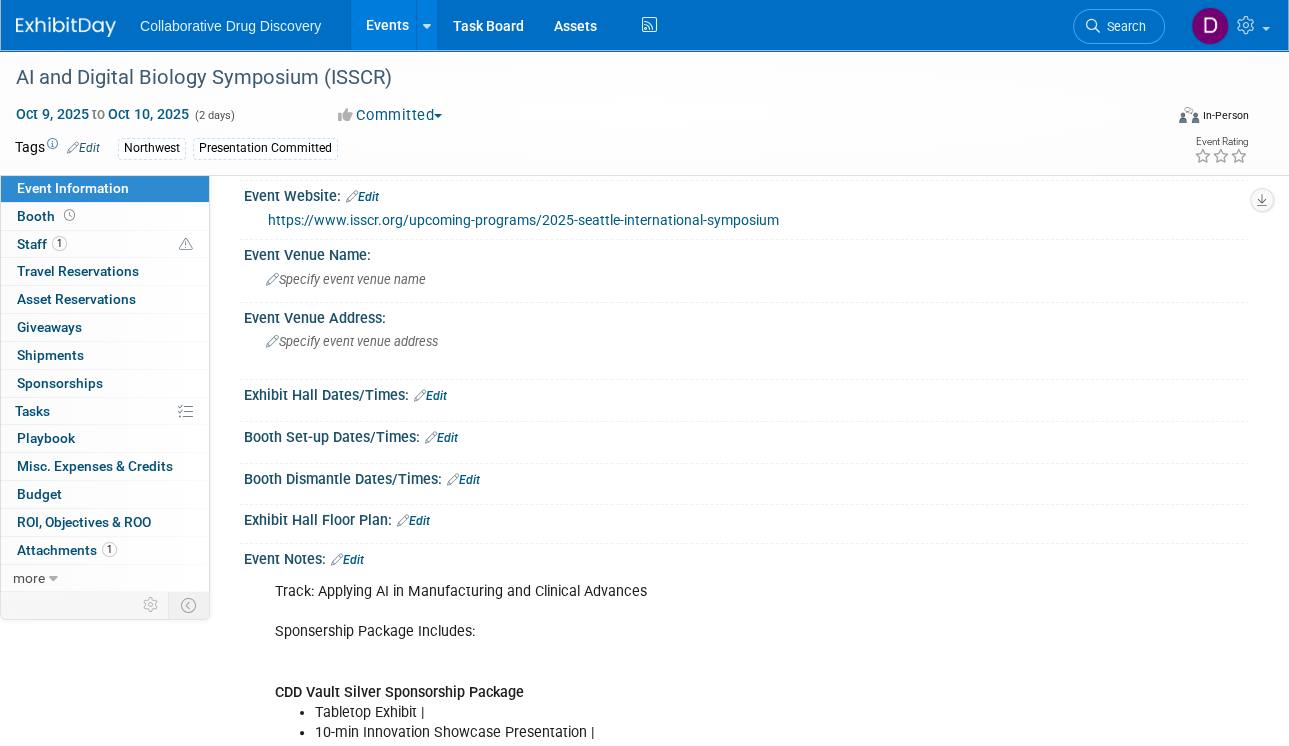 click on "Track: Applying AI in Manufacturing and Clinical Advances  Sponsership Package Includes:  CDD Vault Silver Sponsorship Package  Tabletop Exhibit |  10-min Innovation Showcase Presentation |    Additional Silver Sponsorship Benefits Included: Verbal recognition of support in opening & closing of program Post-event contact list of all attendees that opted-in Logo recognition on: ISSCR website Program & abstract book Onsite recognition Walk-in slides in lecture hall 3 complimentary registrations 5 discounted registrations (20% off nonmember rate) abstracts@isscr.org If we want to do this event, the main contact would be Chris Barry (https://www.linkedin.com/in/chris-barry-2645851a/). Phuong met Chris Barry at LISNW 2025 in Seattle. Chris says that these regional events typically bring about 300-400 attendees. Their annual meeting brings in about 3,000-4,000 people." at bounding box center (656, 873) 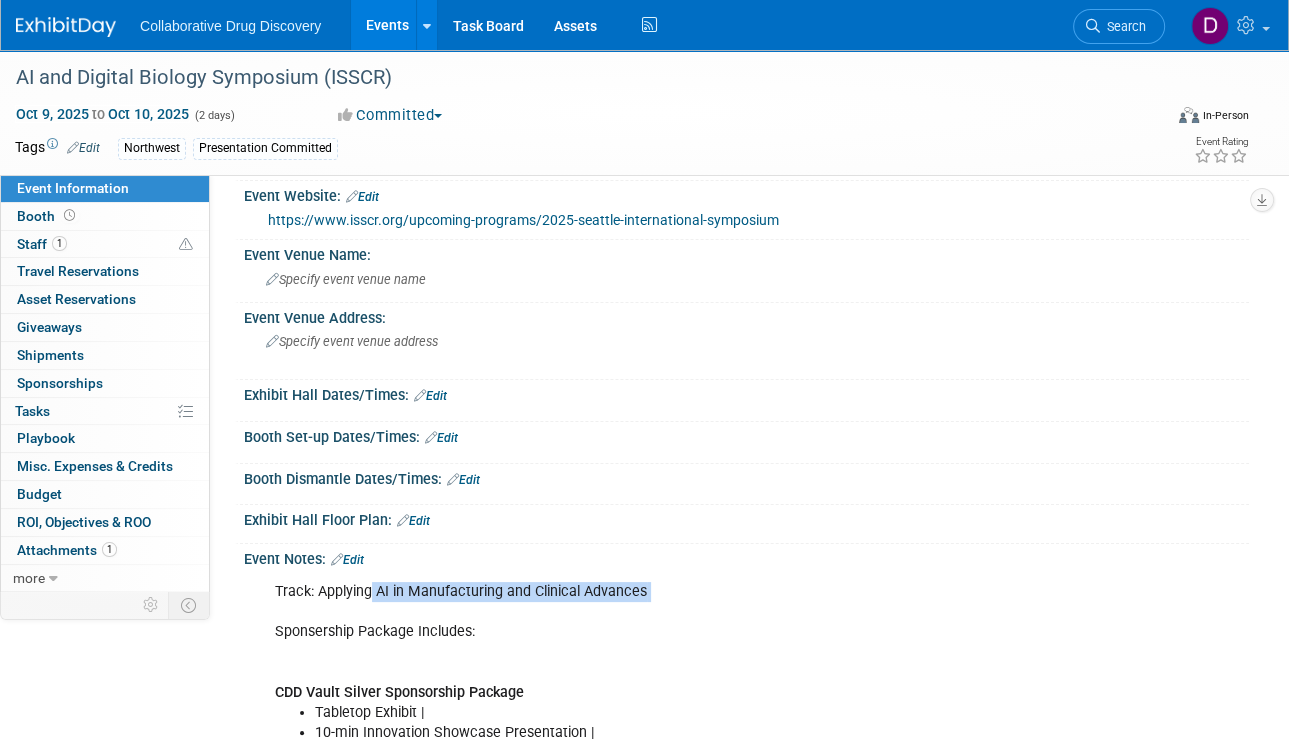 drag, startPoint x: 602, startPoint y: 602, endPoint x: 370, endPoint y: 597, distance: 232.05388 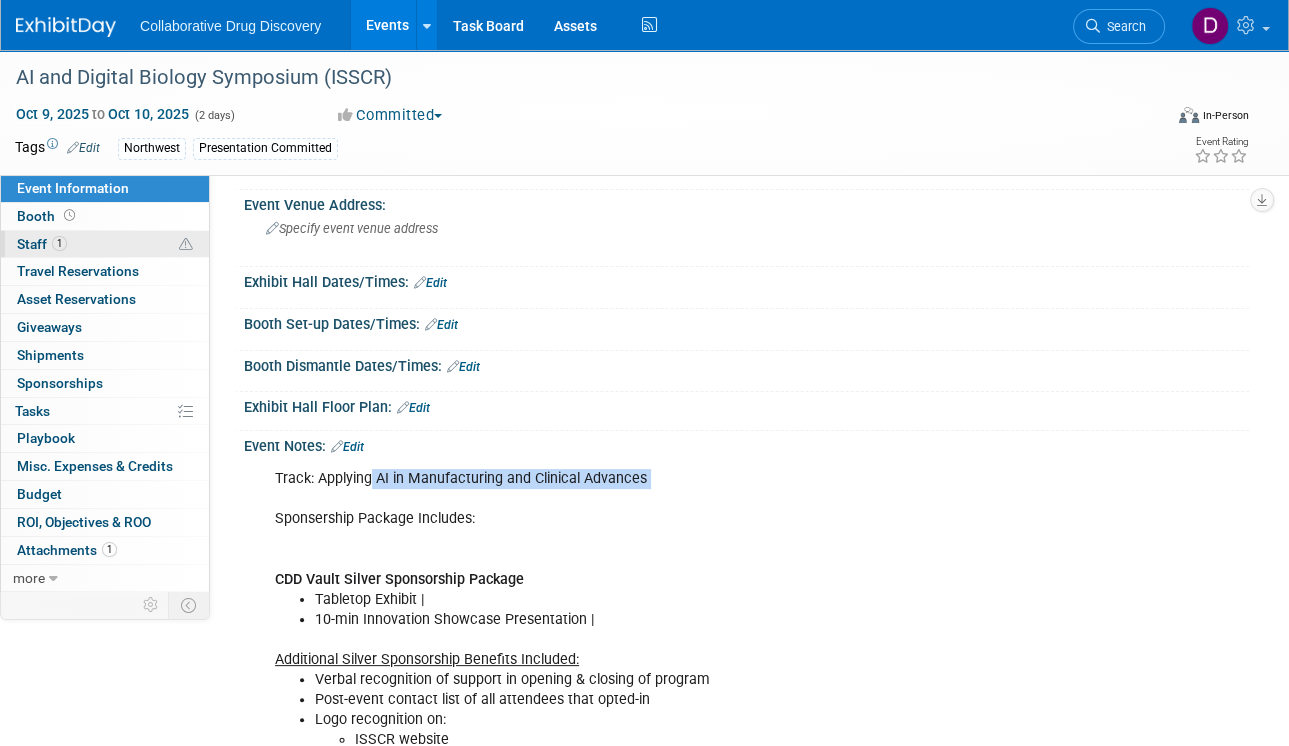 click on "1
Staff 1" at bounding box center [105, 244] 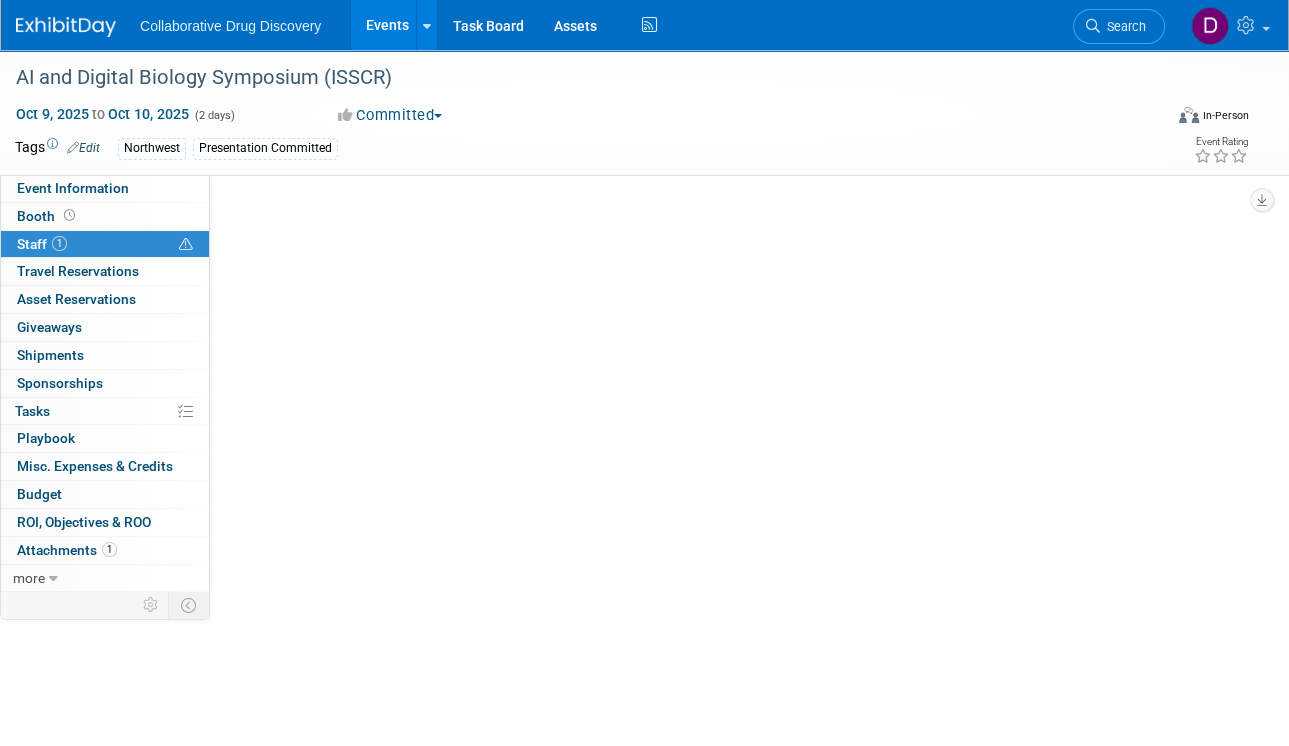 scroll, scrollTop: 0, scrollLeft: 0, axis: both 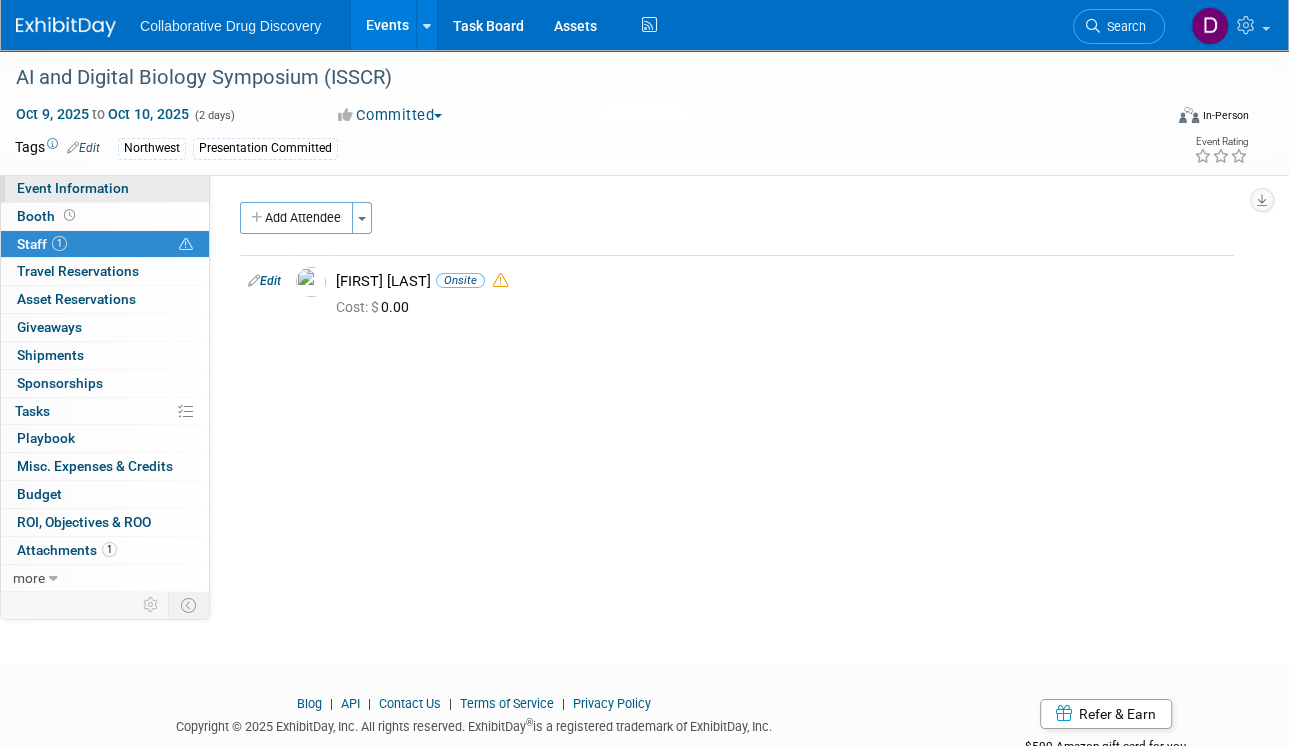 click on "Event Information" at bounding box center [73, 188] 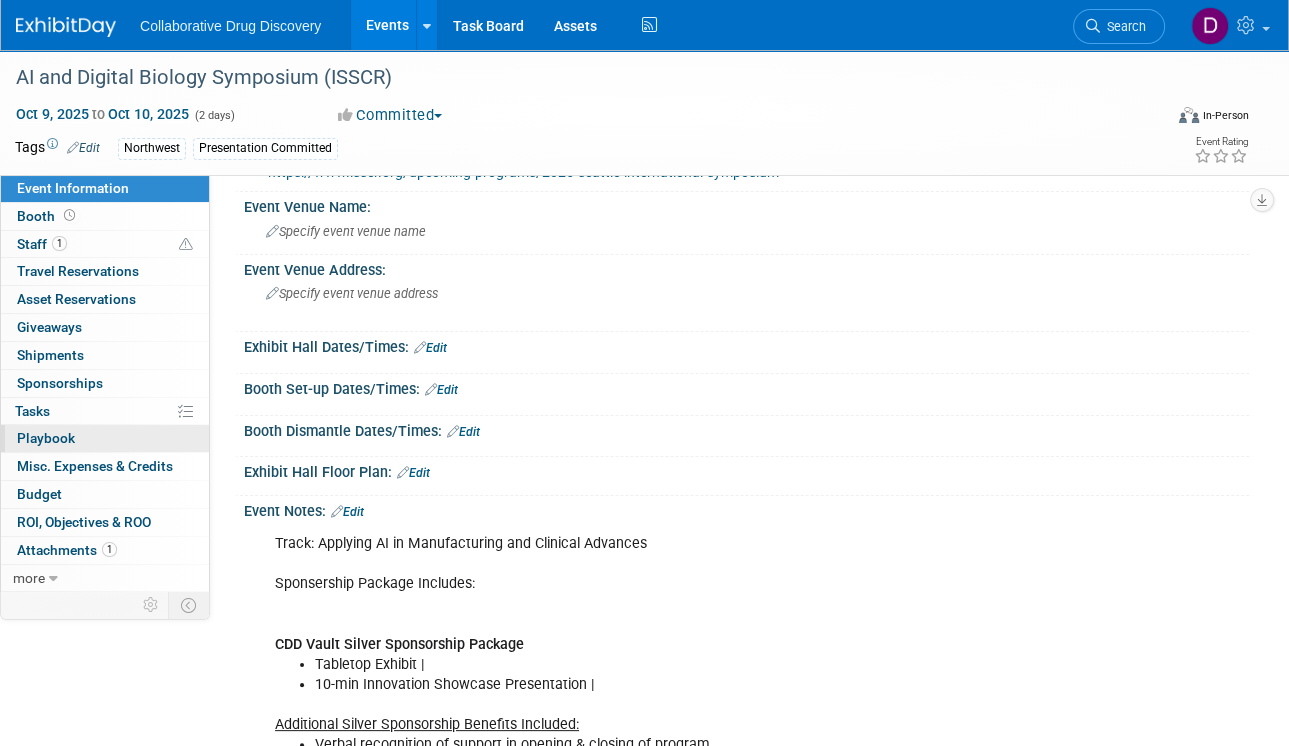 scroll, scrollTop: 0, scrollLeft: 0, axis: both 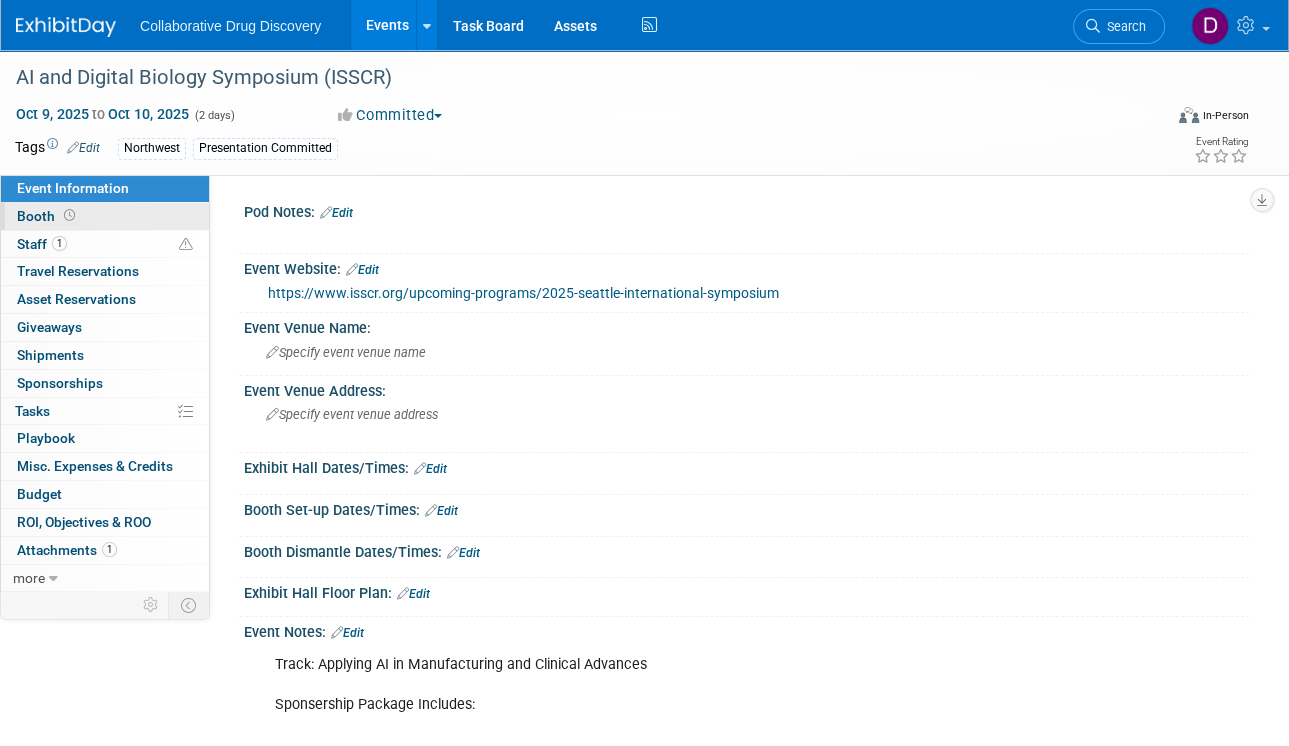 click on "Booth" at bounding box center (48, 216) 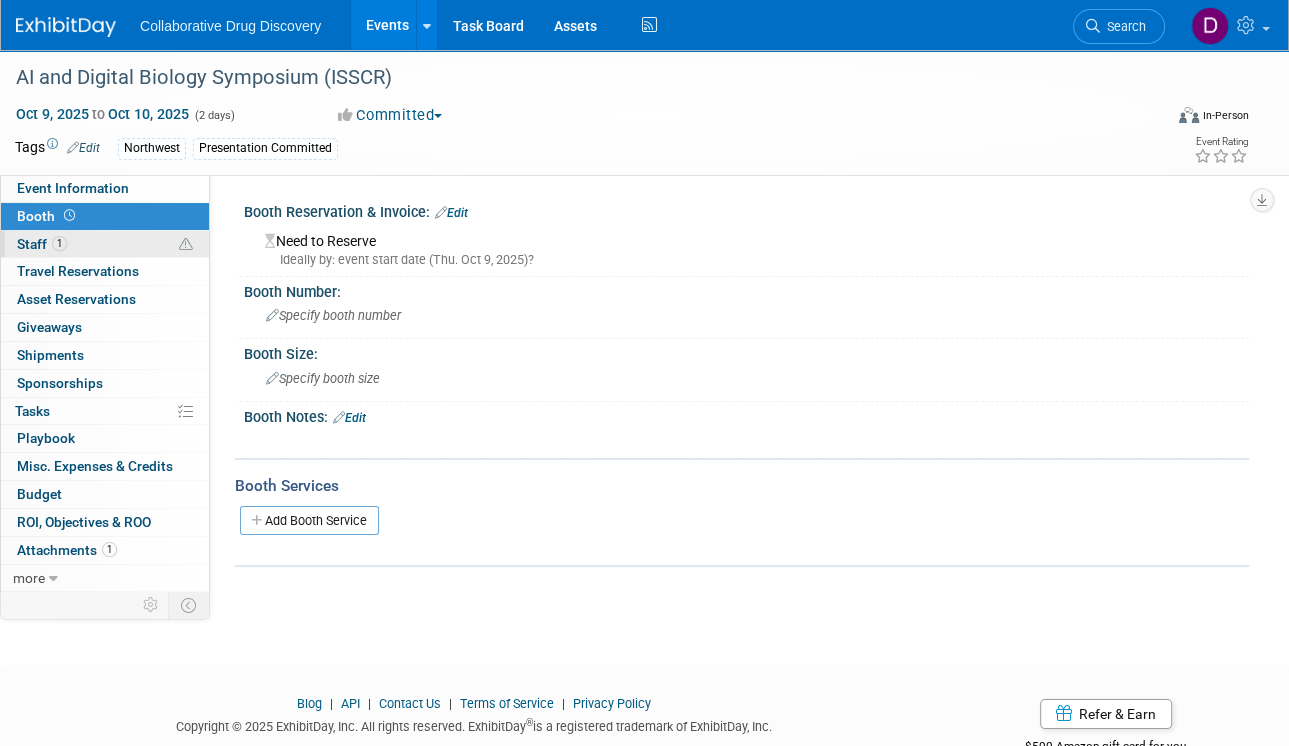 click on "1
Staff 1" at bounding box center (105, 244) 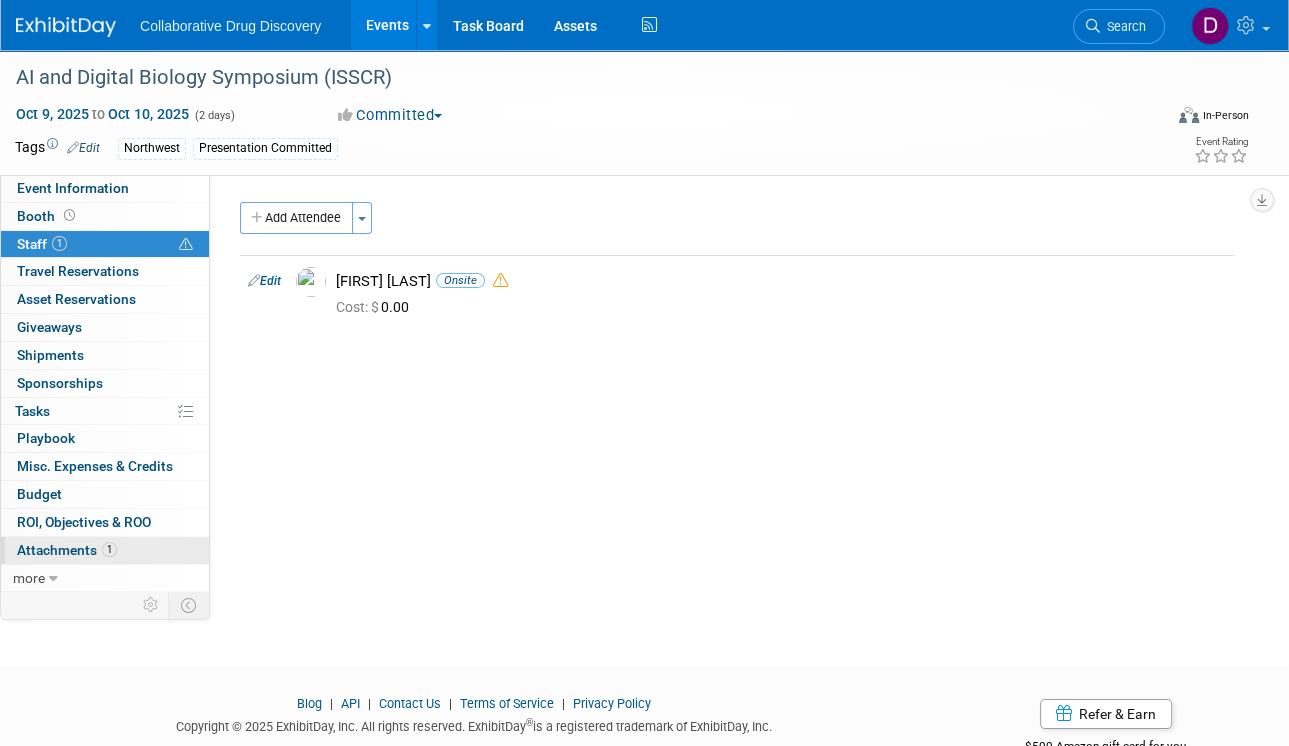 scroll, scrollTop: 9, scrollLeft: 0, axis: vertical 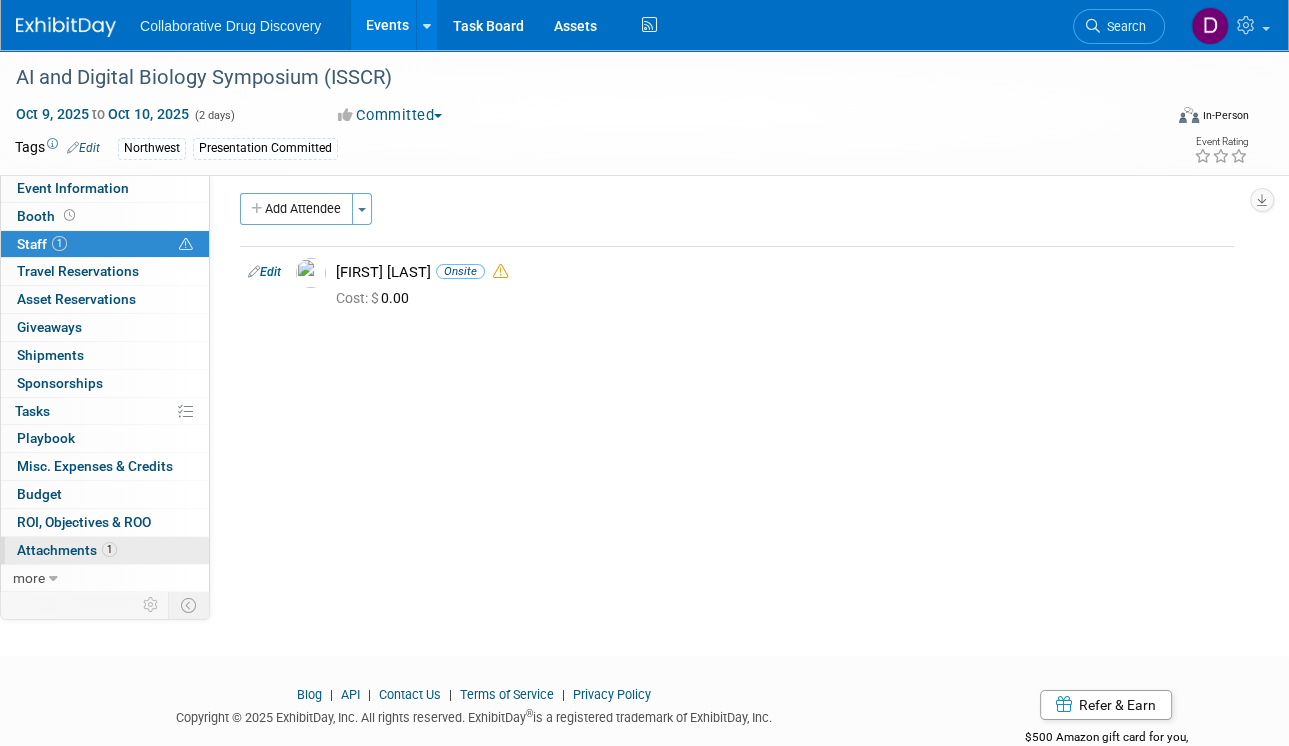 click on "Attachments 1" at bounding box center [67, 550] 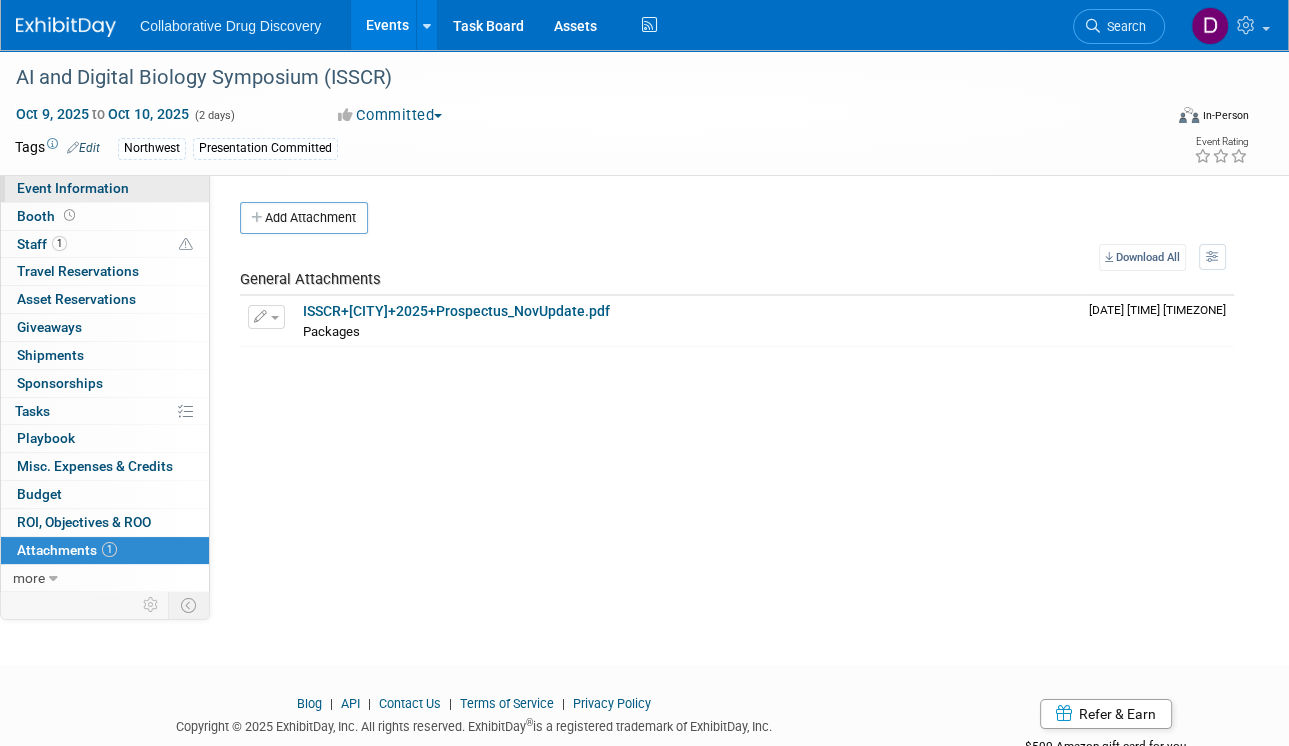 click on "Event Information" at bounding box center (73, 188) 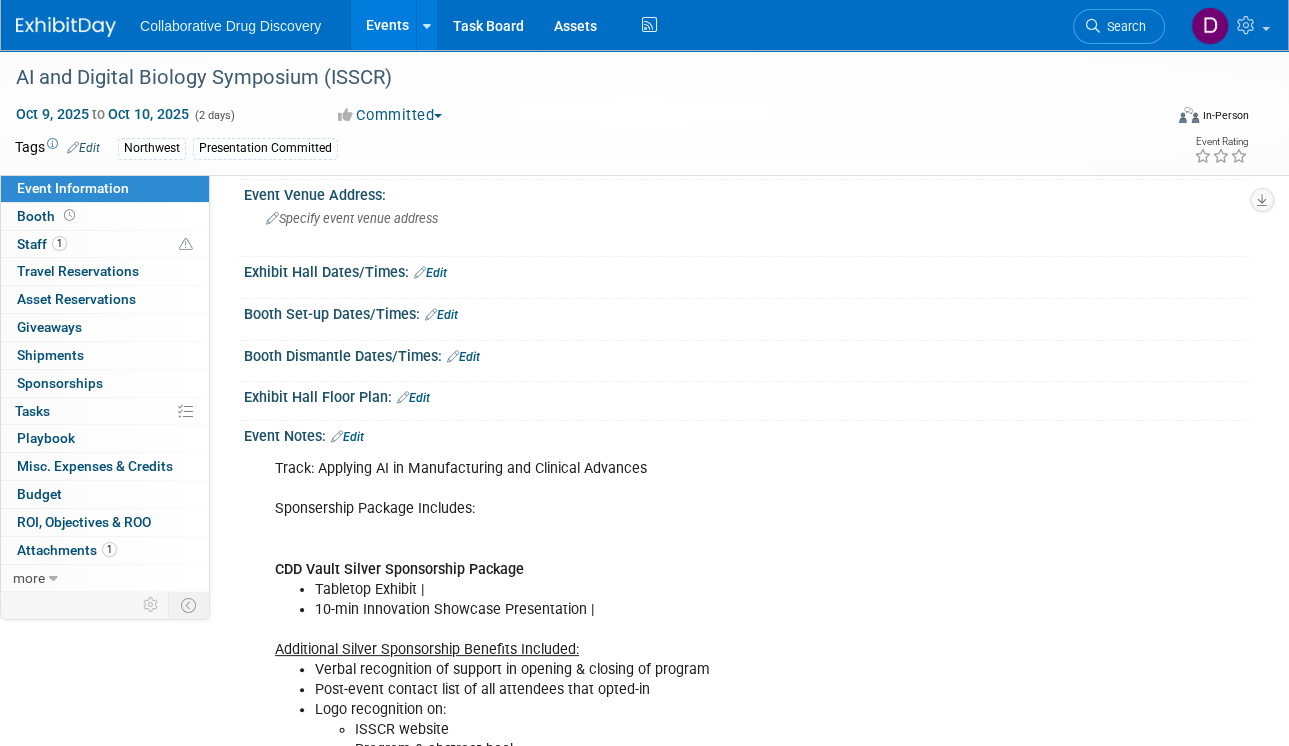 scroll, scrollTop: 360, scrollLeft: 0, axis: vertical 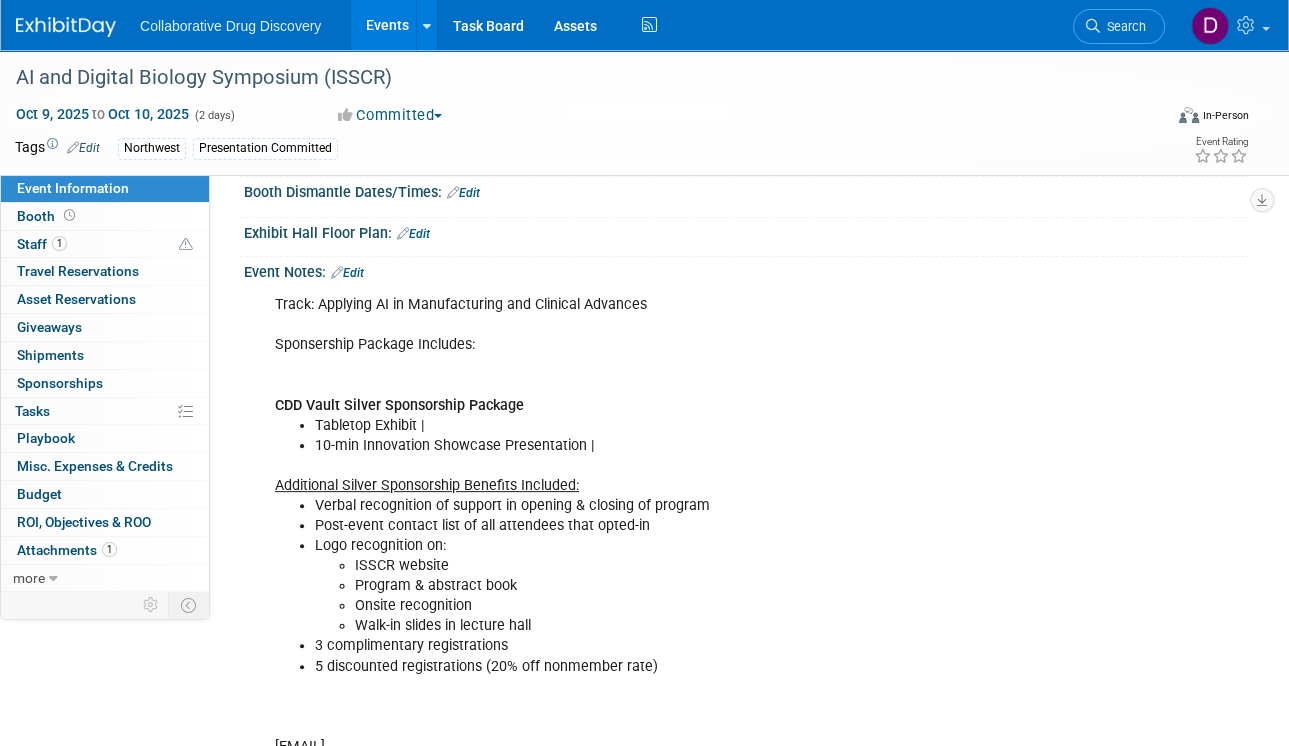 click on "10-min Innovation Showcase Presentation |" at bounding box center [677, 446] 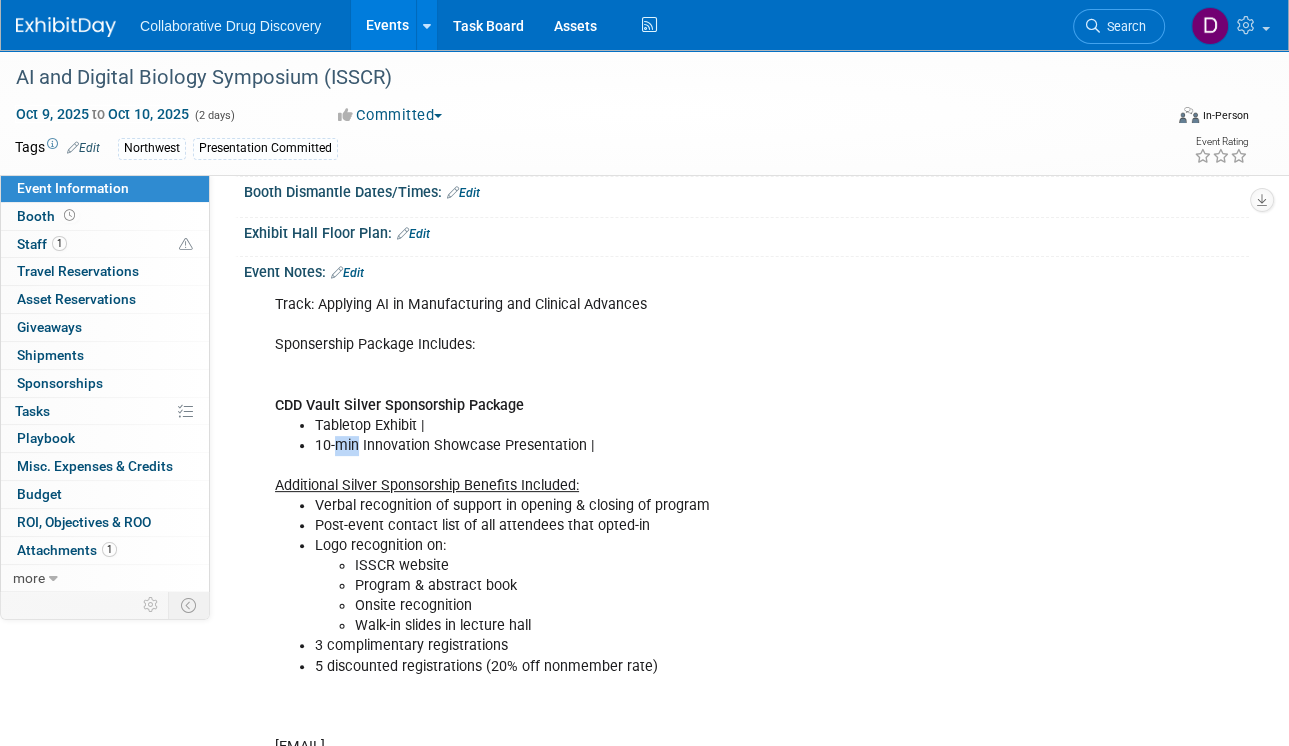 click on "10-min Innovation Showcase Presentation |" at bounding box center [677, 446] 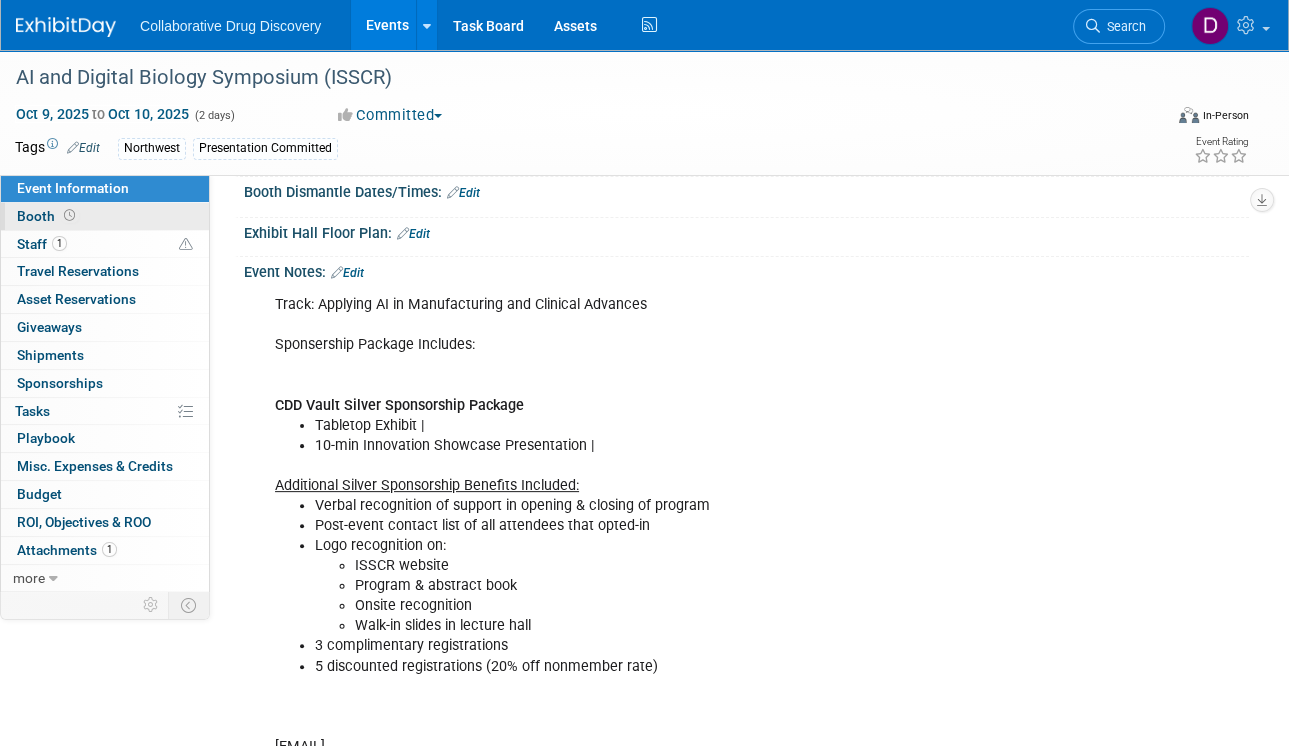 click on "Booth" at bounding box center (105, 216) 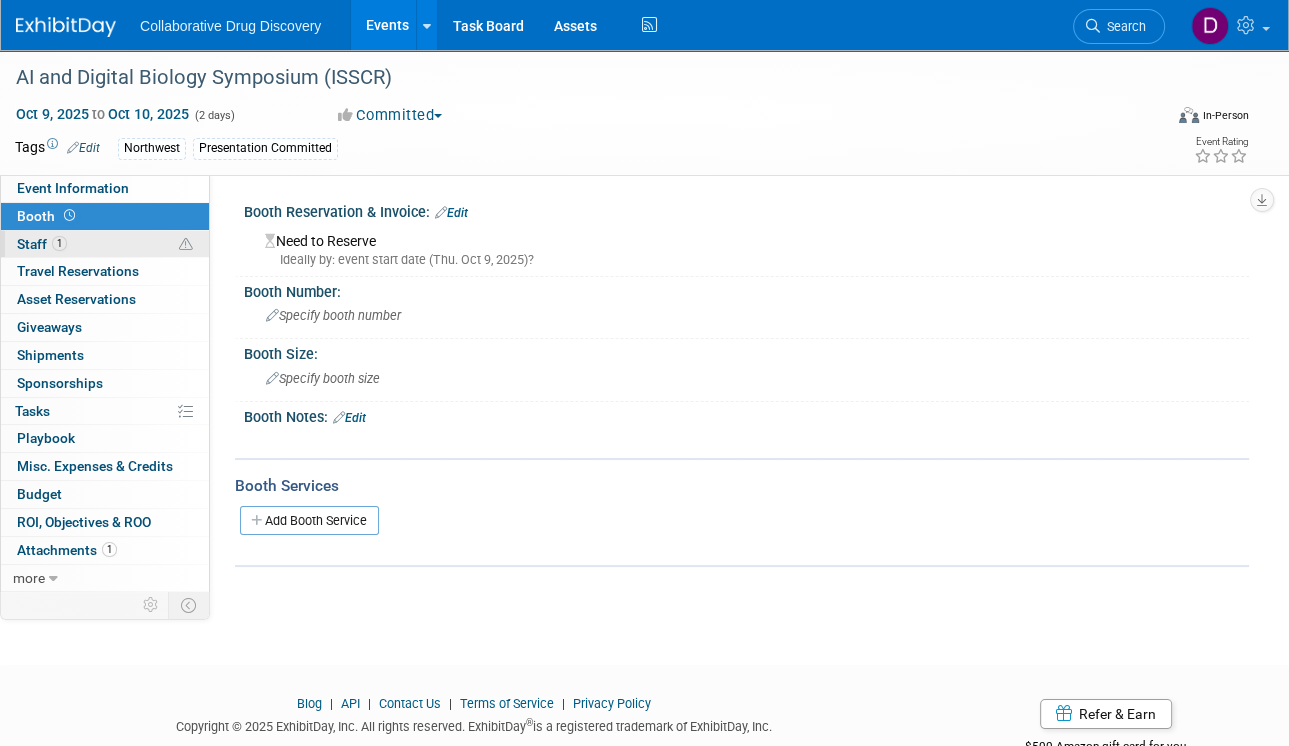 click on "1
Staff 1" at bounding box center (105, 244) 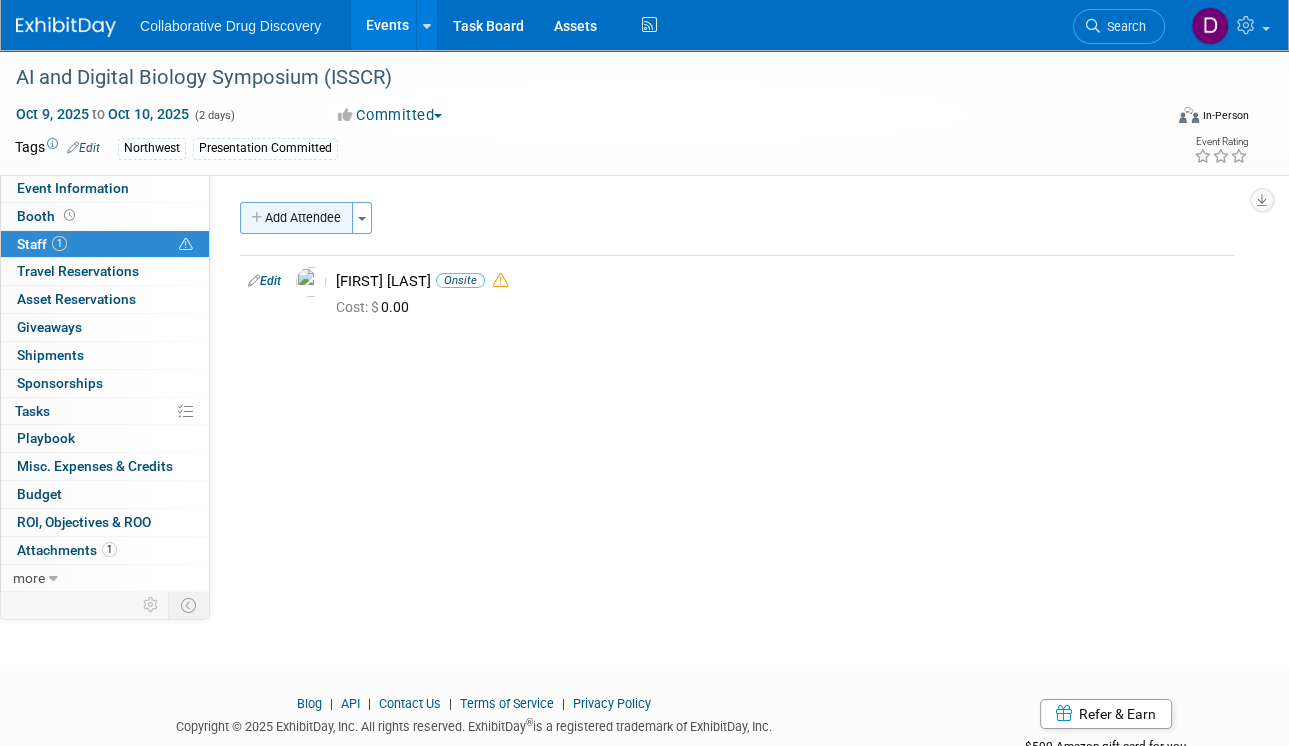click on "Add Attendee" at bounding box center [296, 218] 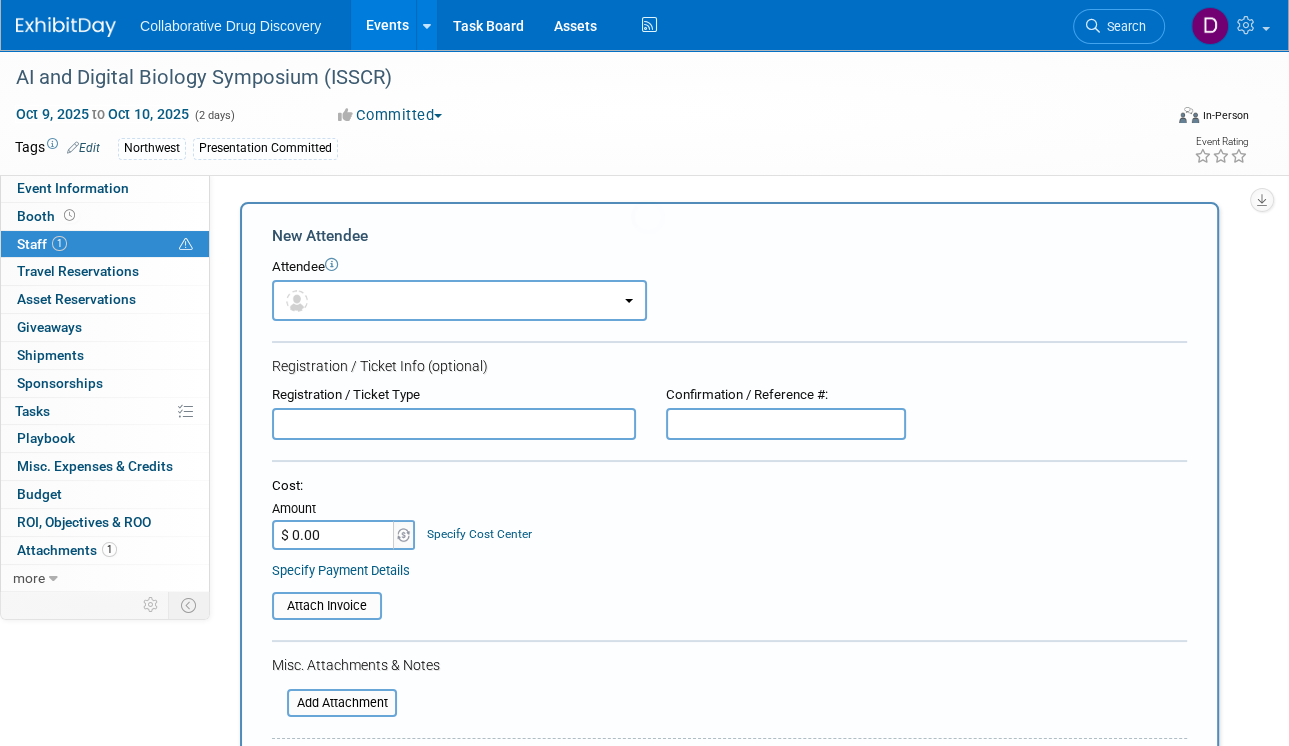 scroll, scrollTop: 0, scrollLeft: 0, axis: both 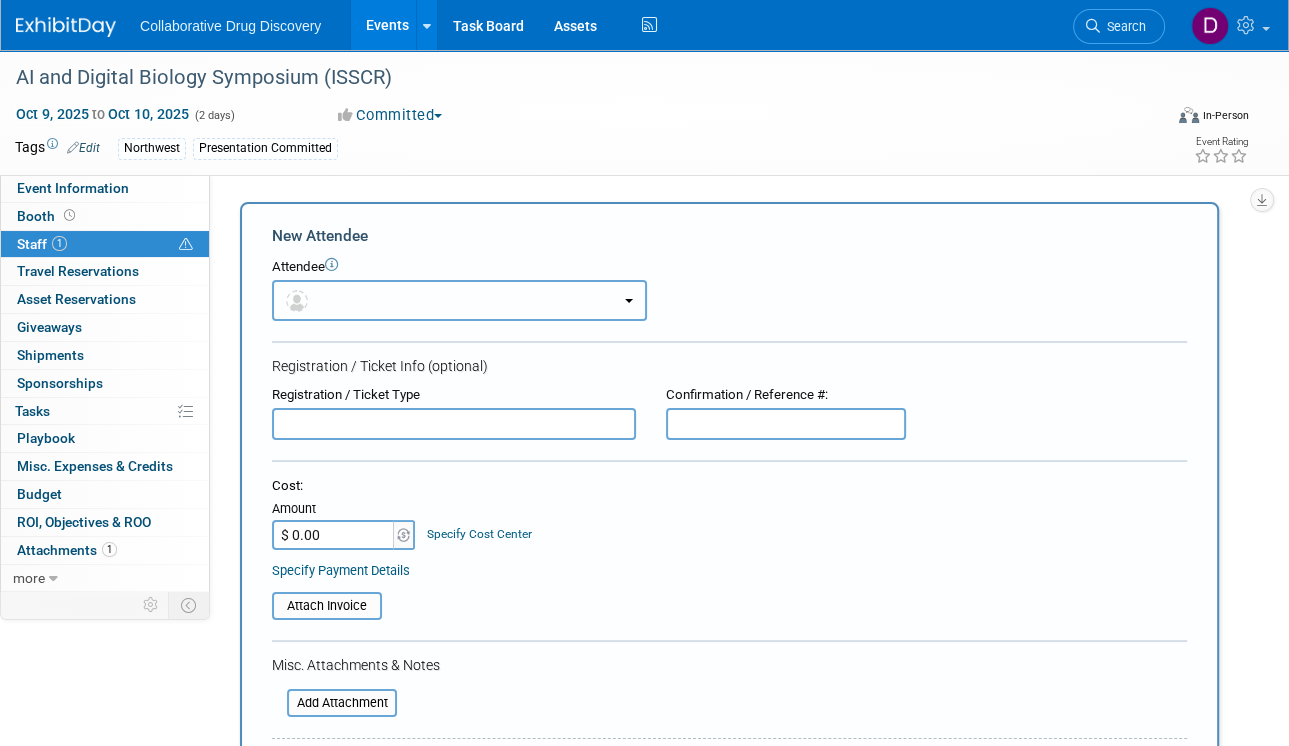 click at bounding box center (459, 300) 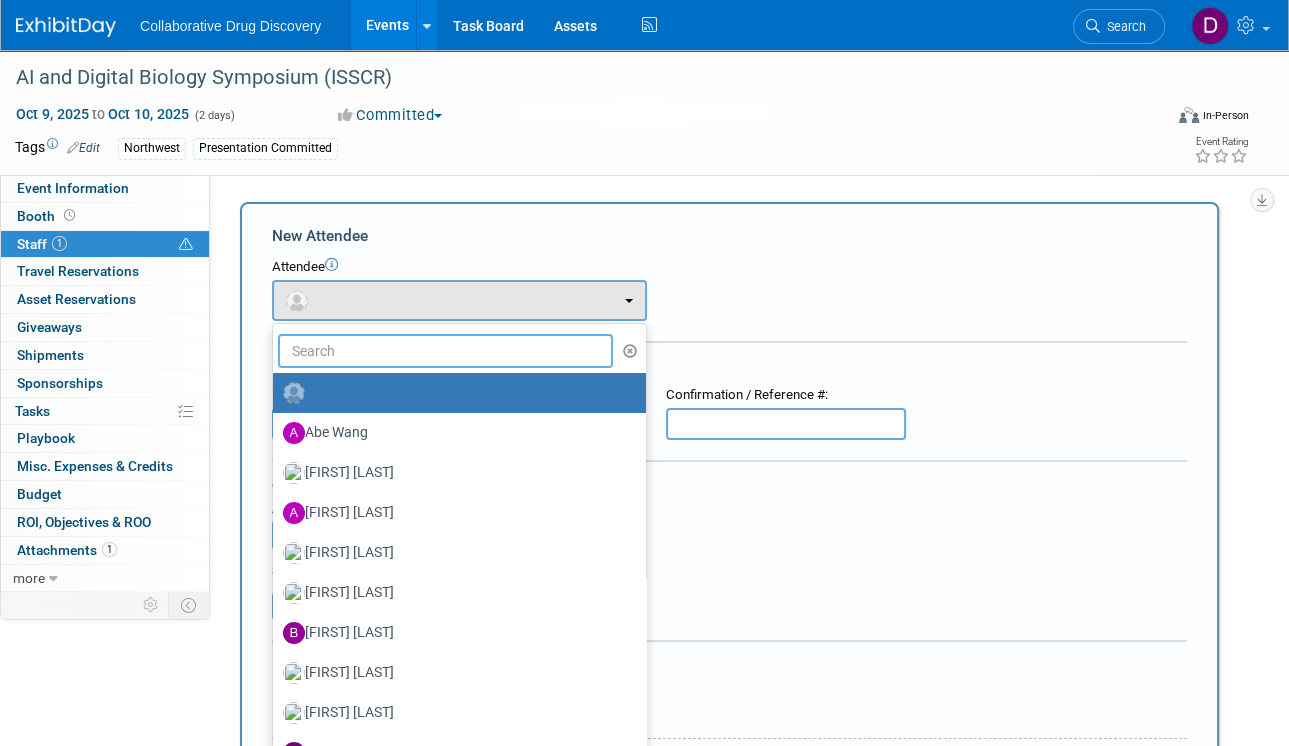click at bounding box center [445, 351] 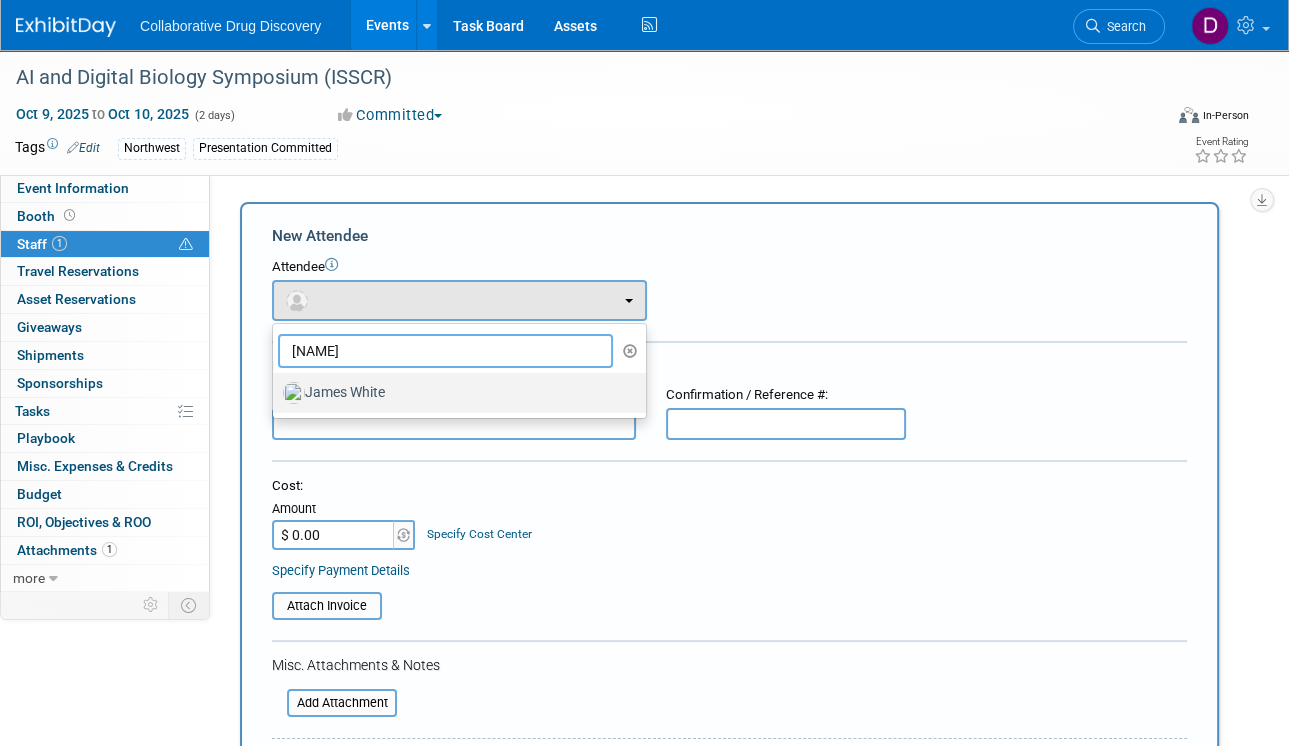 type on "James" 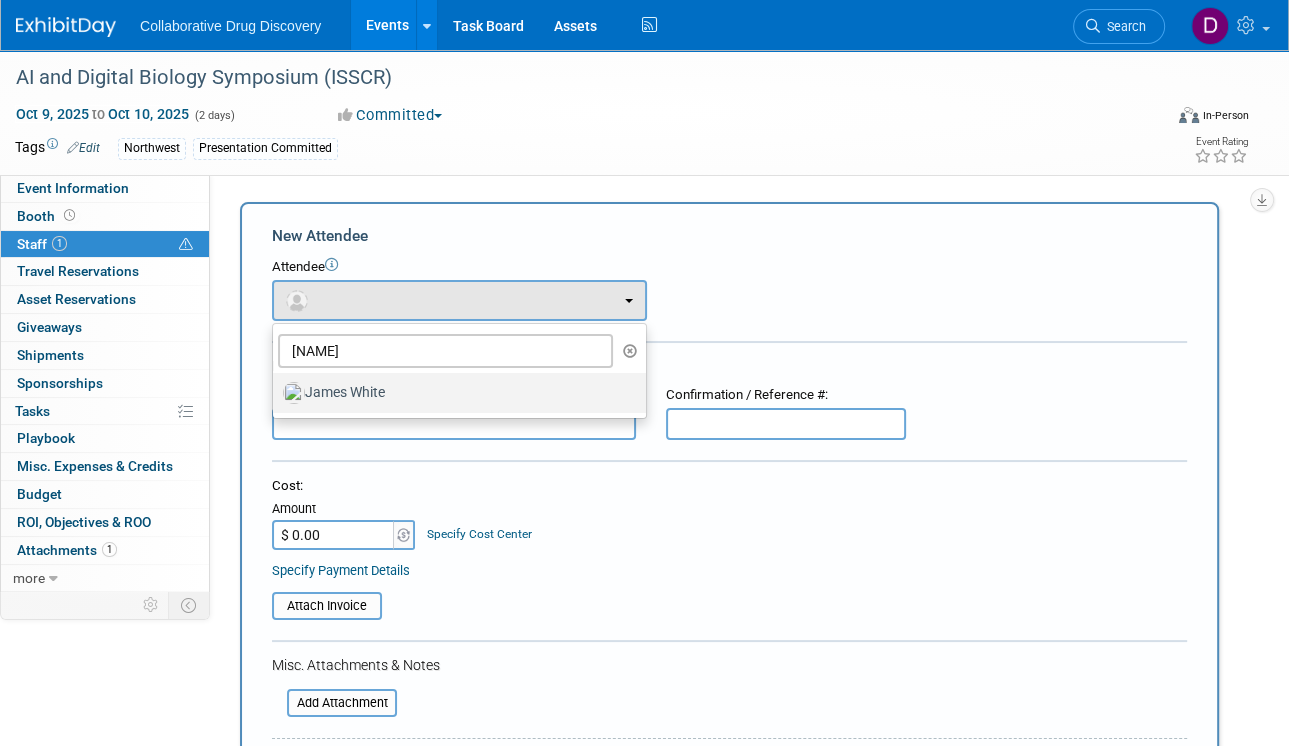 click on "James White" at bounding box center (454, 393) 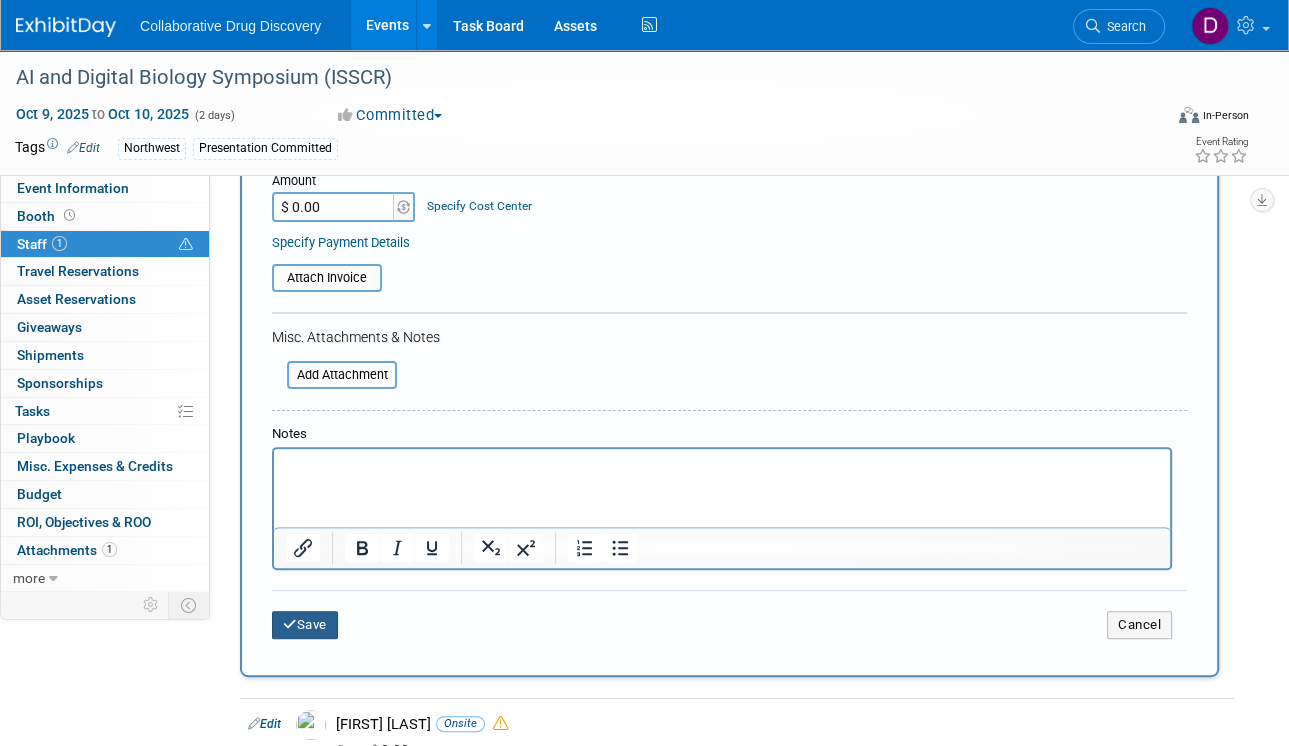 click on "Save" at bounding box center (305, 625) 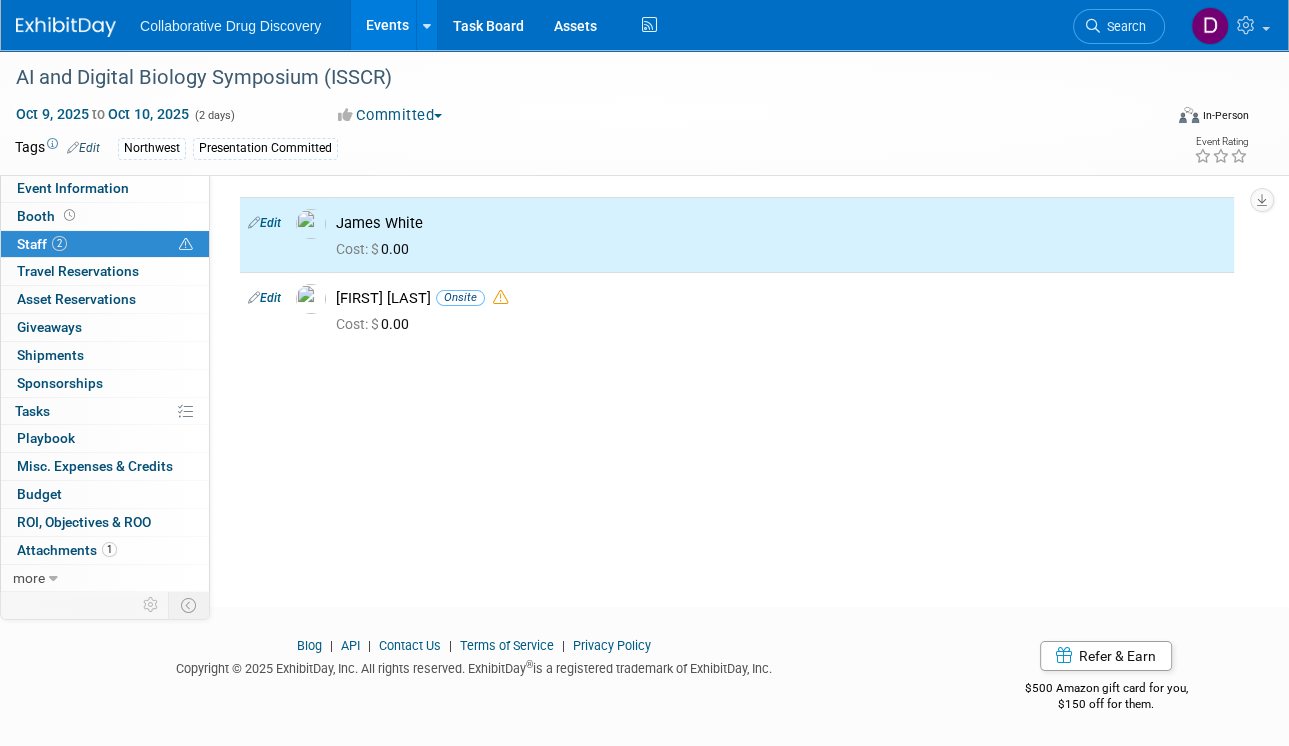 scroll, scrollTop: 0, scrollLeft: 0, axis: both 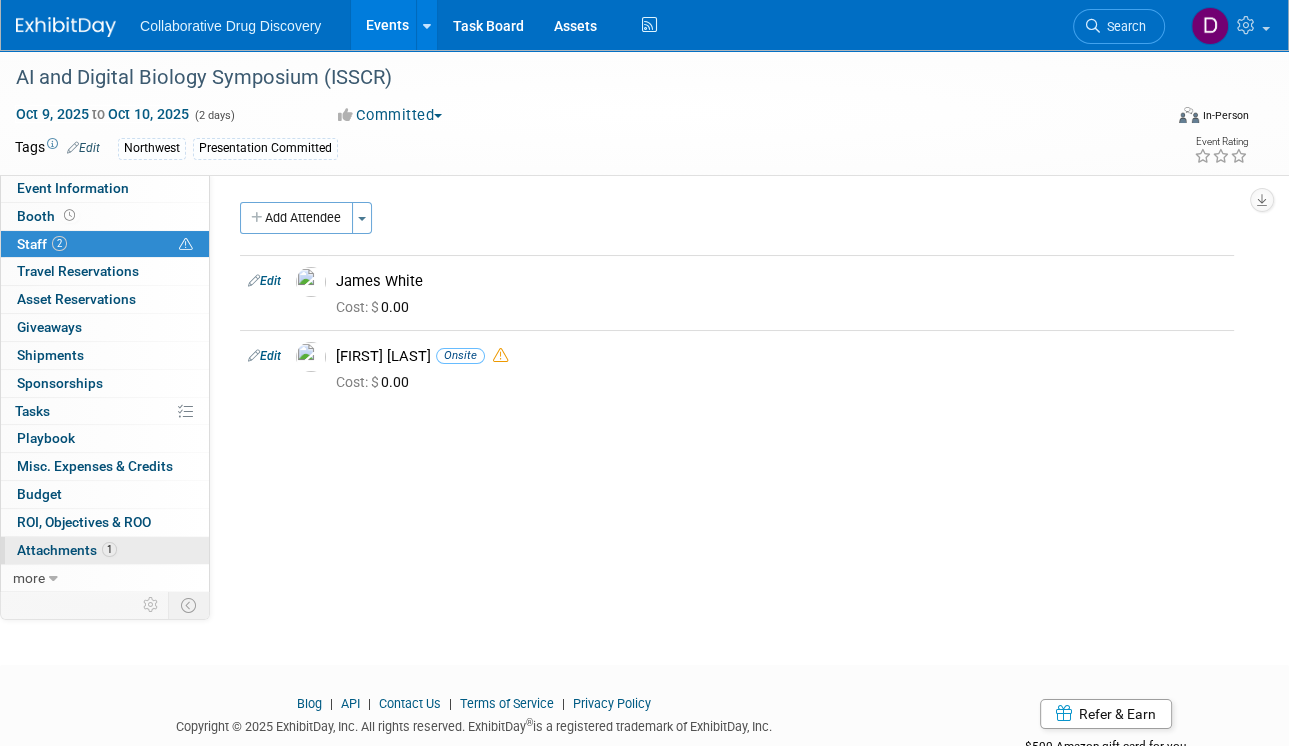 click on "Attachments 1" at bounding box center (67, 550) 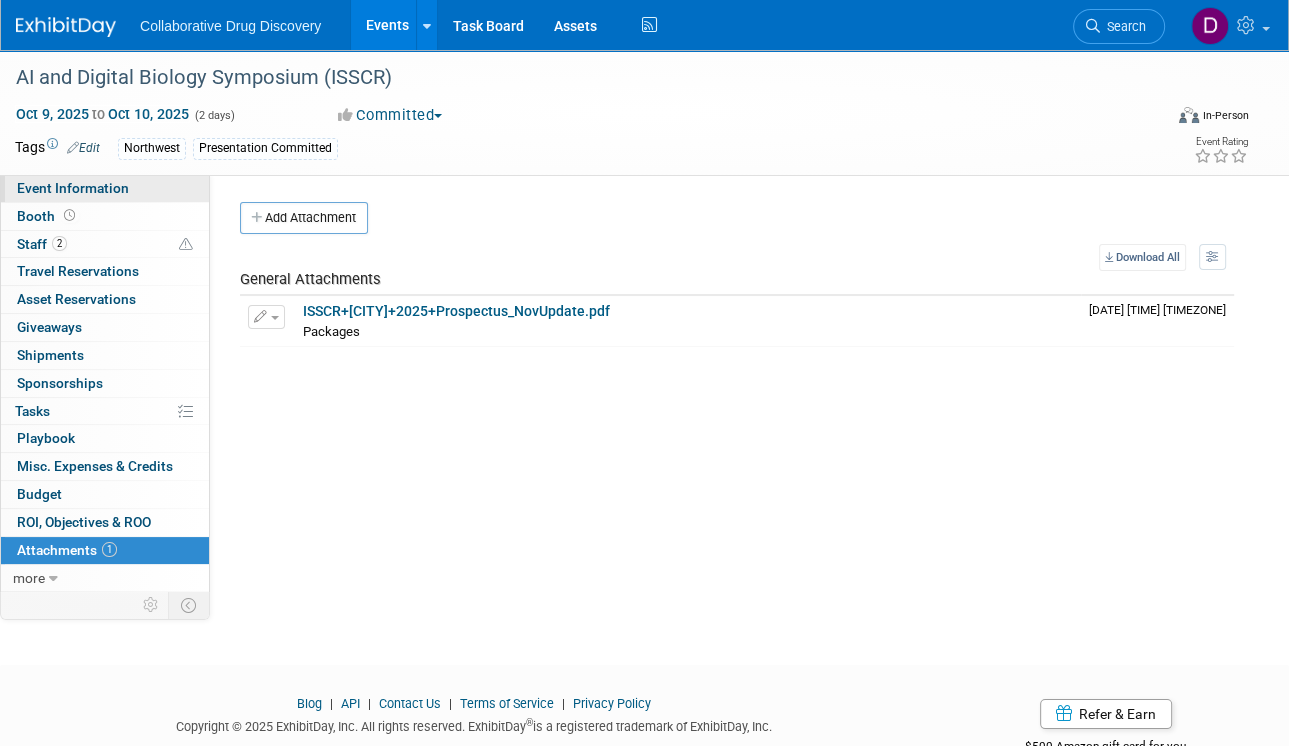 click on "Event Information" at bounding box center [73, 188] 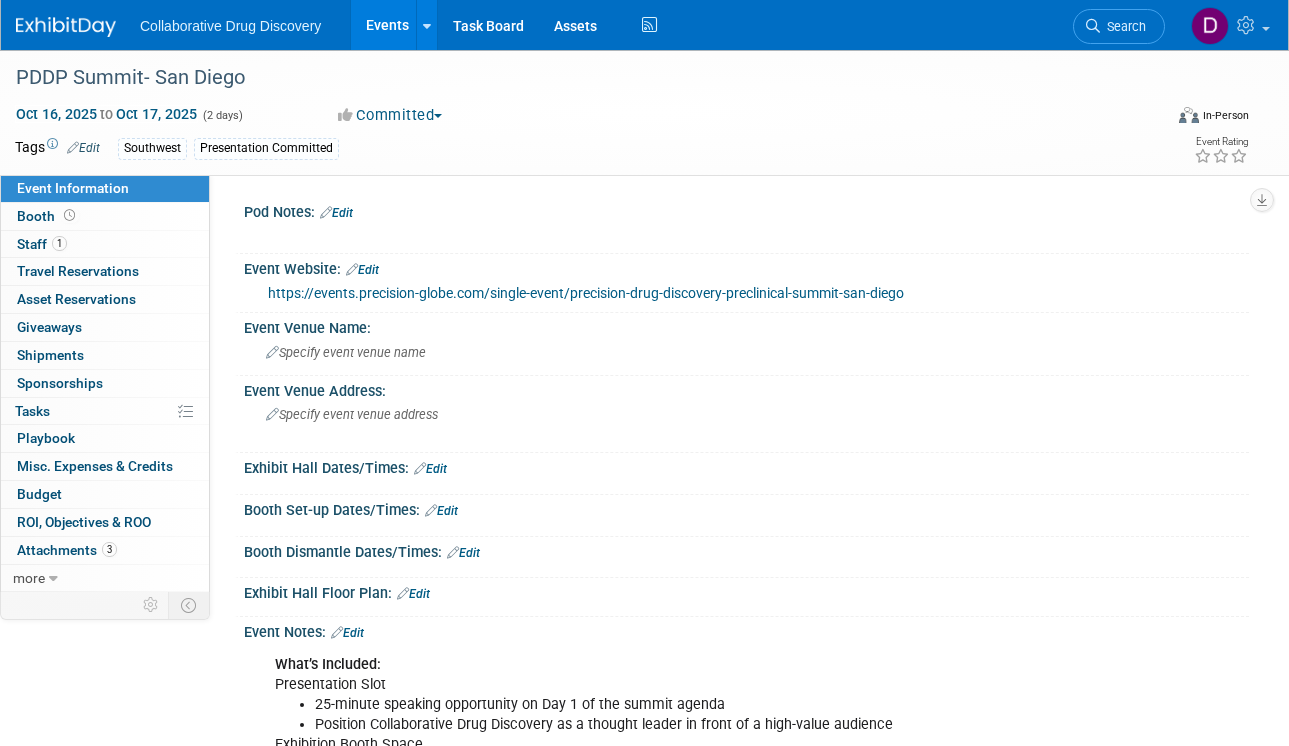 scroll, scrollTop: 0, scrollLeft: 0, axis: both 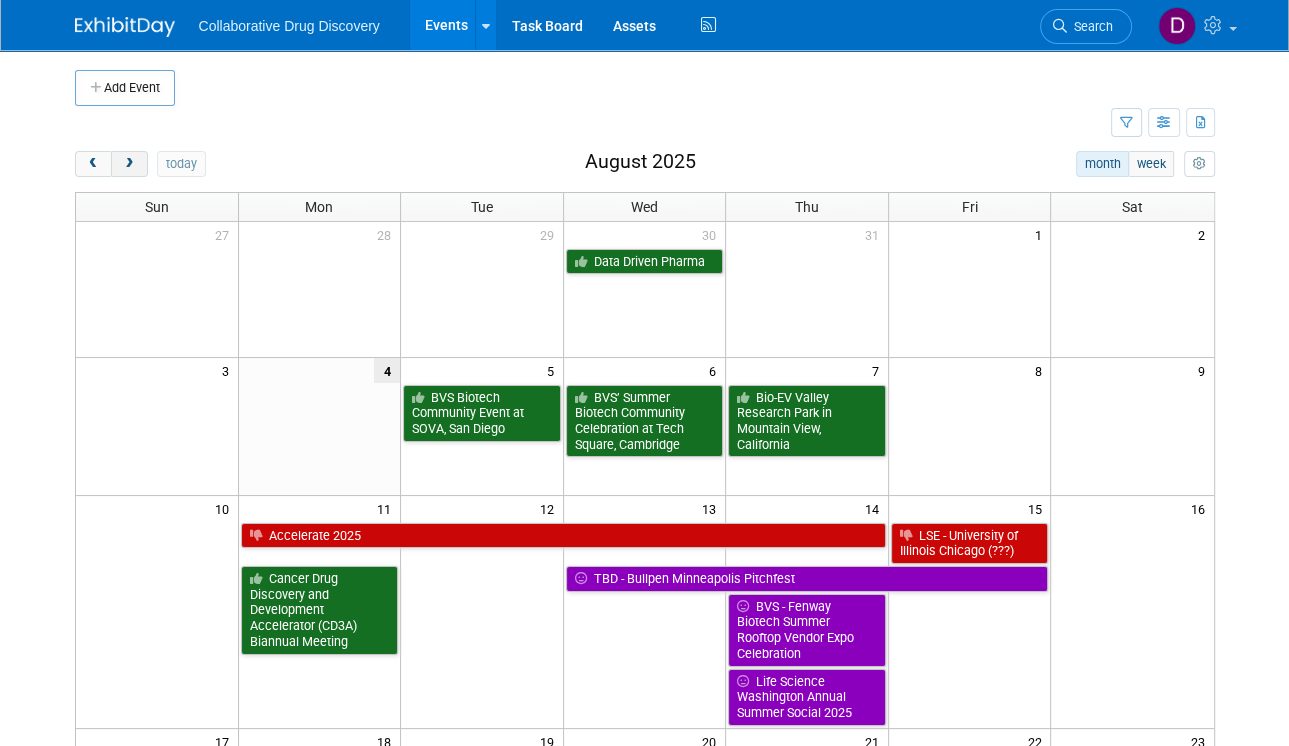 click at bounding box center [129, 164] 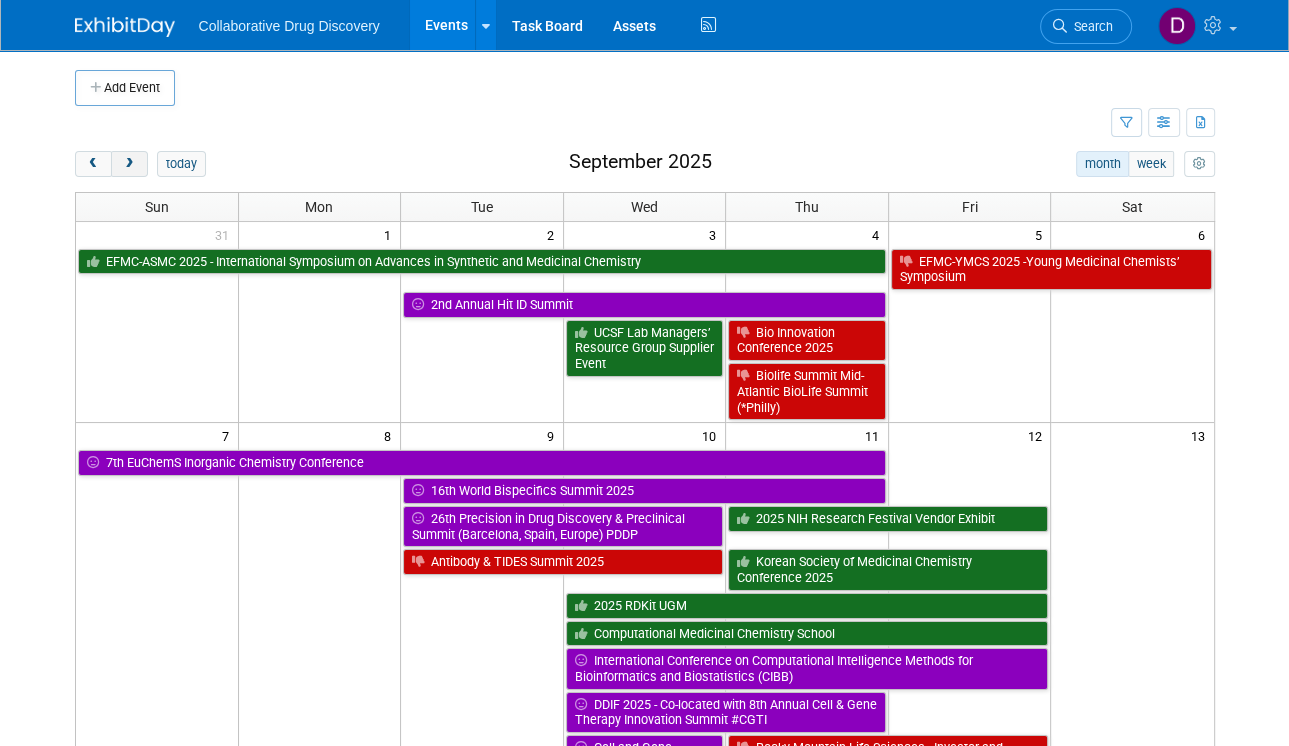 click at bounding box center [129, 164] 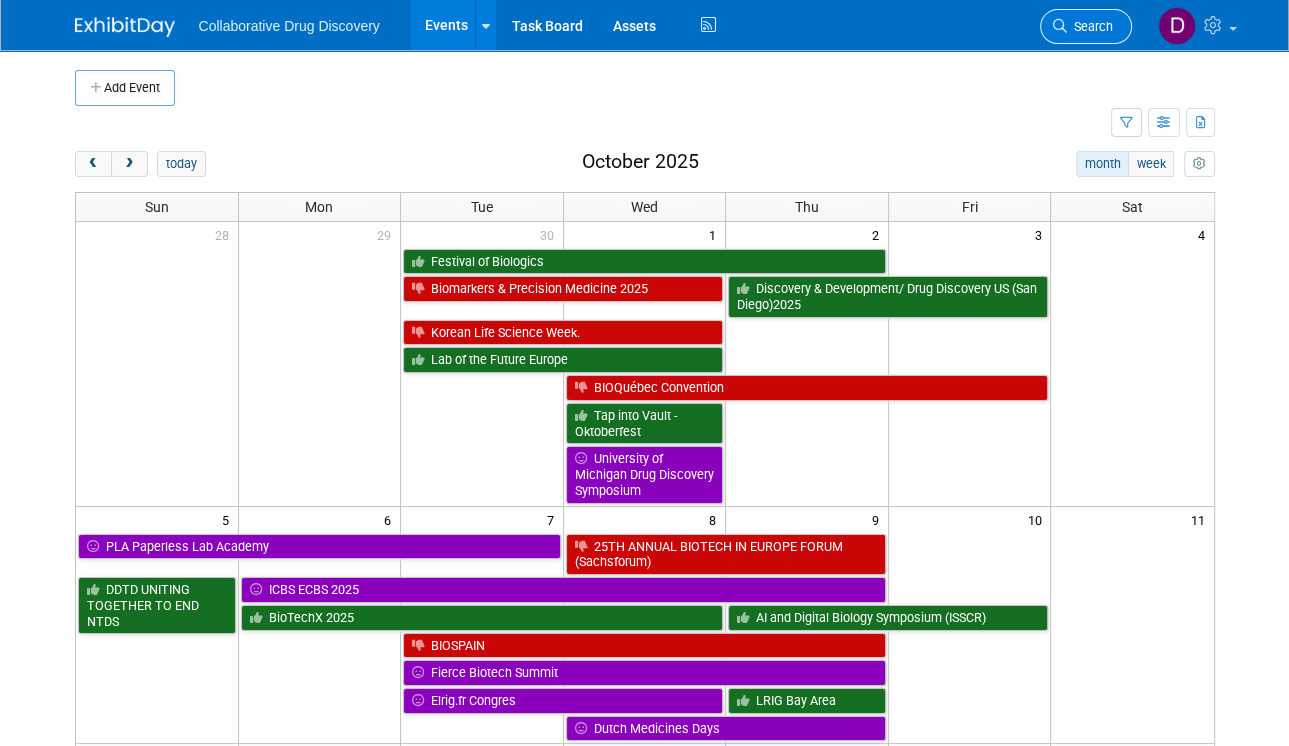 click on "Search" at bounding box center (1086, 26) 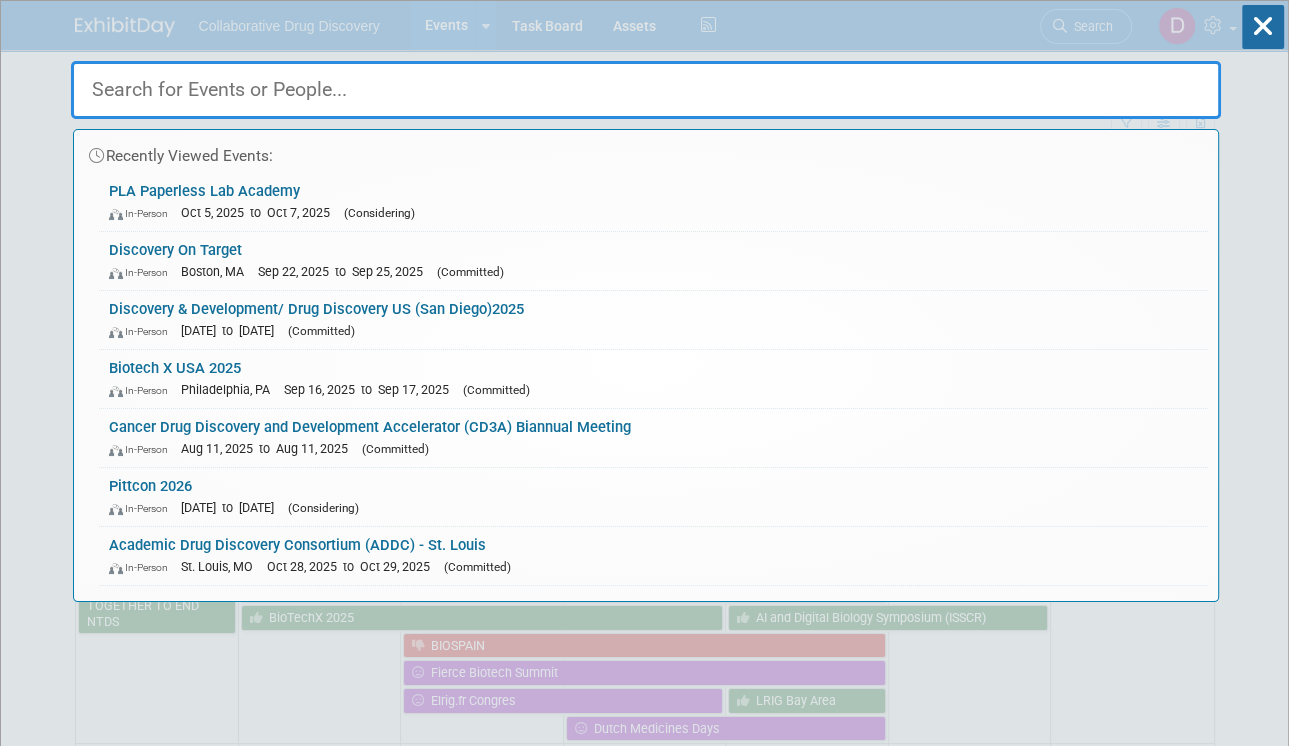 click at bounding box center (646, 90) 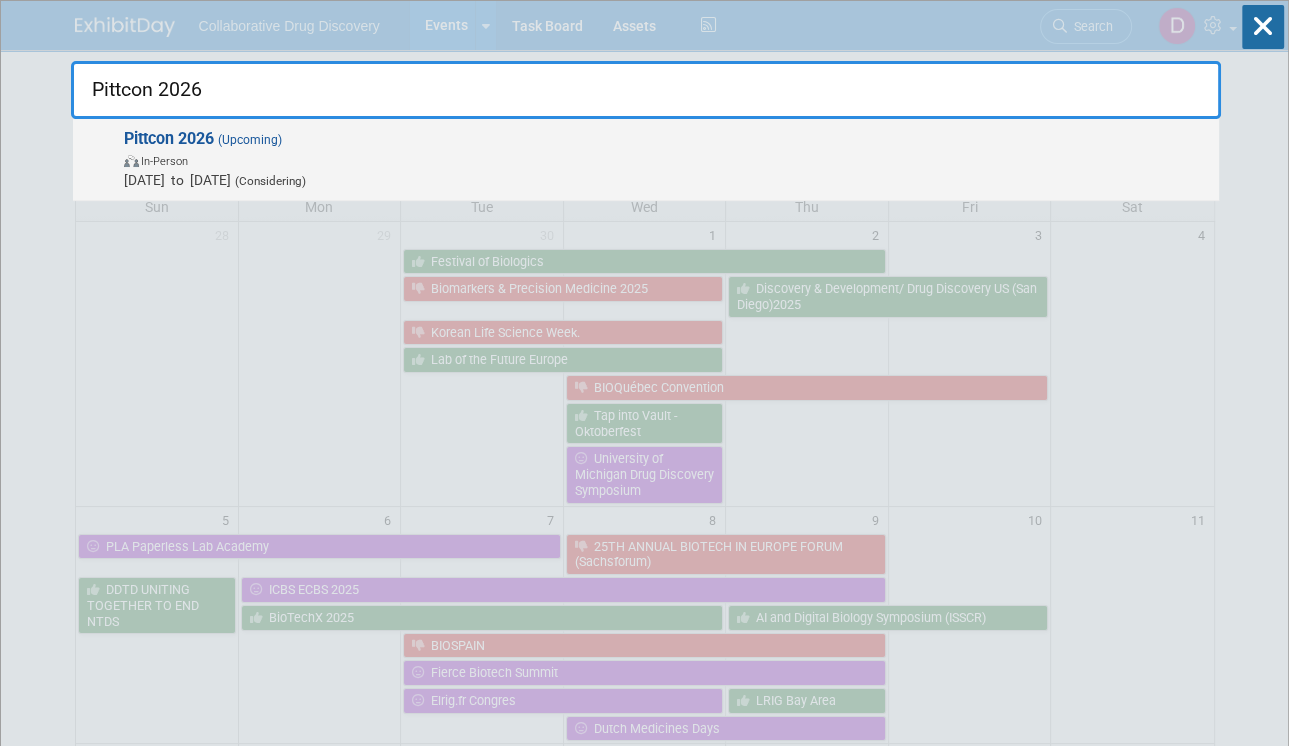 type on "Pittcon 2026" 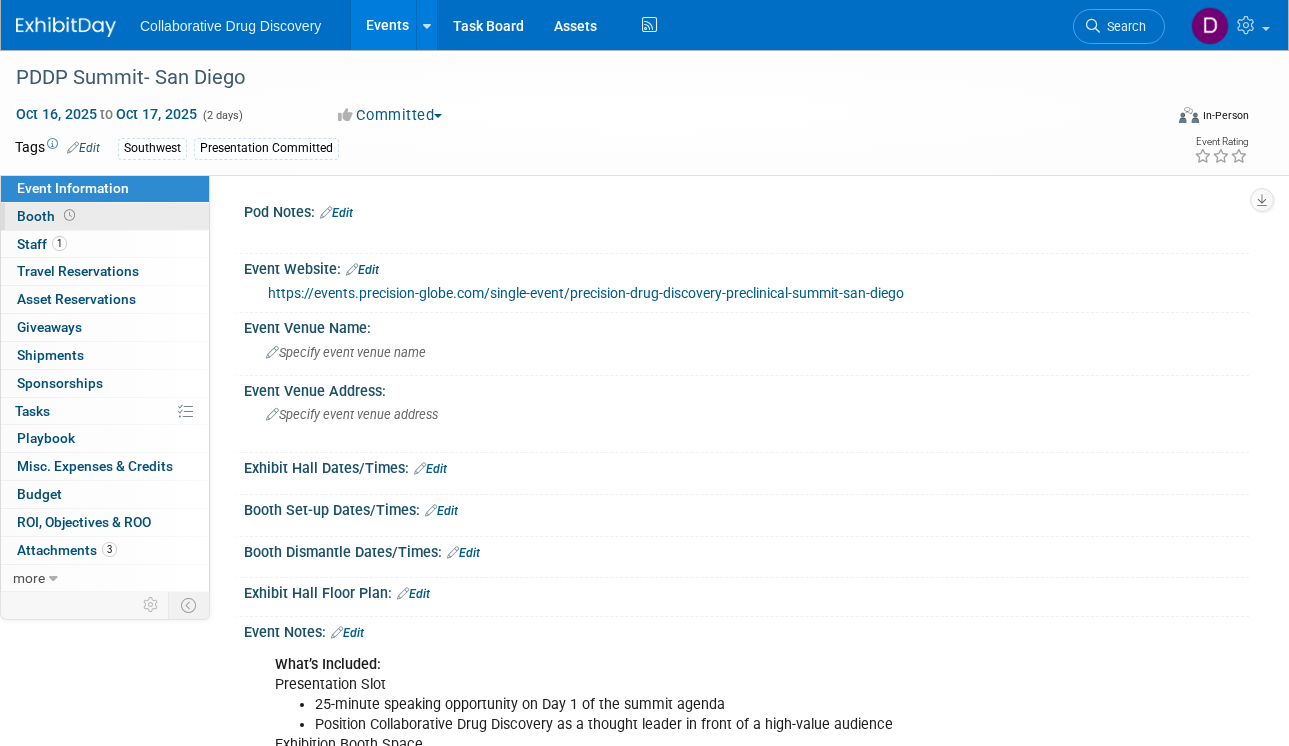 scroll, scrollTop: 0, scrollLeft: 0, axis: both 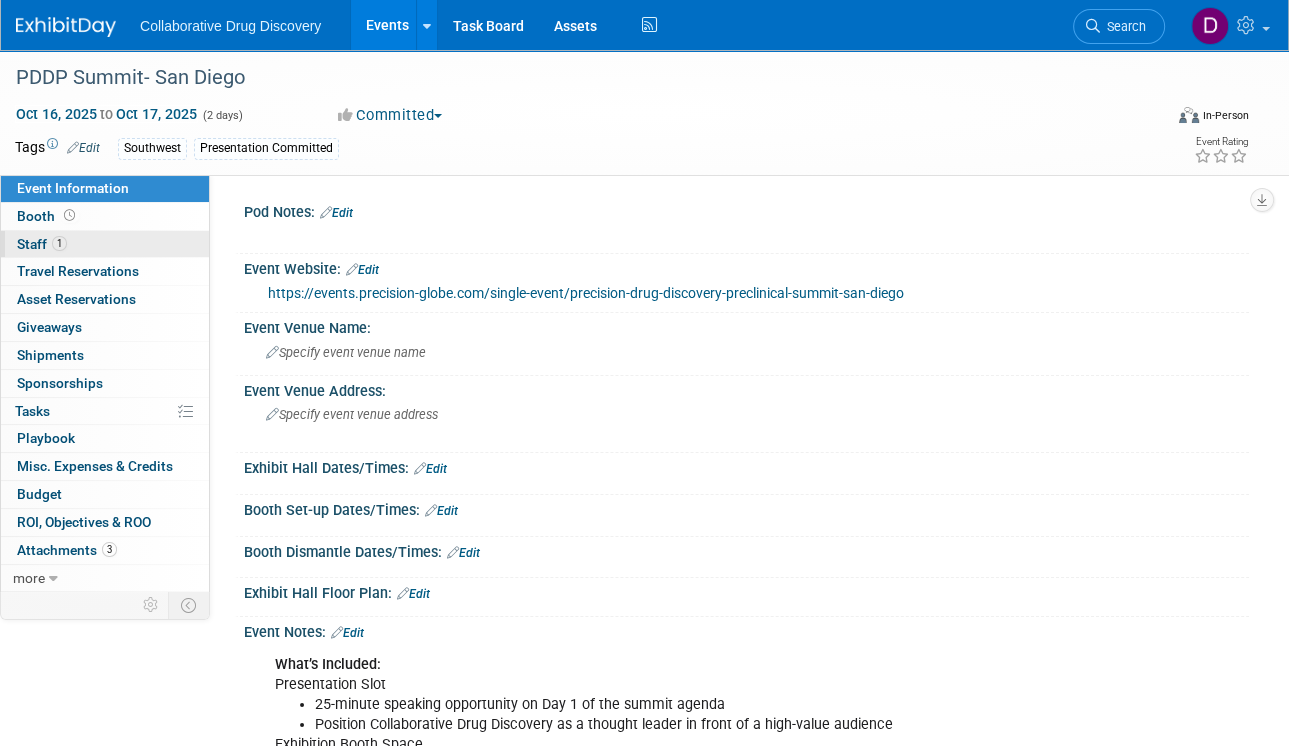 click on "Staff 1" at bounding box center [42, 244] 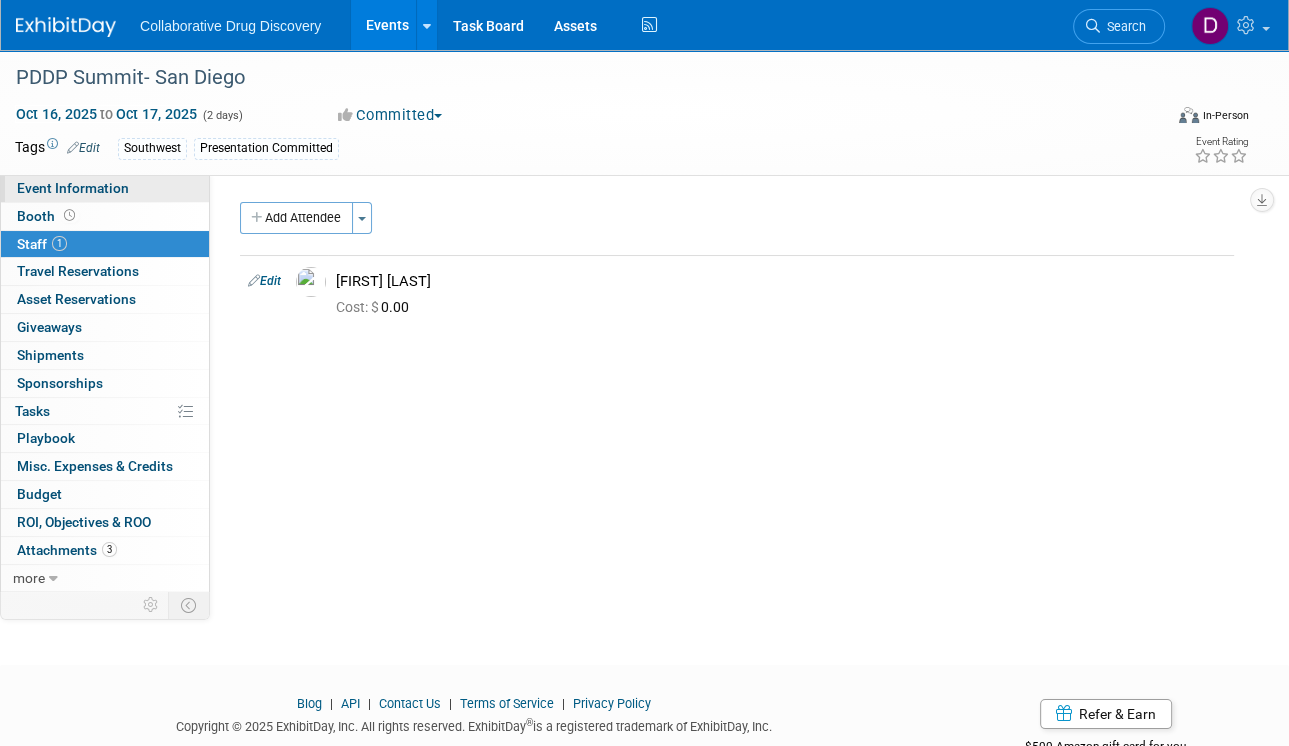 click on "Event Information" at bounding box center (73, 188) 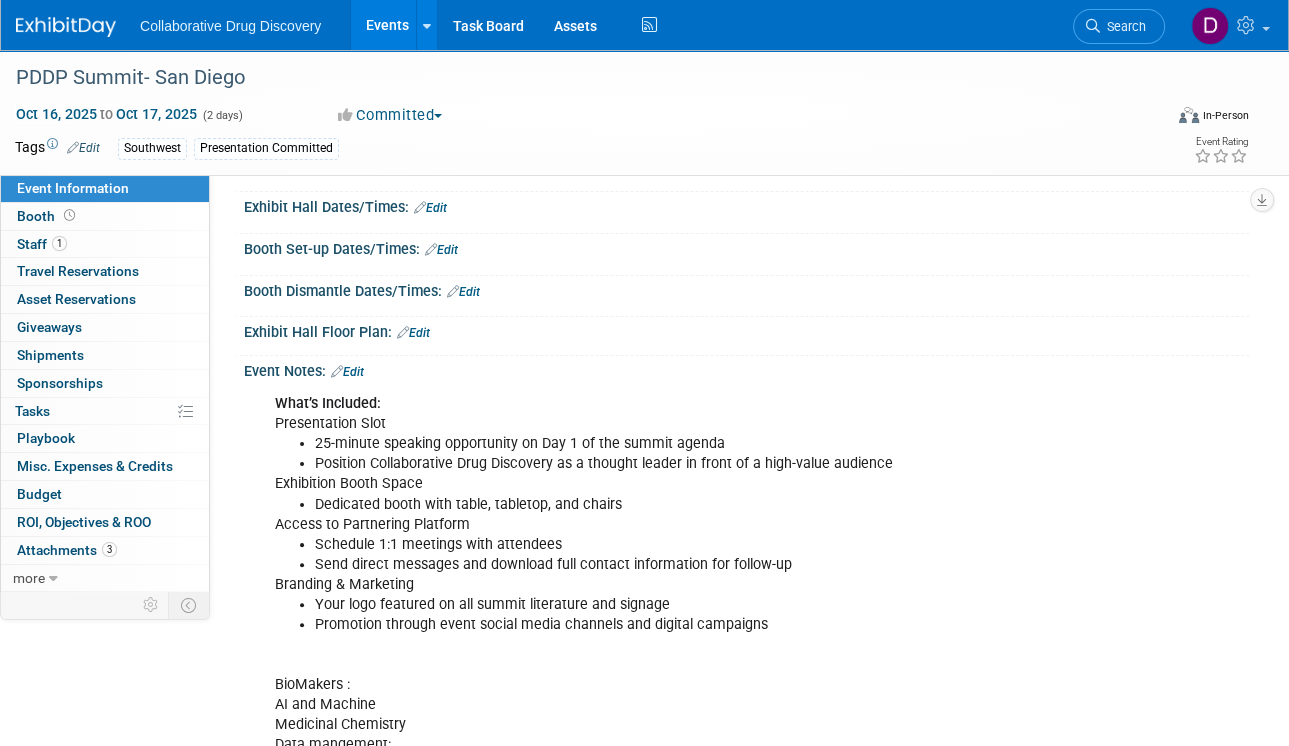 scroll, scrollTop: 282, scrollLeft: 0, axis: vertical 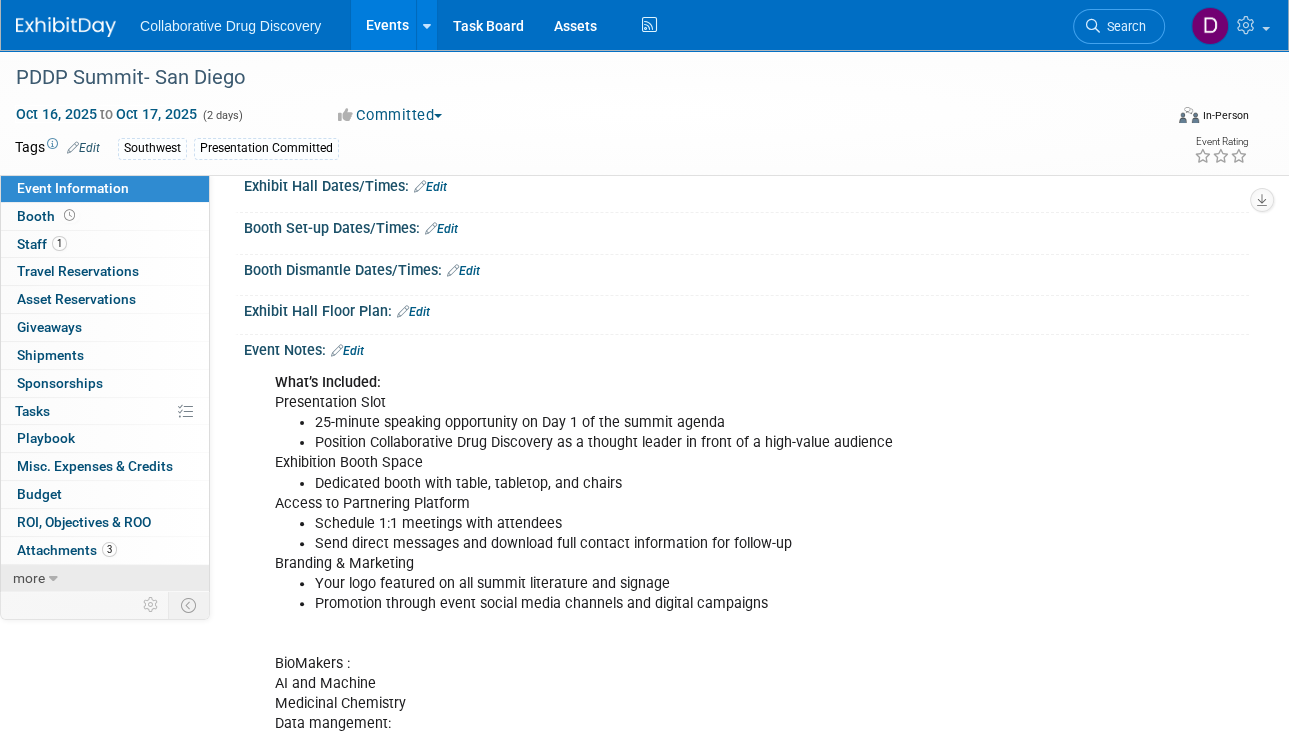 click on "more" at bounding box center [105, 578] 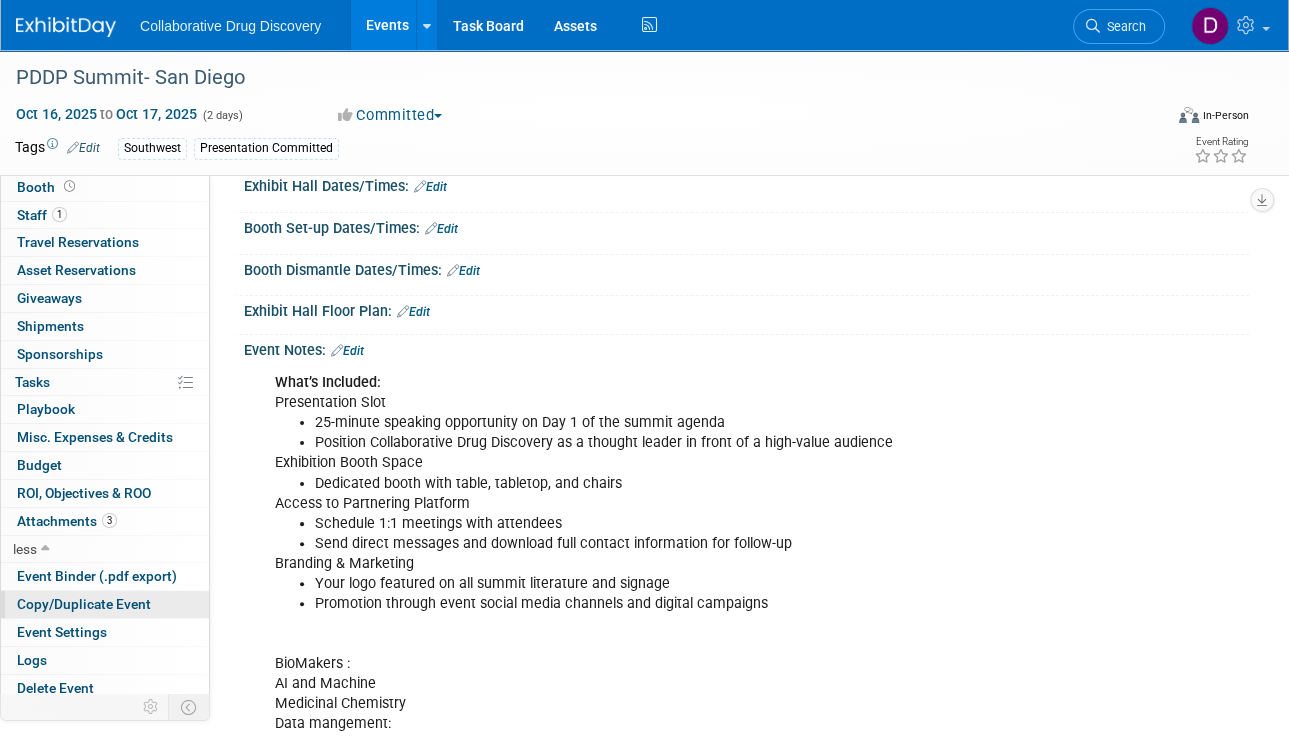 scroll, scrollTop: 33, scrollLeft: 0, axis: vertical 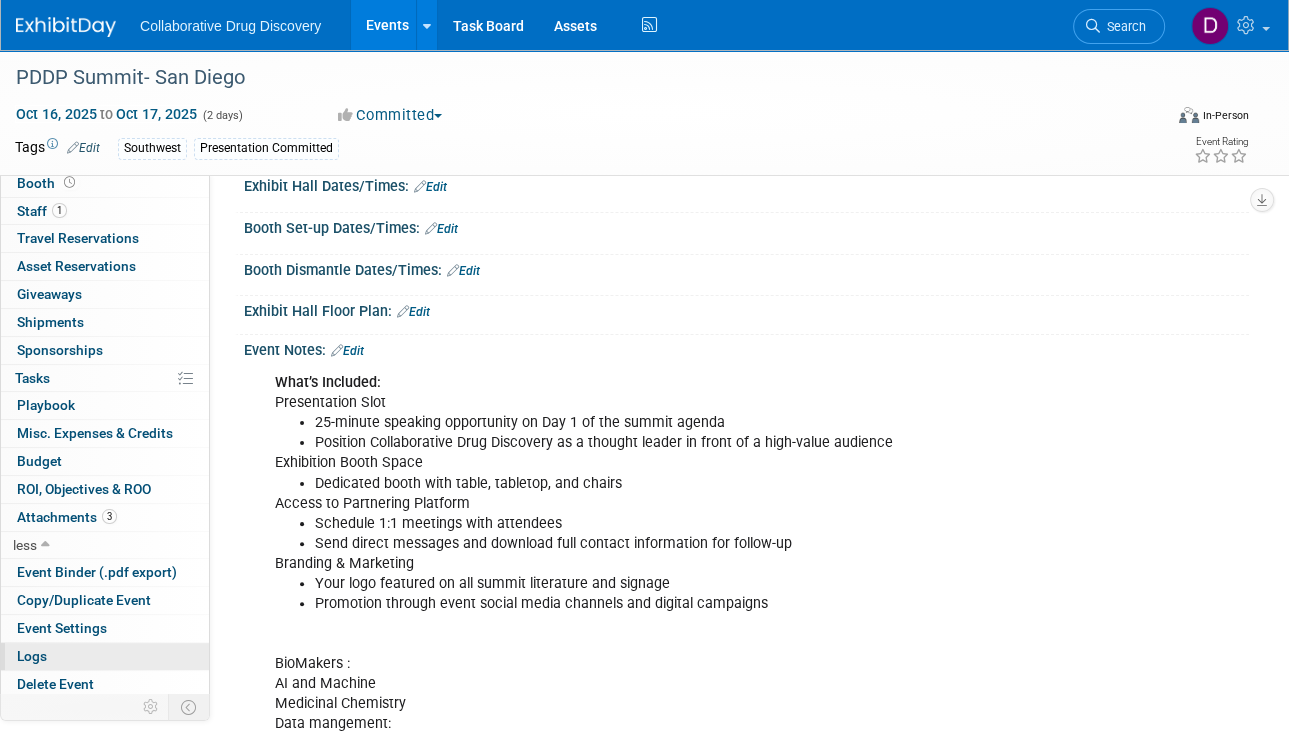click on "Logs" at bounding box center [105, 656] 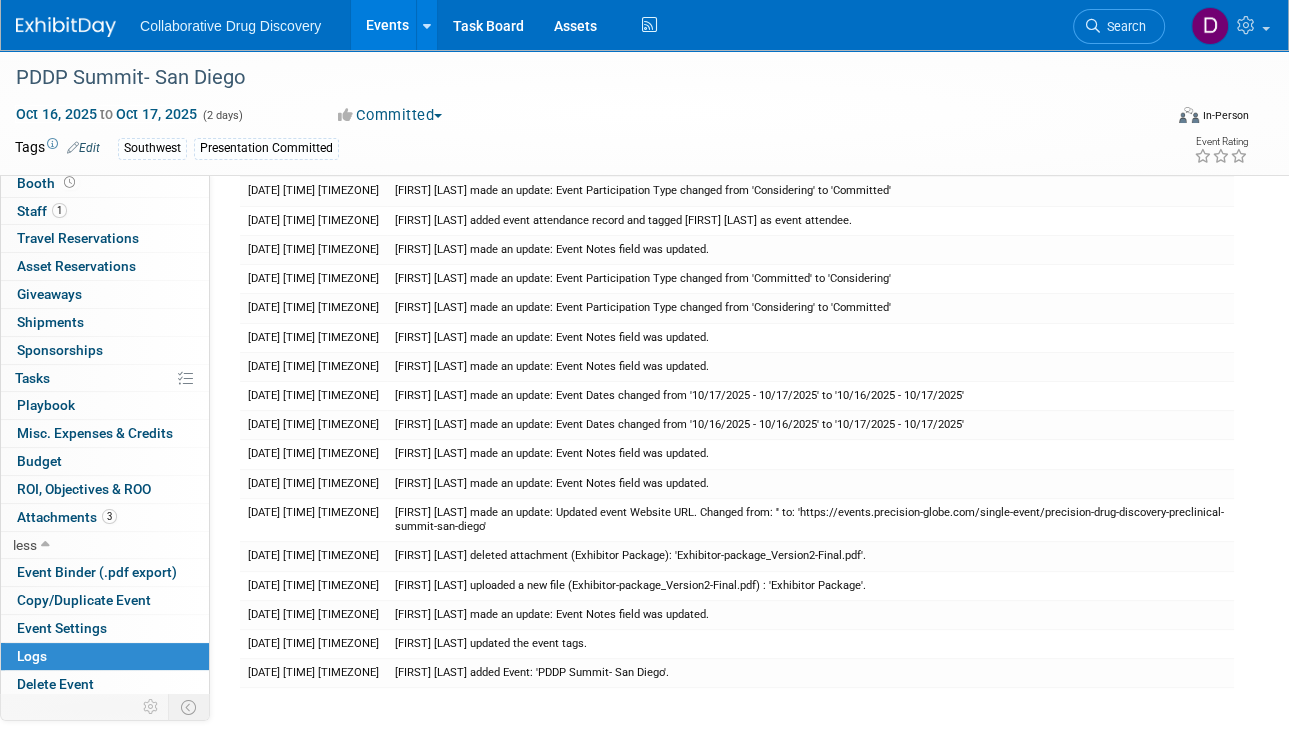 scroll, scrollTop: 0, scrollLeft: 0, axis: both 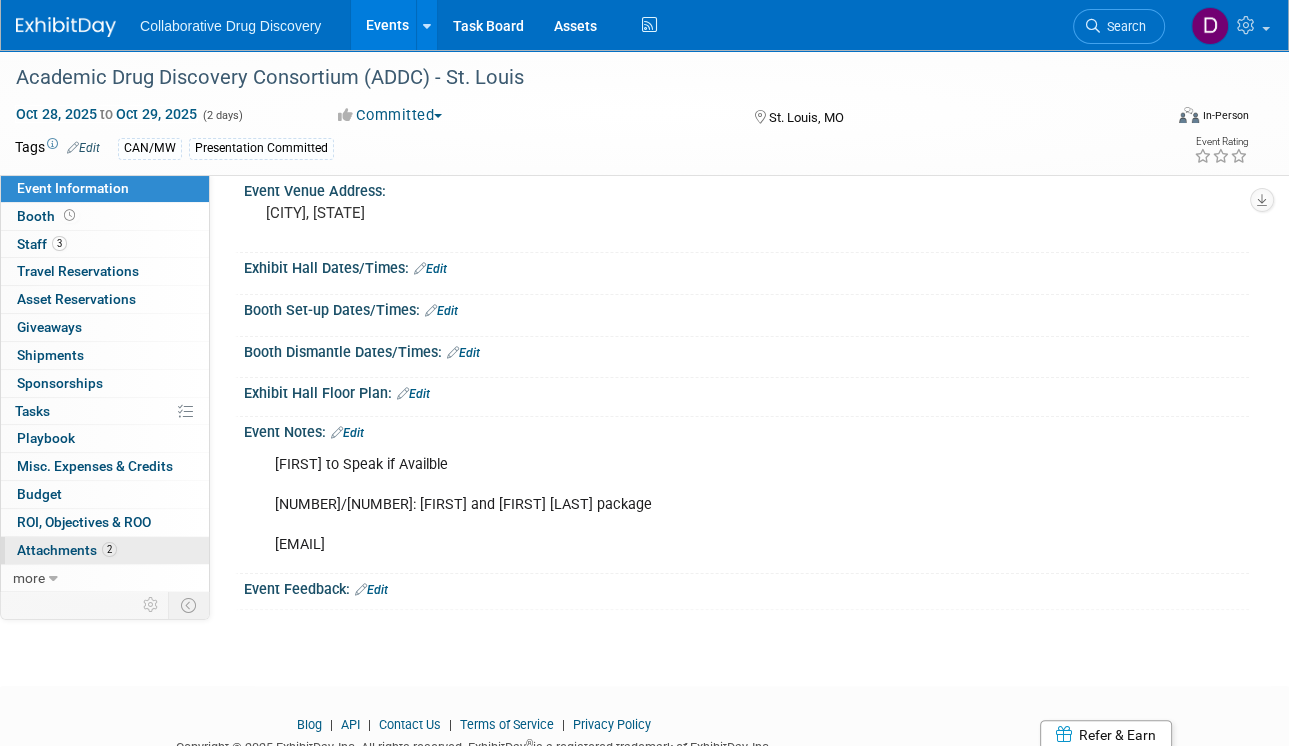 click on "Attachments 2" at bounding box center (67, 550) 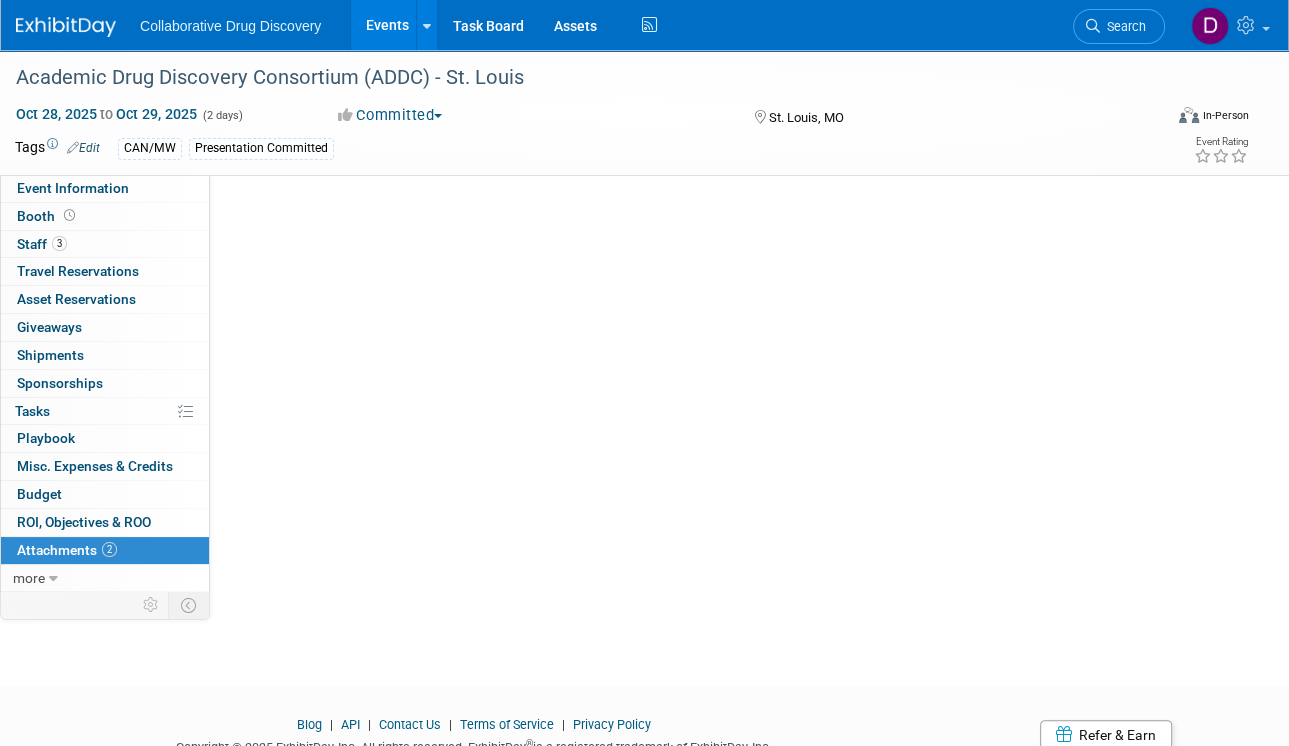 scroll, scrollTop: 0, scrollLeft: 0, axis: both 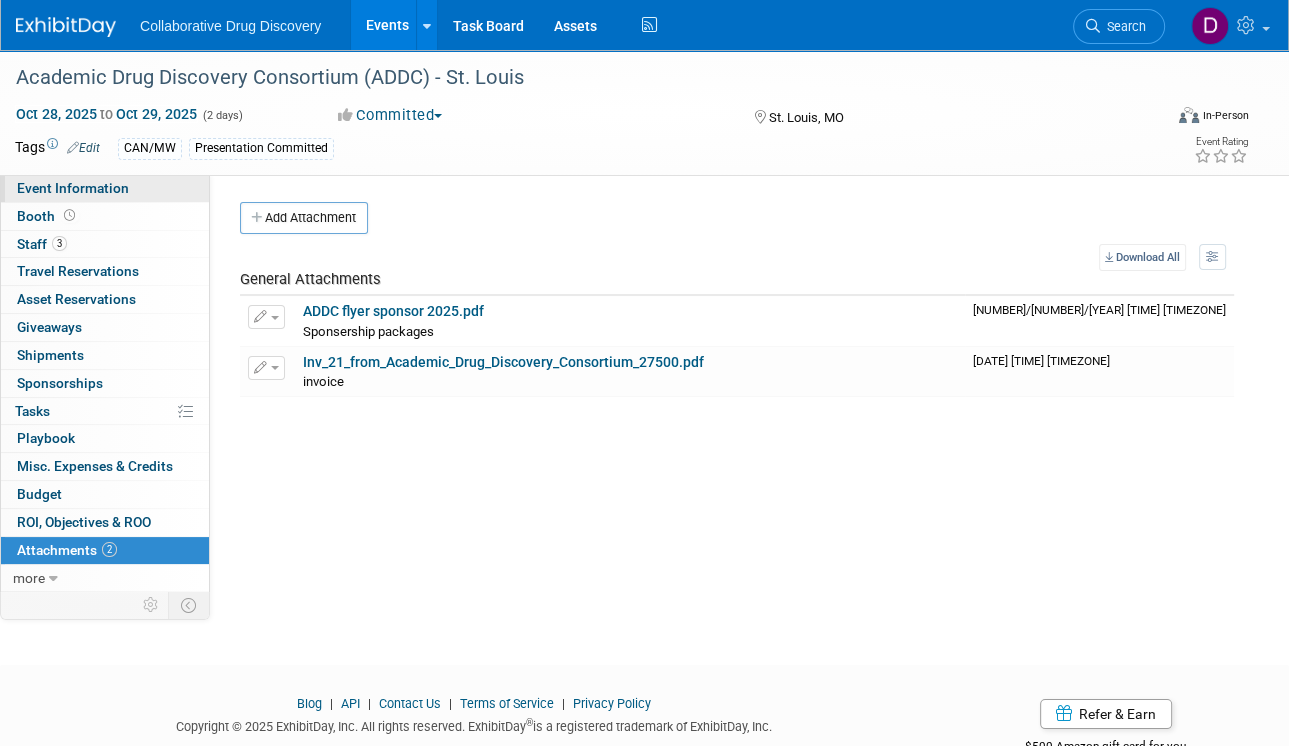 click on "Event Information" at bounding box center (105, 188) 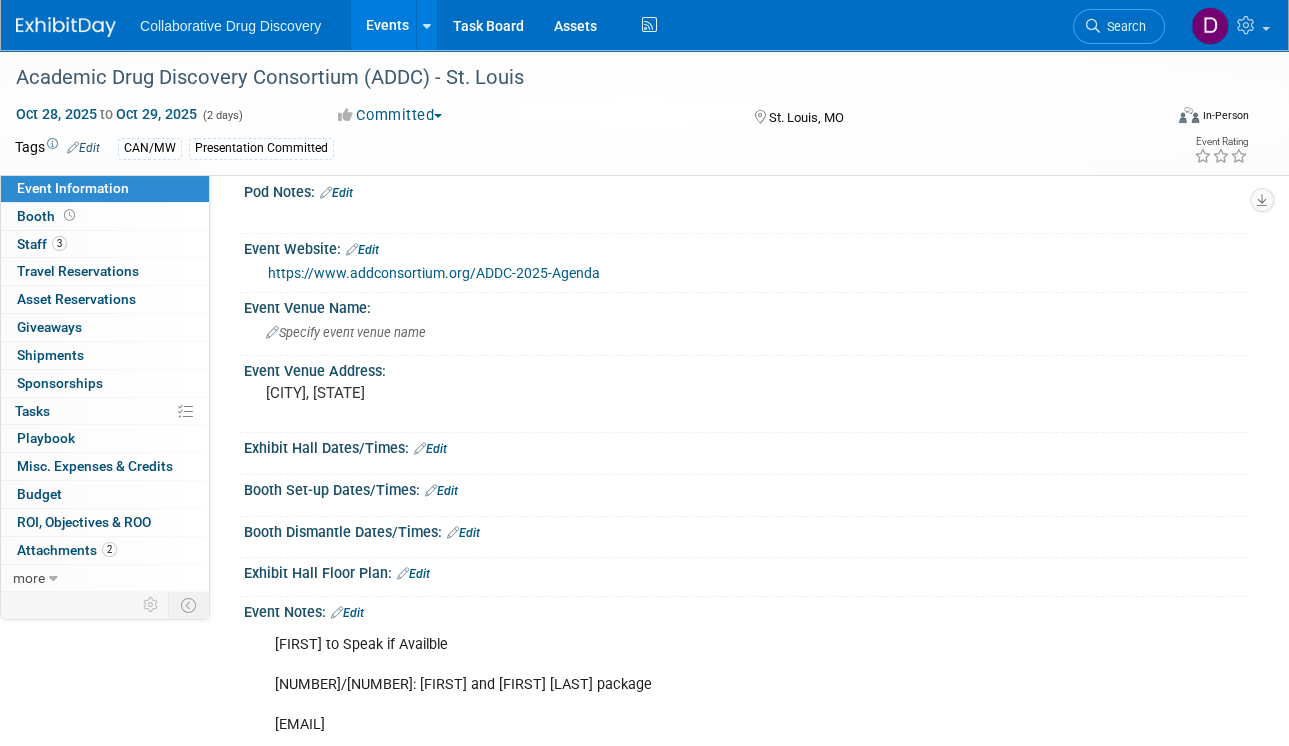 scroll, scrollTop: 111, scrollLeft: 0, axis: vertical 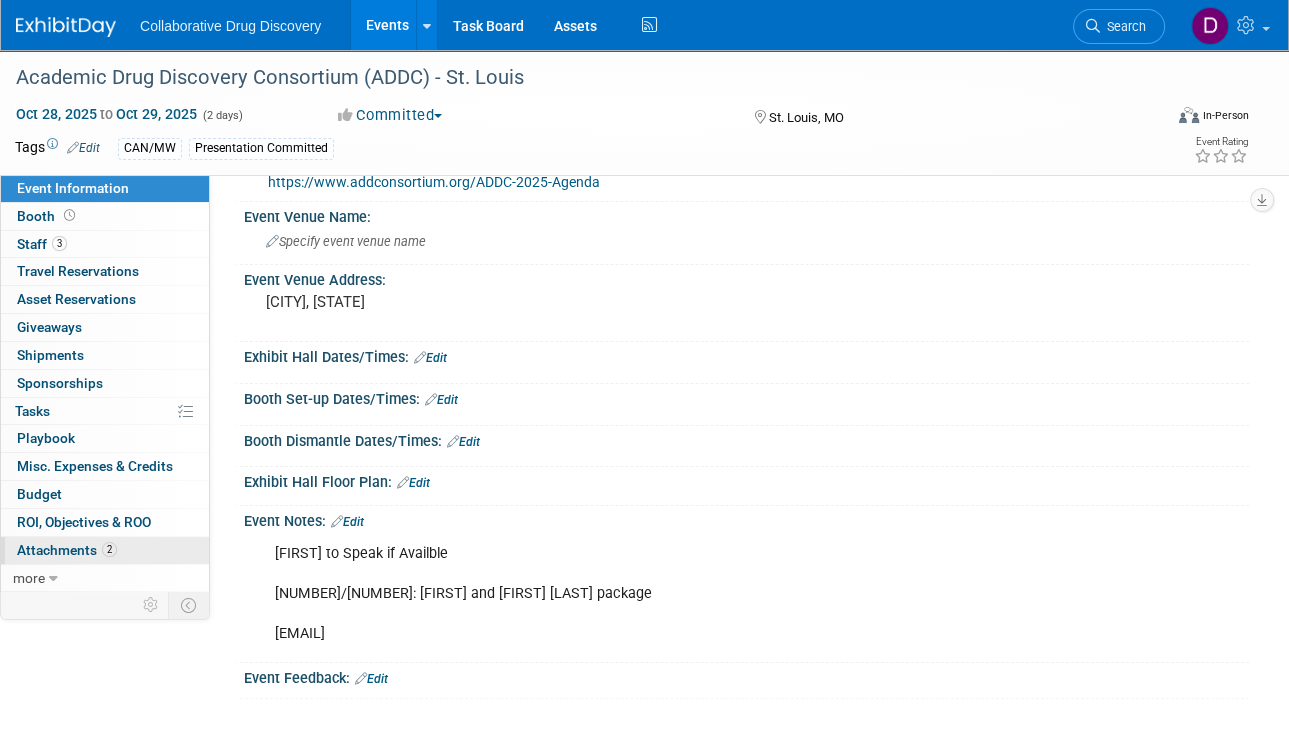 click on "Attachments 2" at bounding box center [67, 550] 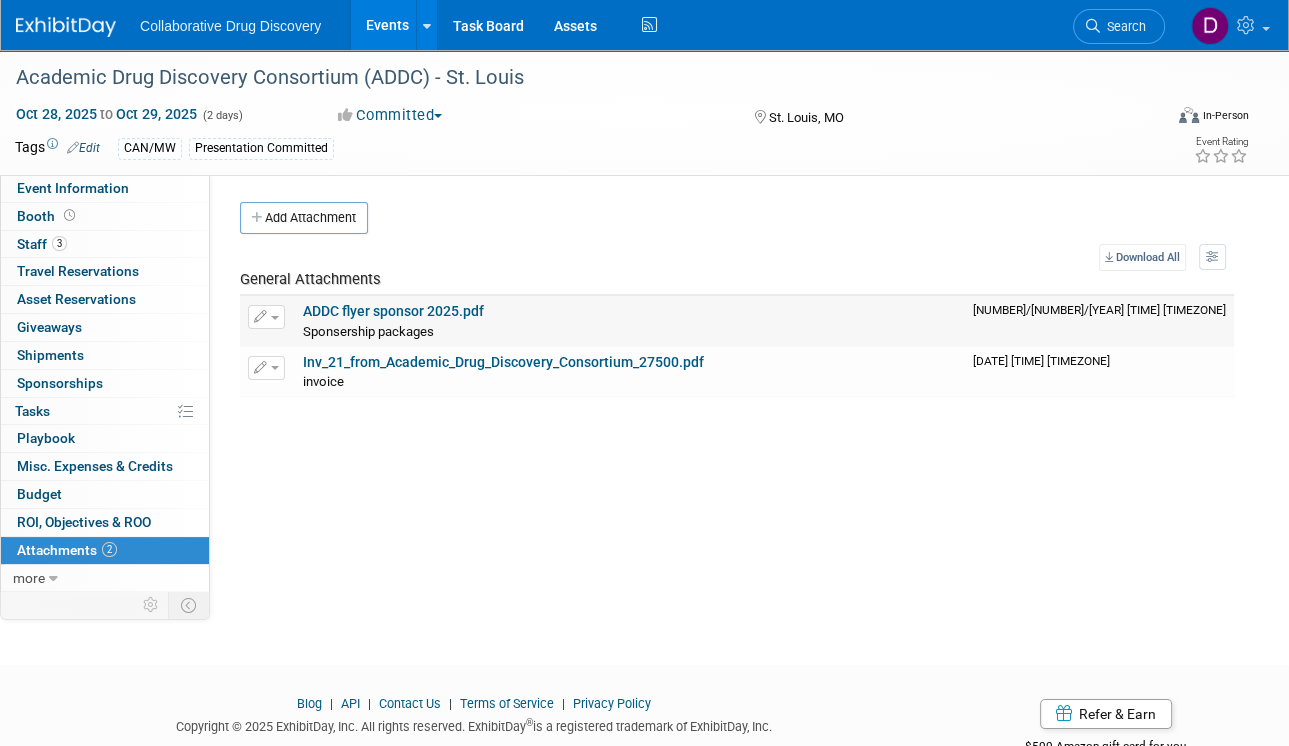 click on "ADDC flyer sponsor 2025.pdf" at bounding box center [393, 311] 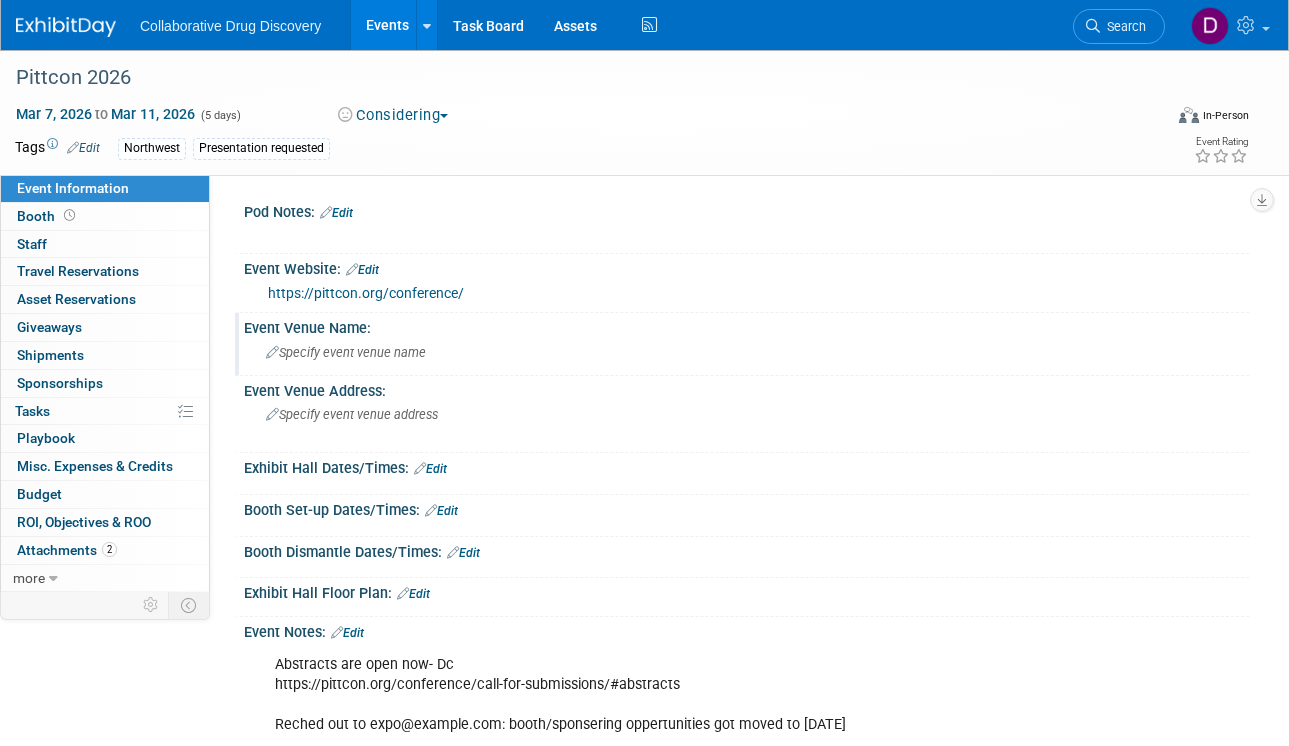 scroll, scrollTop: 0, scrollLeft: 0, axis: both 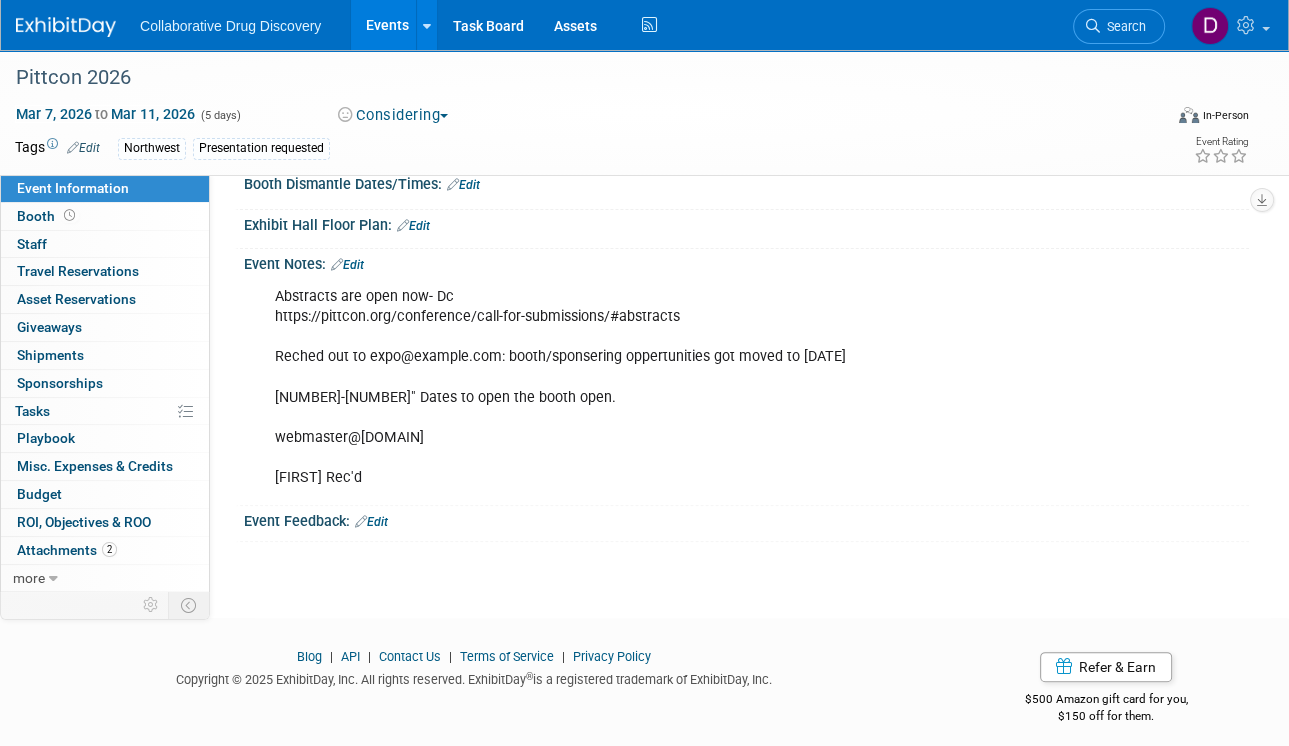 click on "Abstracts are open now- Dc https://pittcon.org/conference/call-for-submissions/#abstracts Reched out to expo@example.com: booth/sponsering oppertunities got moved to [DATE]  [NUMBER]-[NUMBER]" Dates to open the booth open.  webmaster@example.com [FIRST] Rec'd" at bounding box center [656, 387] 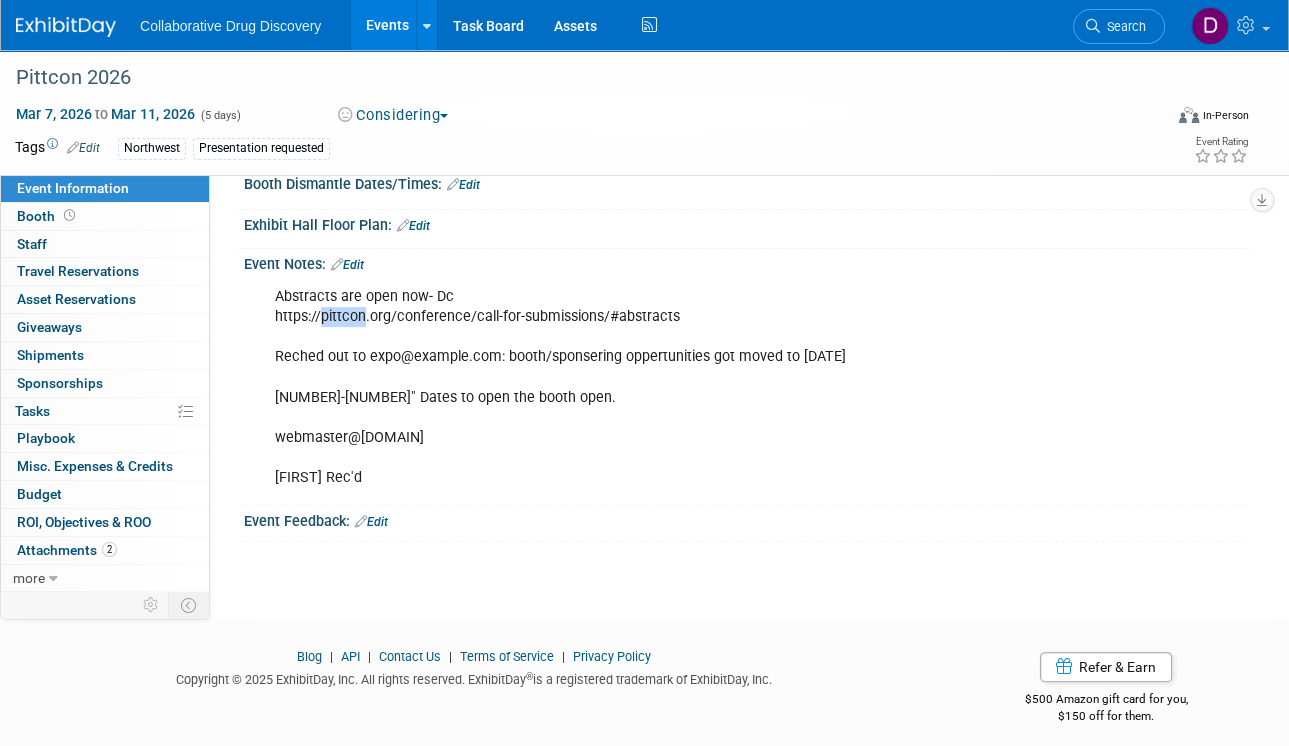 click on "Abstracts are open now- Dc https://pittcon.org/conference/call-for-submissions/#abstracts Reched out to expo@example.com: booth/sponsering oppertunities got moved to [DATE]  [NUMBER]-[NUMBER]" Dates to open the booth open.  webmaster@example.com [FIRST] Rec'd" at bounding box center [656, 387] 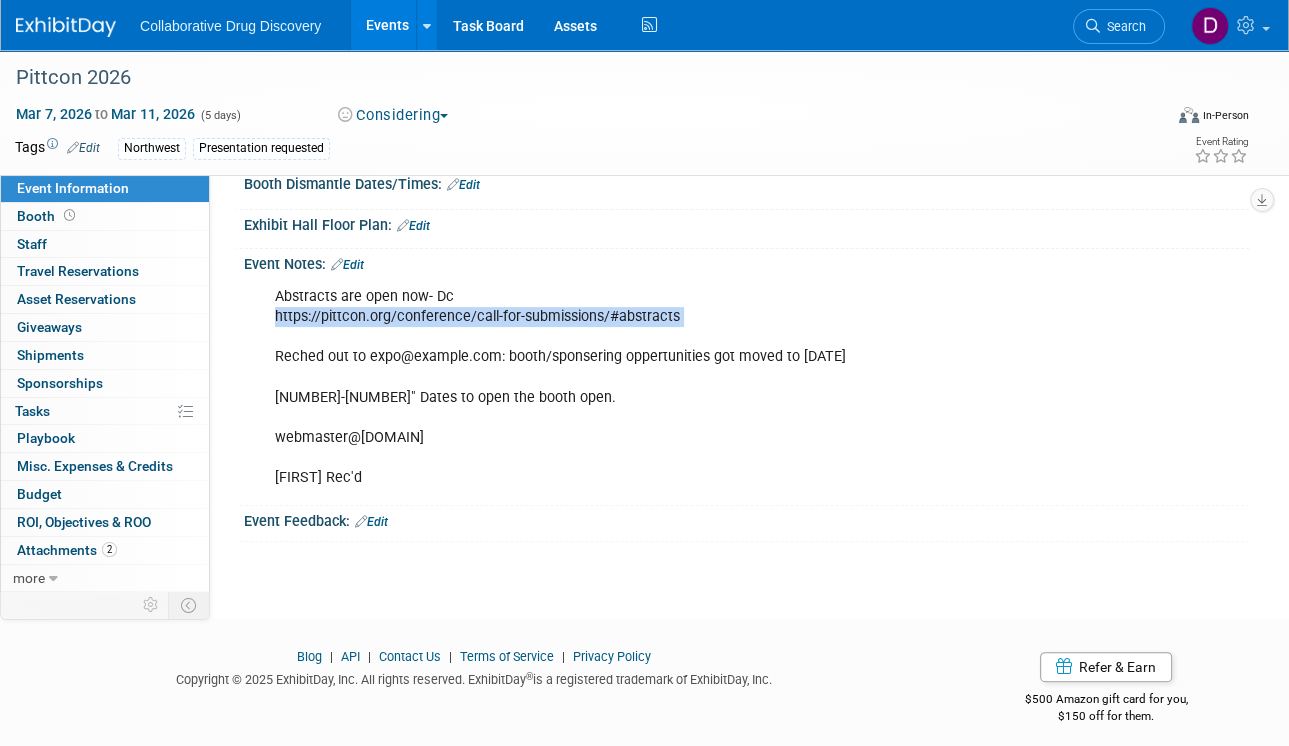 click on "Abstracts are open now- Dc https://pittcon.org/conference/call-for-submissions/#abstracts Reched out to expo@example.com: booth/sponsering oppertunities got moved to [DATE]  [NUMBER]-[NUMBER]" Dates to open the booth open.  webmaster@example.com [FIRST] Rec'd" at bounding box center [656, 387] 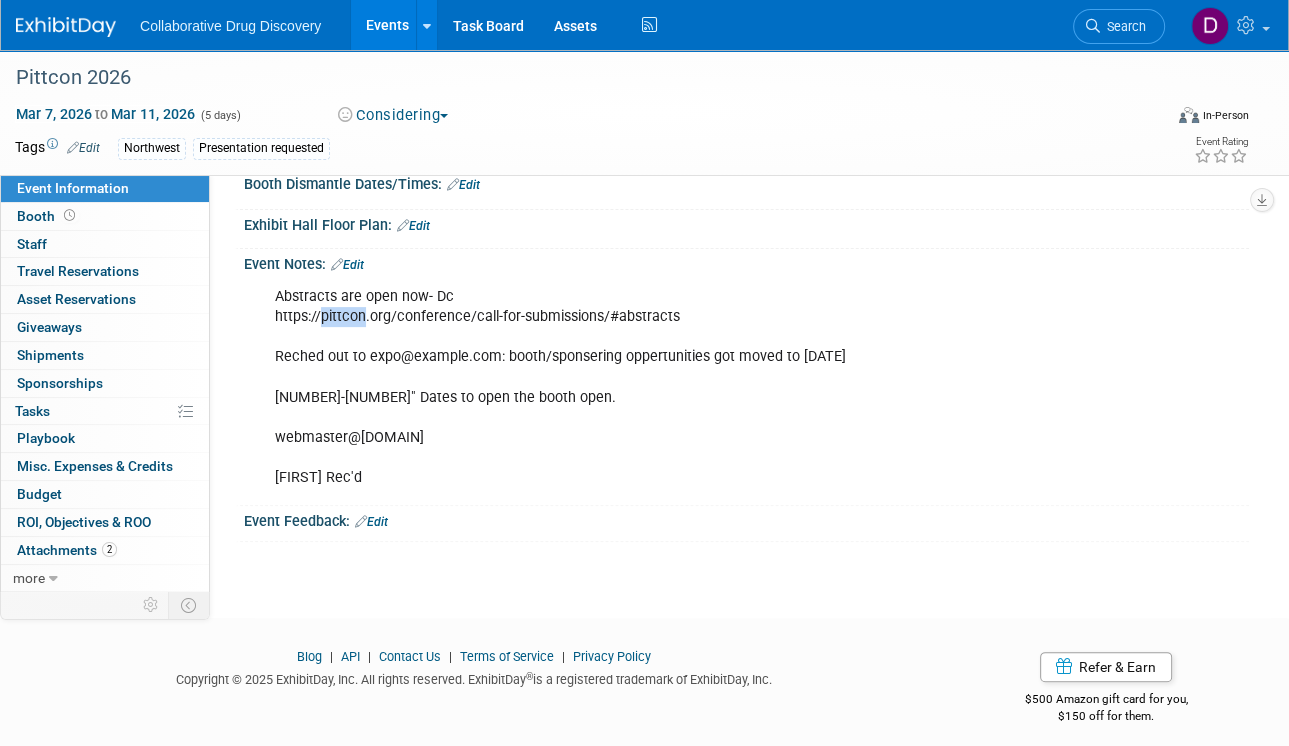 click on "Abstracts are open now- Dc  https://pittcon.org/conference/call-for-submissions/#abstracts Reched out to expo@pittcon.org: booth/sponsering oppertunities got moved to June 17  5-19" Dates to open the booth open.  webmaster@pittcon.org Barry Rec'd" at bounding box center [656, 387] 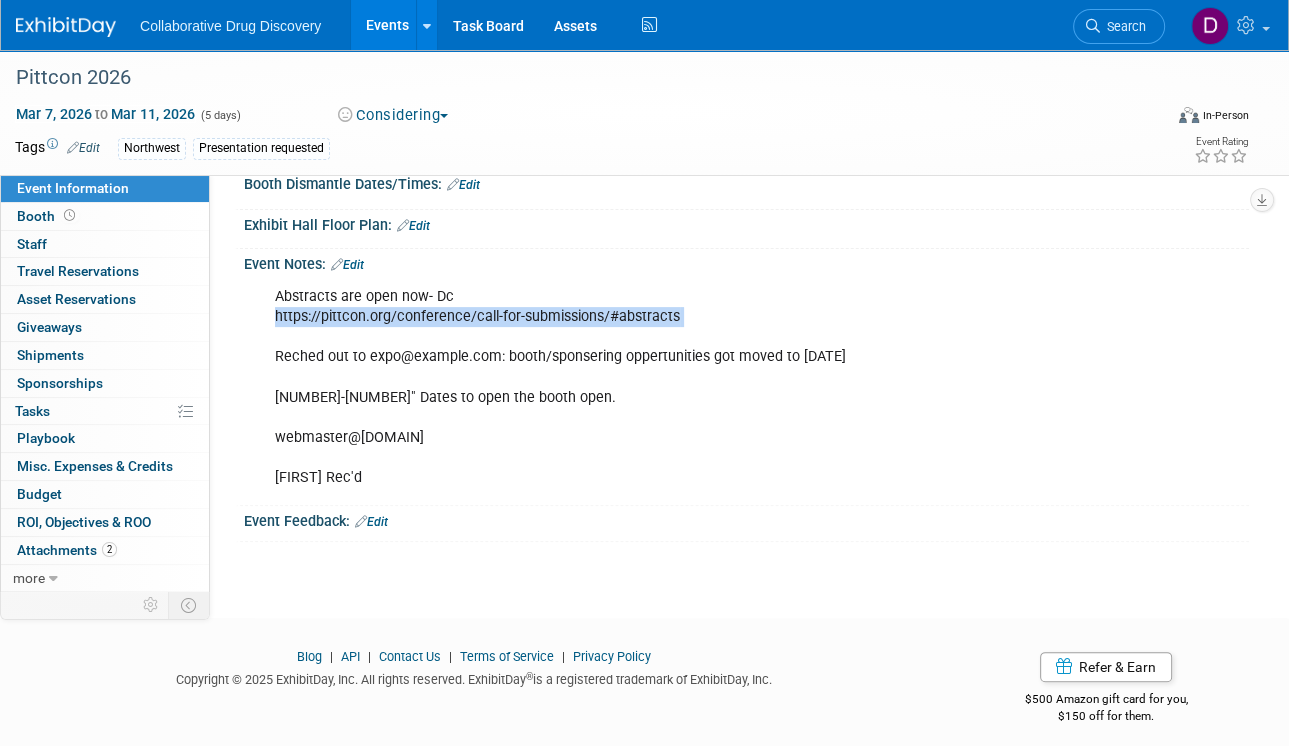click on "Abstracts are open now- Dc  https://pittcon.org/conference/call-for-submissions/#abstracts Reched out to expo@pittcon.org: booth/sponsering oppertunities got moved to June 17  5-19" Dates to open the booth open.  webmaster@pittcon.org Barry Rec'd" at bounding box center [656, 387] 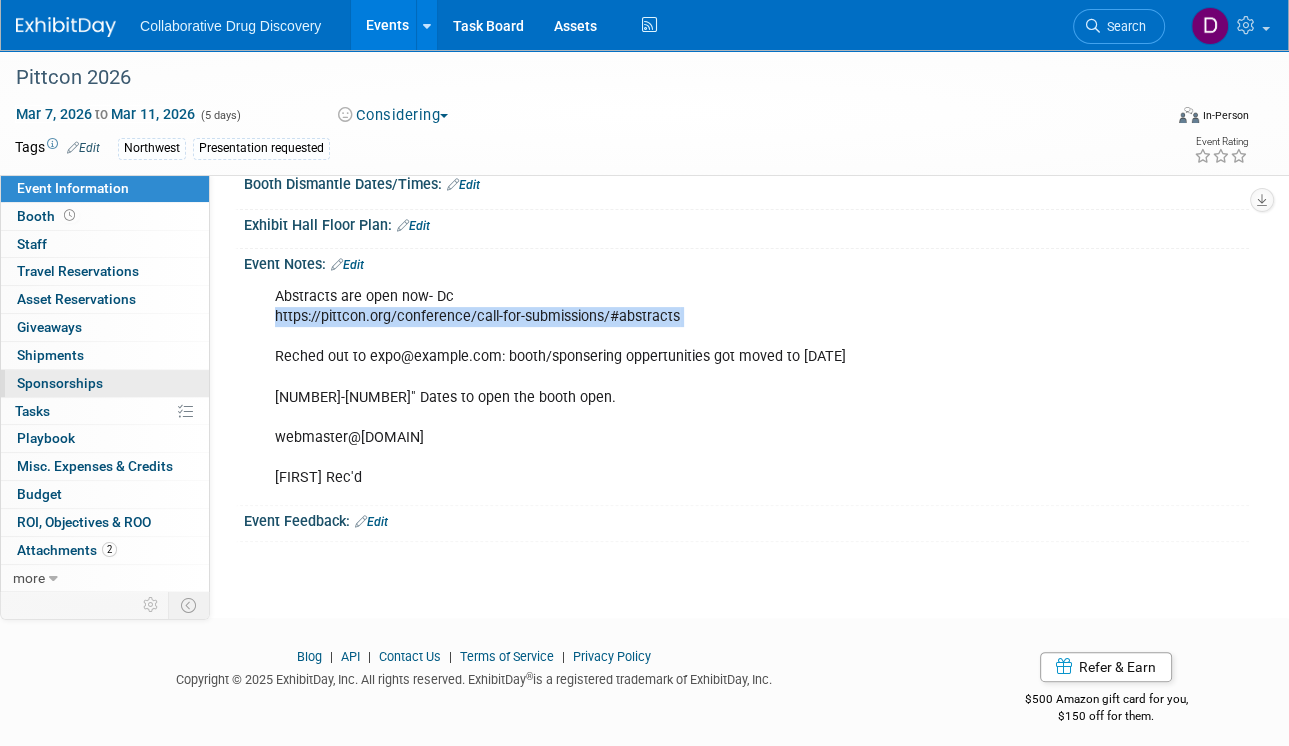 scroll, scrollTop: 0, scrollLeft: 0, axis: both 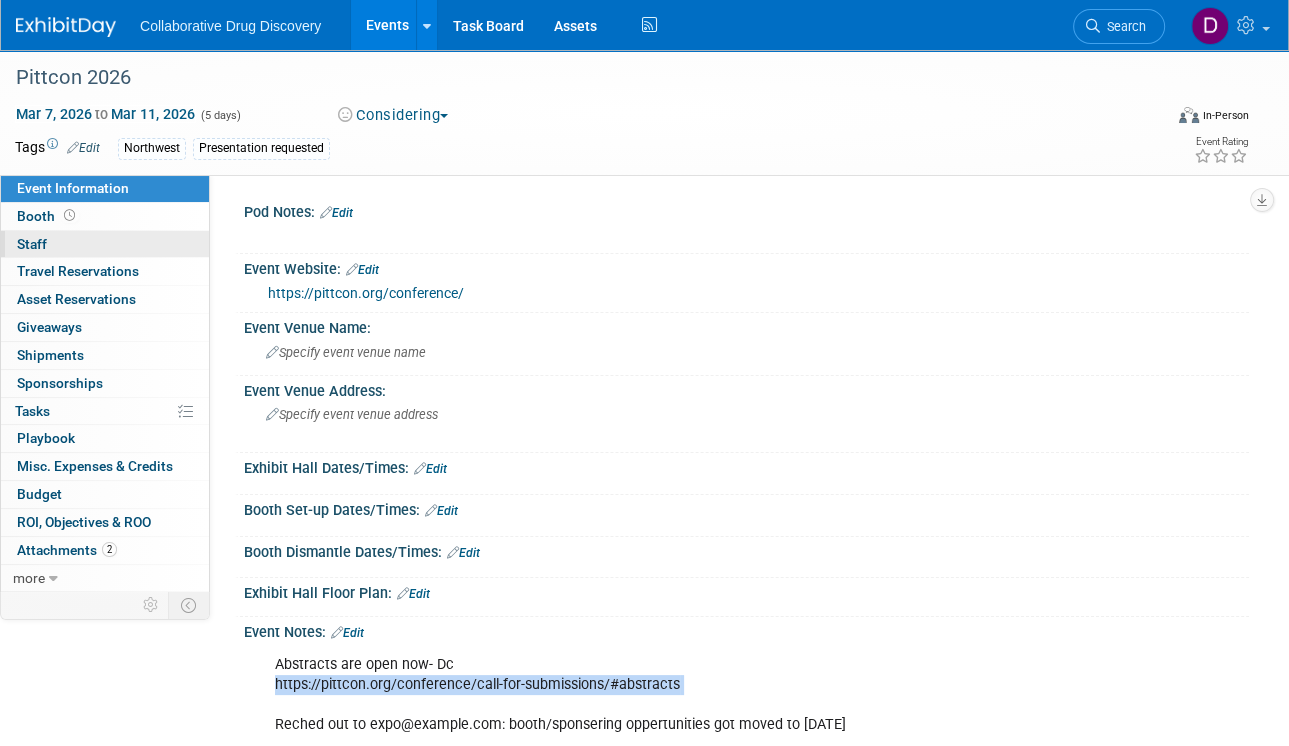 click on "0
Staff 0" at bounding box center [105, 244] 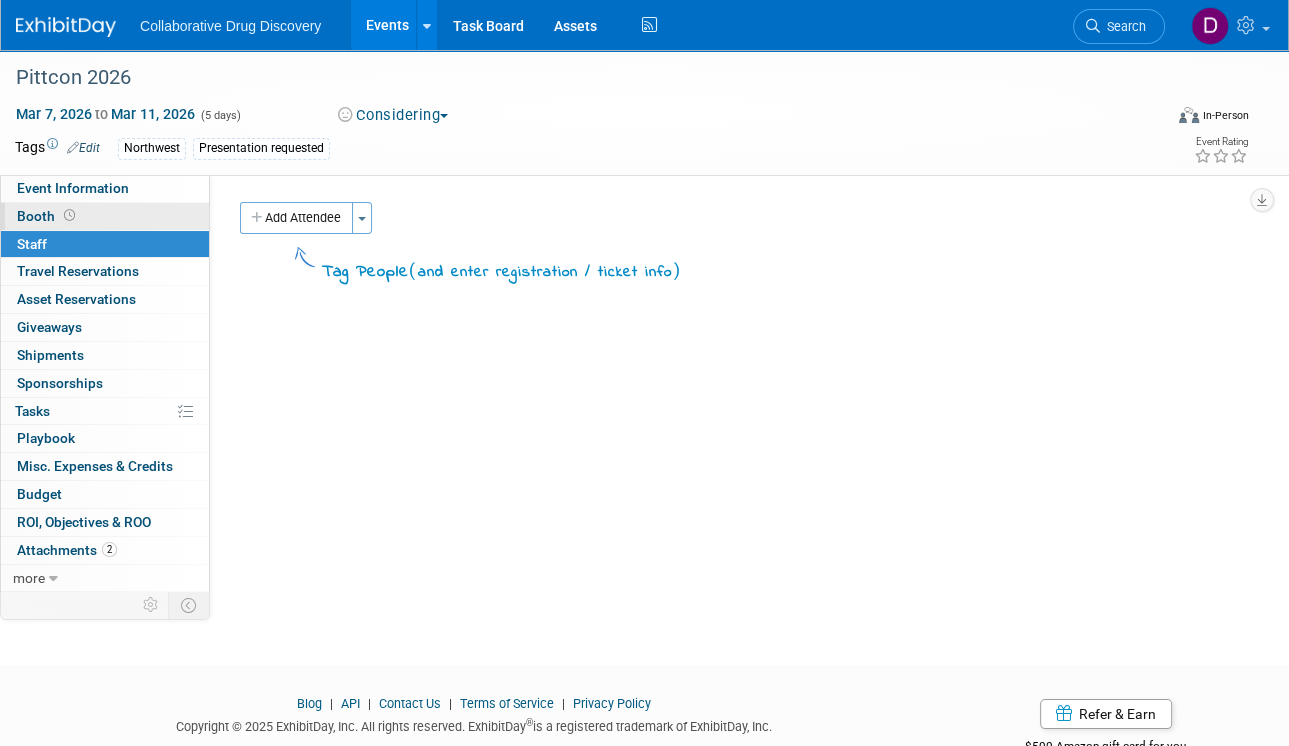 click on "Booth" at bounding box center (48, 216) 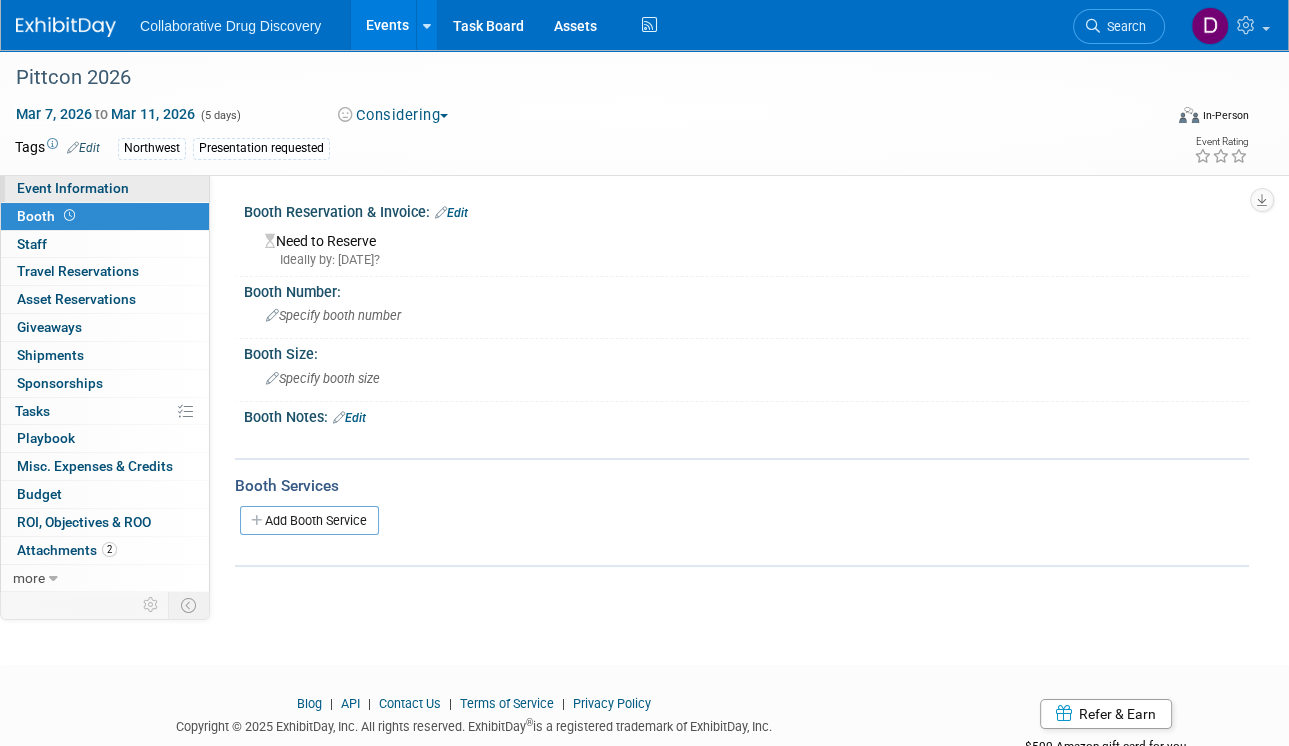 click on "Event Information" at bounding box center [73, 188] 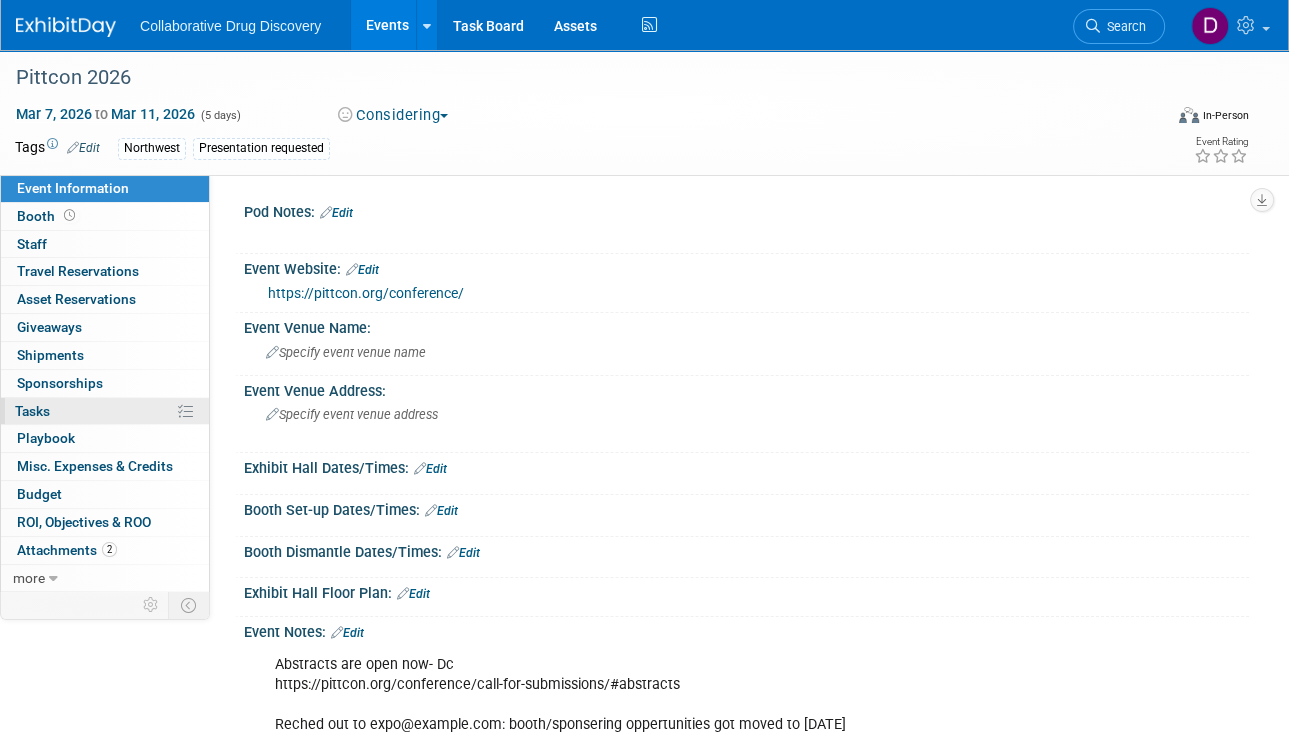 click on "0%
Tasks 0%" at bounding box center (105, 411) 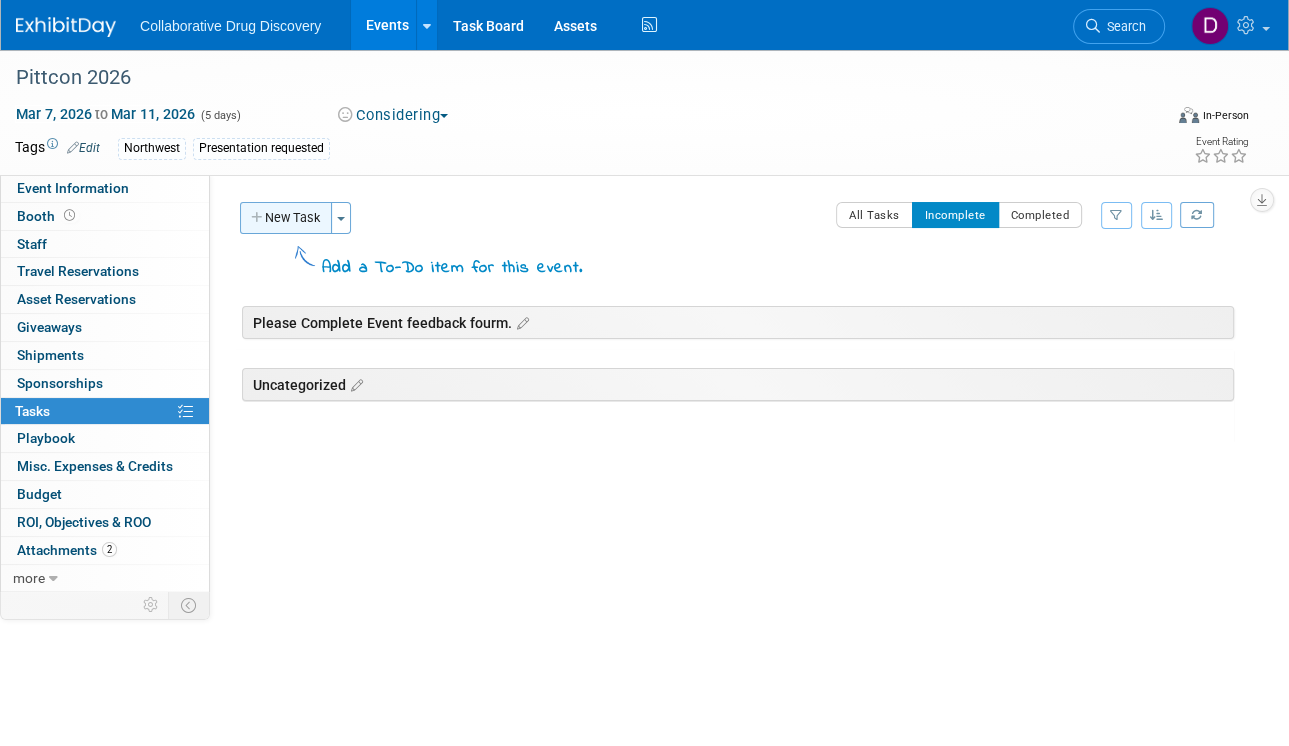 click on "New Task" at bounding box center (286, 218) 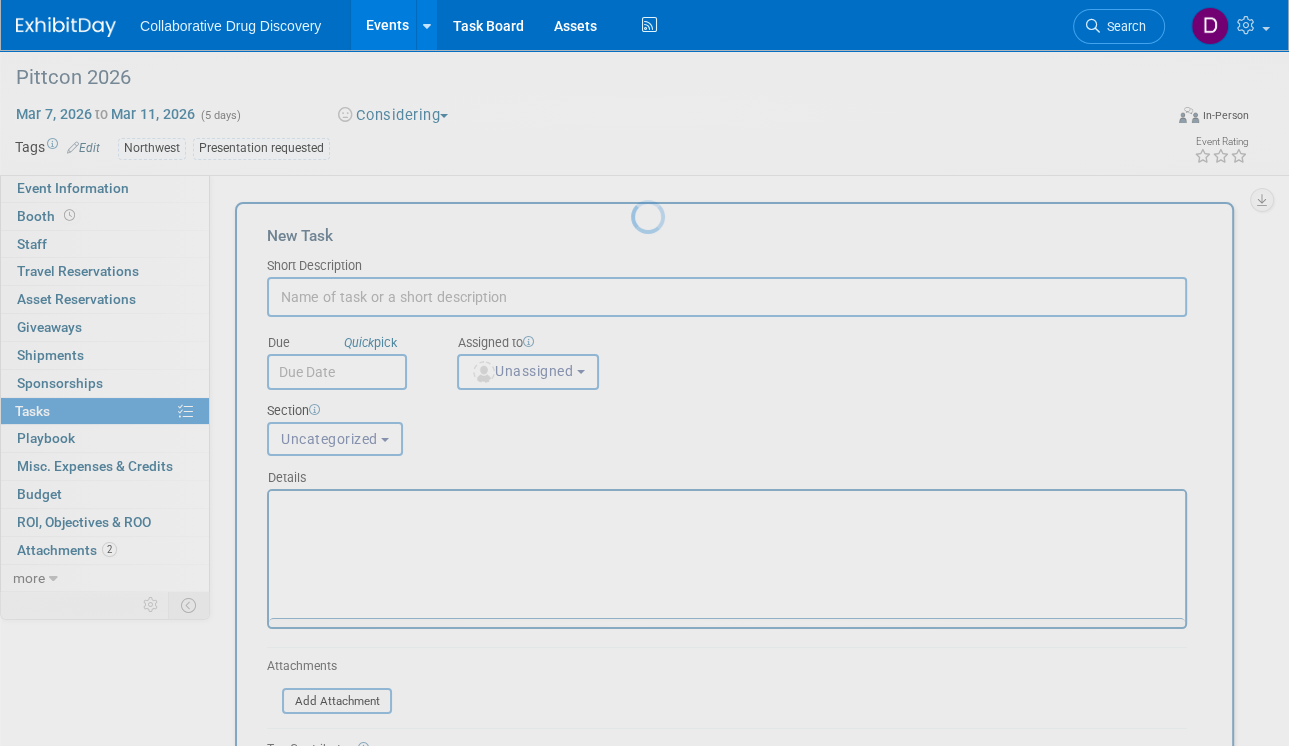 scroll, scrollTop: 0, scrollLeft: 0, axis: both 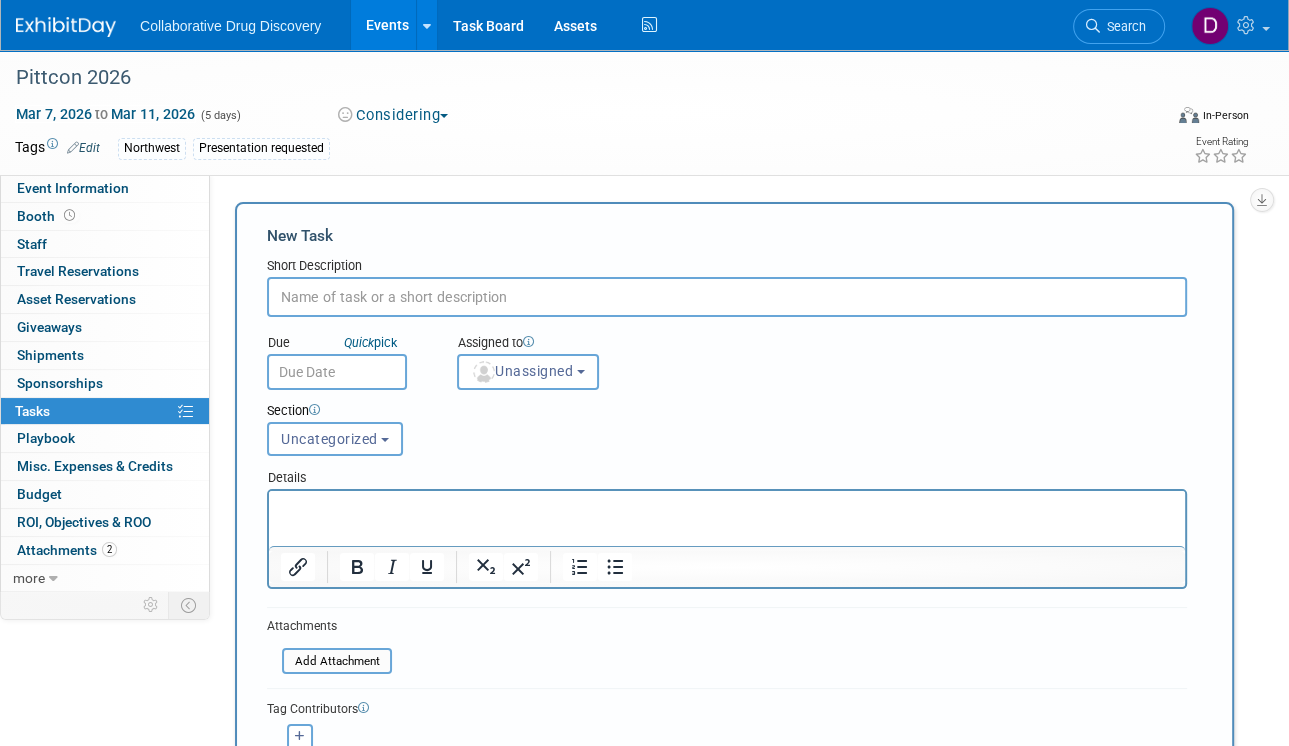 click at bounding box center [727, 297] 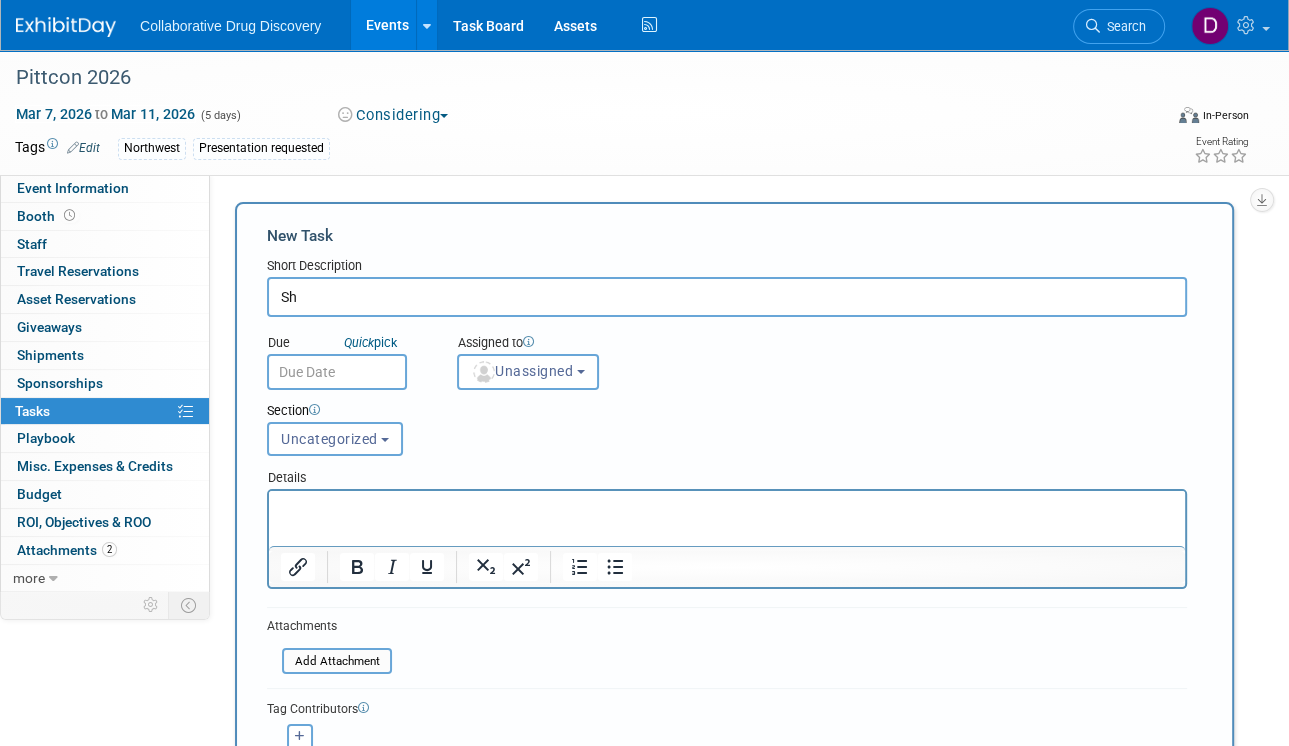 type on "S" 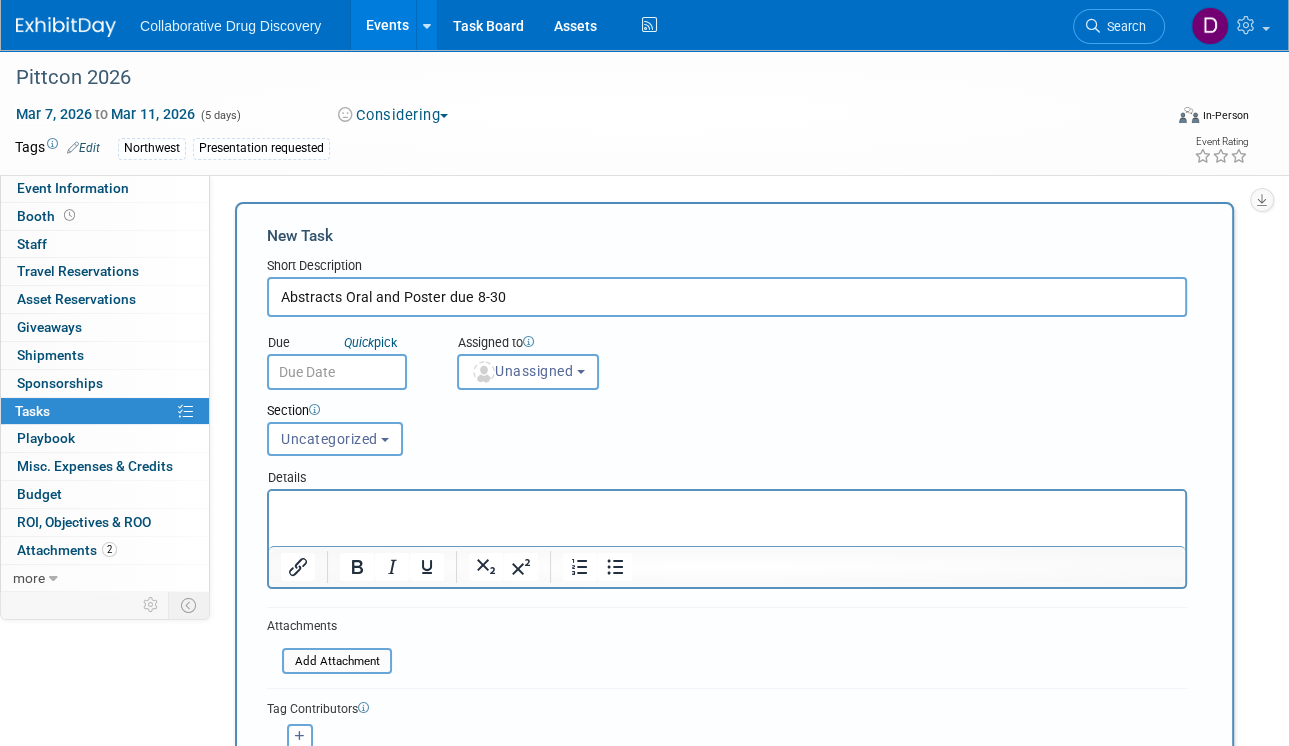 type on "Abstracts Oral and Poster due 8-30" 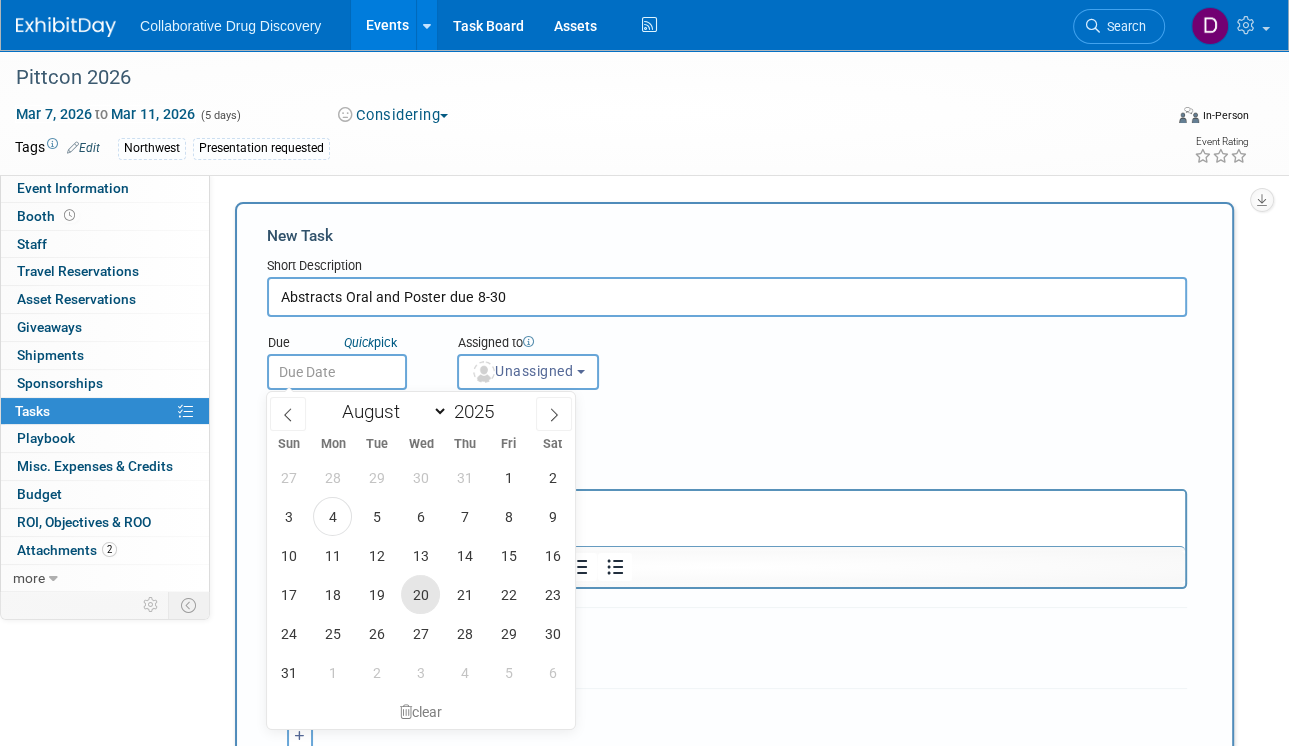 click on "20" at bounding box center (420, 594) 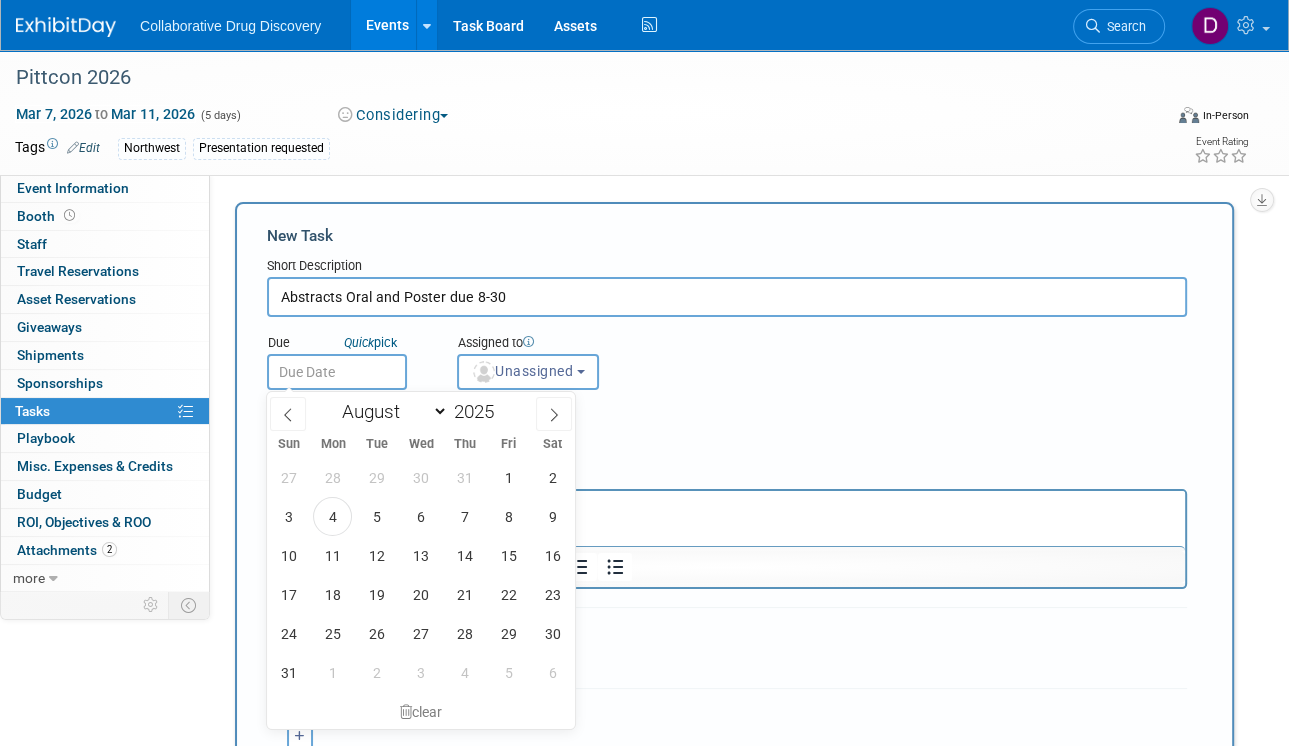 type on "Aug 20, 2025" 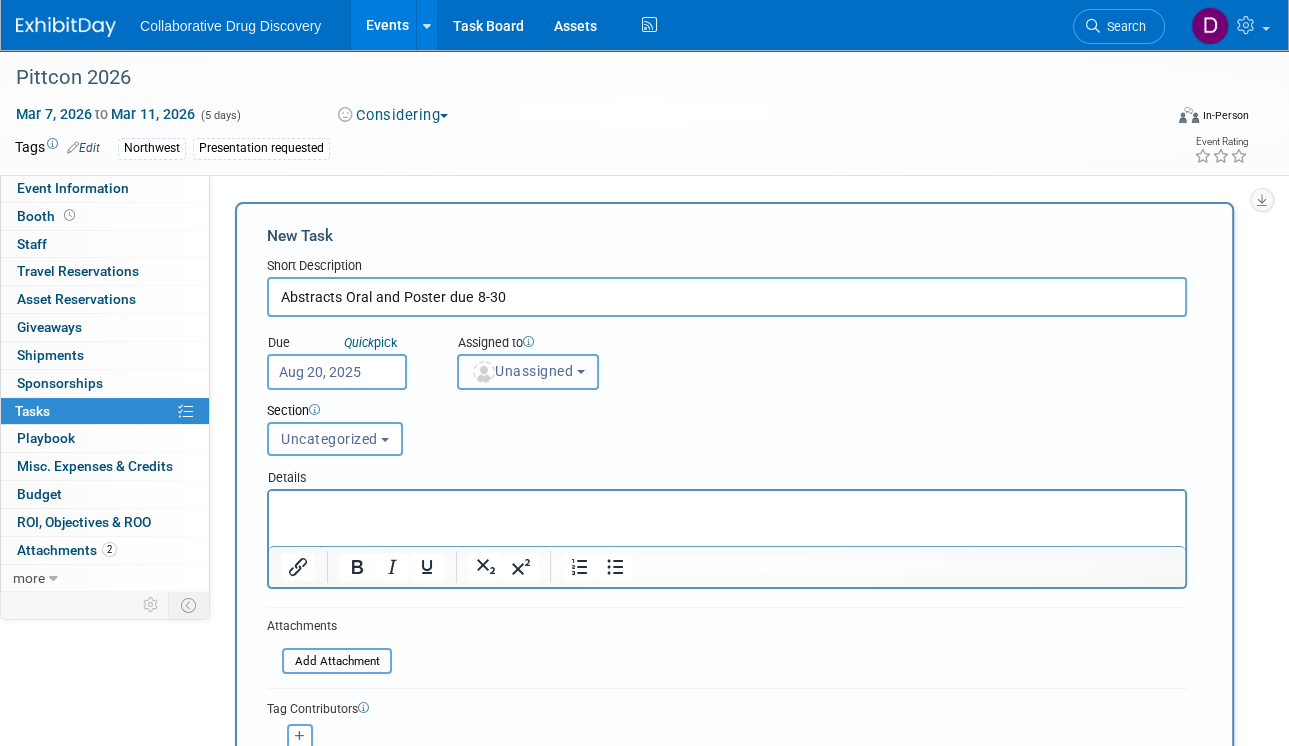 click on "Unassigned" at bounding box center [522, 371] 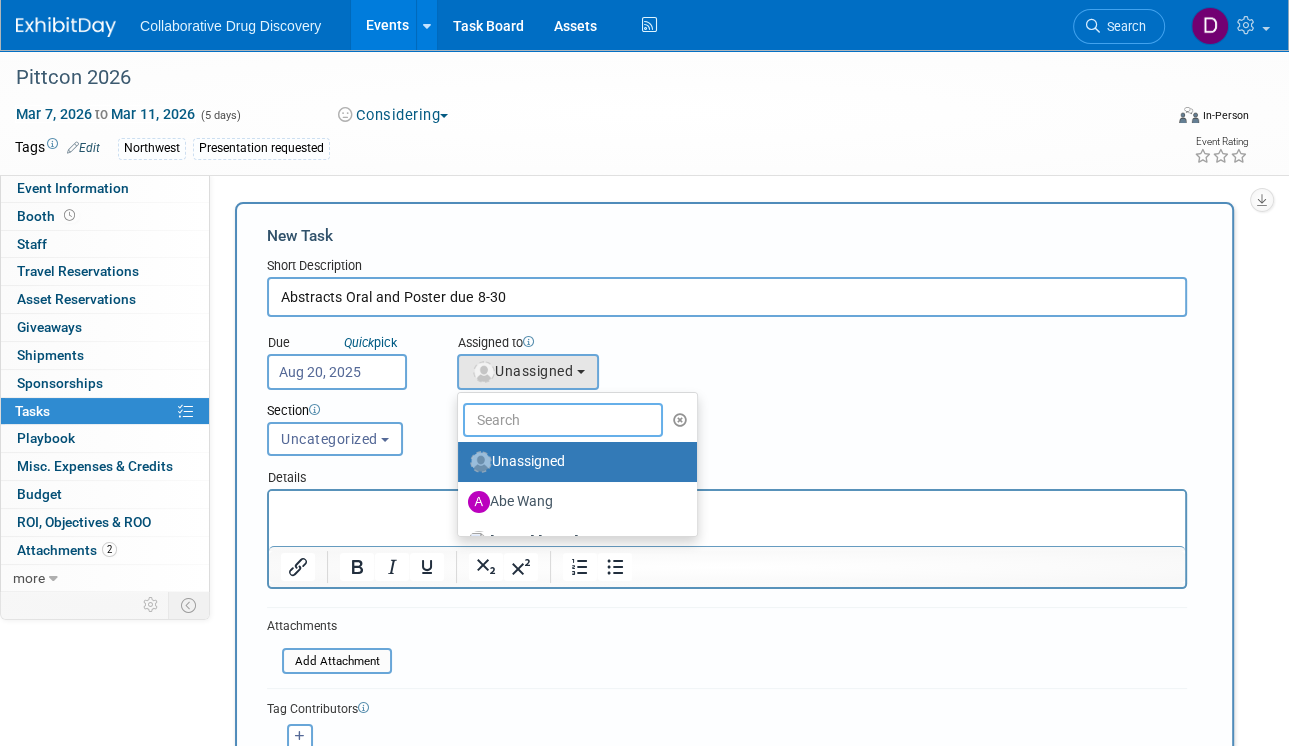 click at bounding box center (563, 420) 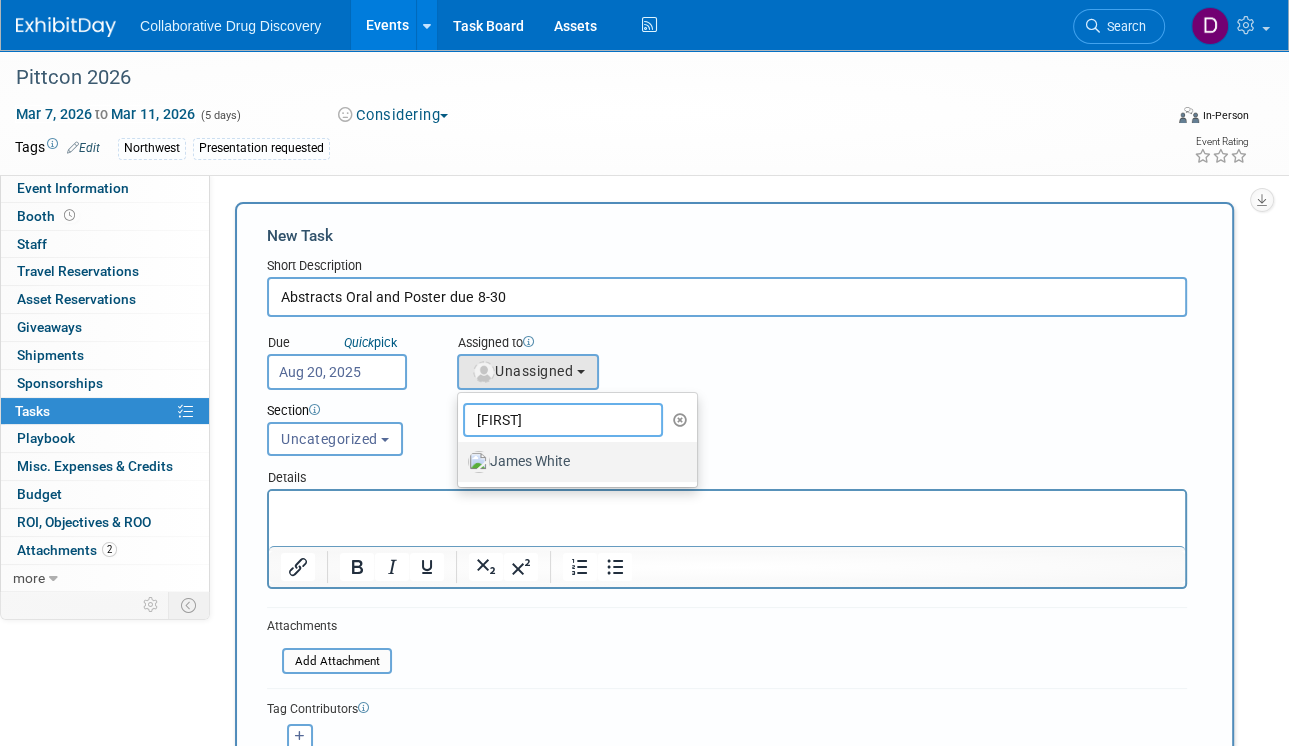 type on "James" 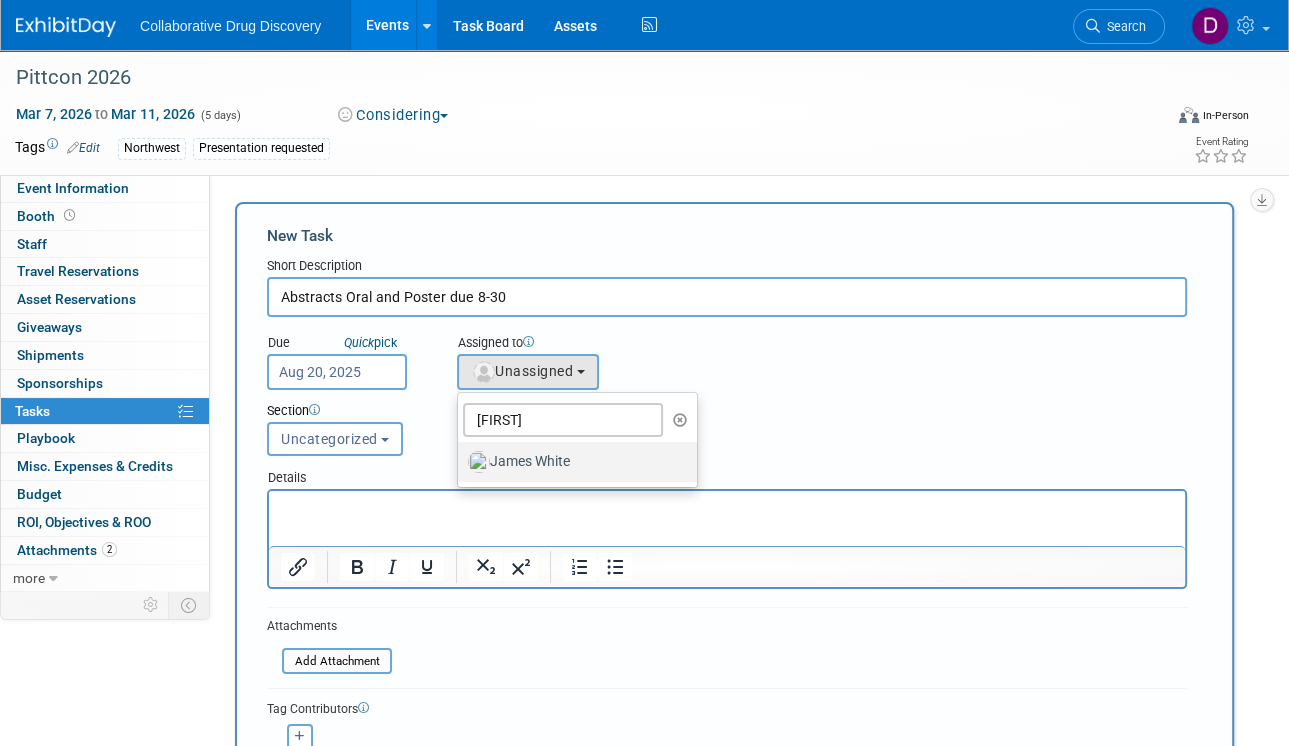 click on "James White" at bounding box center (572, 462) 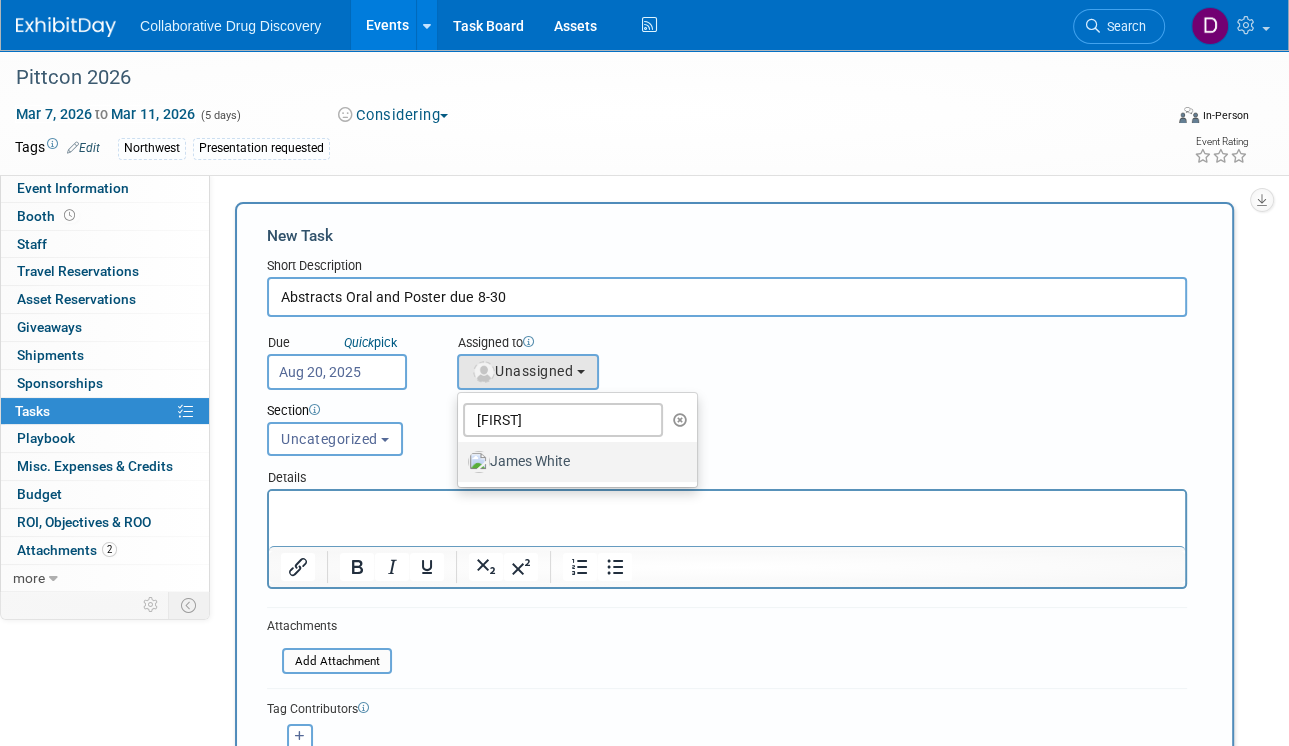 select on "de387722-4f23-4ea9-91fe-d2313076a69c" 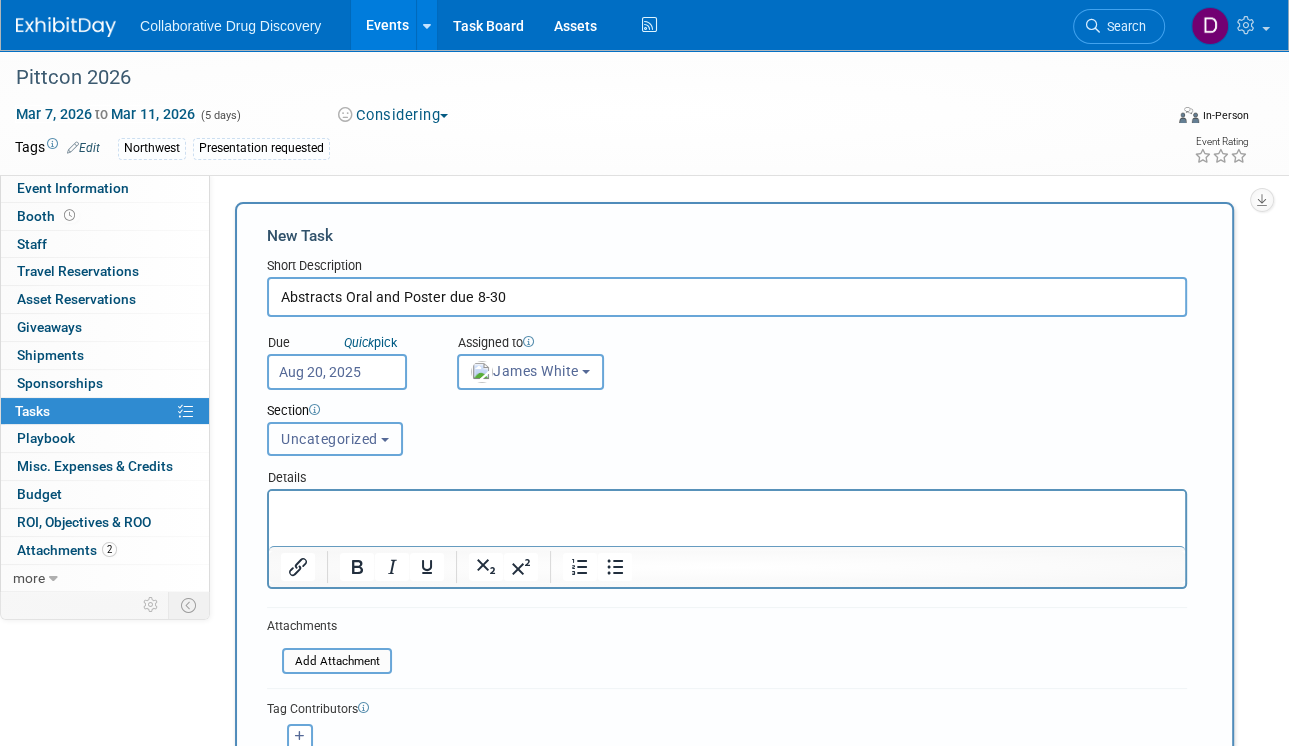 click on "Uncategorized" at bounding box center (335, 439) 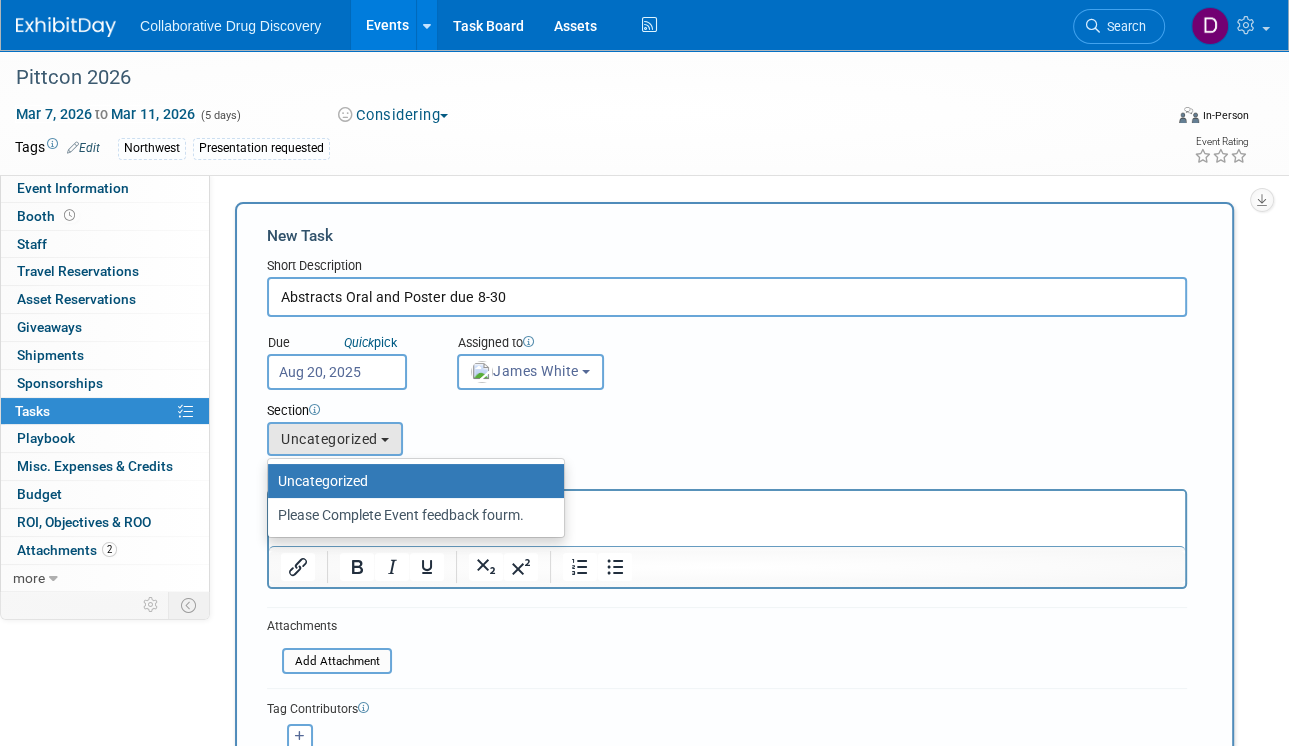 click on "Section
Uncategorized
Please Complete Event feedback fourm.
Uncategorized    Uncategorized  Please Complete Event feedback fourm." at bounding box center (687, 425) 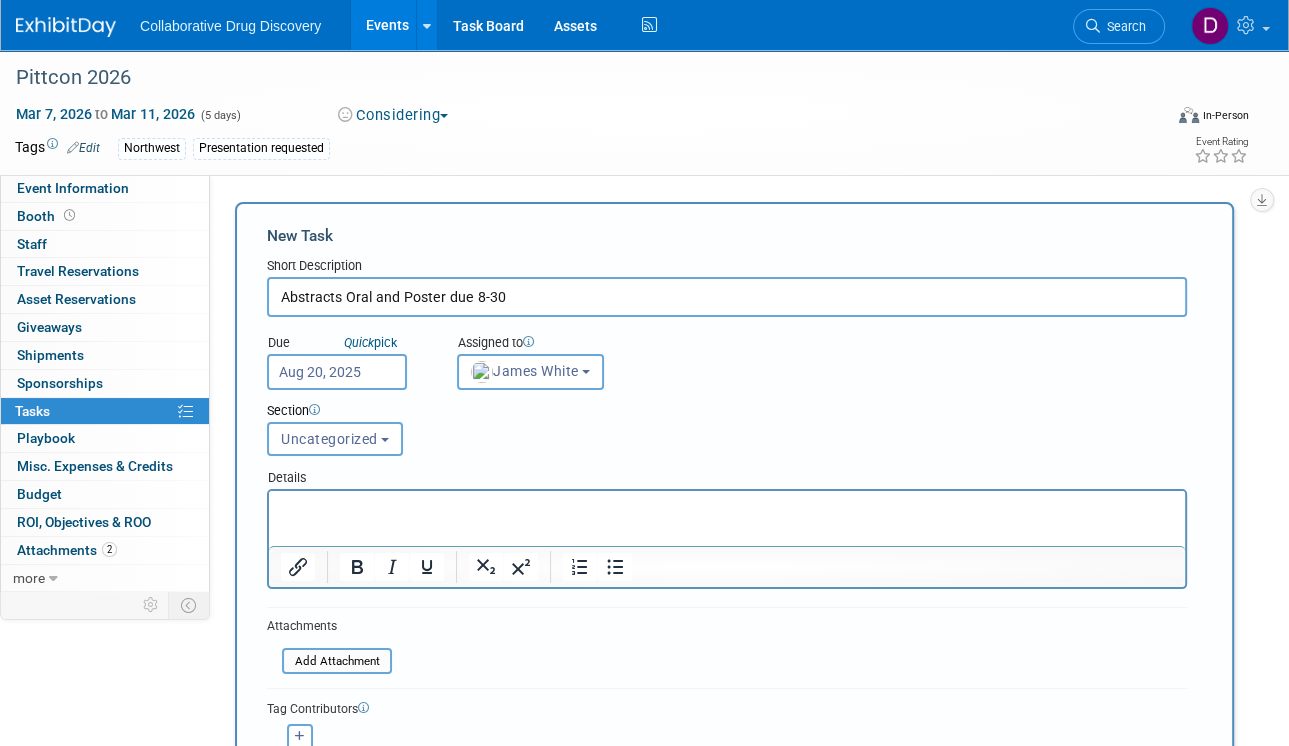 click at bounding box center [727, 509] 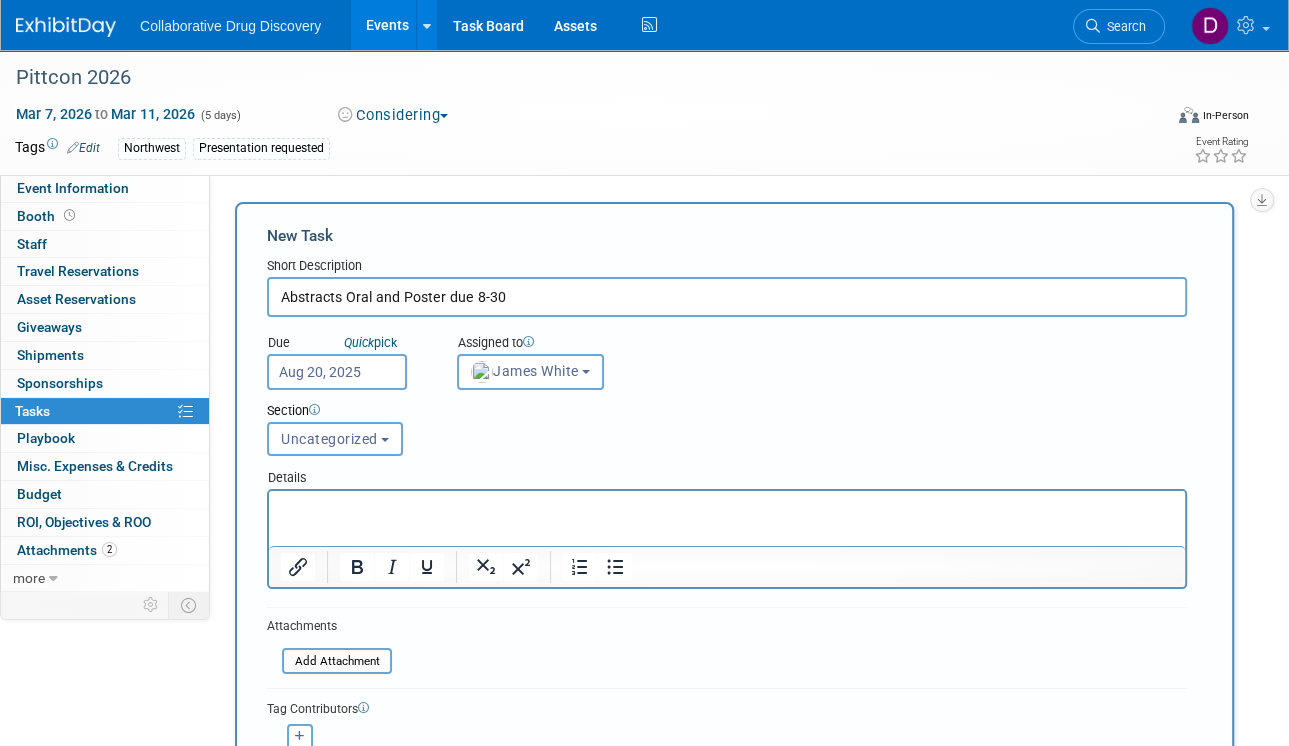 scroll, scrollTop: 182, scrollLeft: 0, axis: vertical 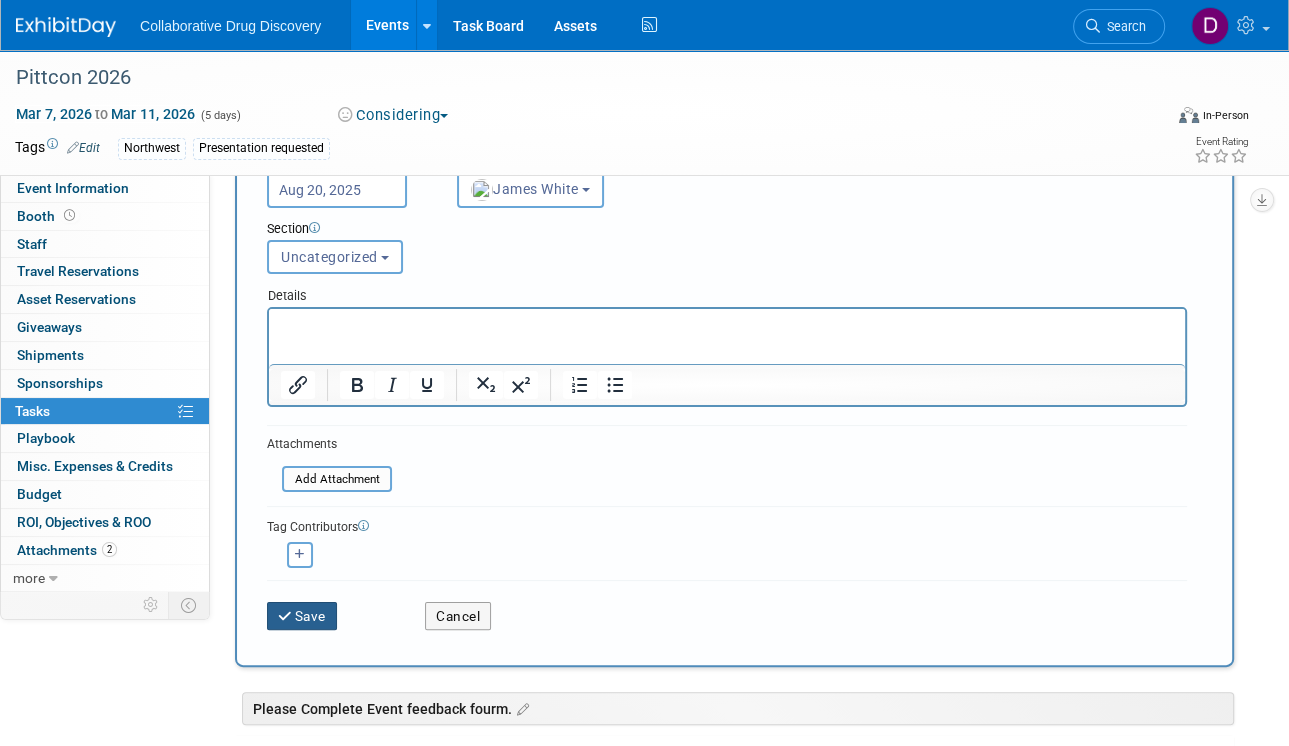 click on "Save" at bounding box center (302, 616) 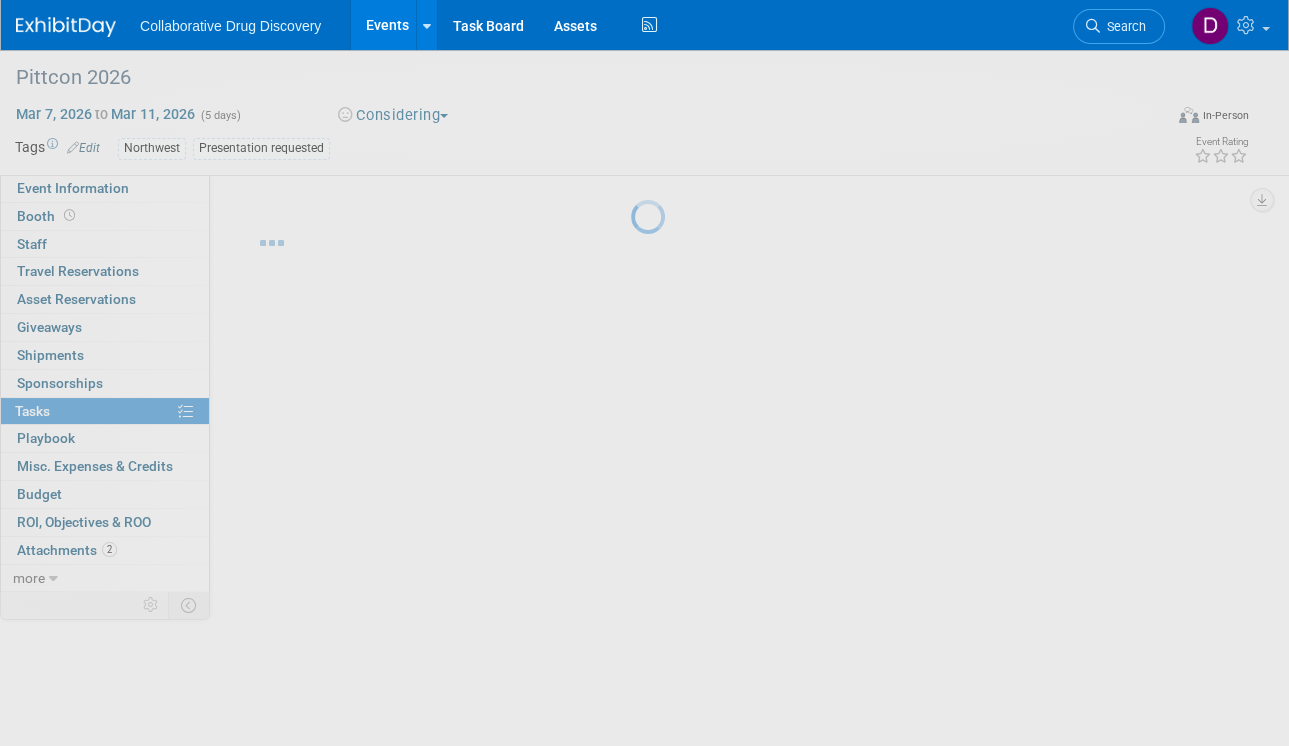 scroll, scrollTop: 0, scrollLeft: 0, axis: both 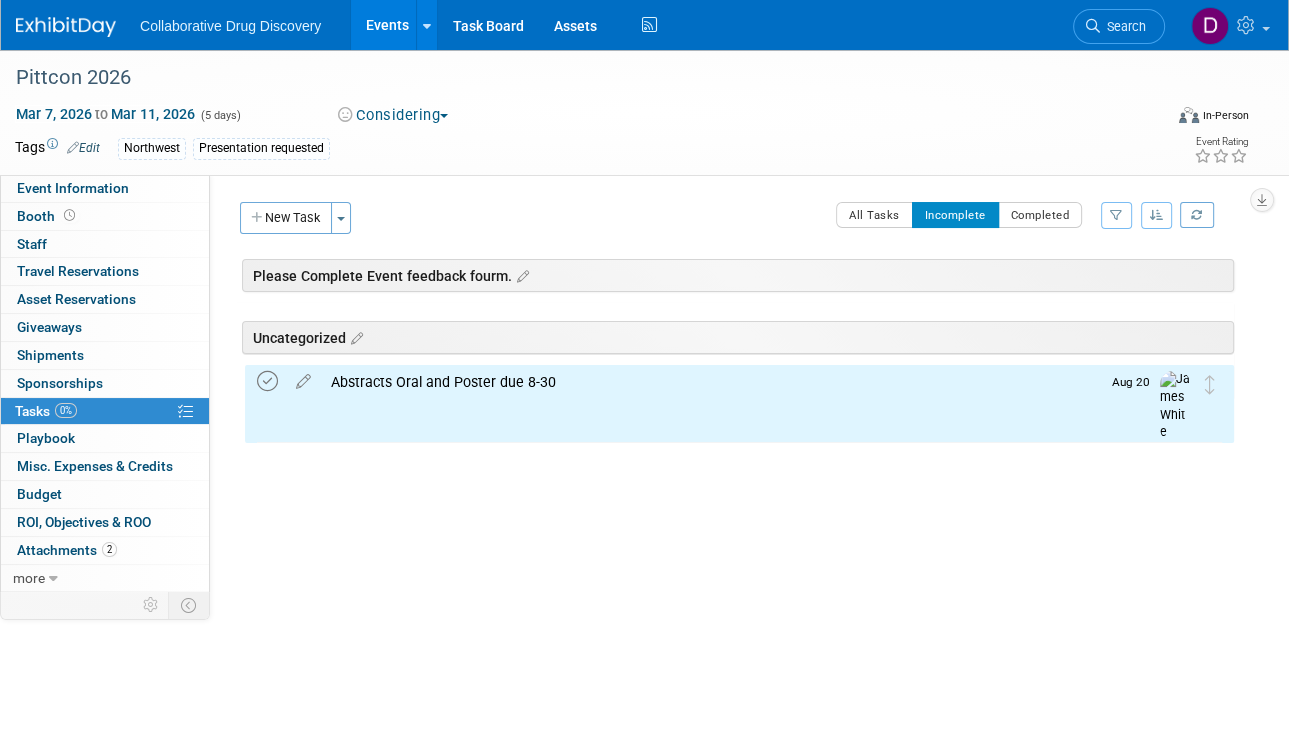 click at bounding box center [267, 381] 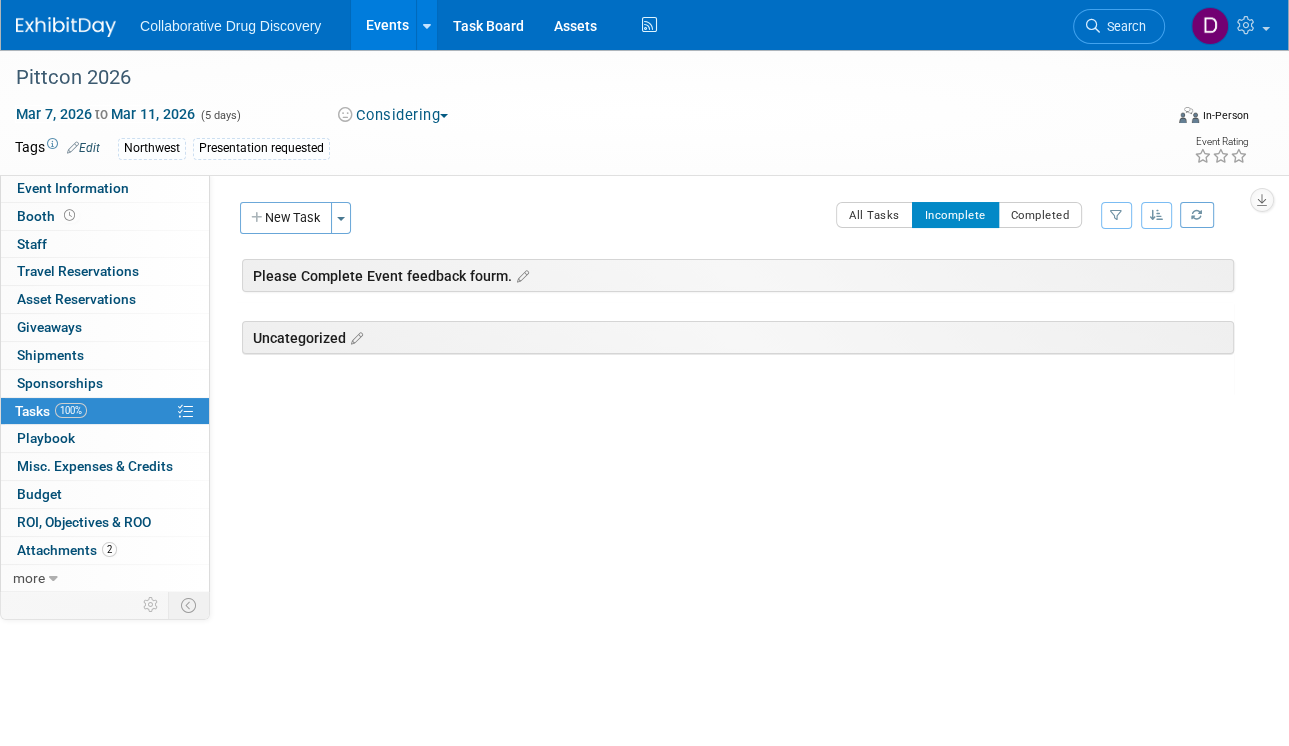 click on "Uncategorized" at bounding box center [738, 337] 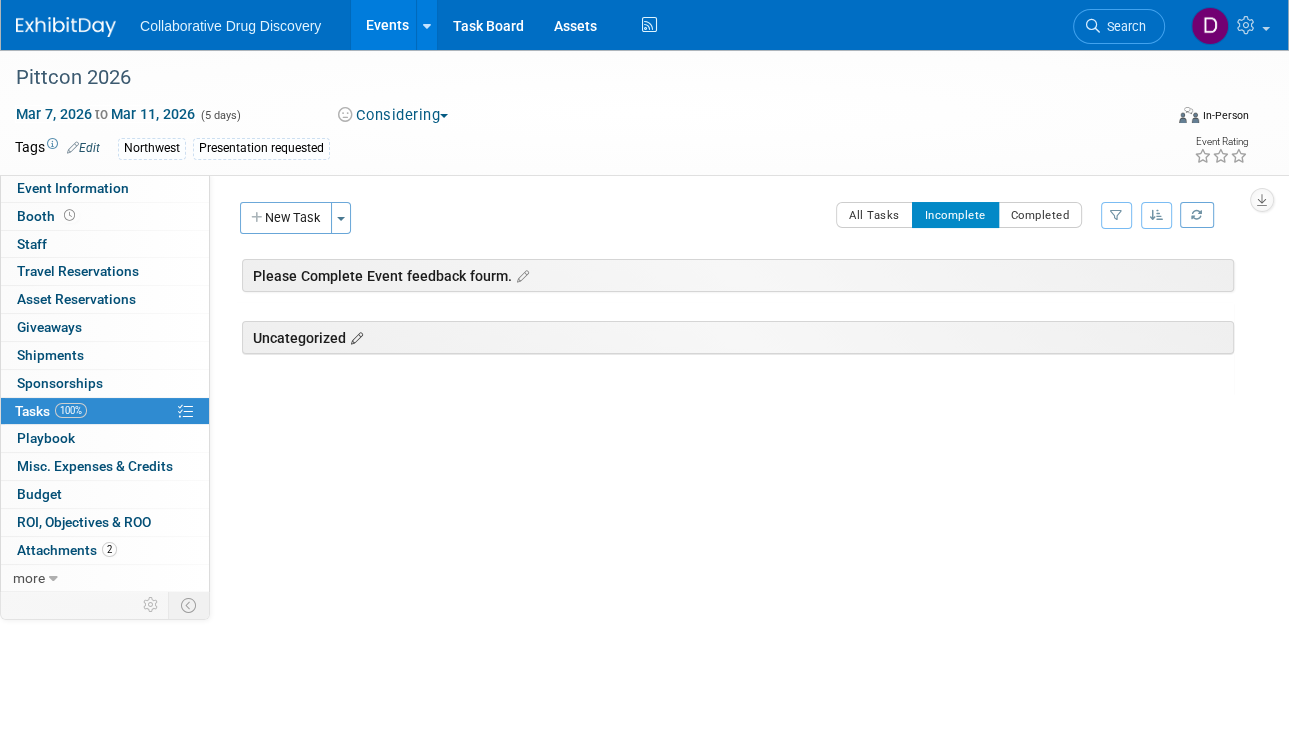 click at bounding box center [354, 339] 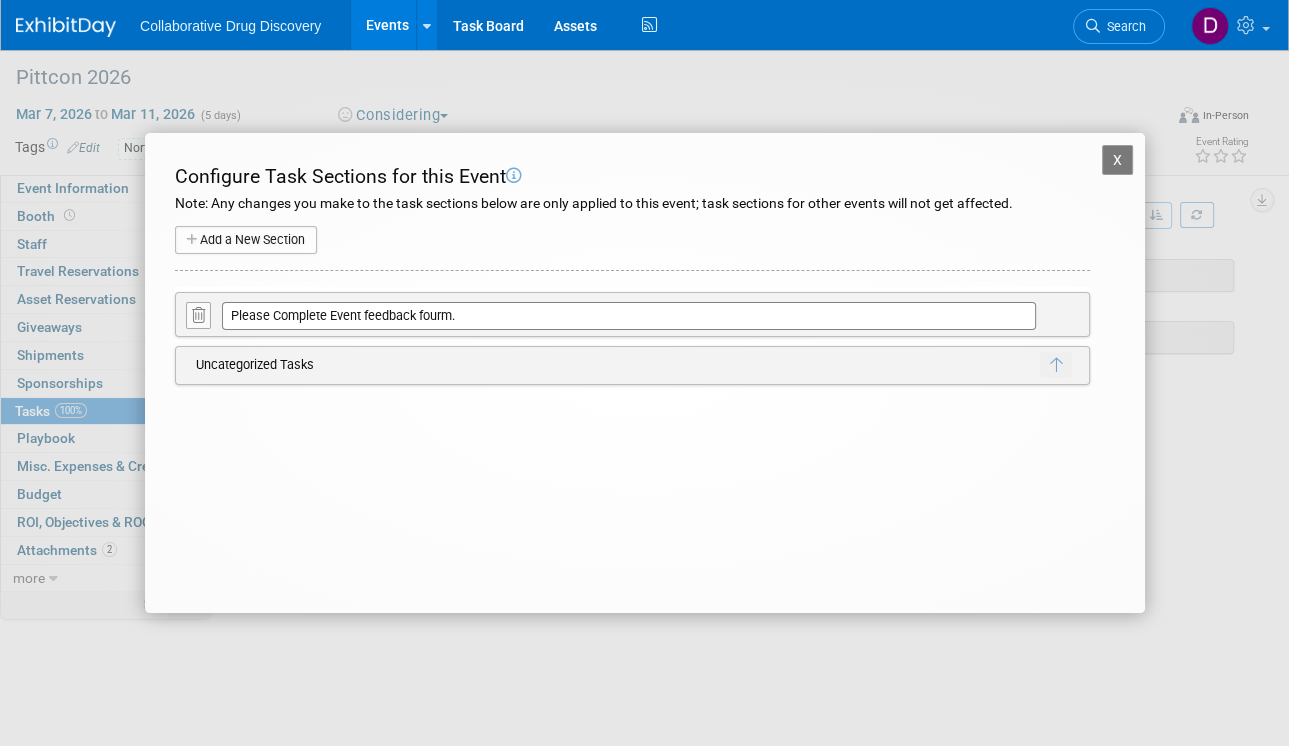 click on "Please Complete Event feedback fourm." at bounding box center [629, 316] 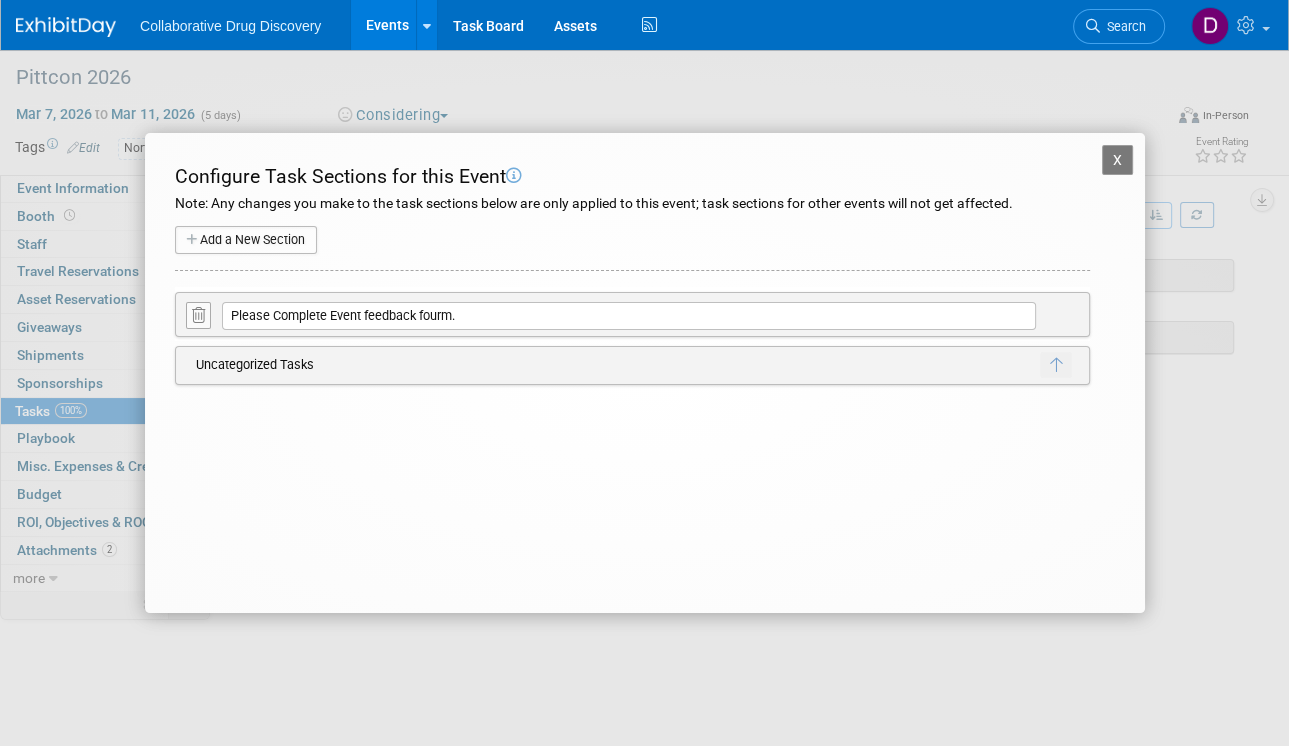 click on "Uncategorized Tasks
Move to the top?
X" at bounding box center [632, 366] 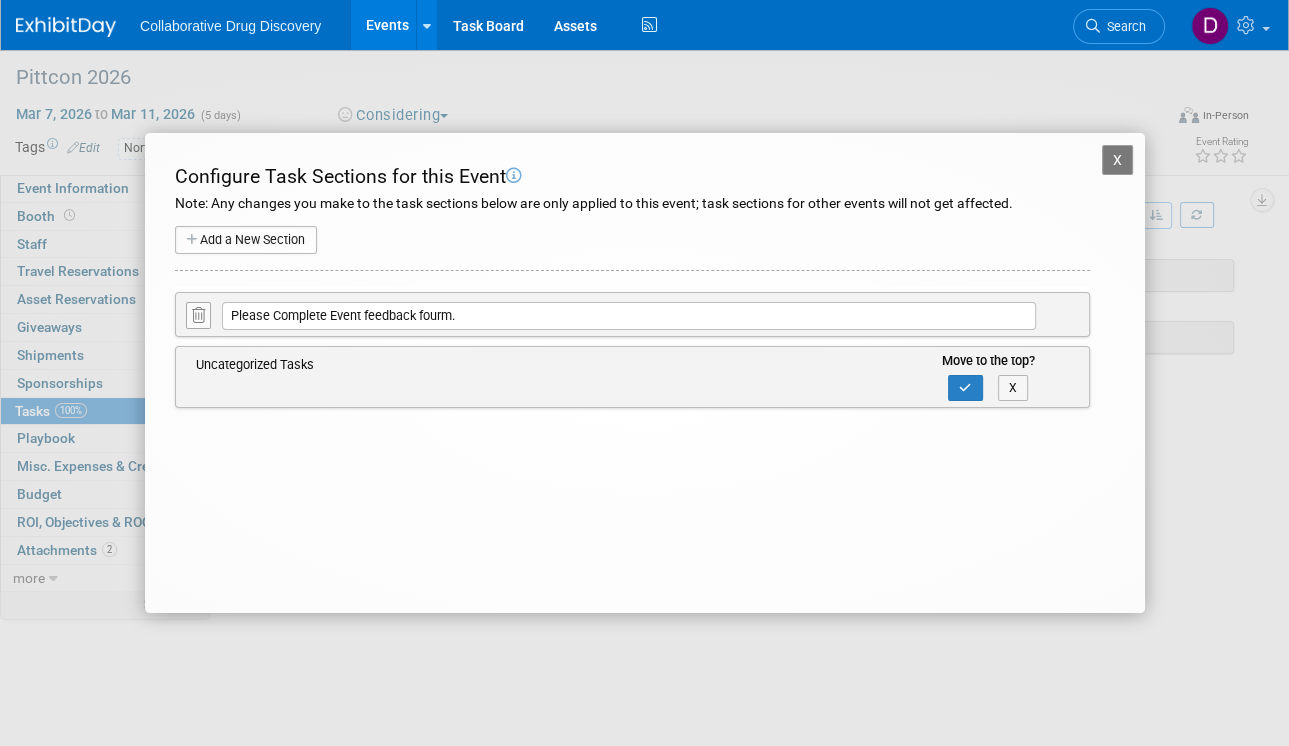 click on "X" at bounding box center (1118, 160) 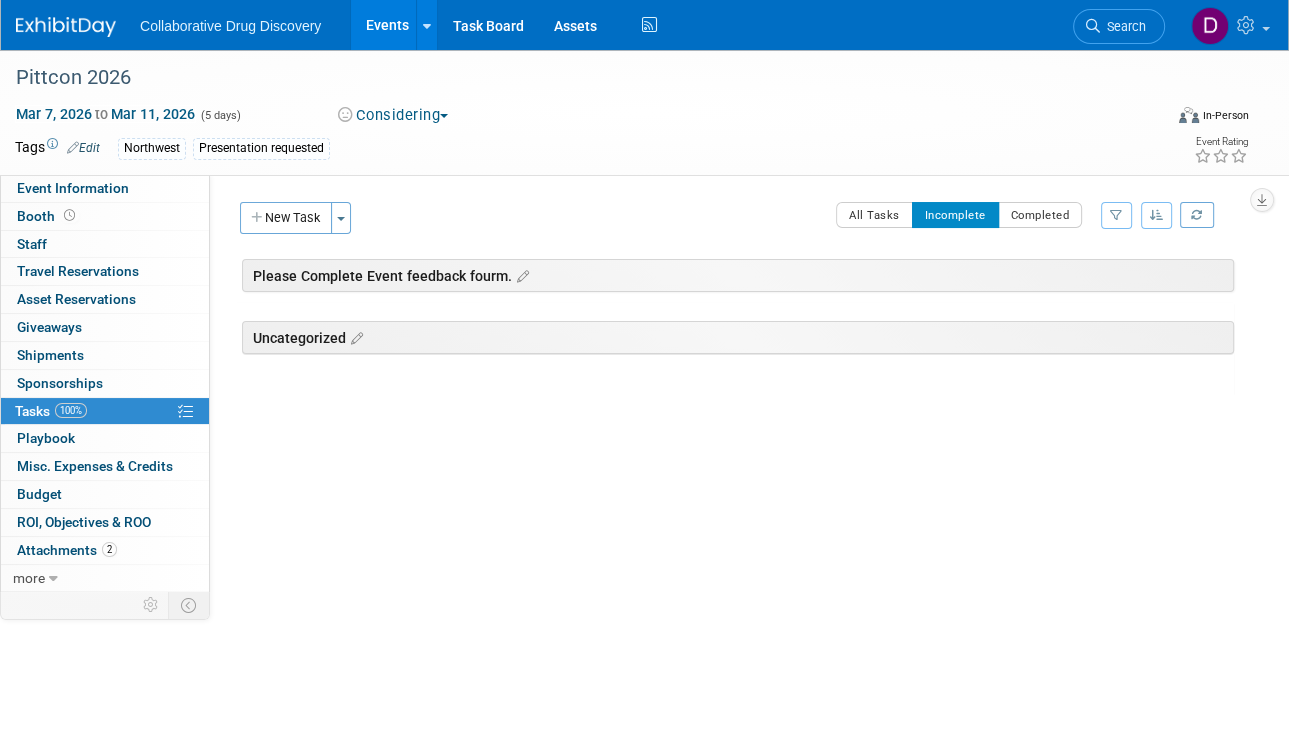 click on "New Task" at bounding box center (286, 218) 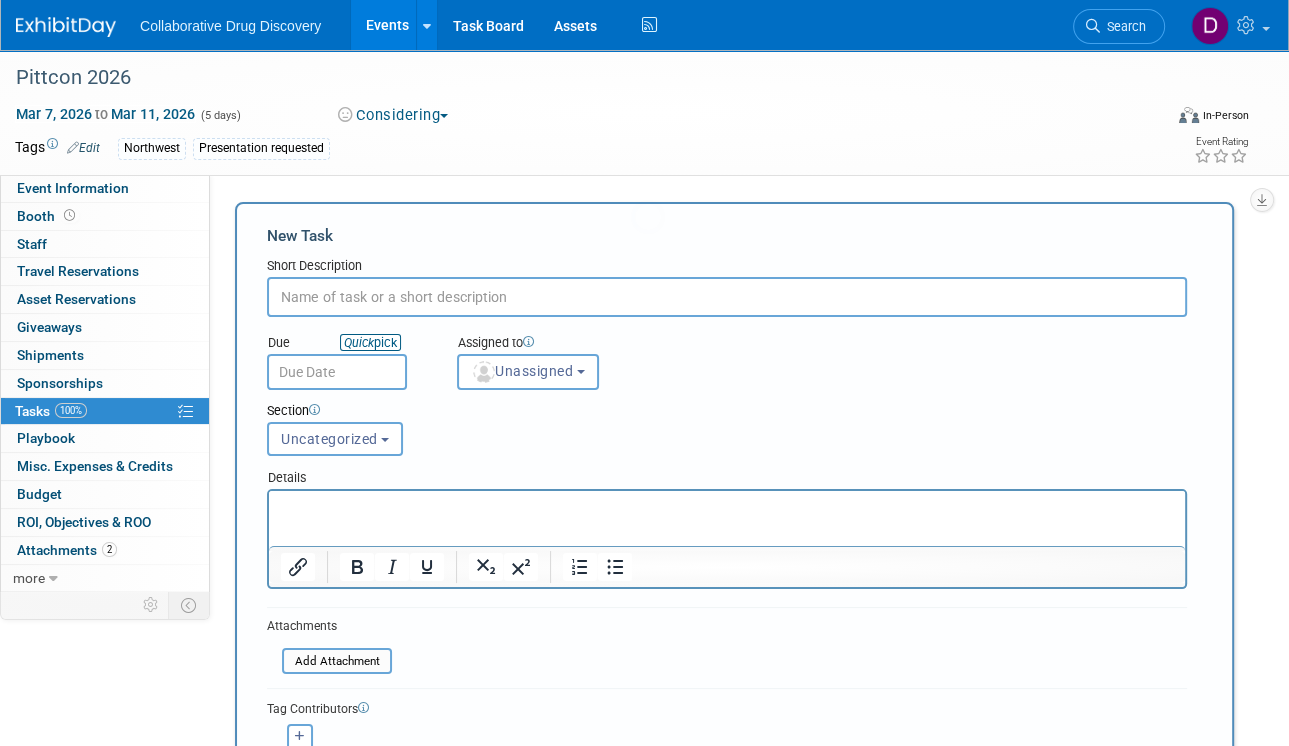 scroll, scrollTop: 0, scrollLeft: 0, axis: both 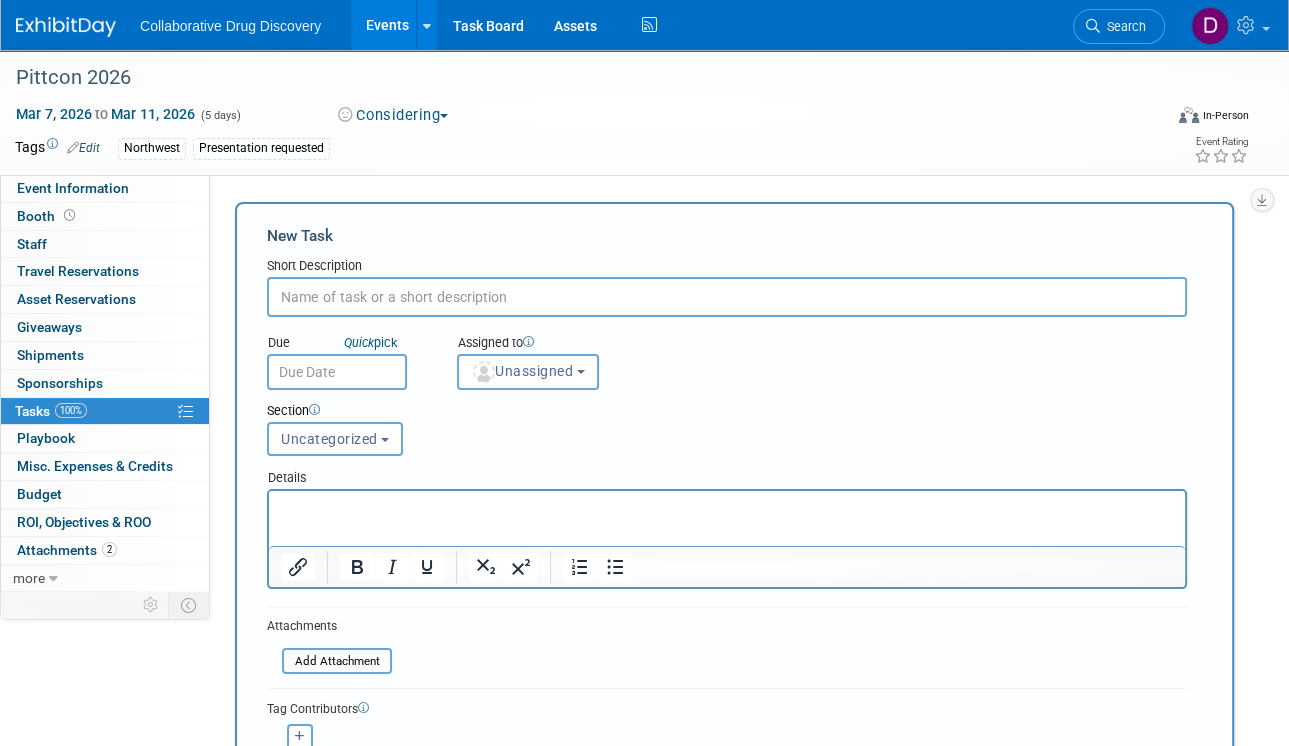 click at bounding box center (727, 297) 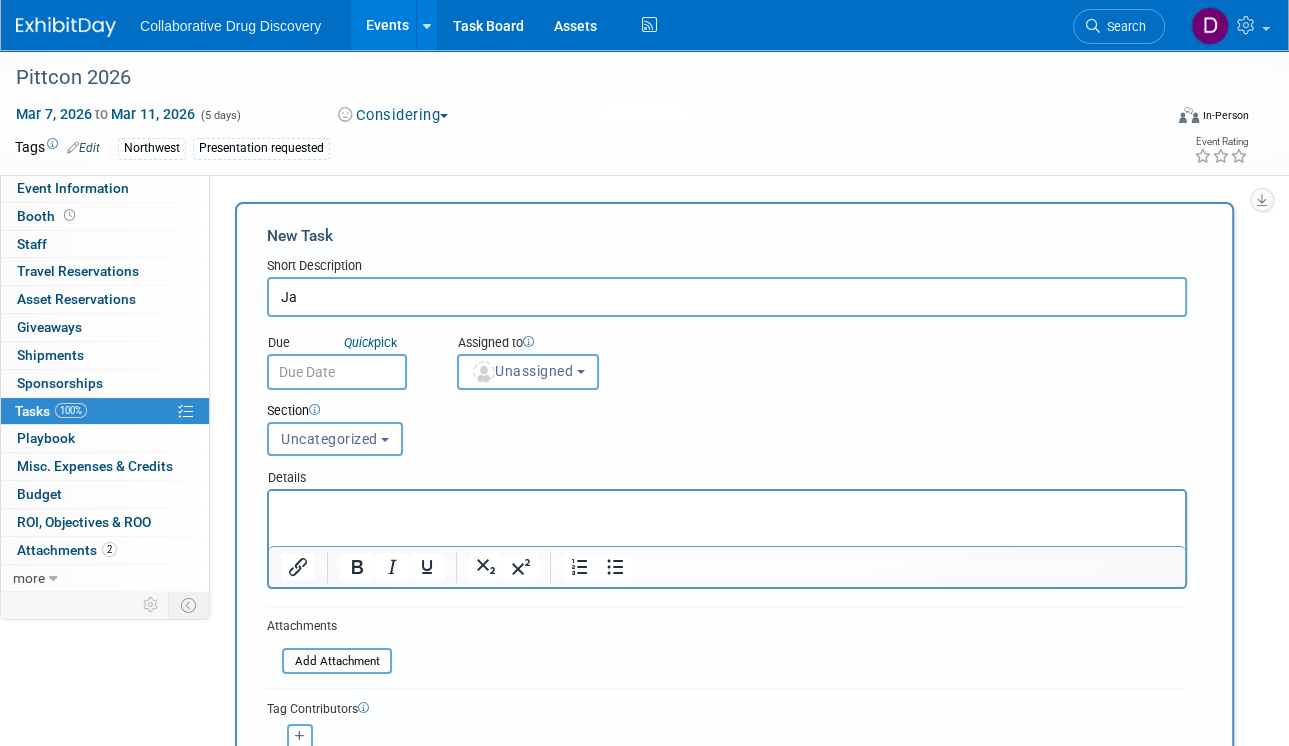 type on "J" 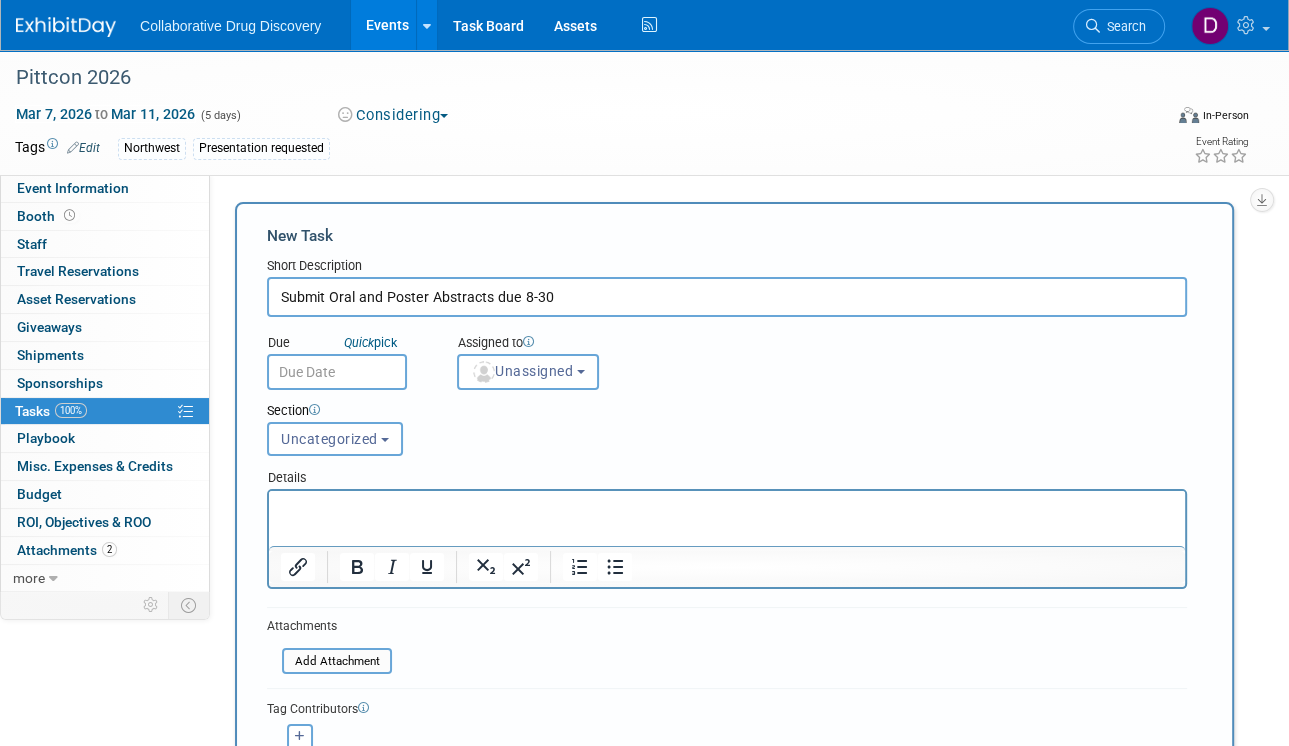 type on "Submit Oral and Poster Abstracts due 8-30" 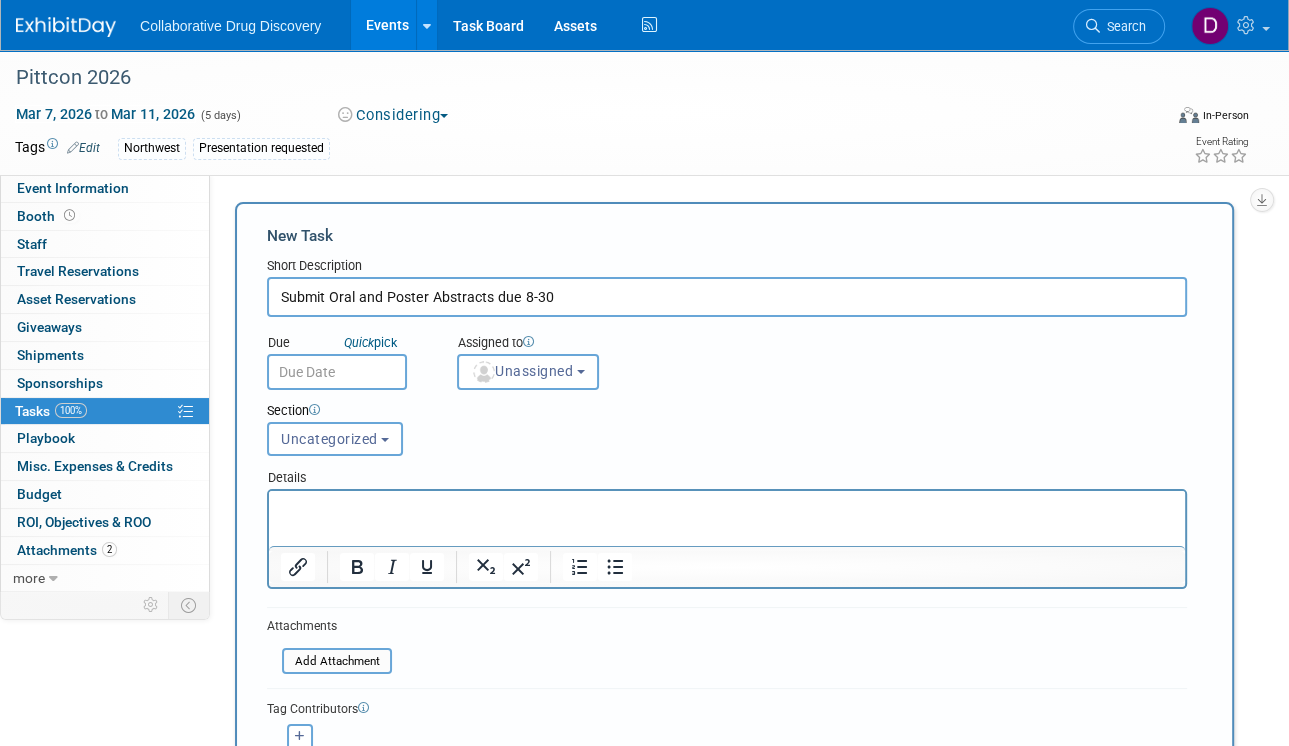 click at bounding box center [337, 372] 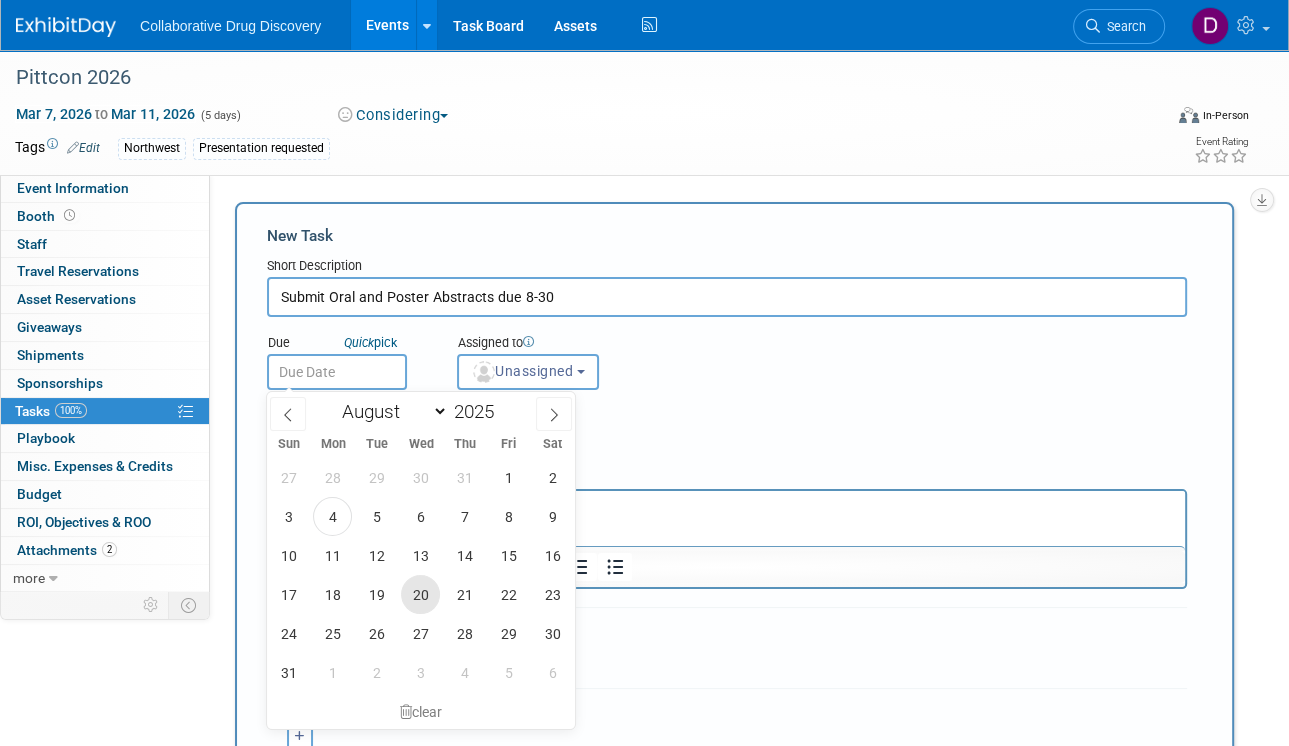 click on "20" at bounding box center [420, 594] 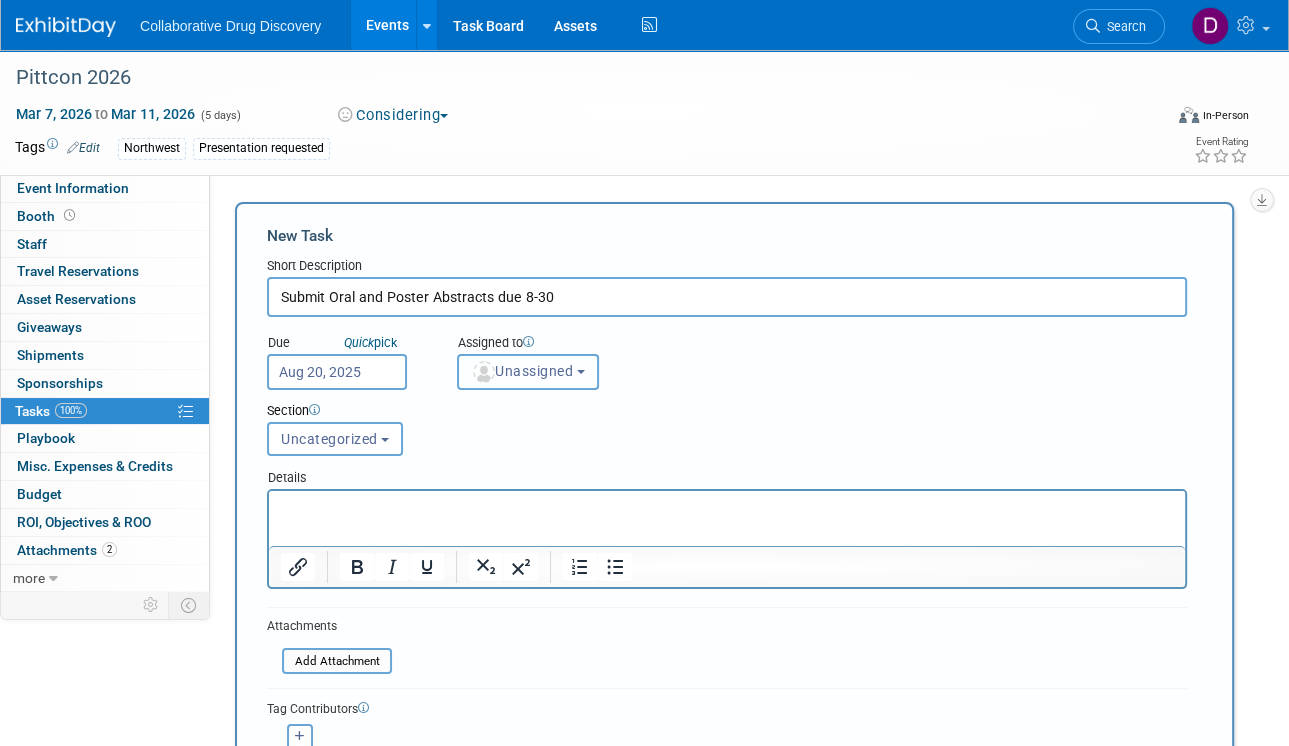 click on "Unassigned" at bounding box center (522, 371) 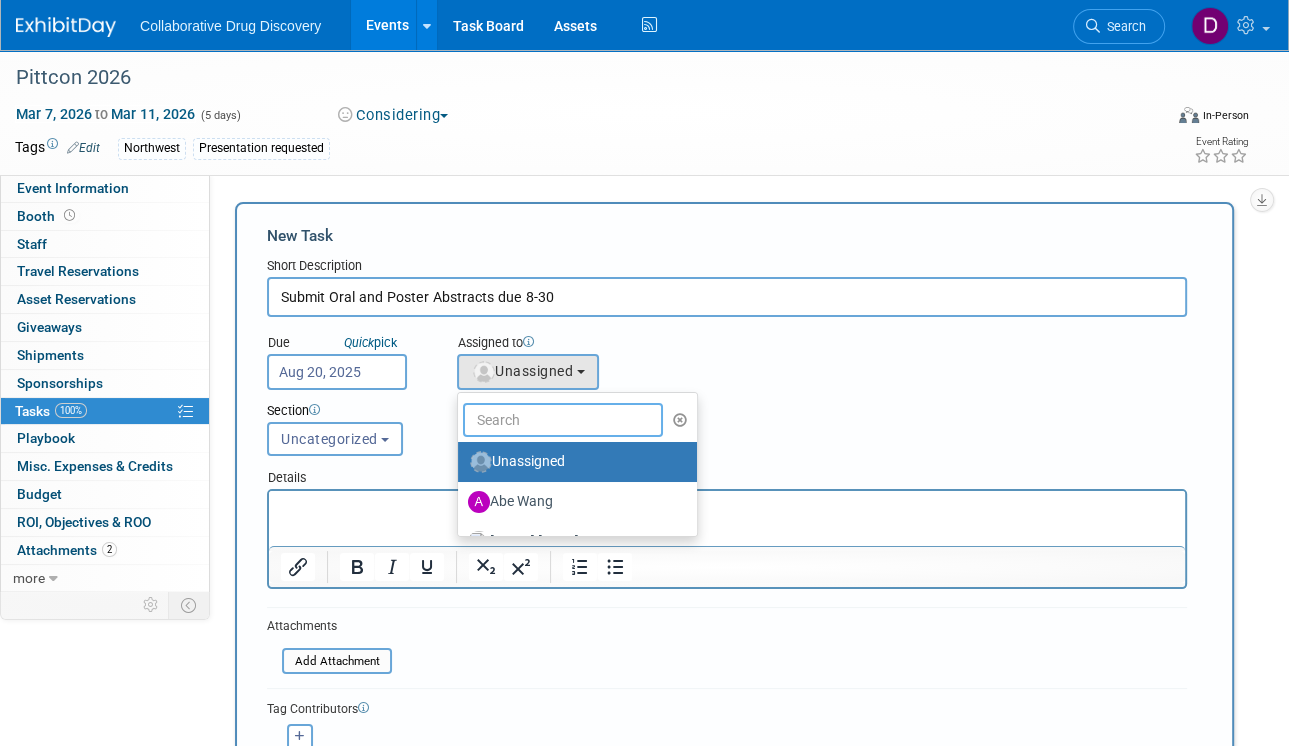 click at bounding box center (563, 420) 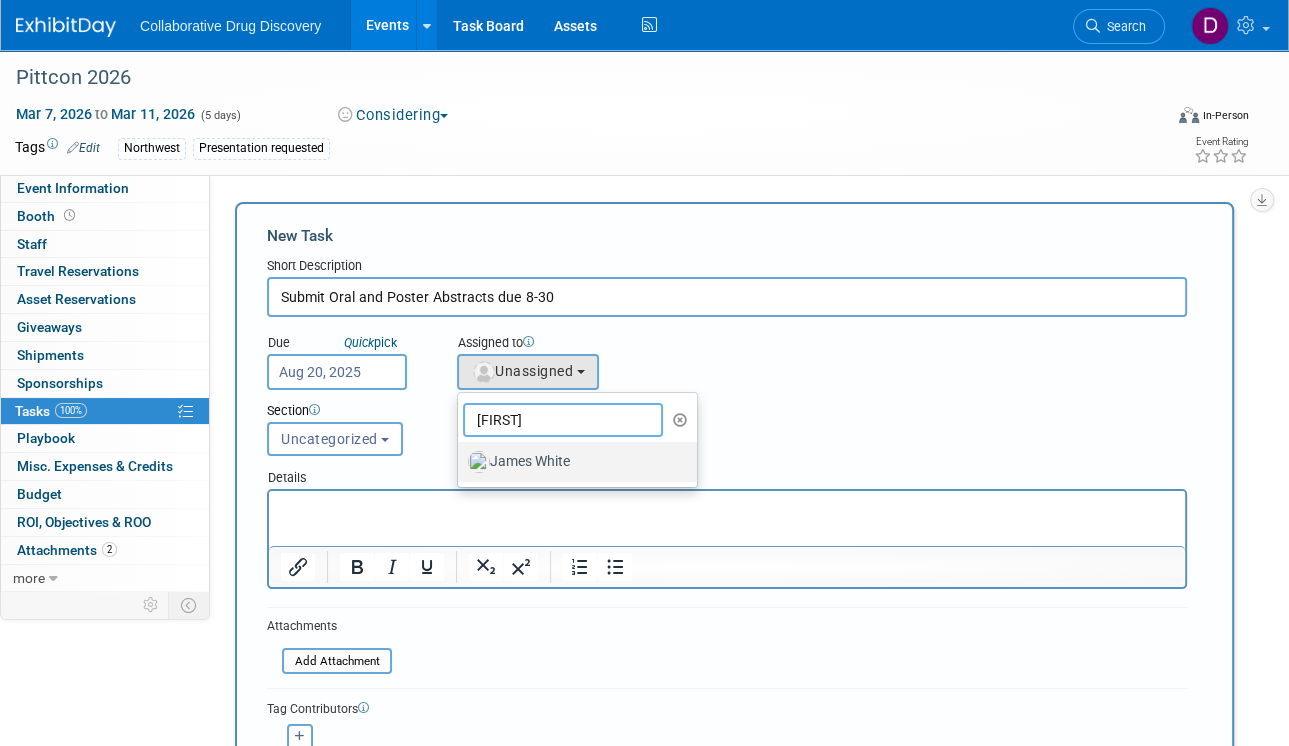 type on "james" 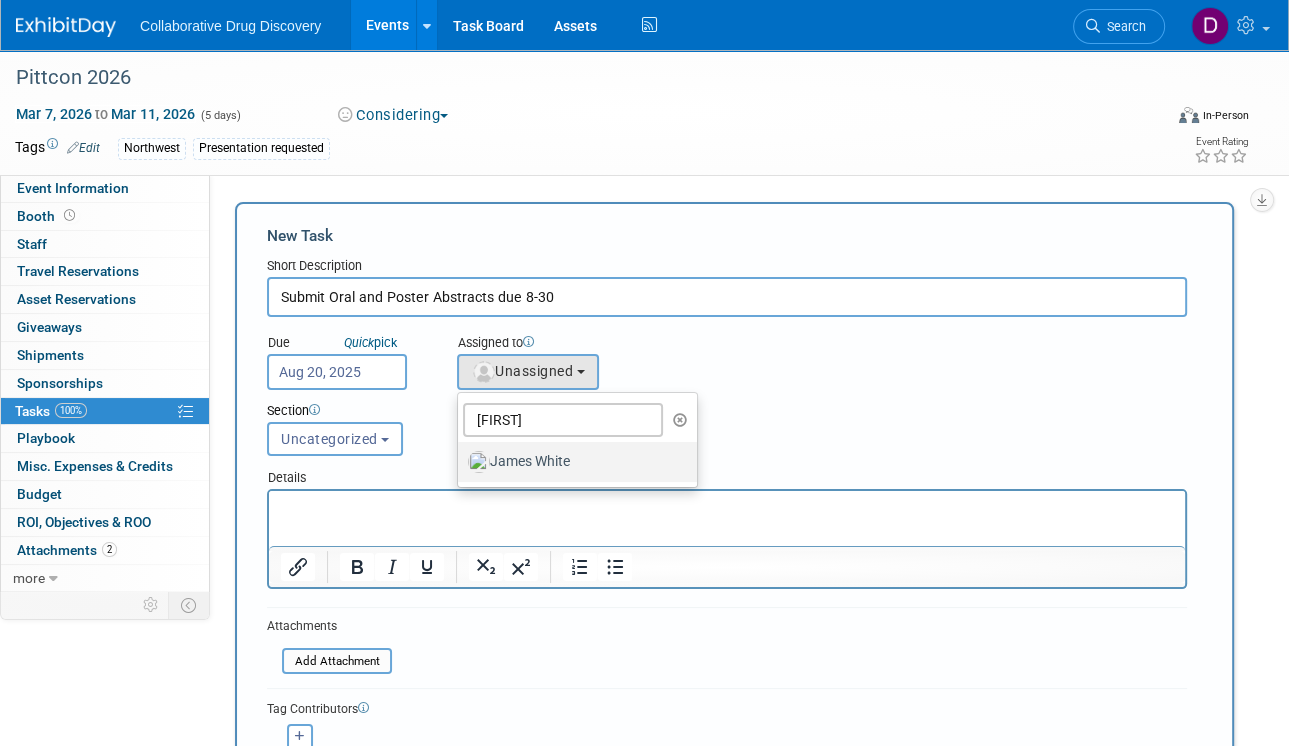 click on "James White" at bounding box center [572, 462] 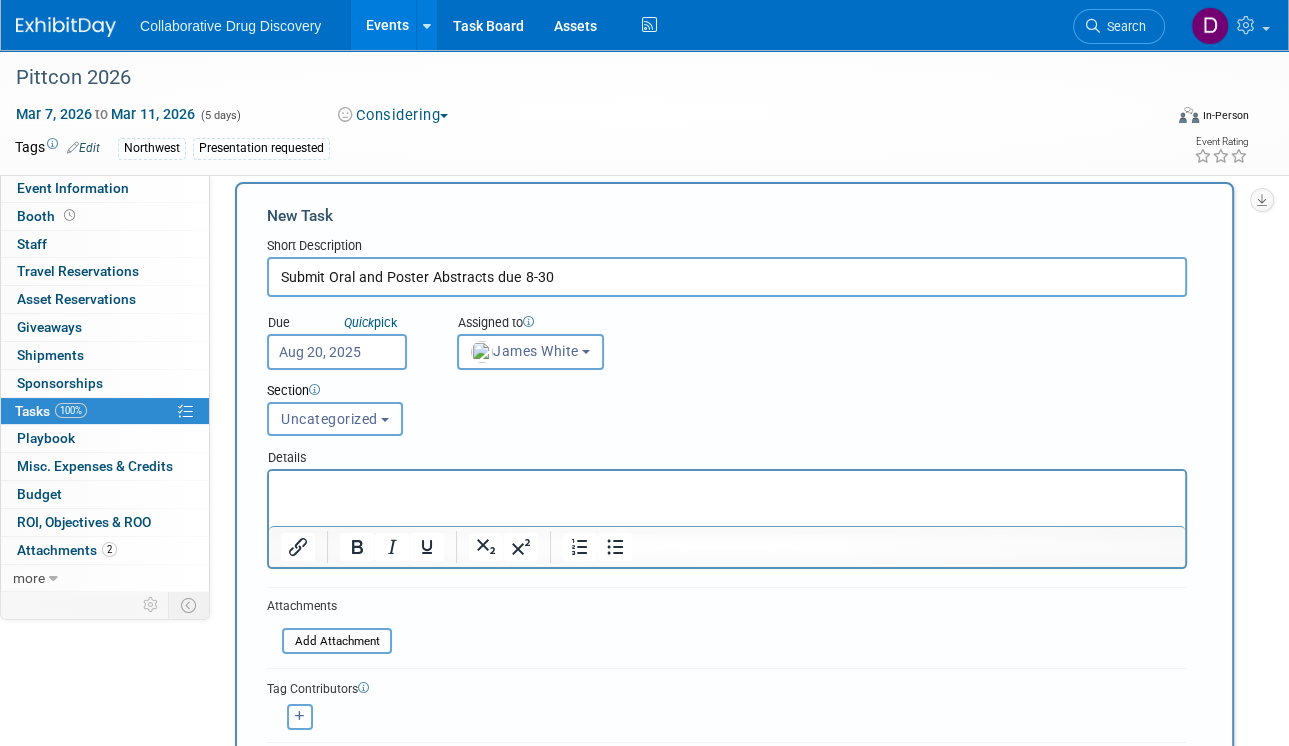 scroll, scrollTop: 31, scrollLeft: 0, axis: vertical 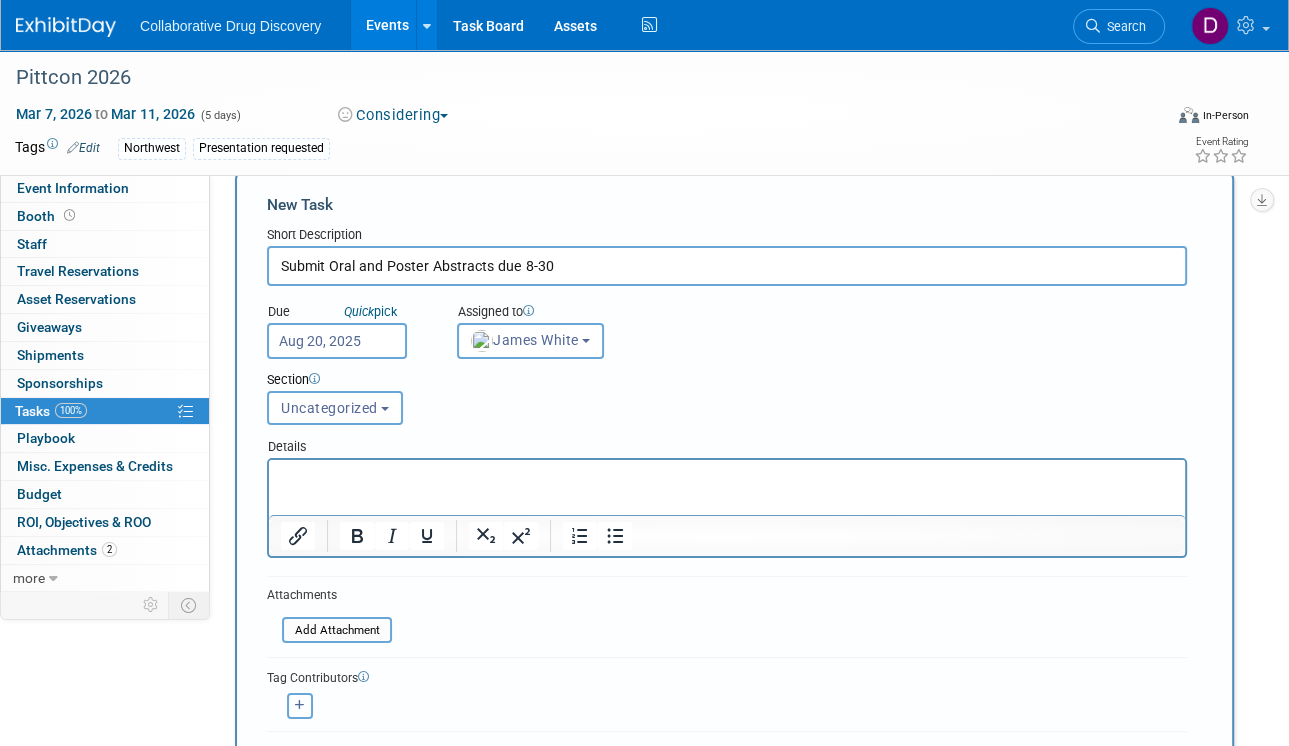 click at bounding box center (300, 706) 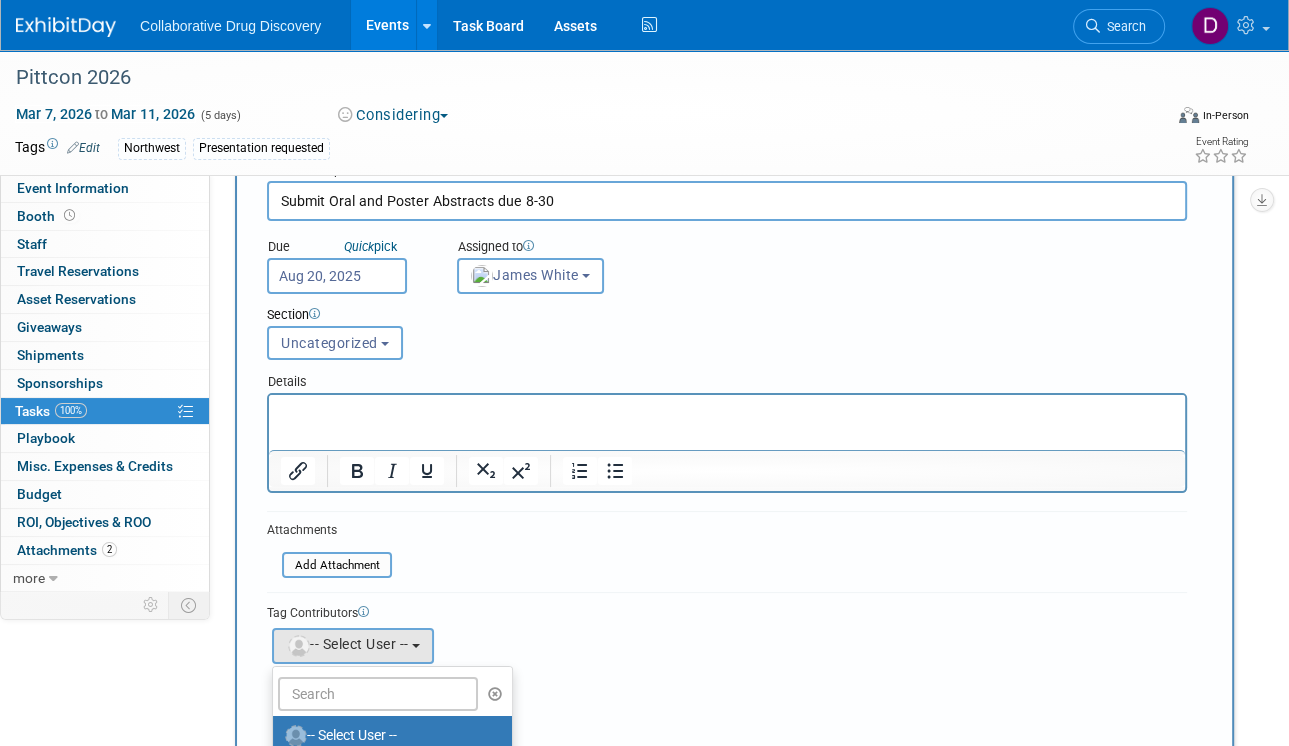 scroll, scrollTop: 179, scrollLeft: 0, axis: vertical 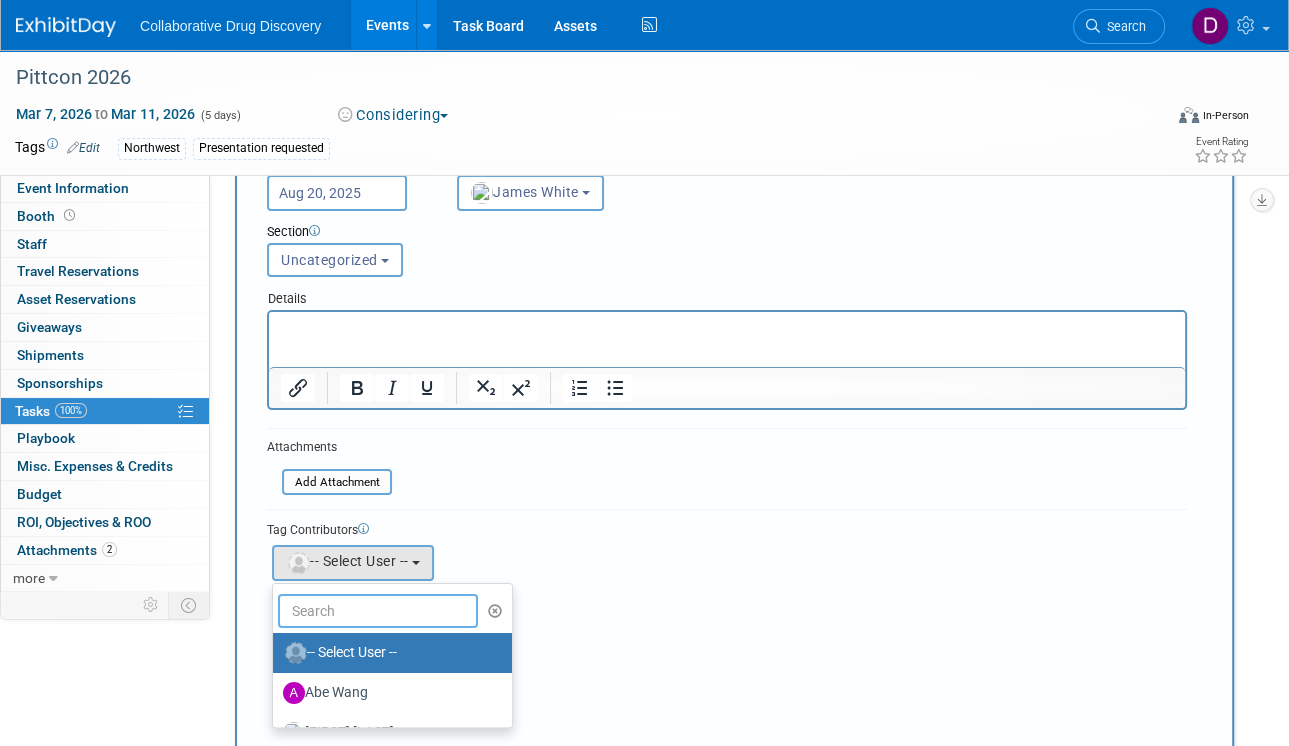 click at bounding box center (378, 611) 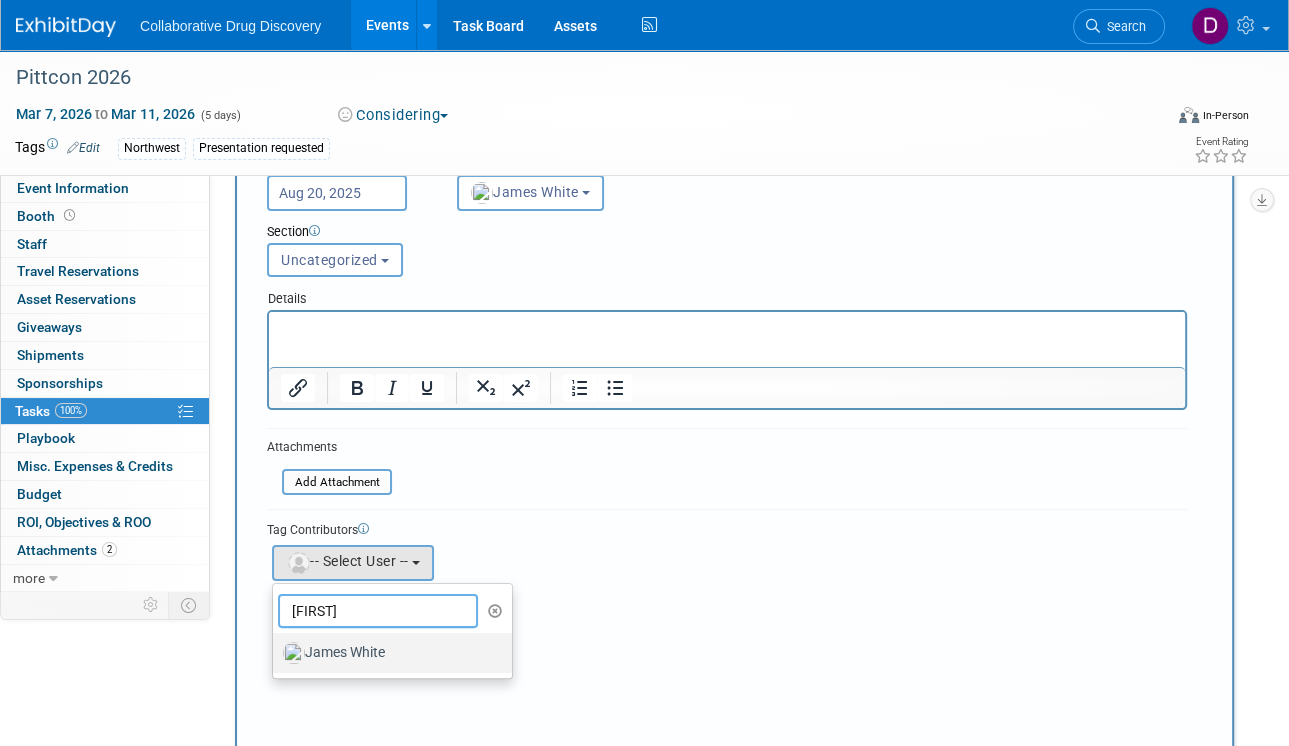 type on "james" 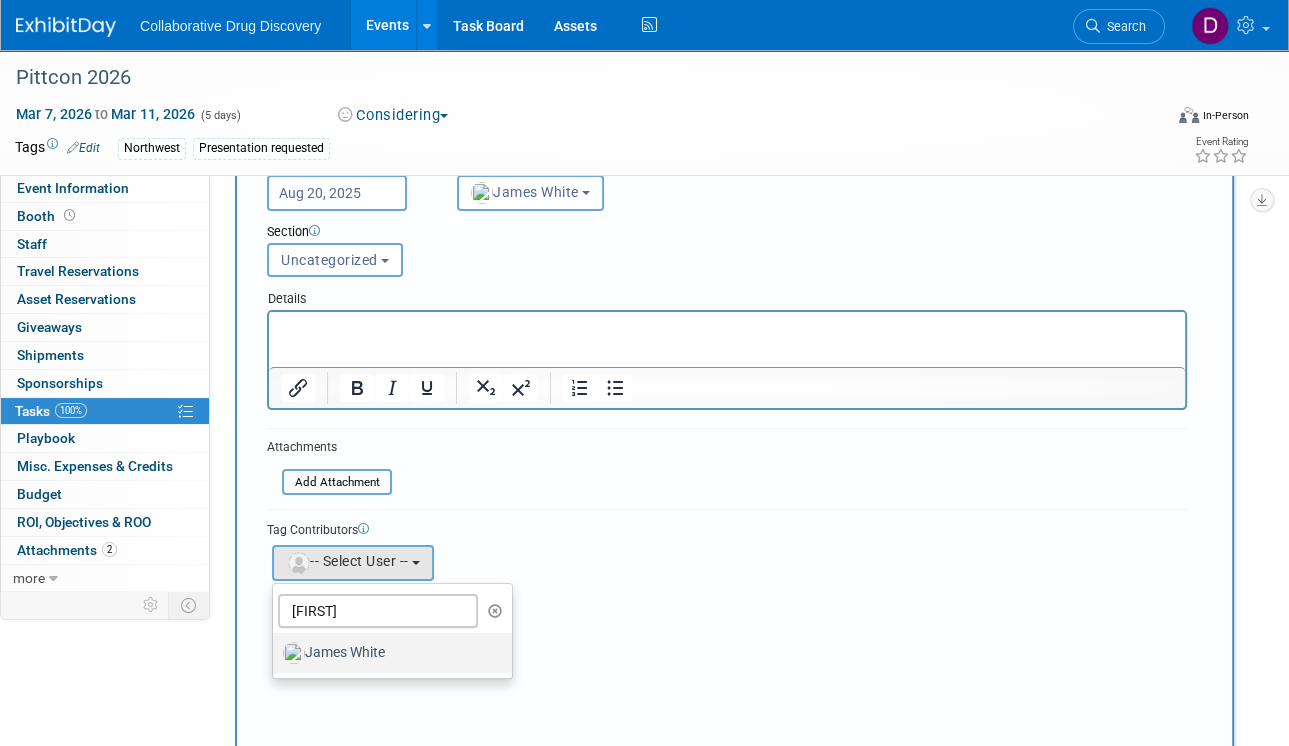 click on "James White" at bounding box center (387, 653) 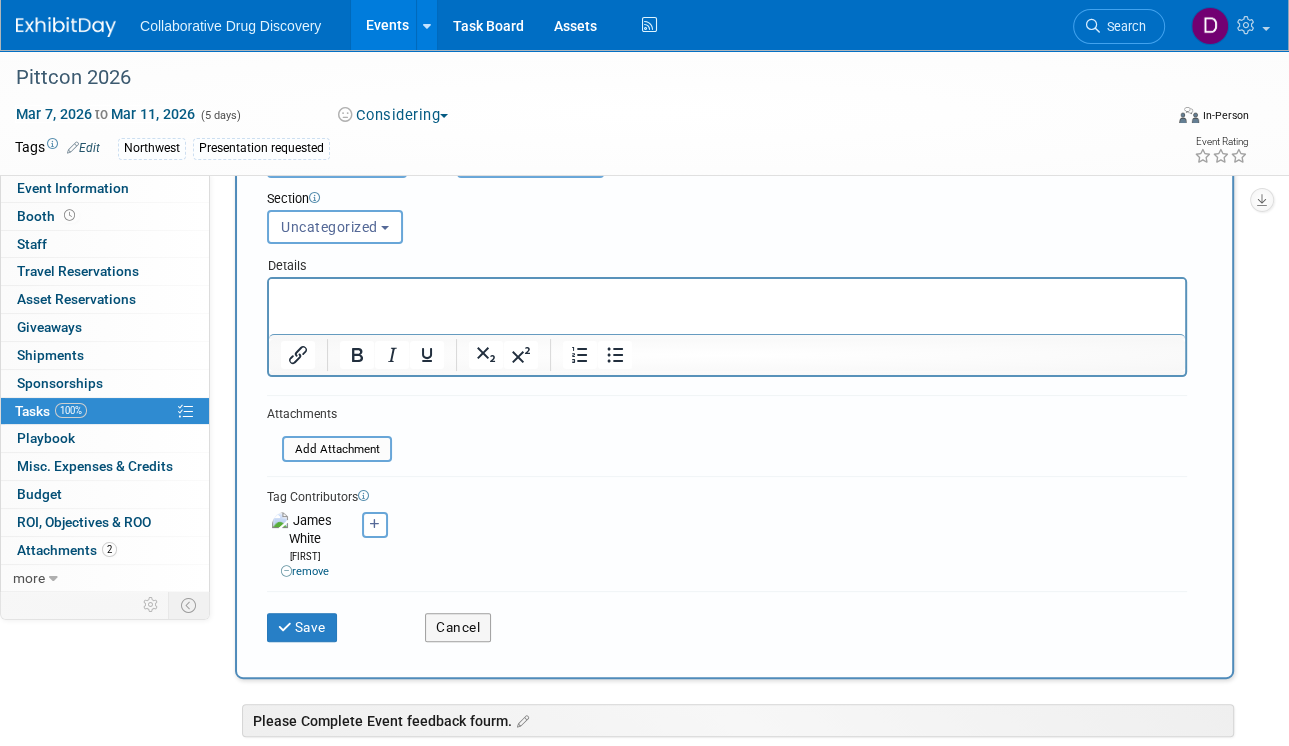 scroll, scrollTop: 63, scrollLeft: 0, axis: vertical 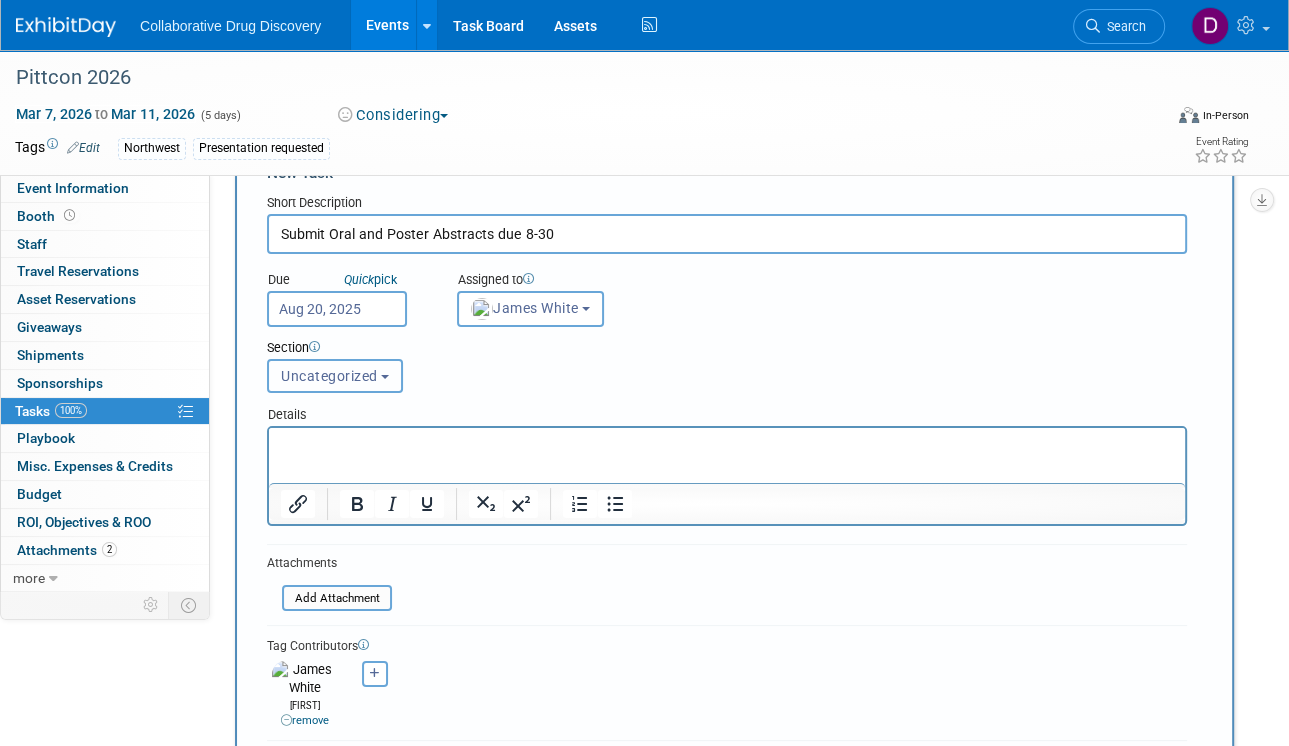 click on "Uncategorized" at bounding box center (335, 376) 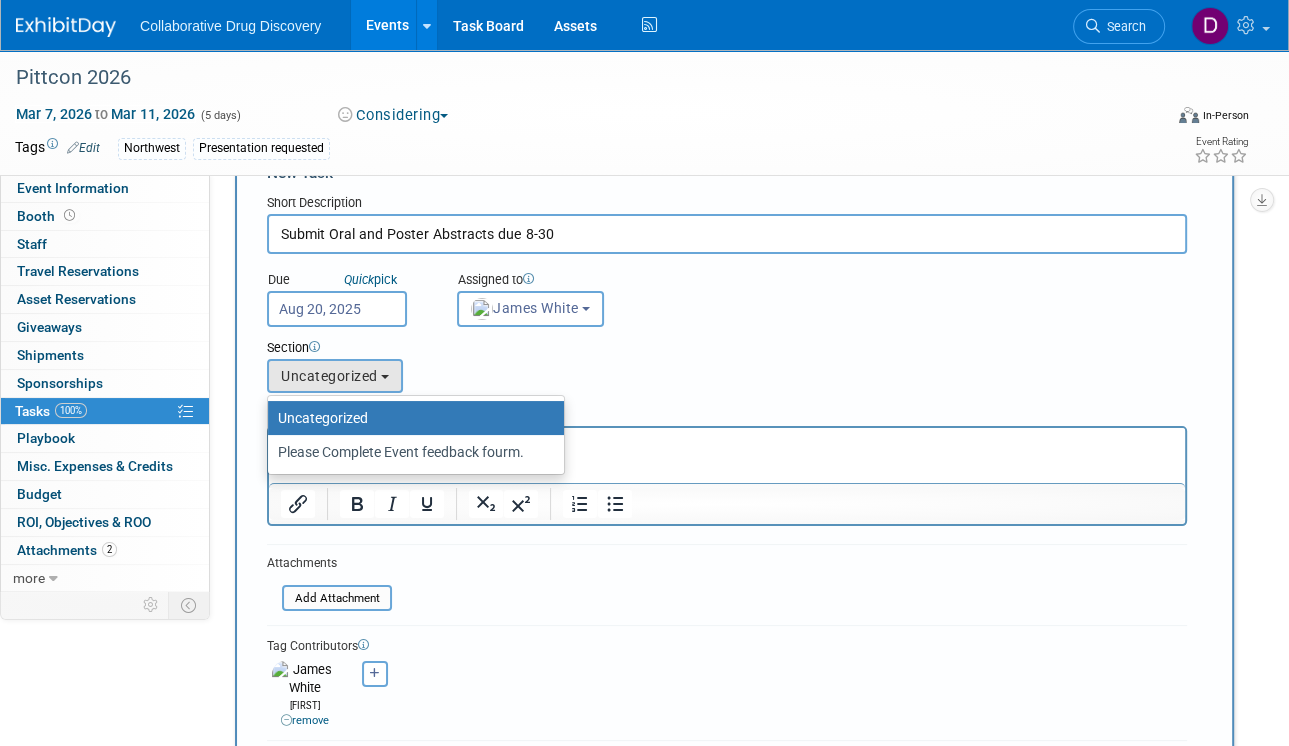 click on "Section
Uncategorized
Please Complete Event feedback fourm.
Uncategorized    Uncategorized  Please Complete Event feedback fourm." at bounding box center (687, 362) 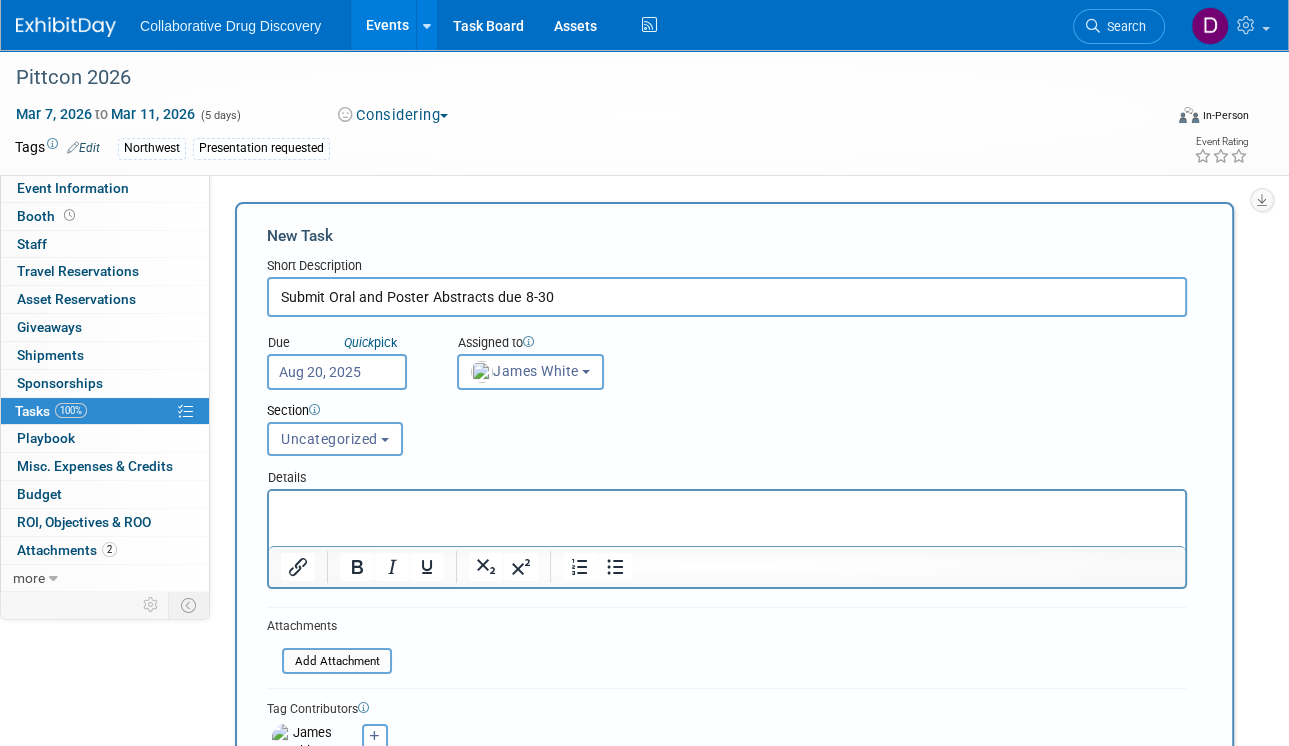 scroll, scrollTop: 417, scrollLeft: 0, axis: vertical 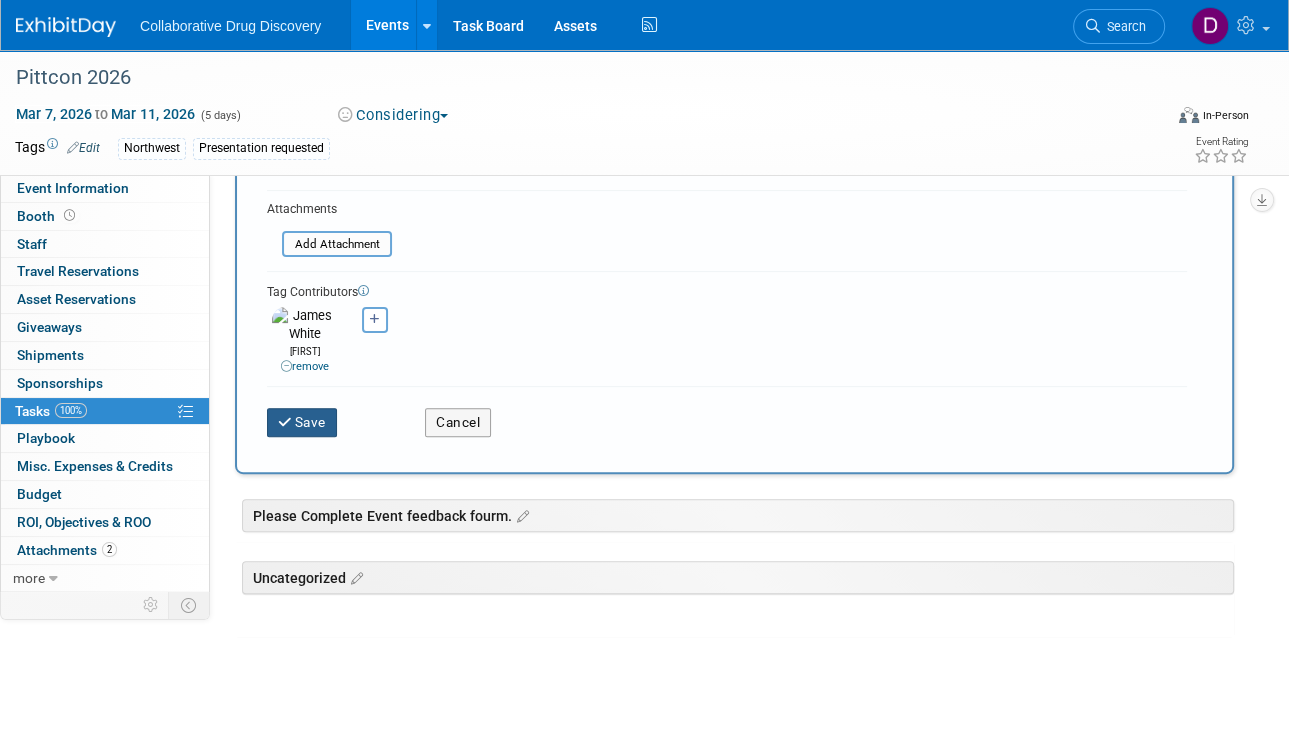 click on "Save" at bounding box center (302, 422) 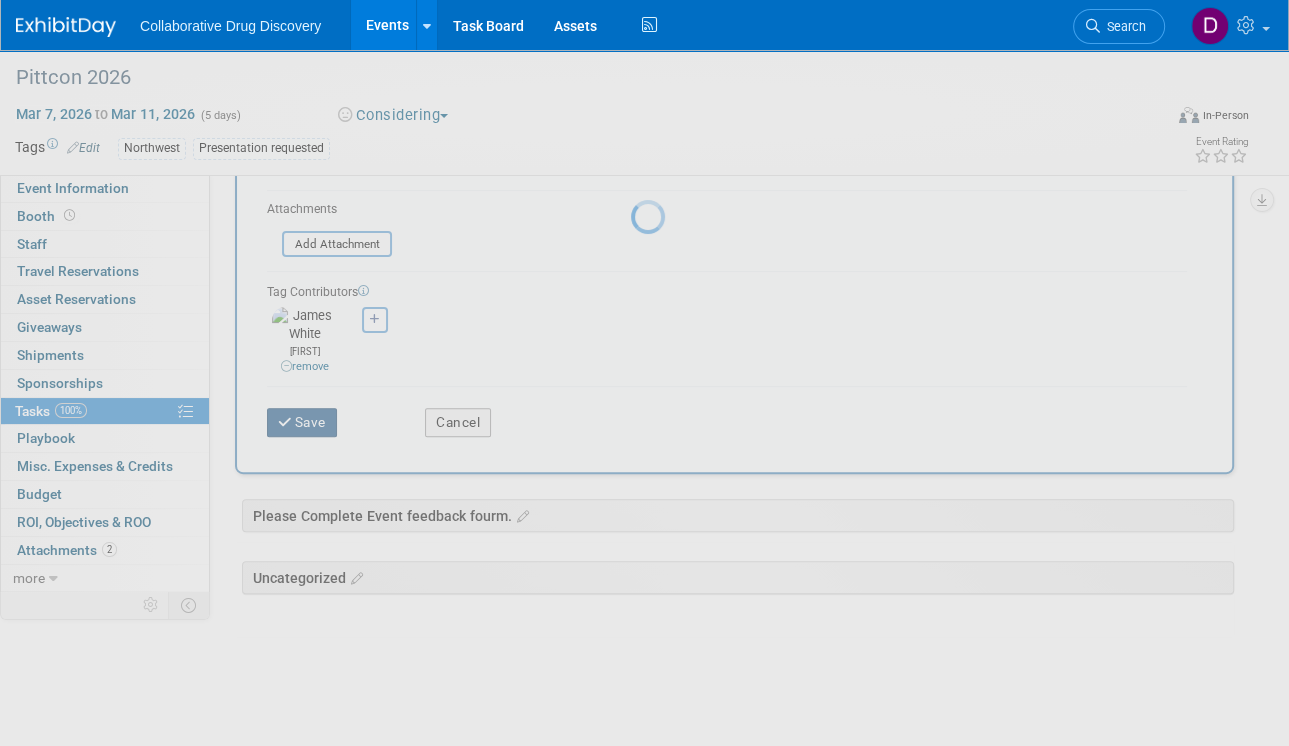 scroll, scrollTop: 0, scrollLeft: 0, axis: both 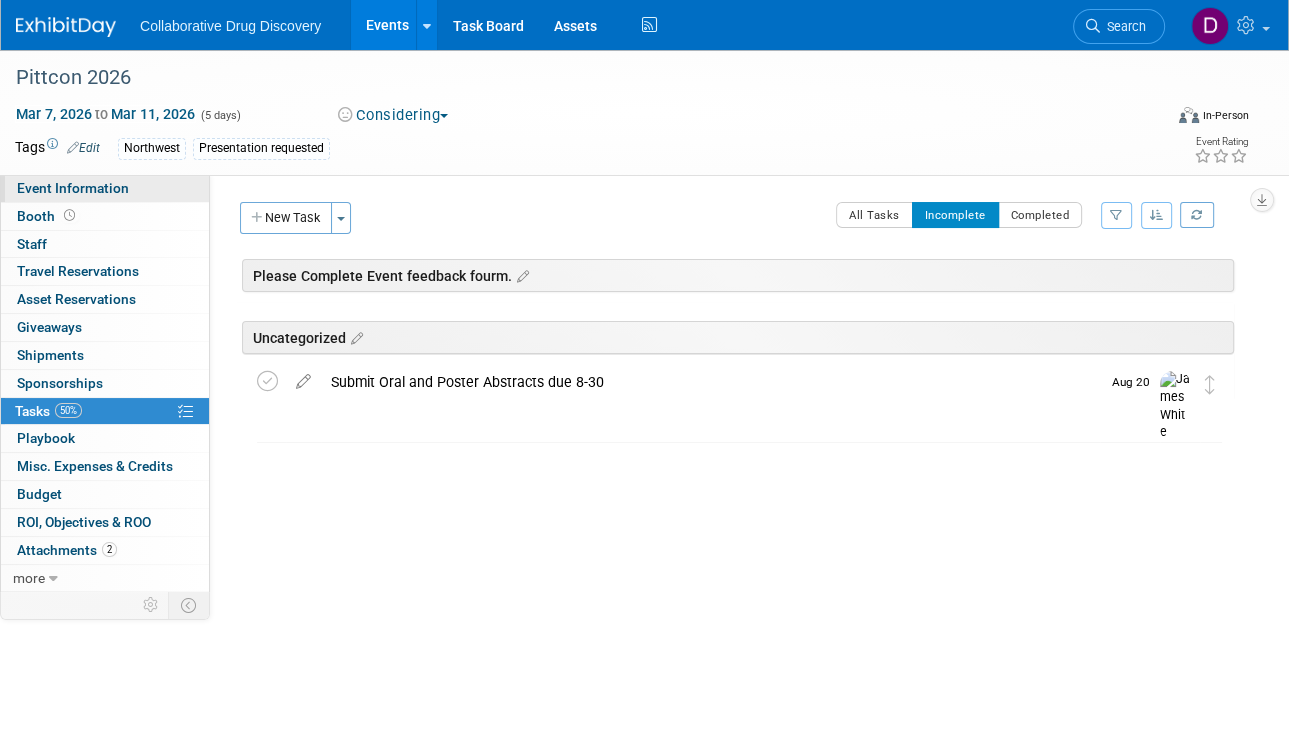 click on "Event Information" at bounding box center (73, 188) 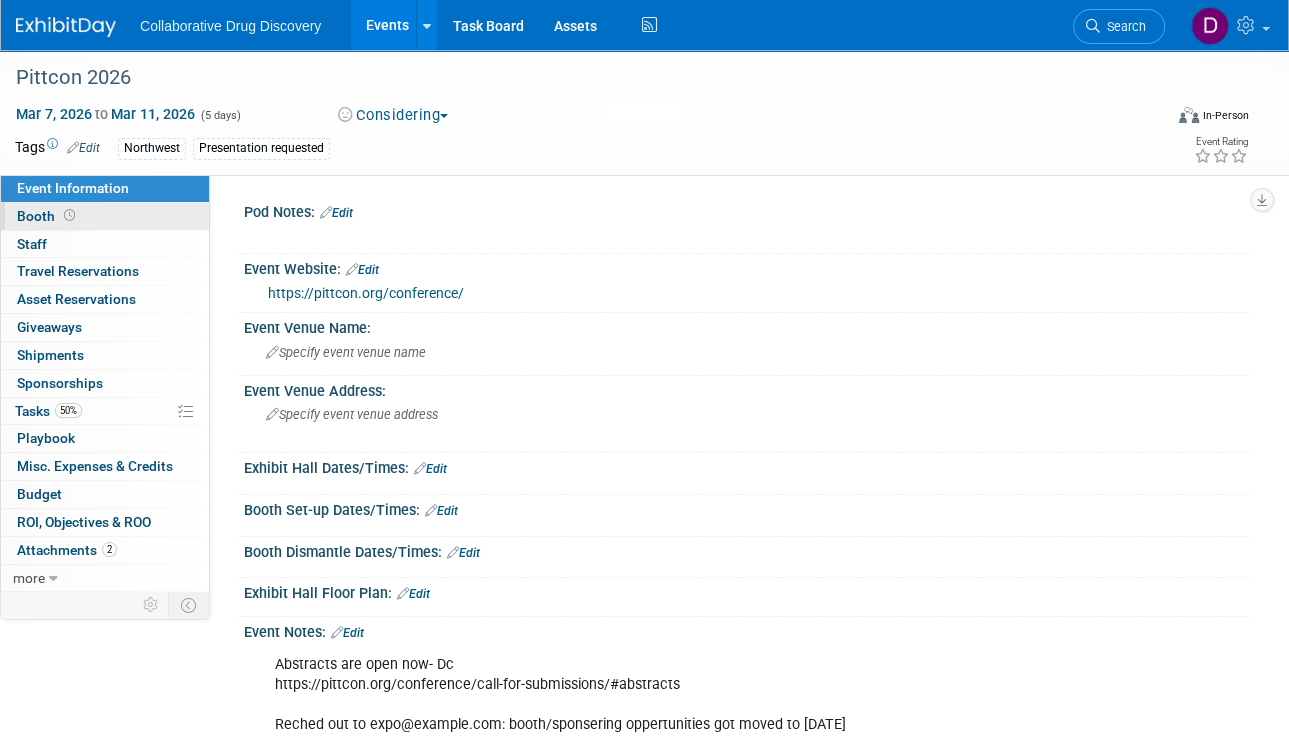 click on "Booth" at bounding box center (48, 216) 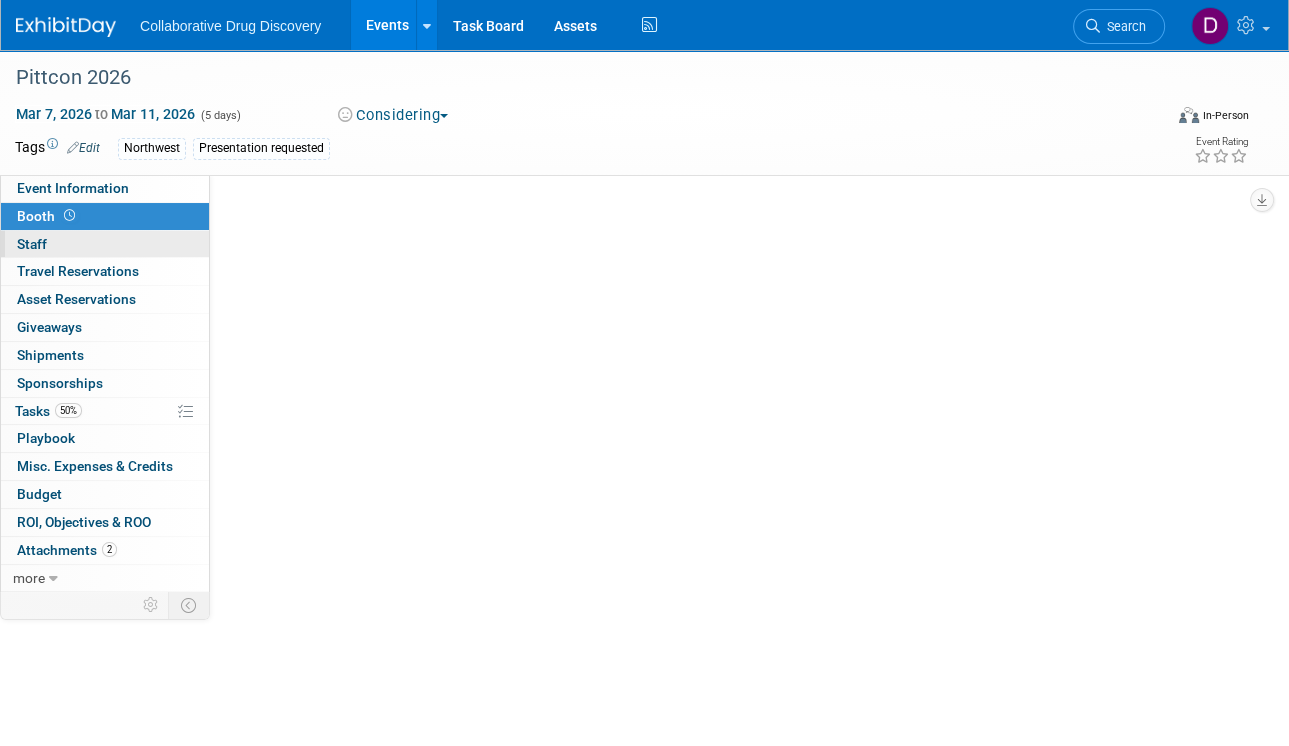 click on "Staff 0" at bounding box center (32, 244) 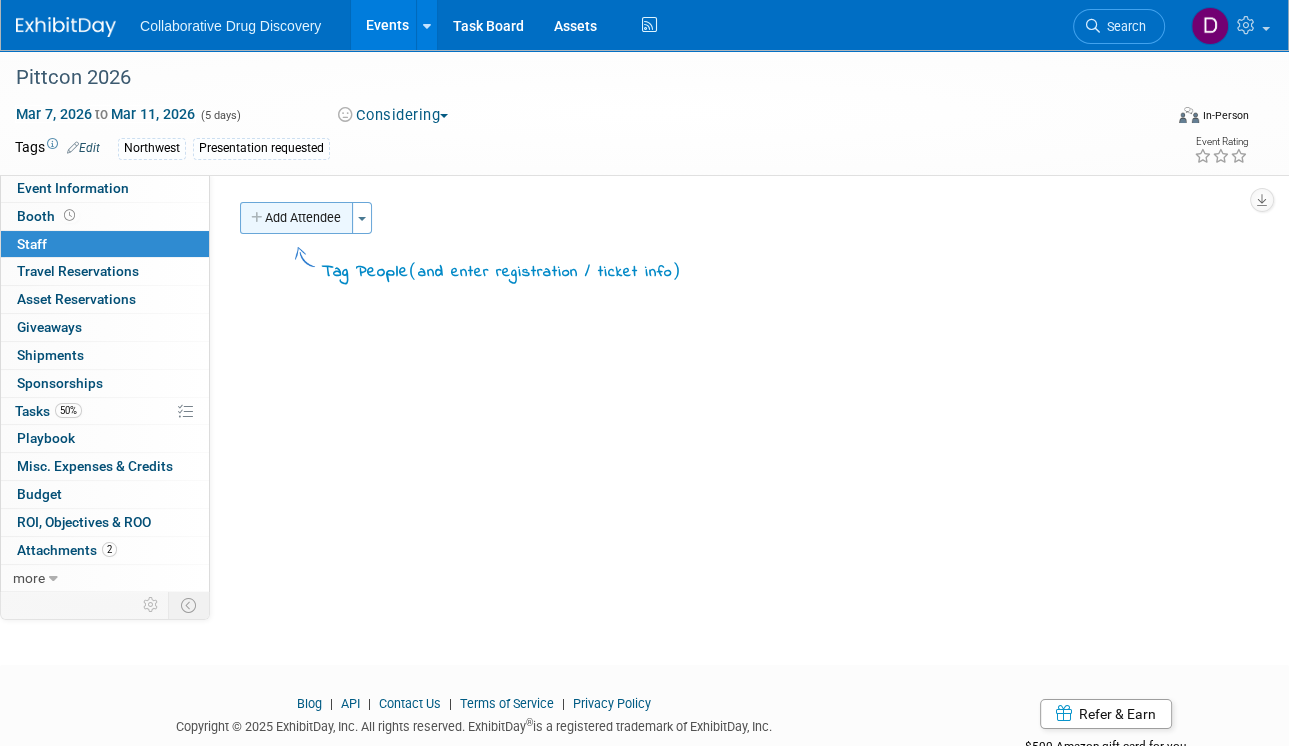 click on "Add Attendee" at bounding box center (296, 218) 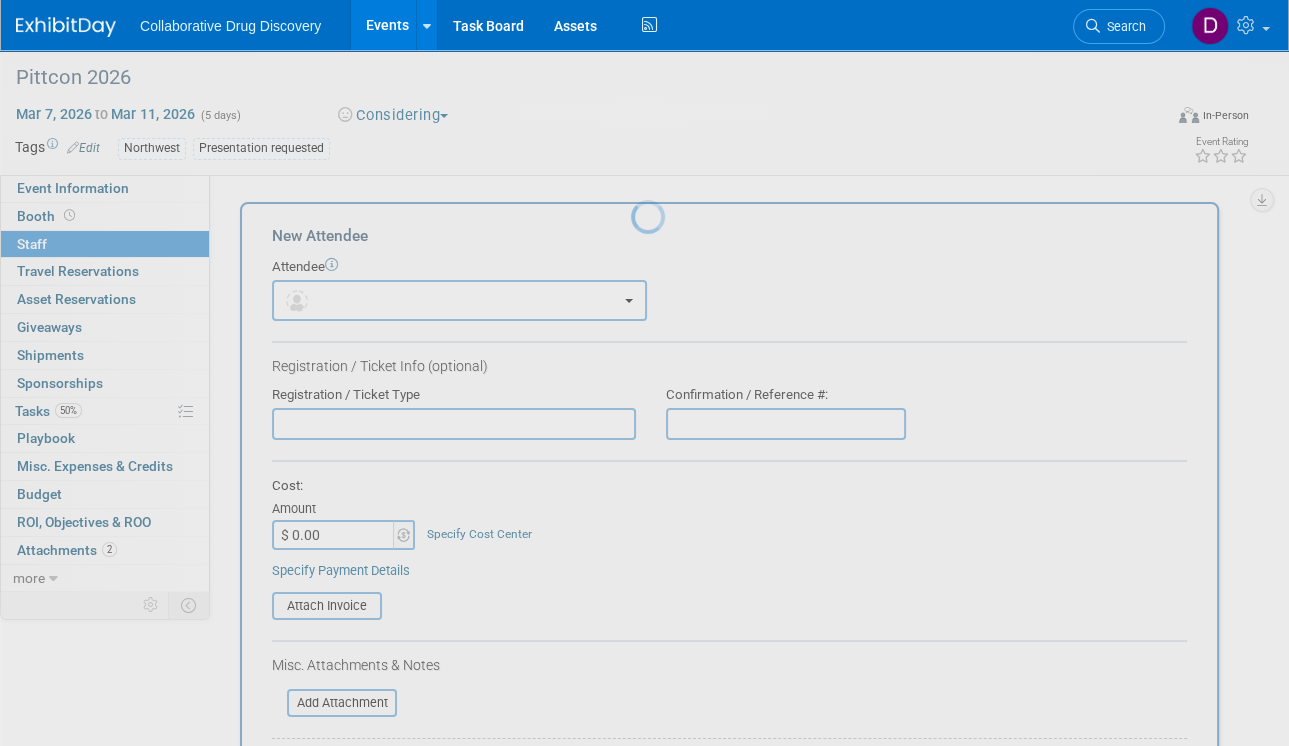 scroll, scrollTop: 0, scrollLeft: 0, axis: both 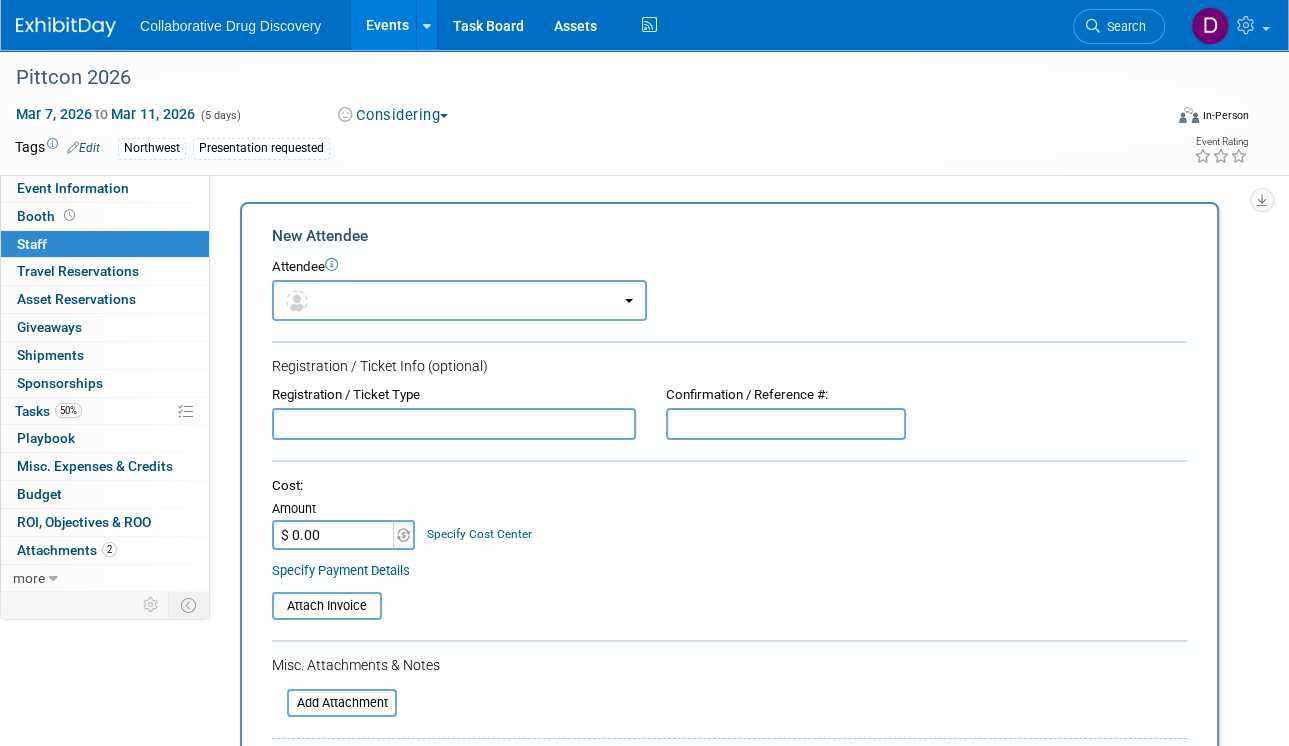 click at bounding box center [459, 300] 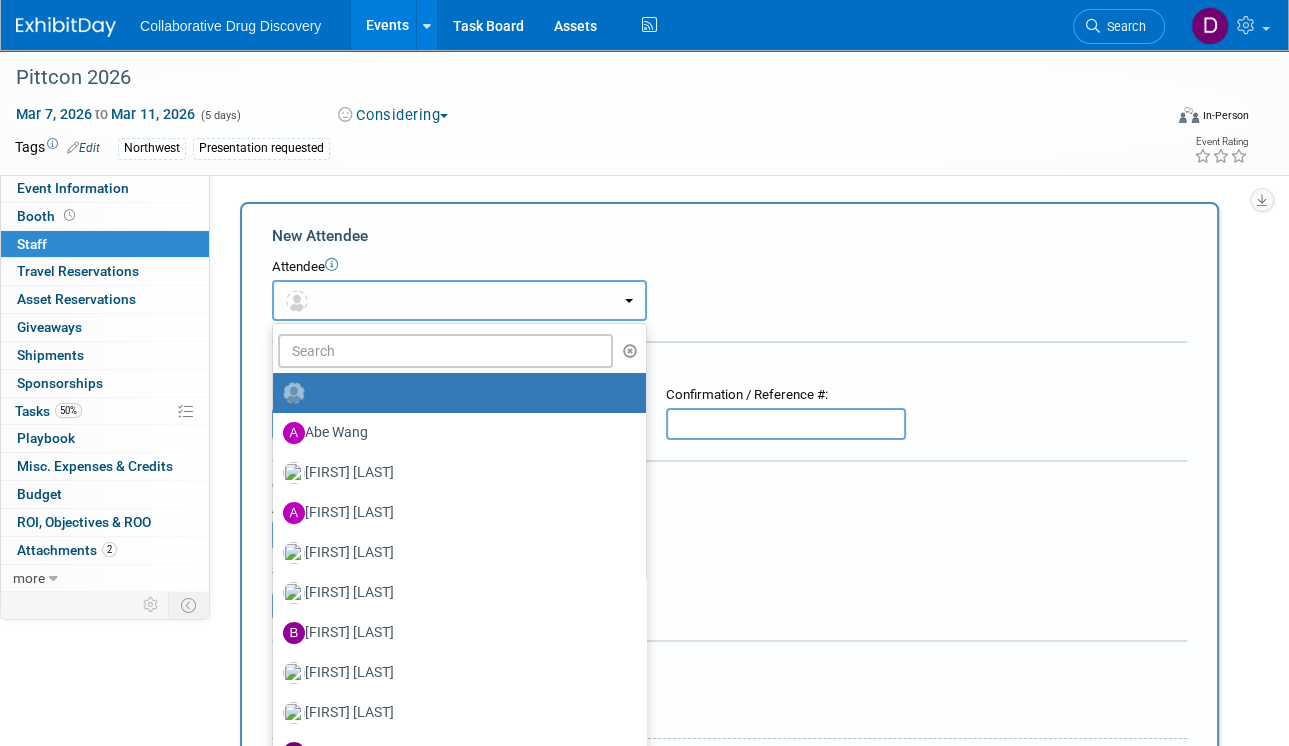 type 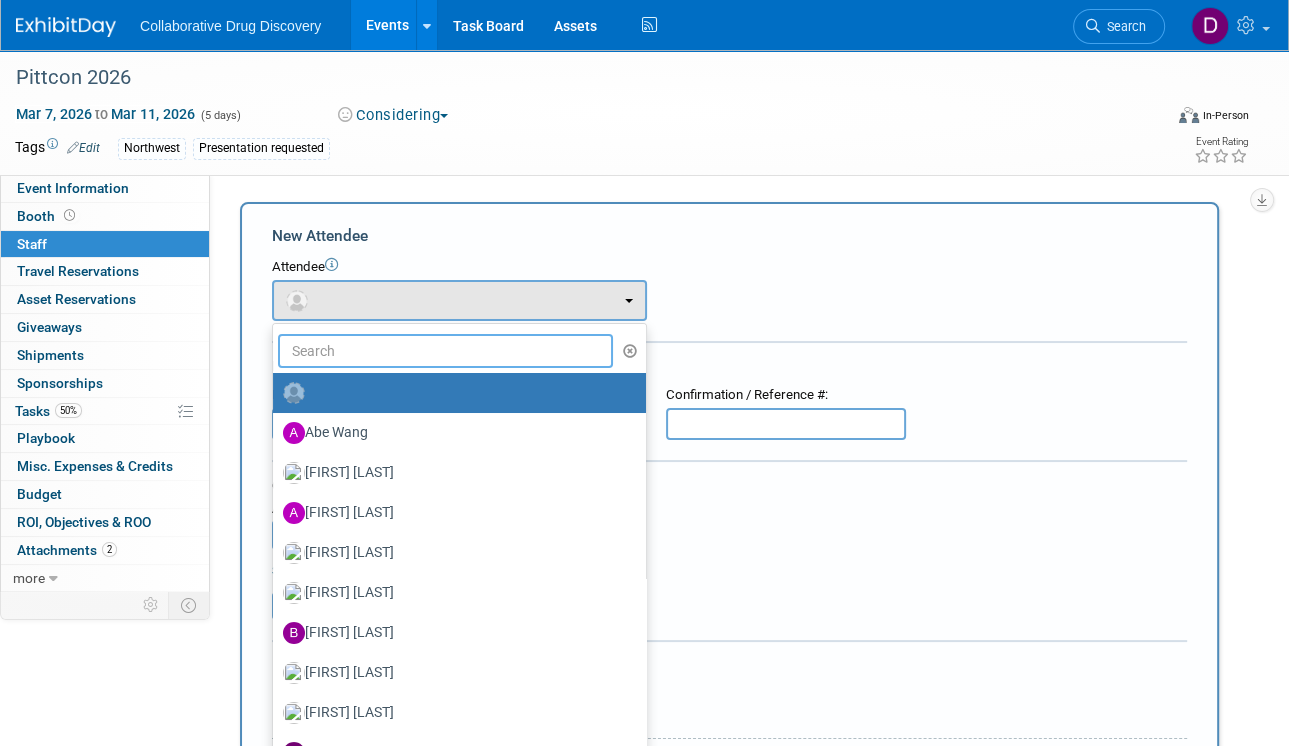 click at bounding box center [445, 351] 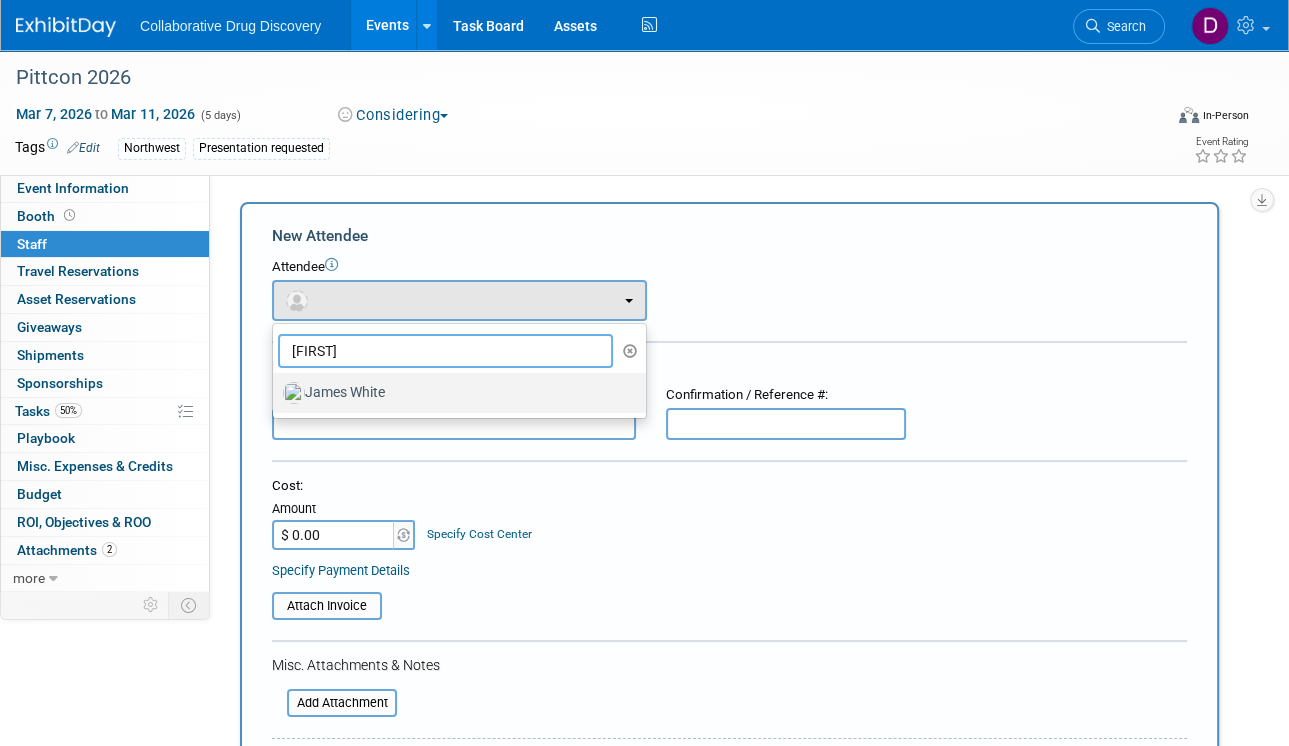 type on "james" 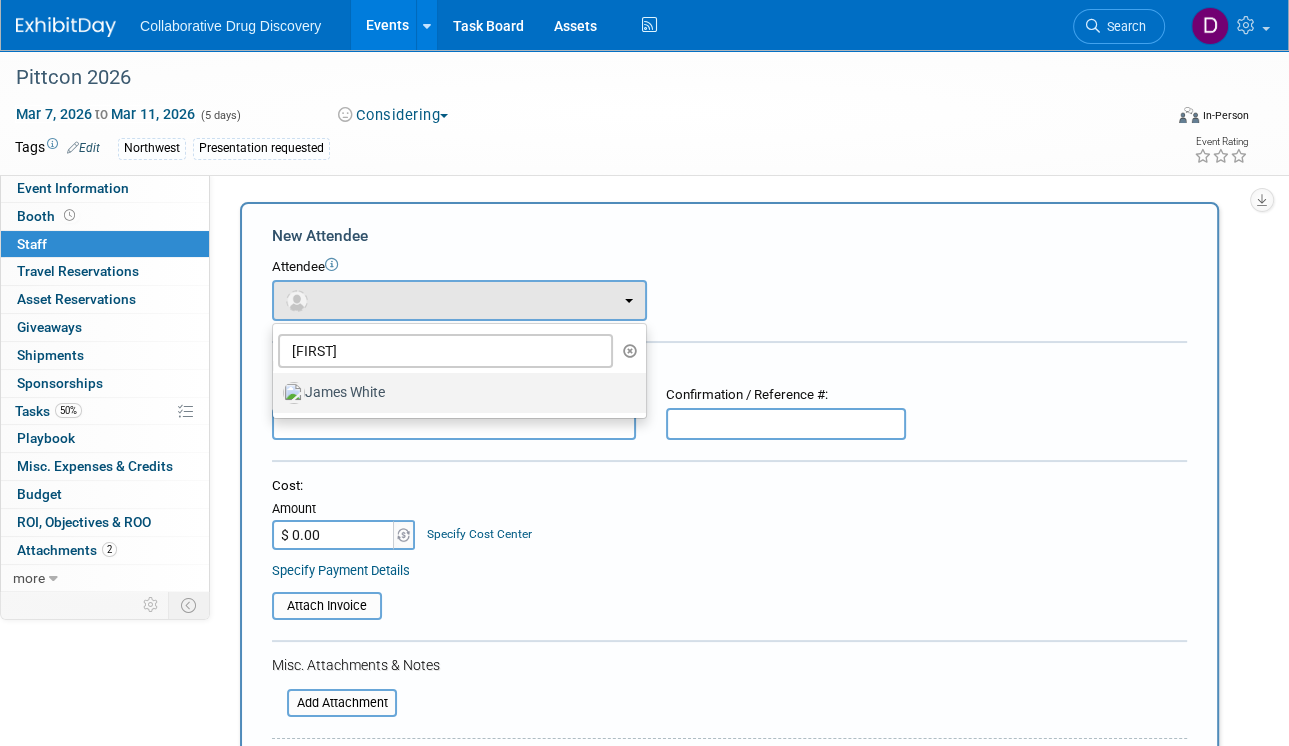 click on "James White" at bounding box center (454, 393) 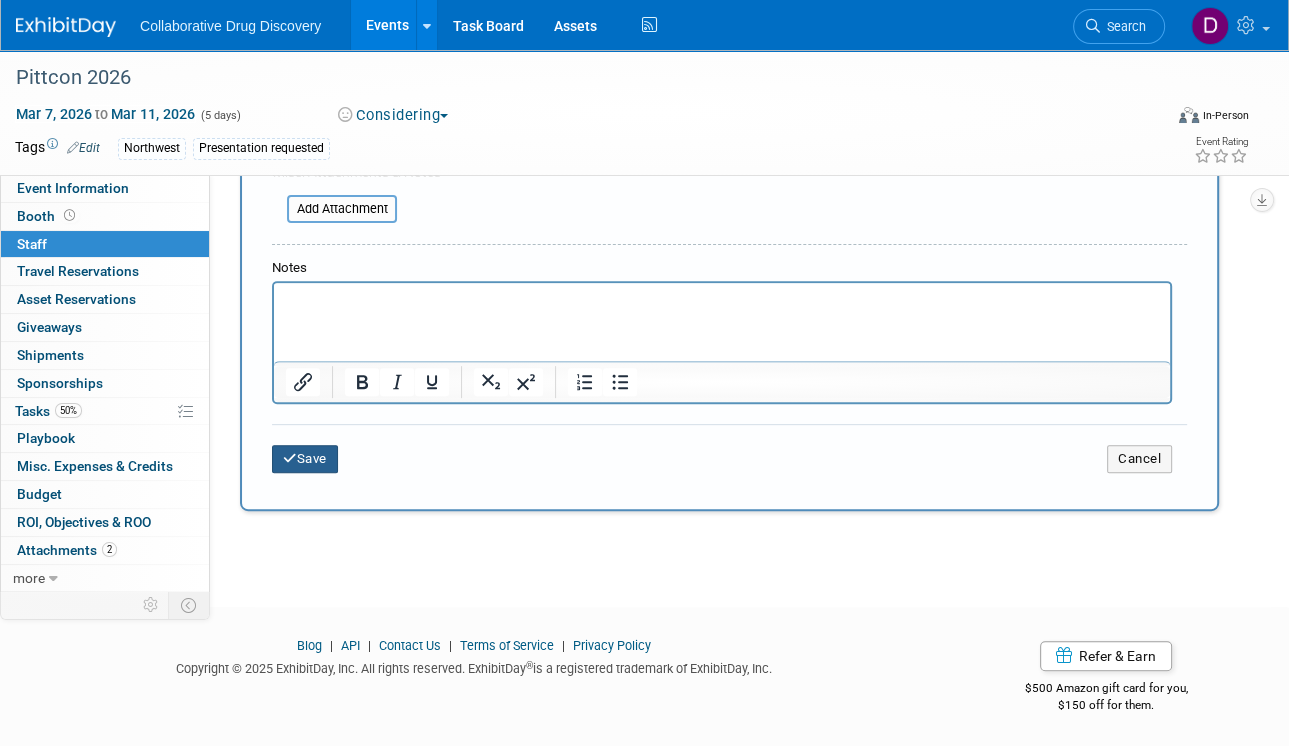 click on "Save" at bounding box center [305, 459] 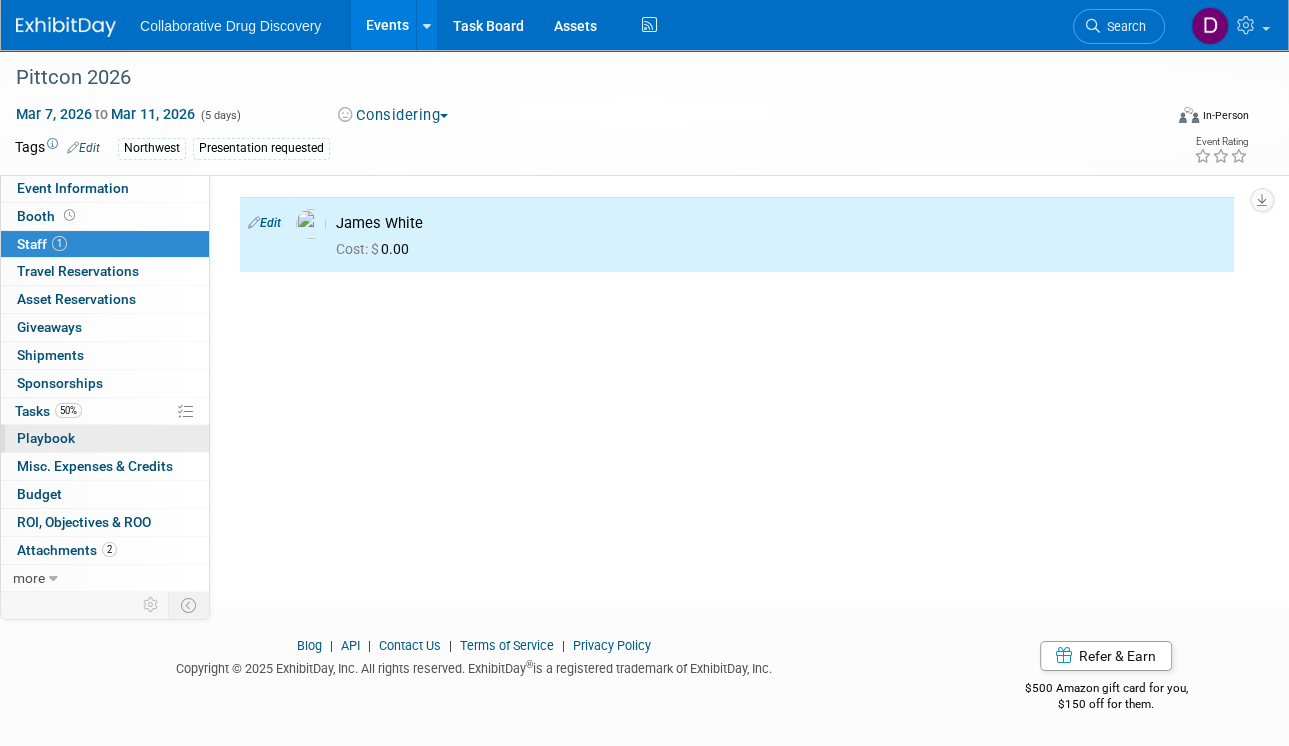 scroll, scrollTop: 0, scrollLeft: 0, axis: both 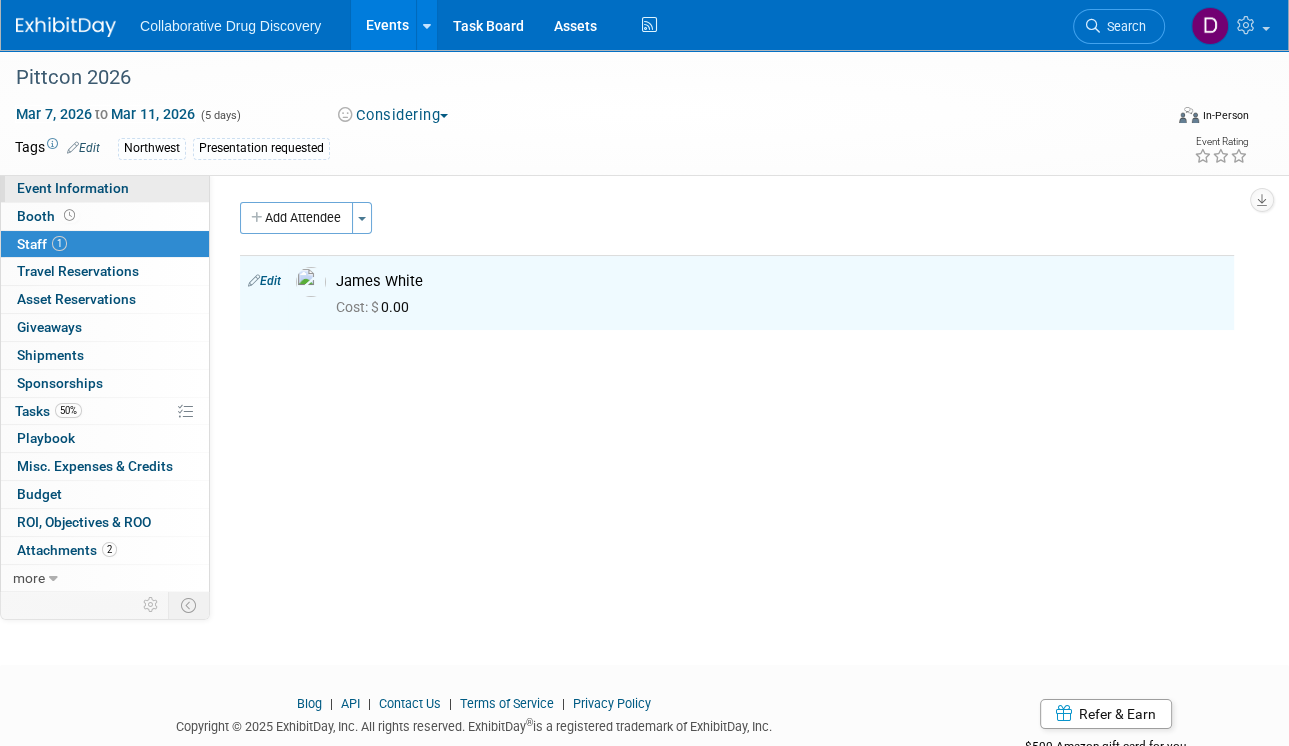 click on "Event Information" at bounding box center (73, 188) 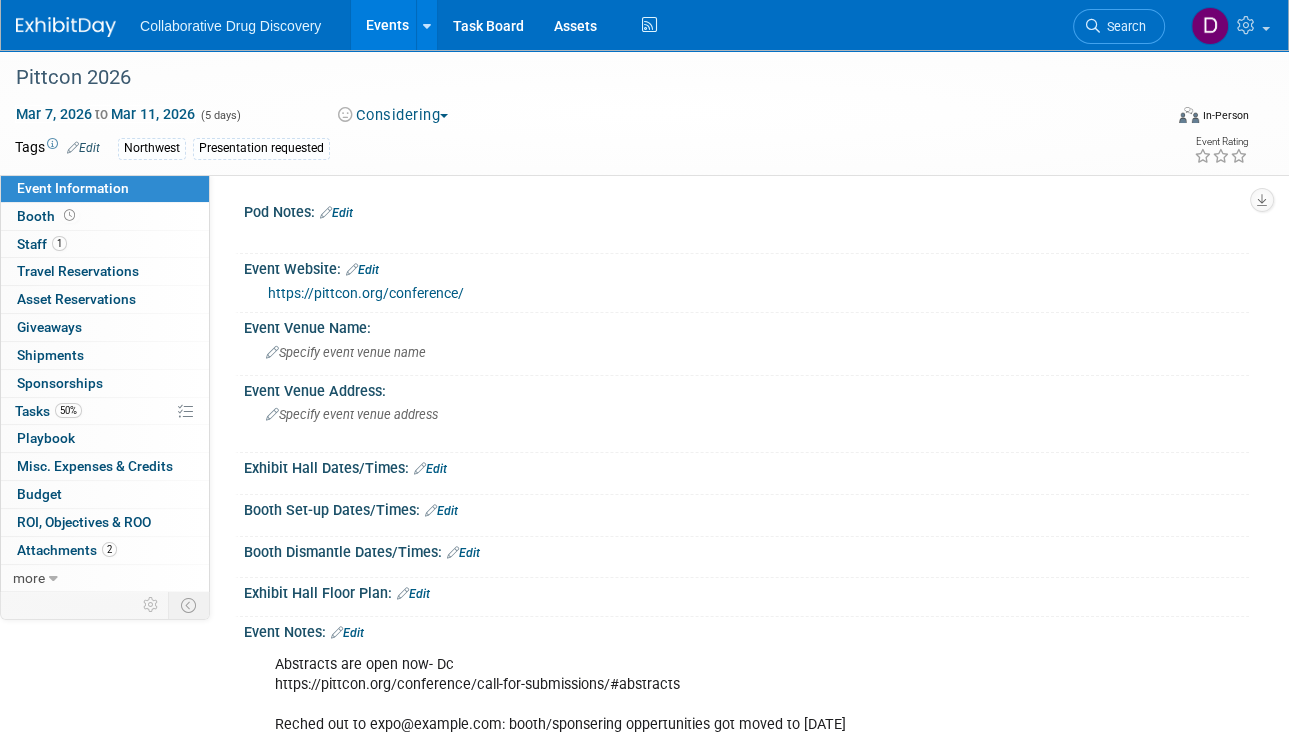 scroll, scrollTop: 266, scrollLeft: 0, axis: vertical 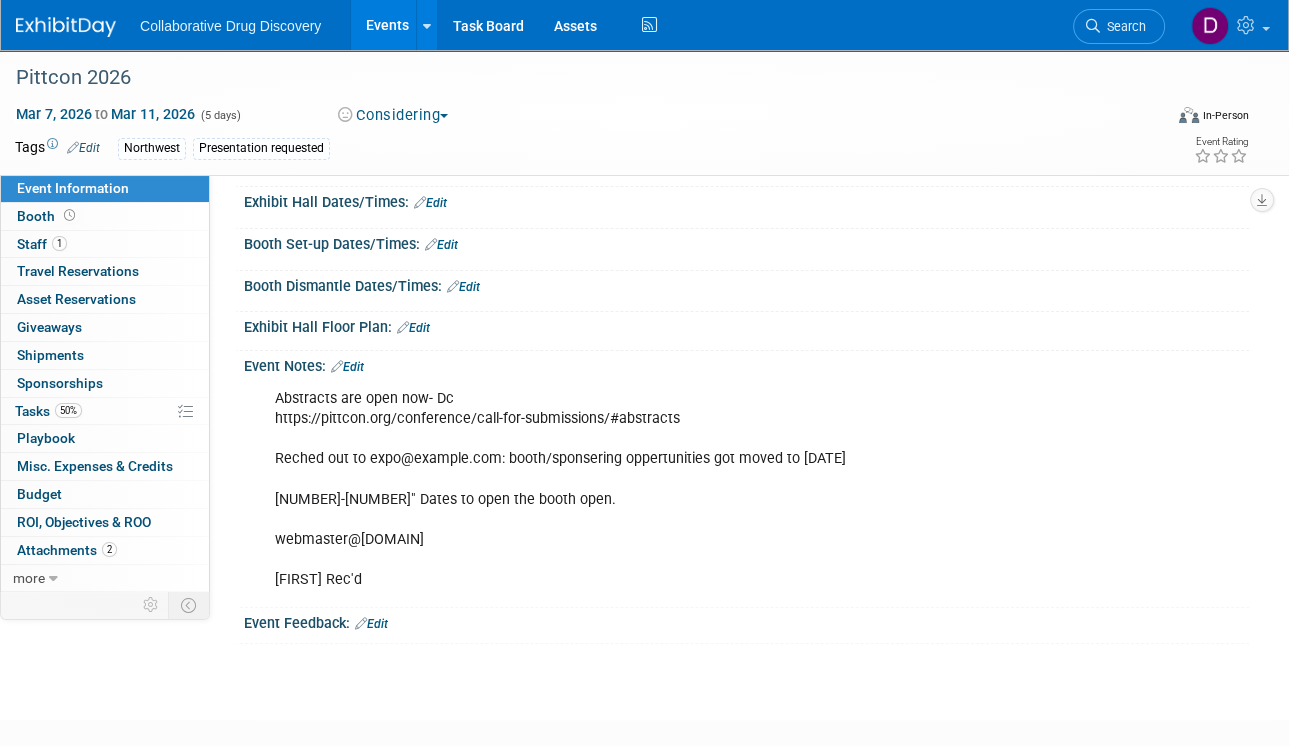 click on "Edit" at bounding box center (347, 367) 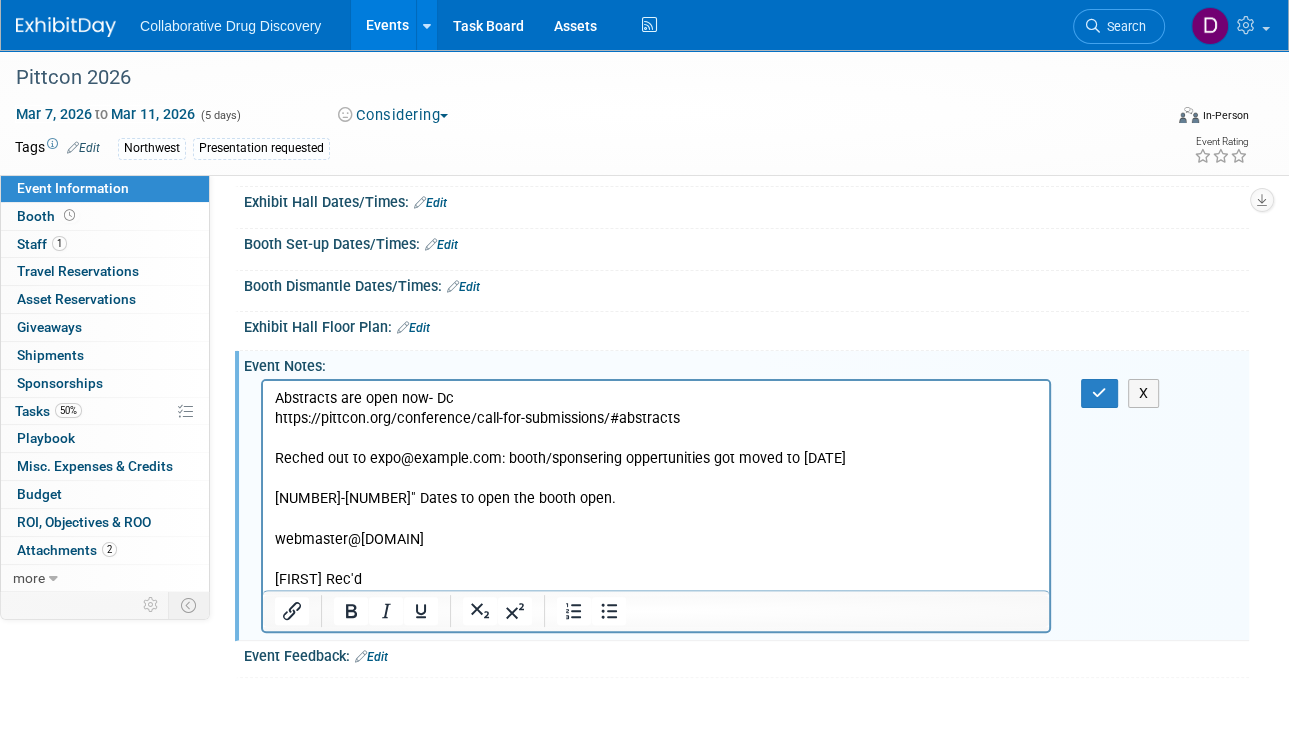 scroll, scrollTop: 0, scrollLeft: 0, axis: both 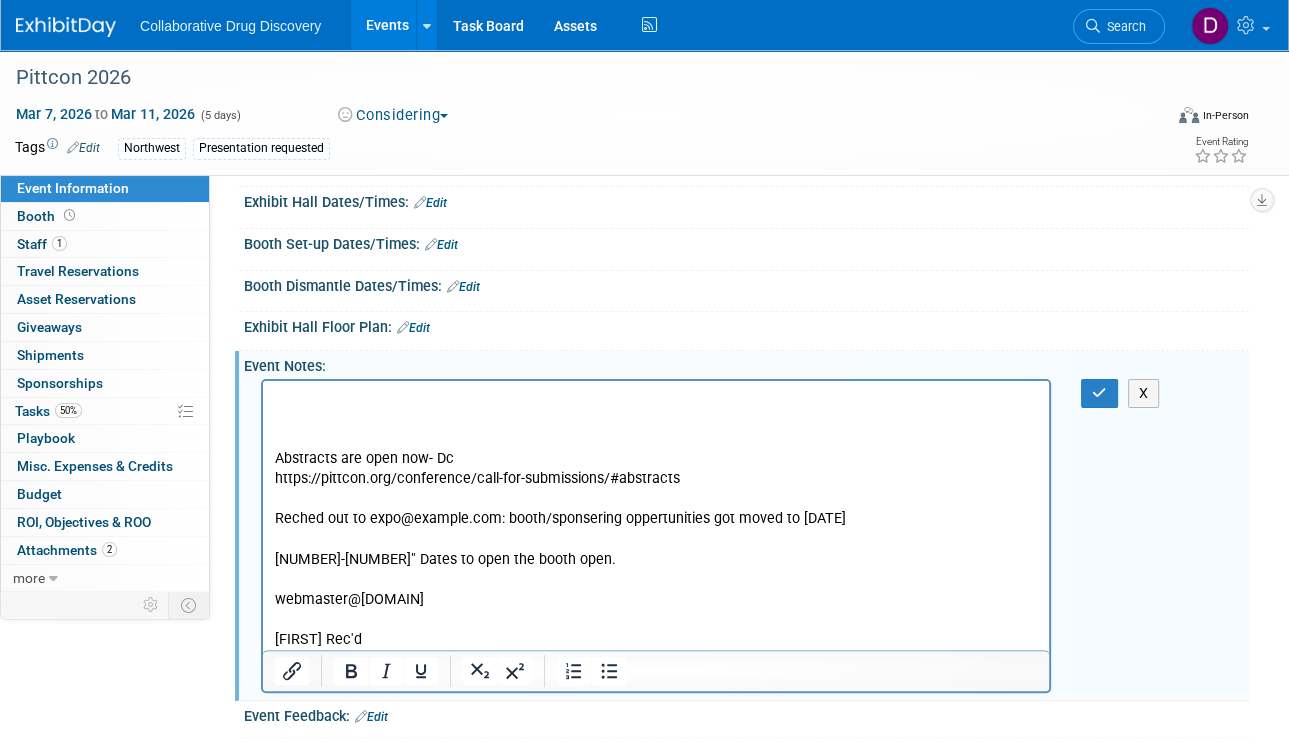 click at bounding box center [656, 399] 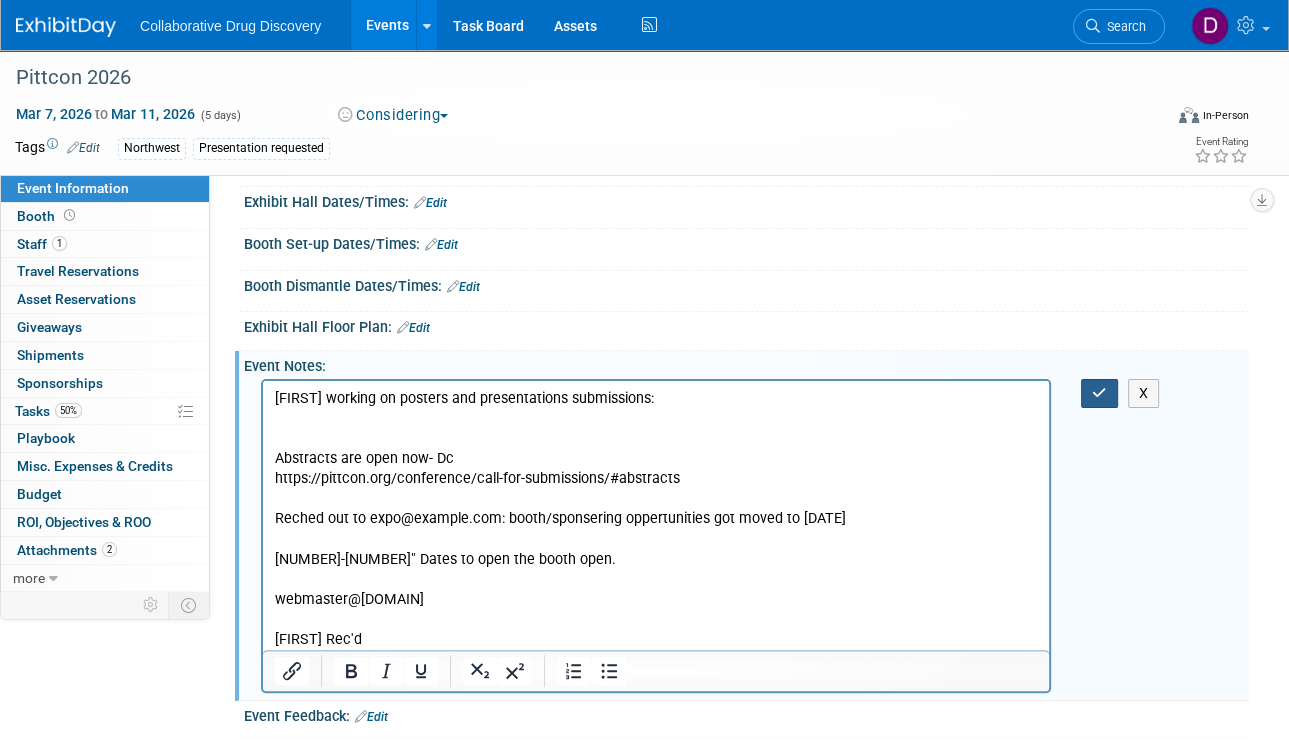 click at bounding box center [1099, 393] 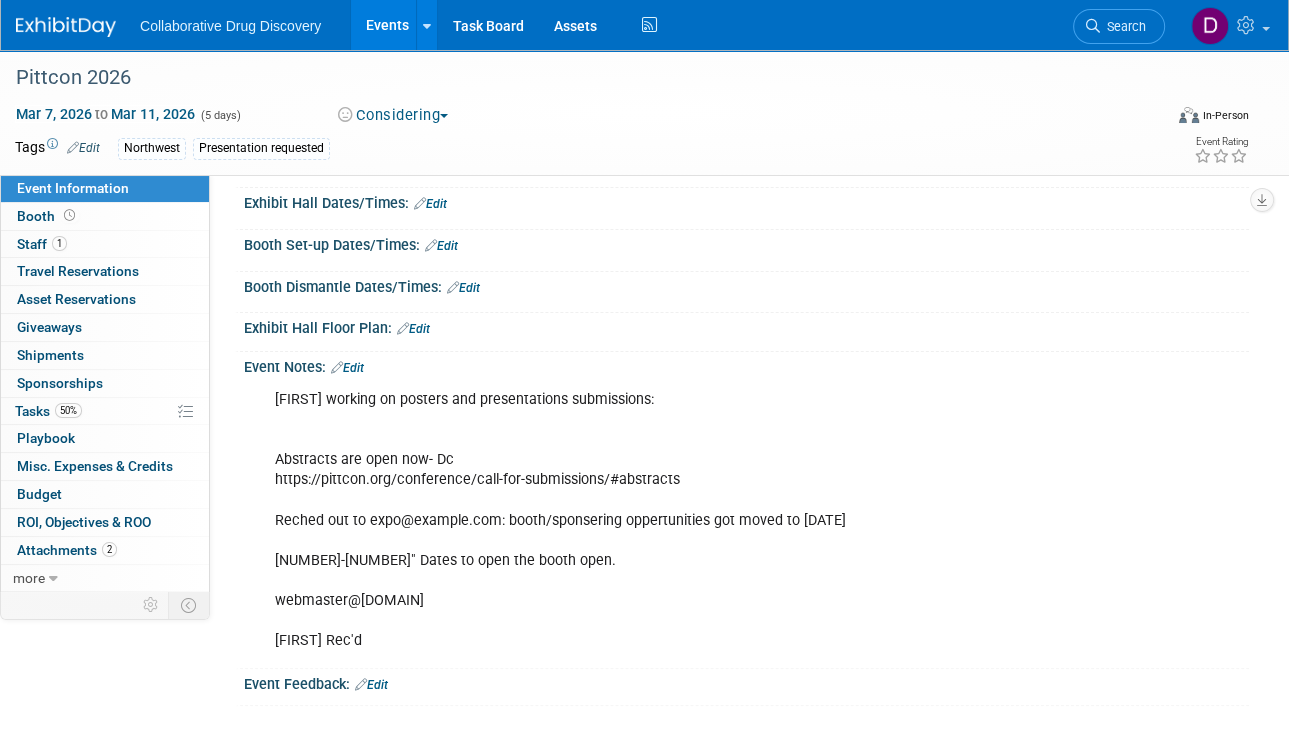 scroll, scrollTop: 261, scrollLeft: 0, axis: vertical 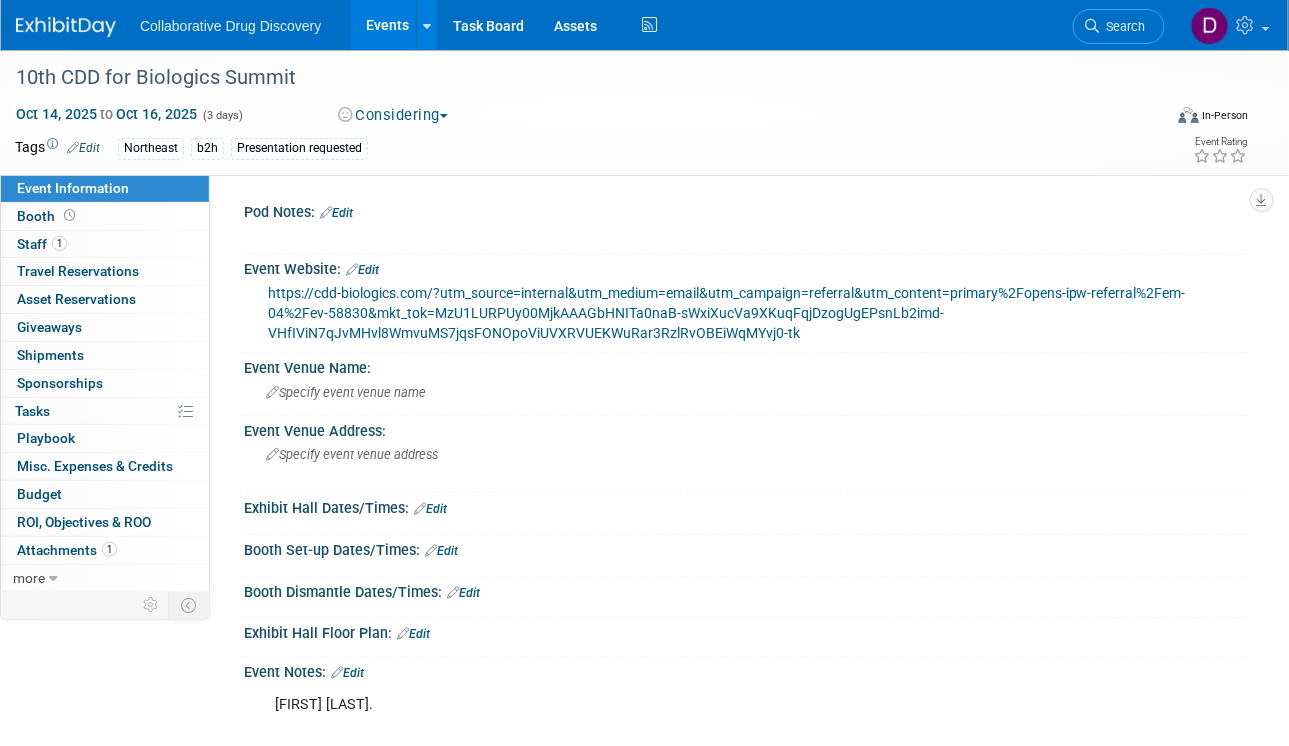 click on "https://cdd-biologics.com/?utm_source=internal&utm_medium=email&utm_campaign=referral&utm_content=primary%2Fopens-ipw-referral%2Fem-04%2Fev-58830&mkt_tok=MzU1LURPUy00MjkAAAGbHNITa0naB-sWxiXucVa9XKuqFqjDzogUgEPsnLb2imd-VHfIViN7qJvMHvl8WmvuMS7jqsFONOpoViUVXRVUEKWuRar3RzlRvOBEiWqMYvj0-tk" at bounding box center [751, 313] 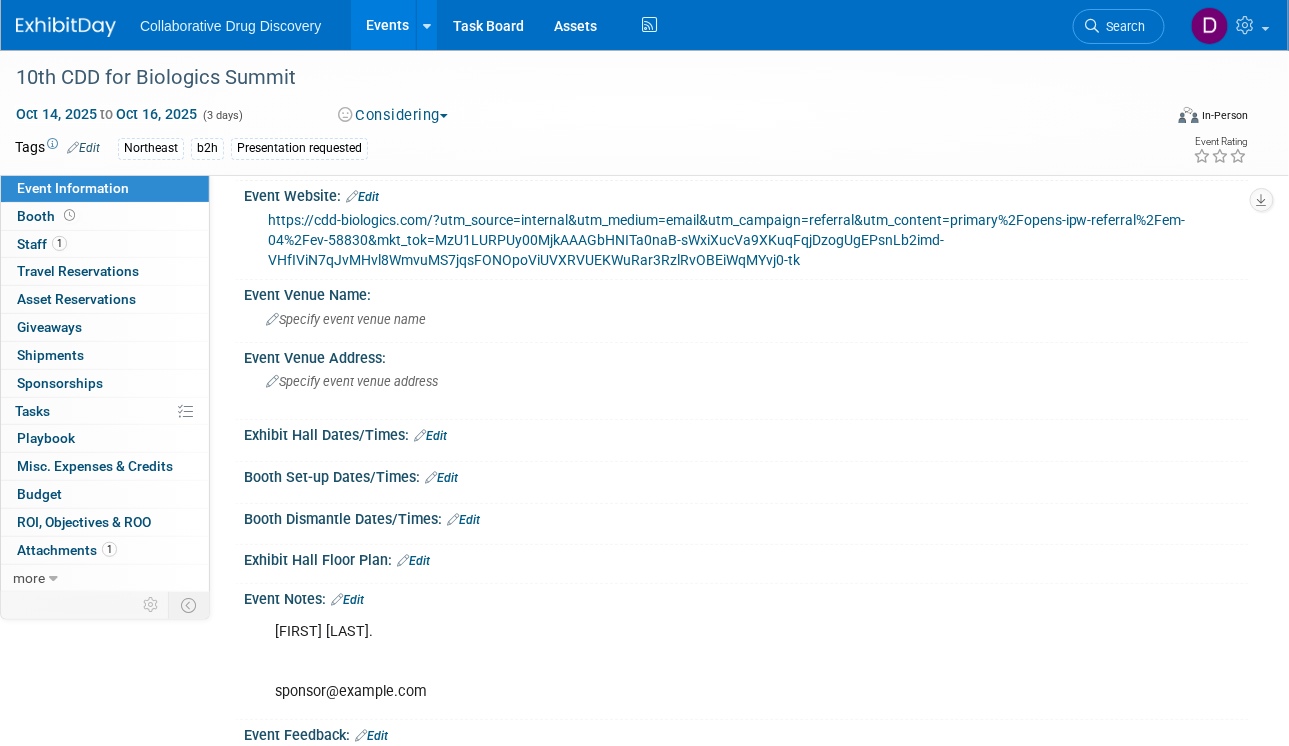 scroll, scrollTop: 0, scrollLeft: 0, axis: both 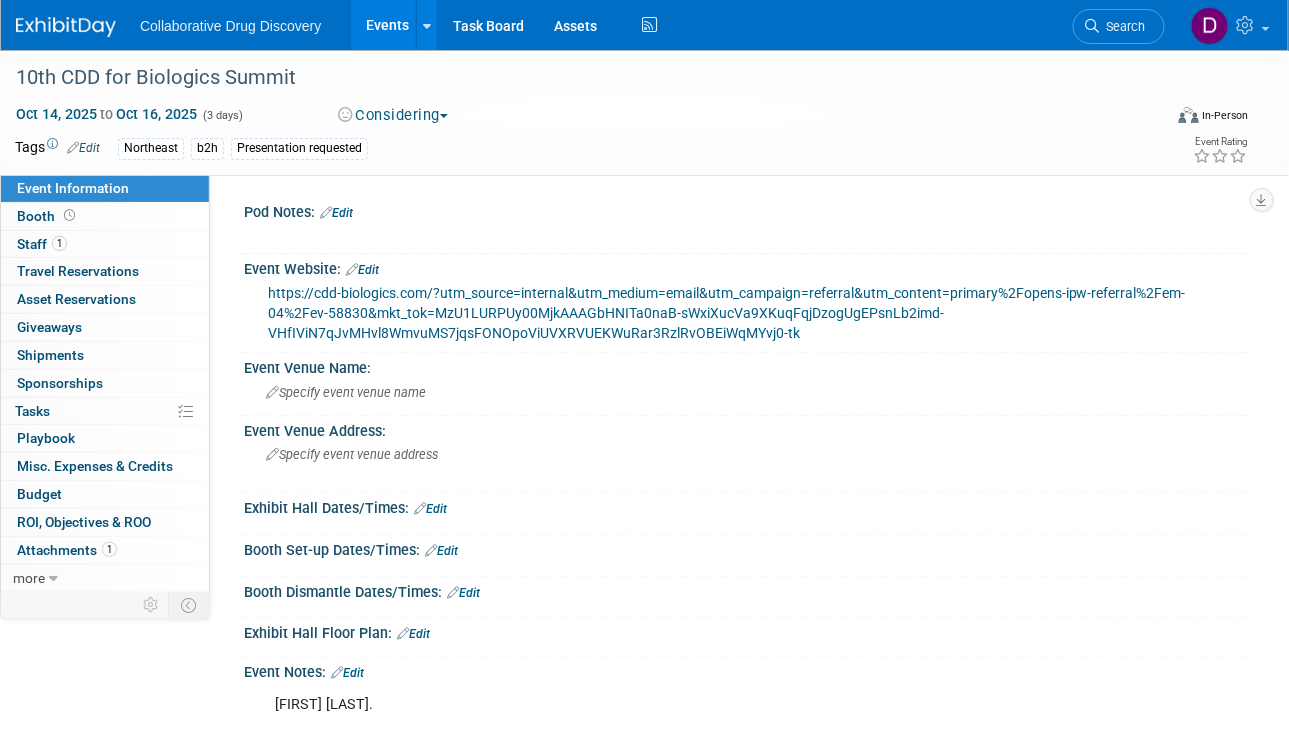 click on "https://cdd-biologics.com/?utm_source=internal&utm_medium=email&utm_campaign=referral&utm_content=primary%2Fopens-ipw-referral%2Fem-04%2Fev-58830&mkt_tok=MzU1LURPUy00MjkAAAGbHNITa0naB-sWxiXucVa9XKuqFqjDzogUgEPsnLb2imd-VHfIViN7qJvMHvl8WmvuMS7jqsFONOpoViUVXRVUEKWuRar3RzlRvOBEiWqMYvj0-tk" at bounding box center [751, 313] 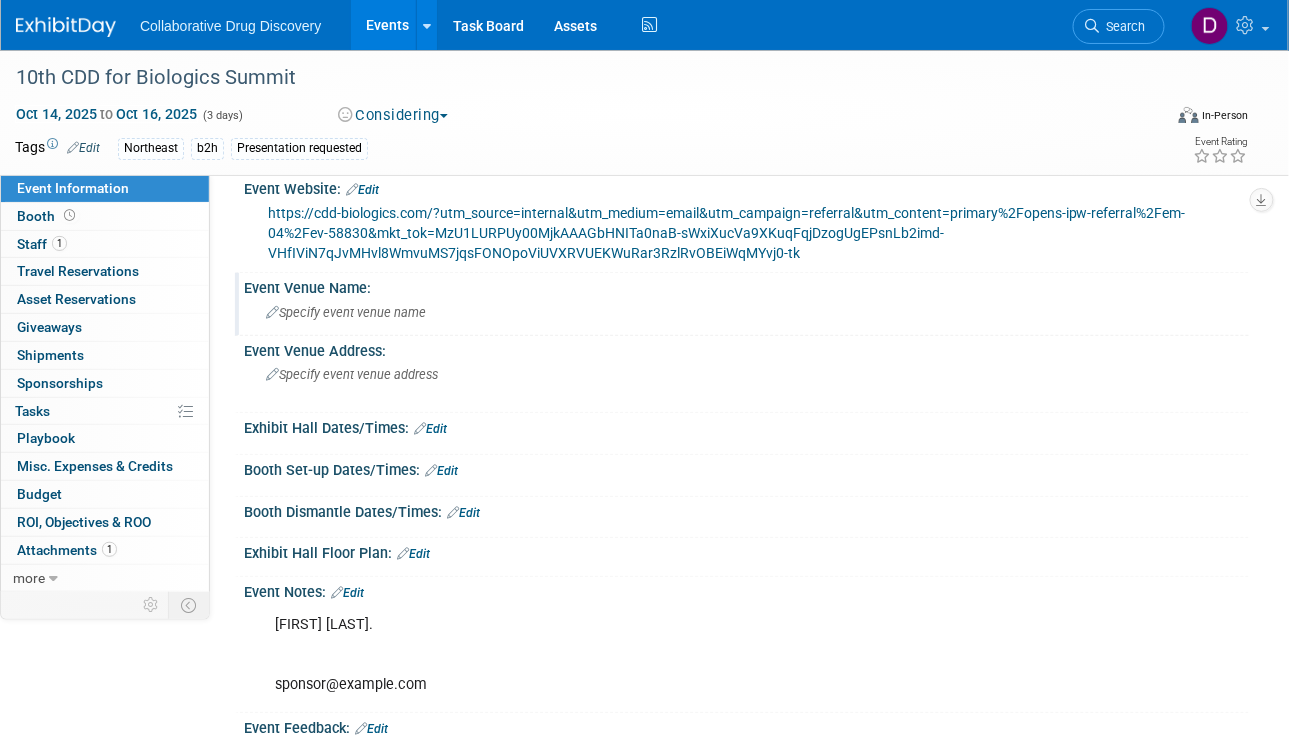 scroll, scrollTop: 0, scrollLeft: 0, axis: both 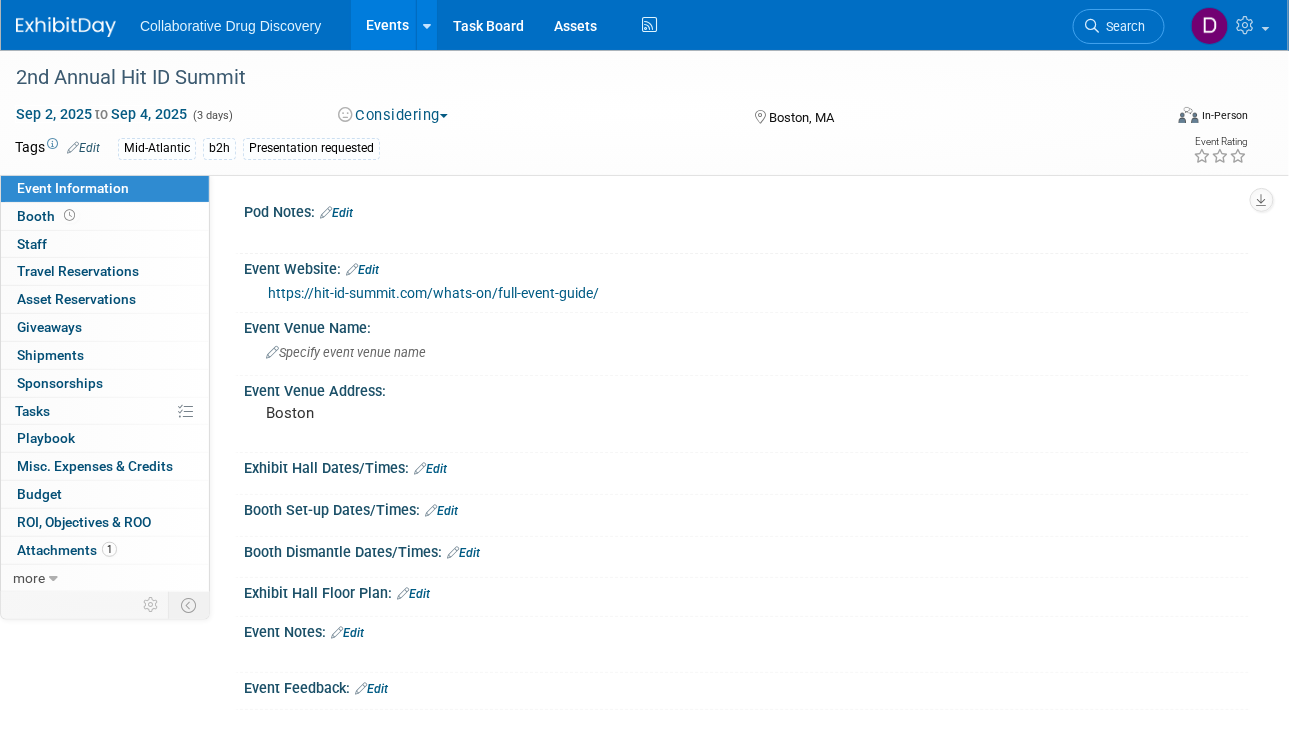 click on "https://hit-id-summit.com/whats-on/full-event-guide/" at bounding box center [433, 293] 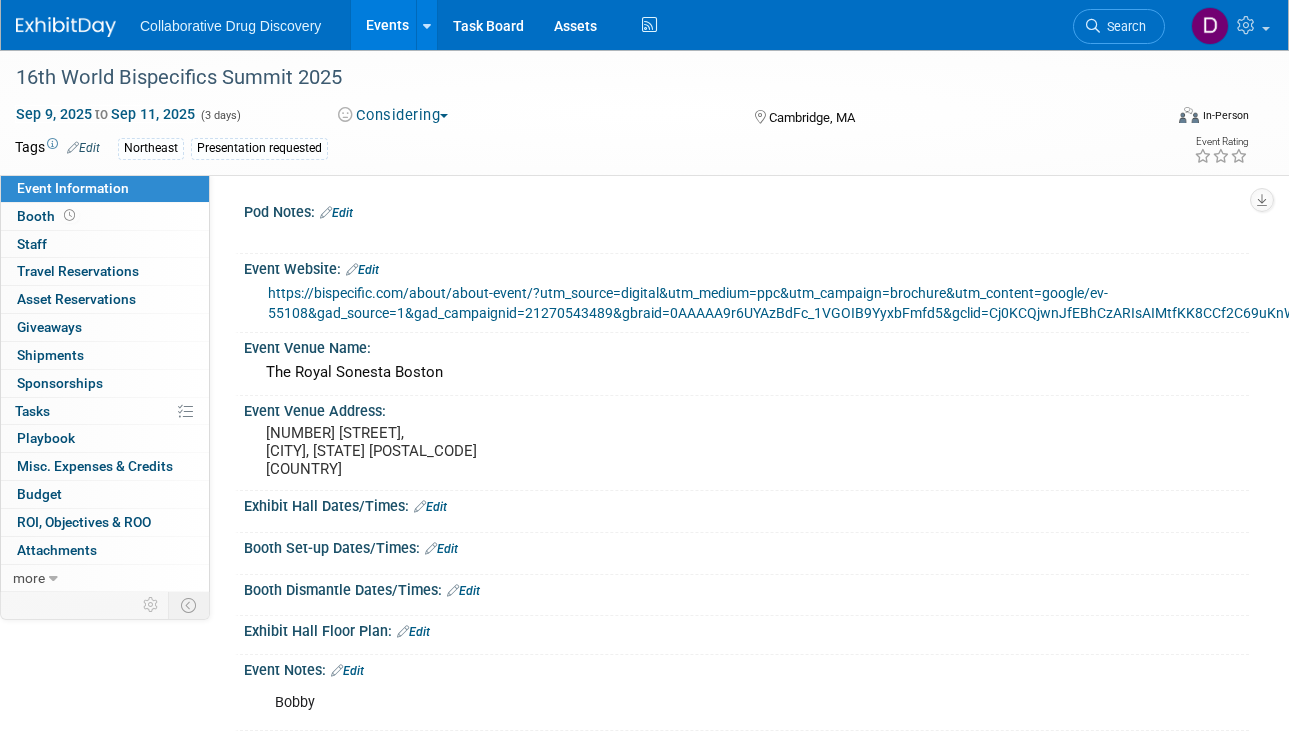 scroll, scrollTop: 0, scrollLeft: 0, axis: both 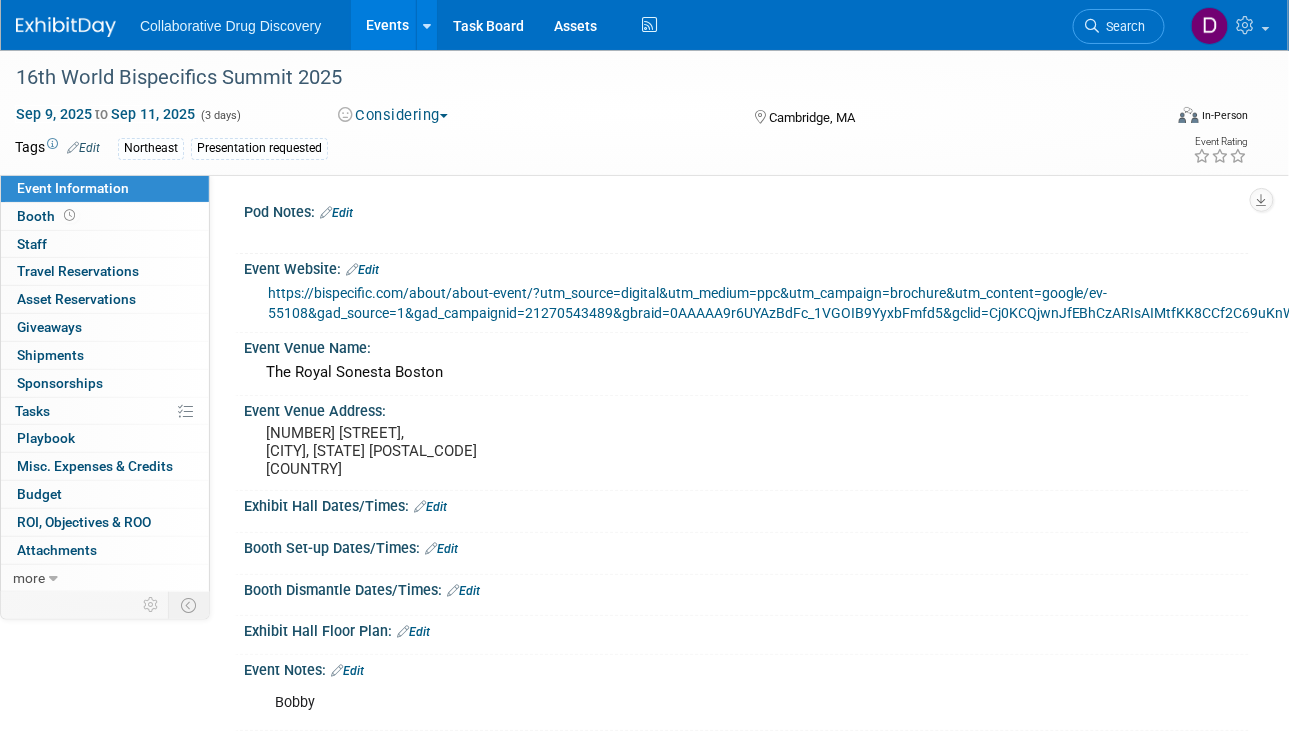 click on "https://bispecific.com/about/about-event/?utm_source=digital&utm_medium=ppc&utm_campaign=brochure&utm_content=google/ev-55108&gad_source=1&gad_campaignid=21270543489&gbraid=0AAAAA9r6UYAzBdFc_1VGOIB9YyxbFmfd5&gclid=Cj0KCQjwnJfEBhCzARIsAIMtfKK8CCf2C69uKnWFM2tMdeRdratCpBQ3I08O8zZYaH9JYMkx4HfPQ6waAm4JEALw_wcB" at bounding box center (1003, 303) 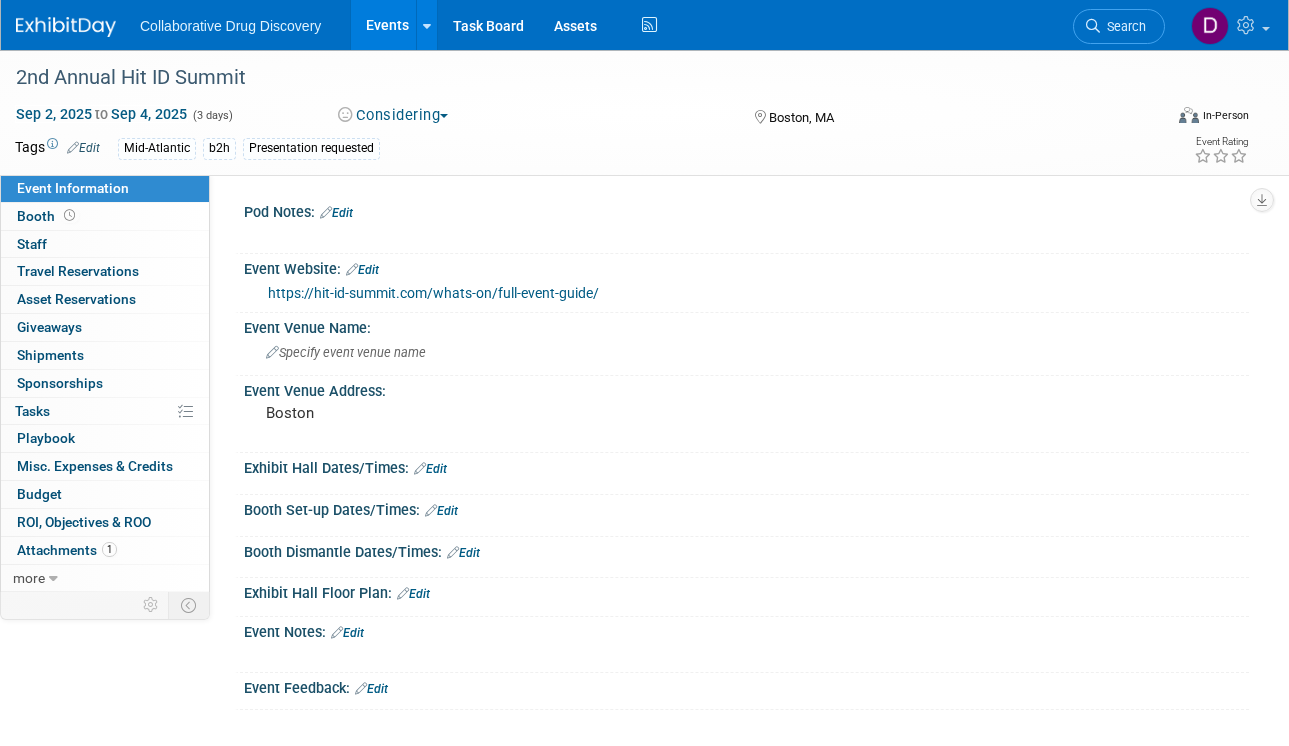 scroll, scrollTop: 0, scrollLeft: 0, axis: both 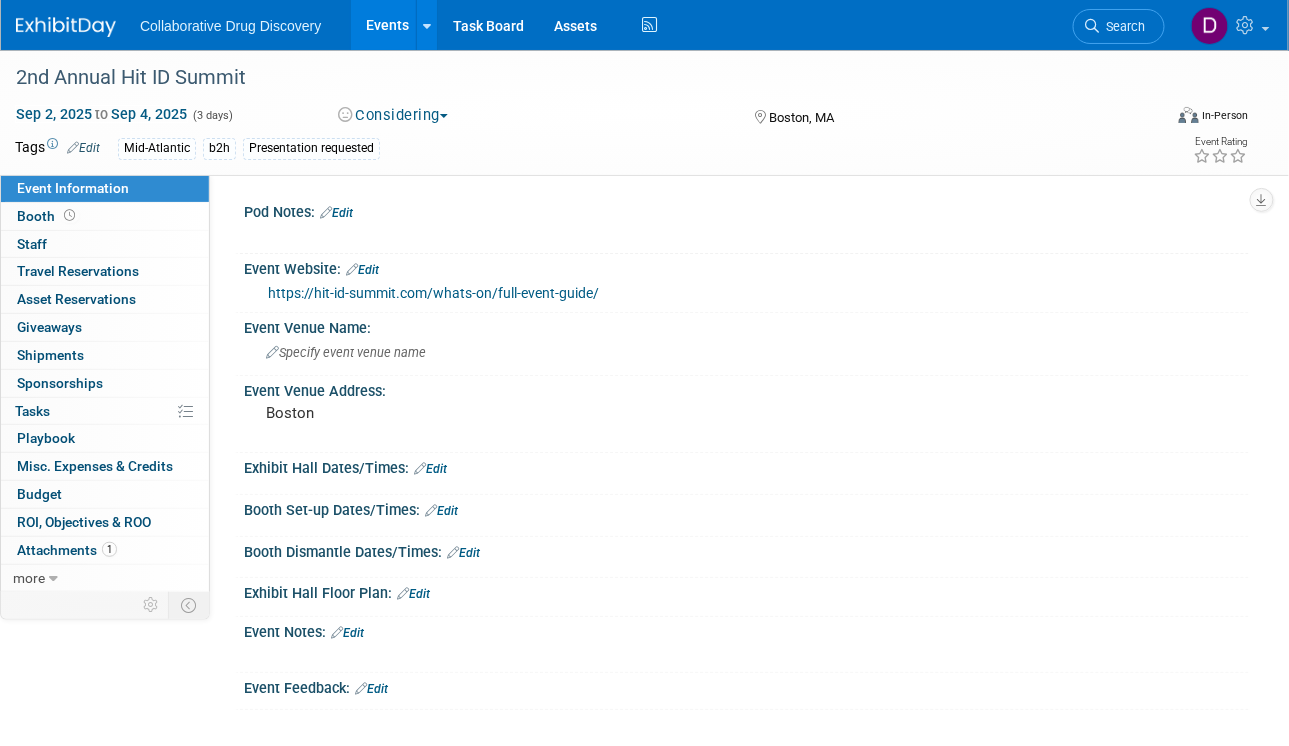 click on "https://hit-id-summit.com/whats-on/full-event-guide/" at bounding box center (433, 293) 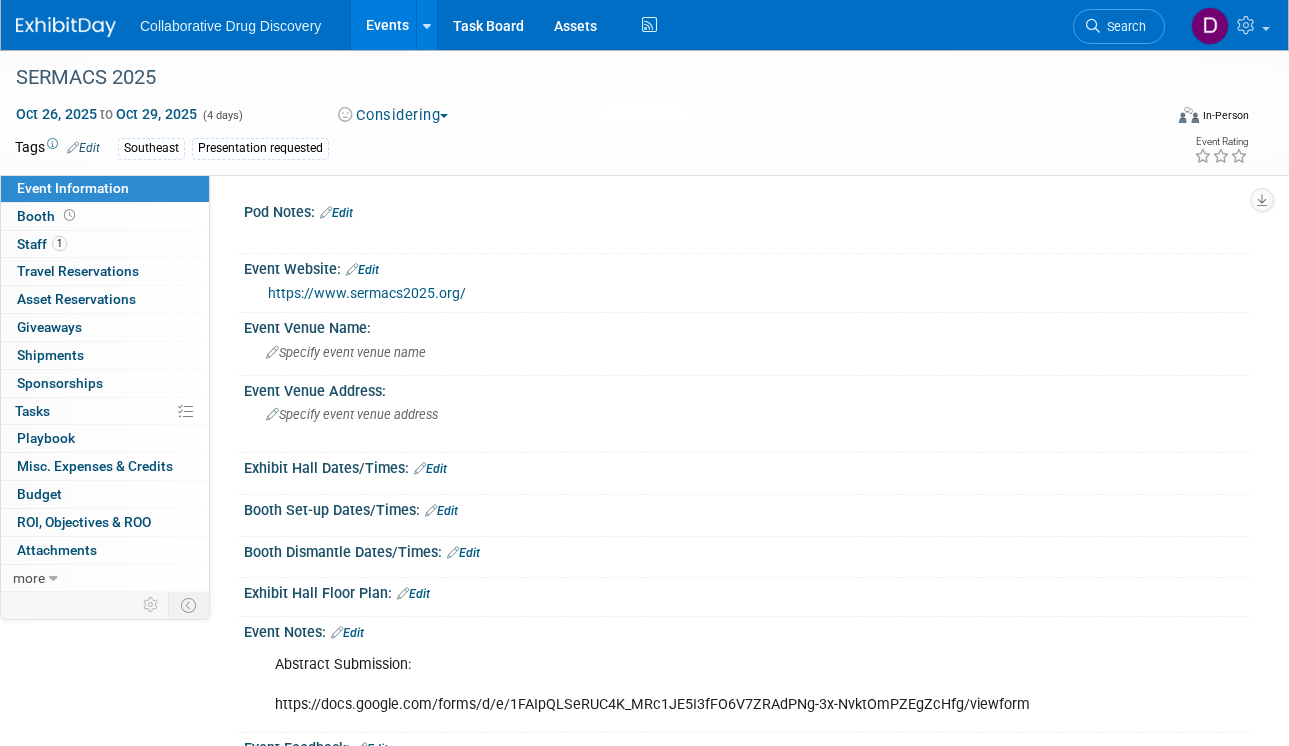 scroll, scrollTop: 0, scrollLeft: 0, axis: both 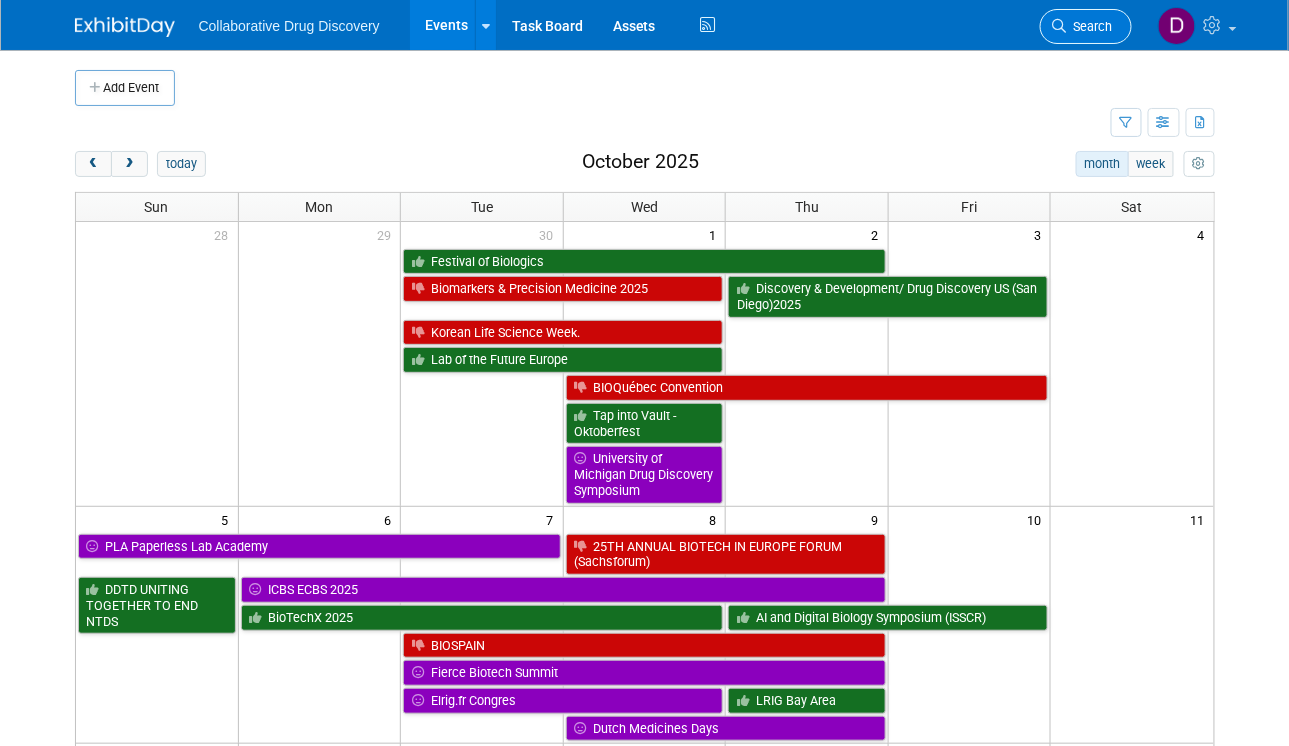 click on "Search" at bounding box center [1090, 26] 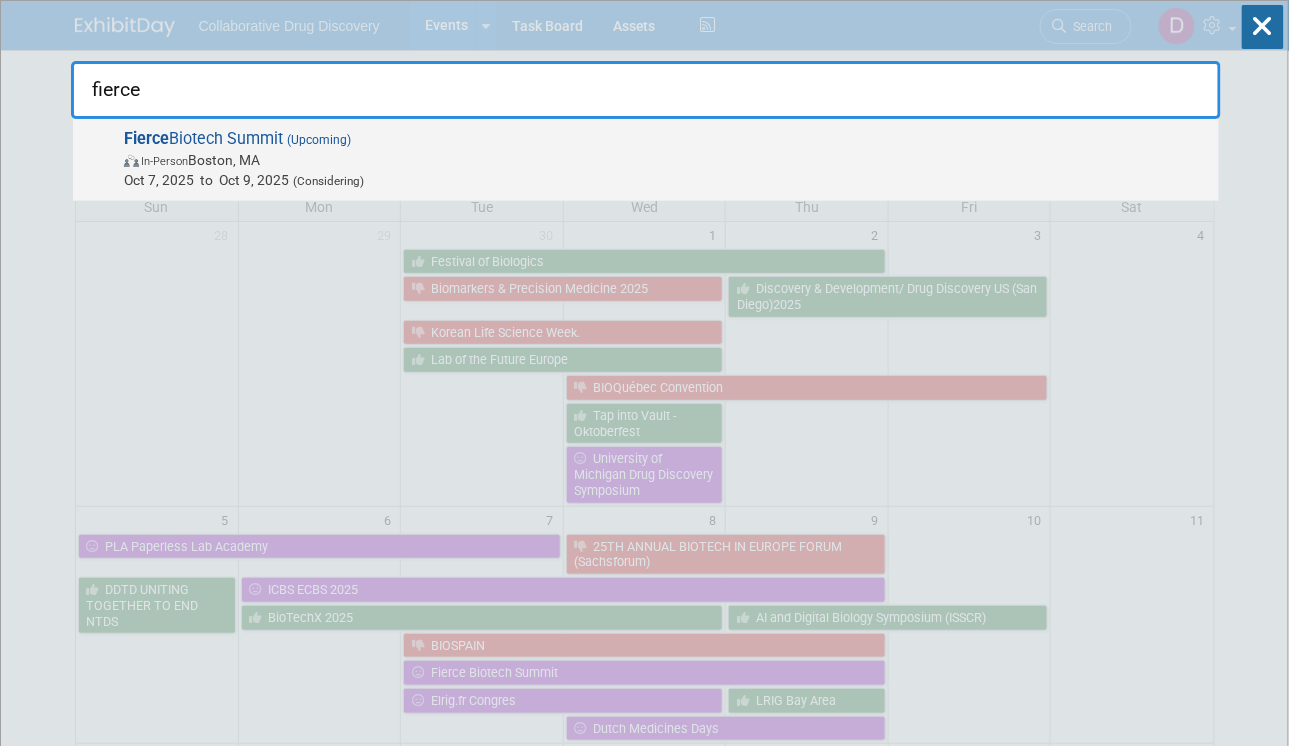 type on "fierce" 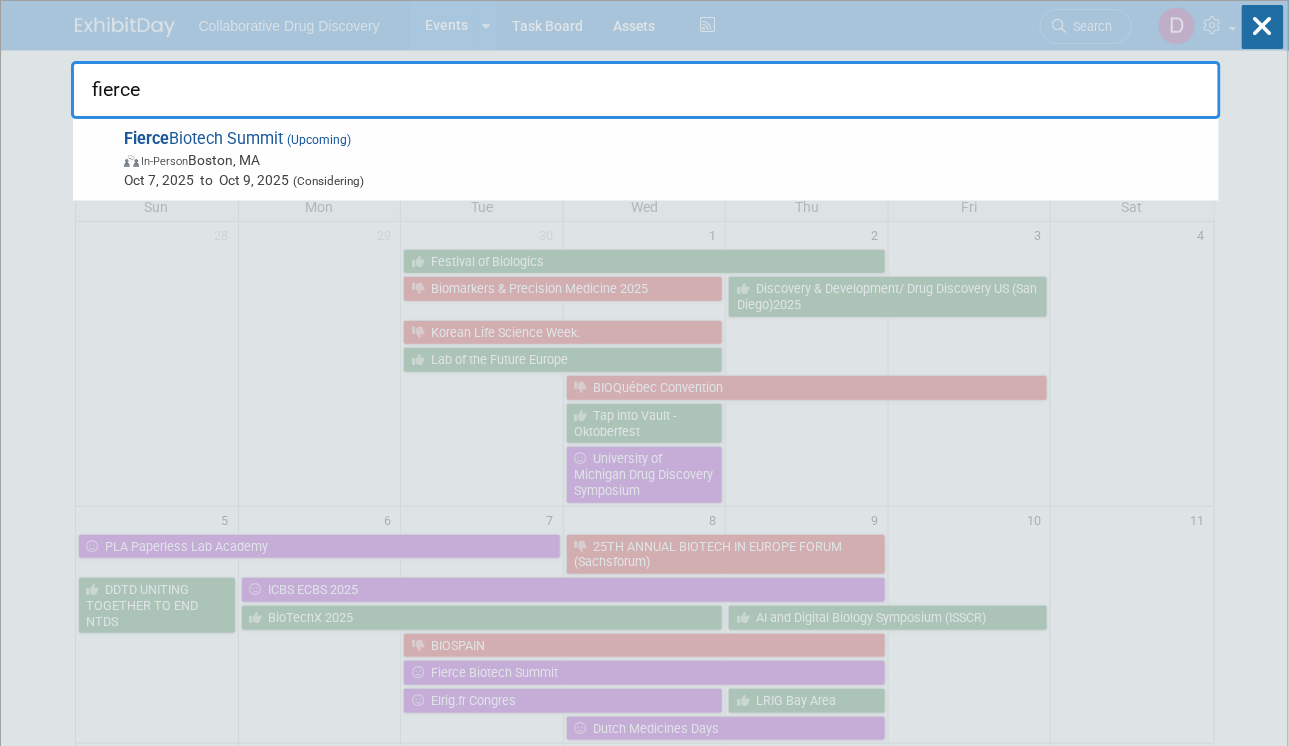 drag, startPoint x: 394, startPoint y: 163, endPoint x: 411, endPoint y: 147, distance: 23.345236 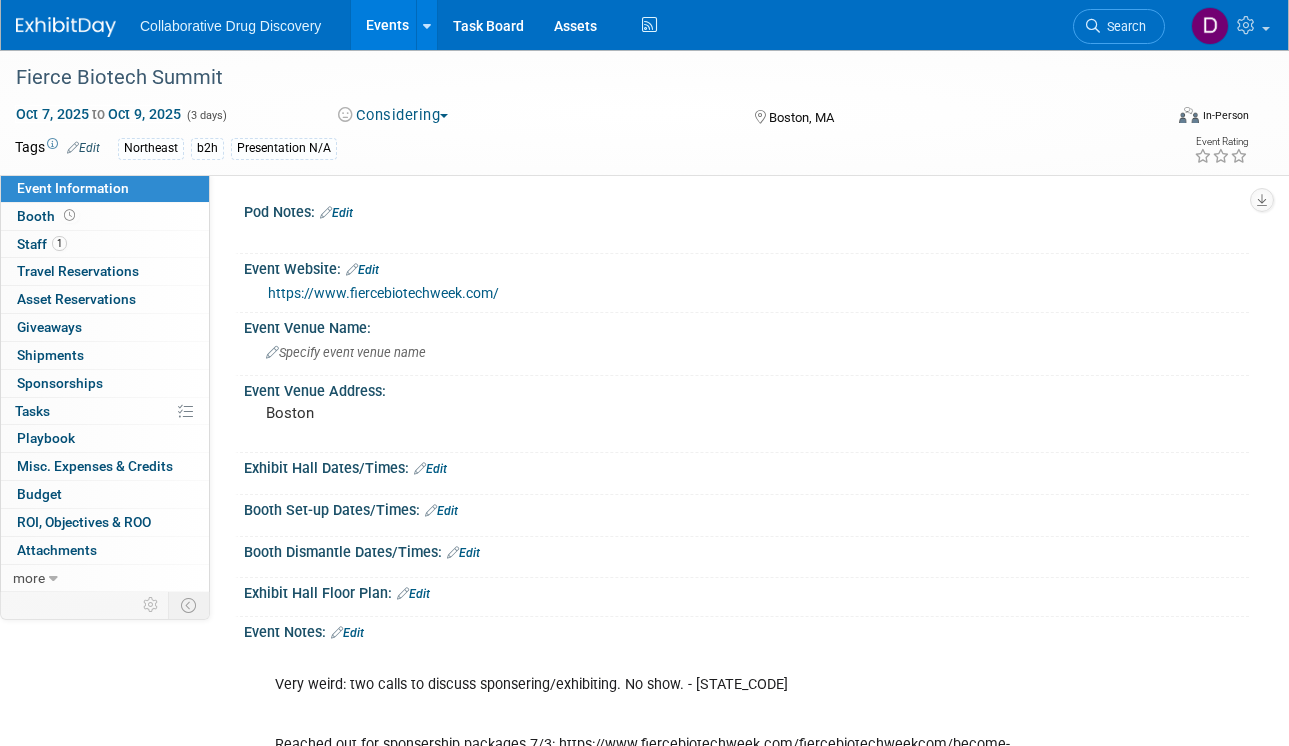 scroll, scrollTop: 0, scrollLeft: 0, axis: both 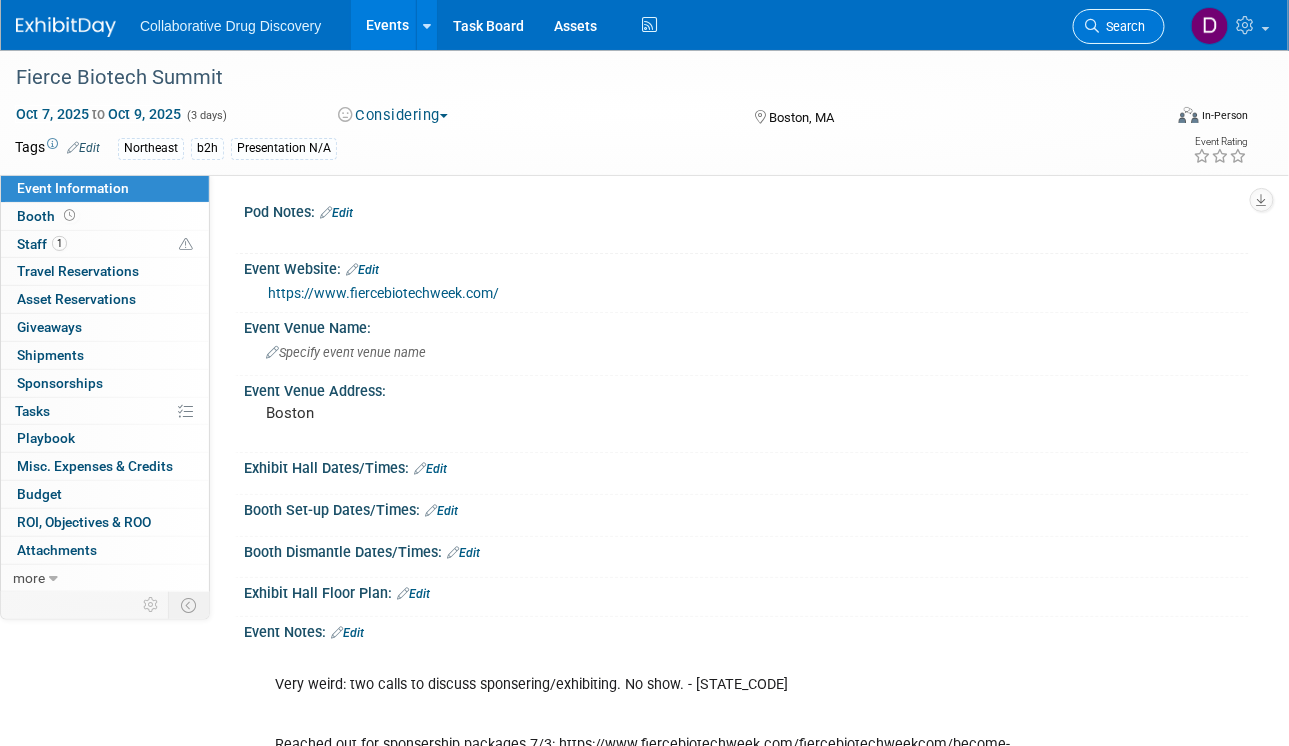 click on "Search" at bounding box center (1119, 26) 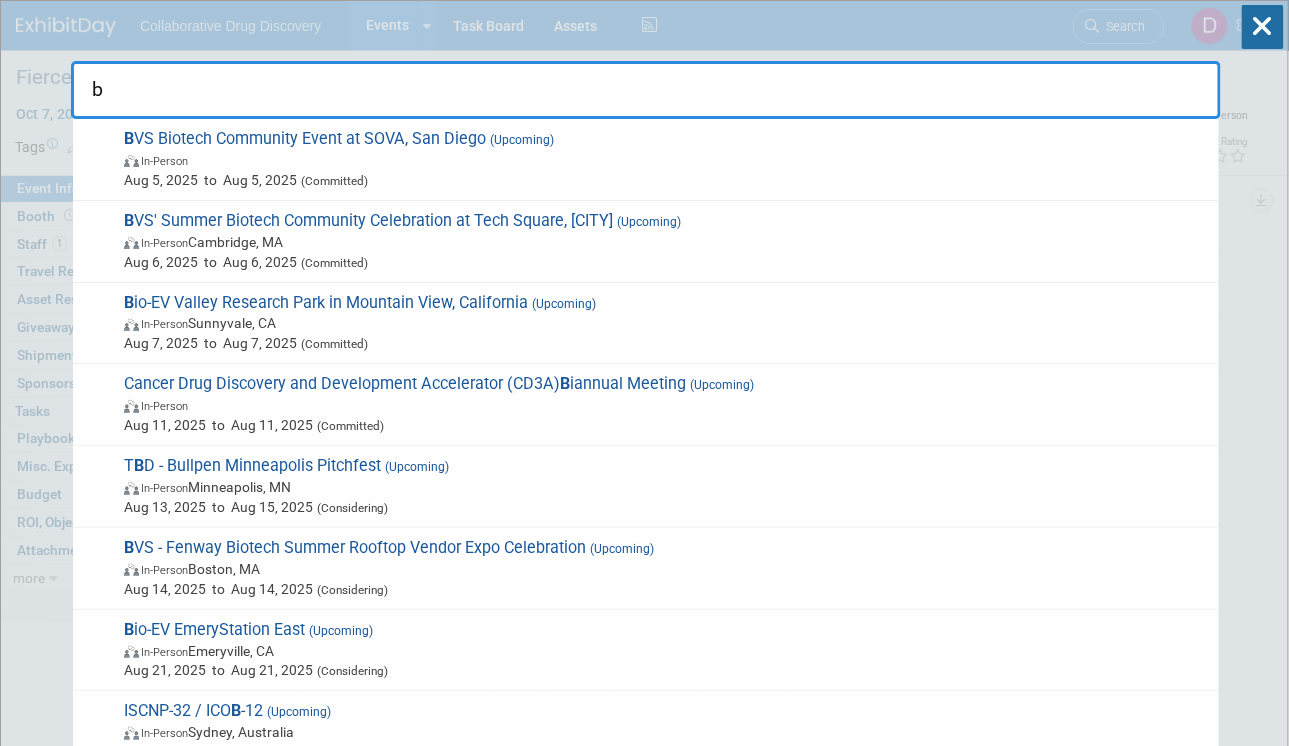type on "b" 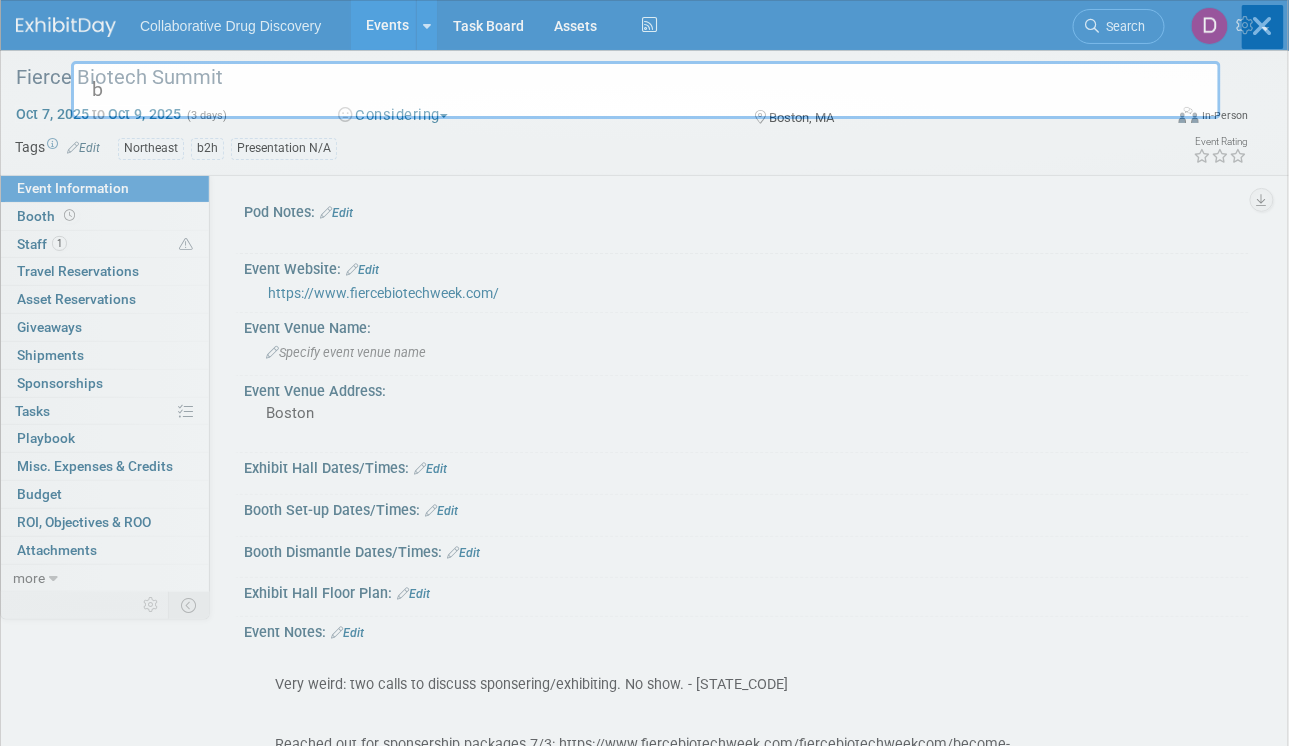 click on "b
Recently Viewed Events:
Fierce Biotech Summit
In-Person
Boston, MA
Oct 7, 2025  to  Oct 9, 2025
(Considering)
SERMACS 2025
In-Person
Oct 26, 2025  to  Oct 29, 2025
(Considering)
2nd Annual Hit ID Summit
In-Person
Boston, MA
Sep 2, 2025  to  Sep 4, 2025
(Considering)
16th World Bispecifics Summit 2025
In-Person
Cambridge, MA
Sep 9, 2025  to  Sep 11, 2025
(Considering)
10th CDD for Biologics Summit
In-Person
Oct 14, 2025  to  Oct 16, 2025
(Considering)
Pittcon 2026
In-Person
Mar 7, 2026  to  Mar 11, 2026
(Considering)
Academic Drug Discovery Consortium (ADDC) - St. Louis
In-Person
St. Louis, MO
Oct 28, 2025  to  Oct 29, 2025
(Committed)
No match found..." at bounding box center [644, 4000] 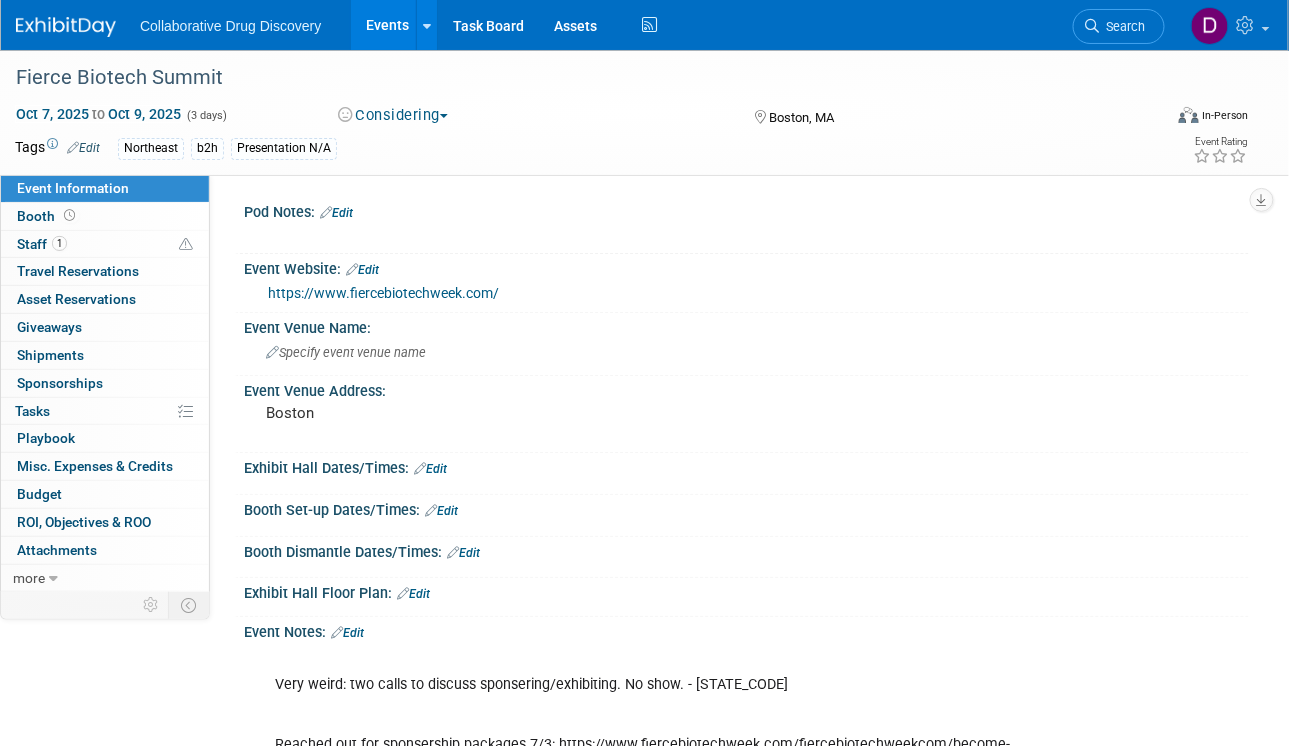 click at bounding box center [66, 27] 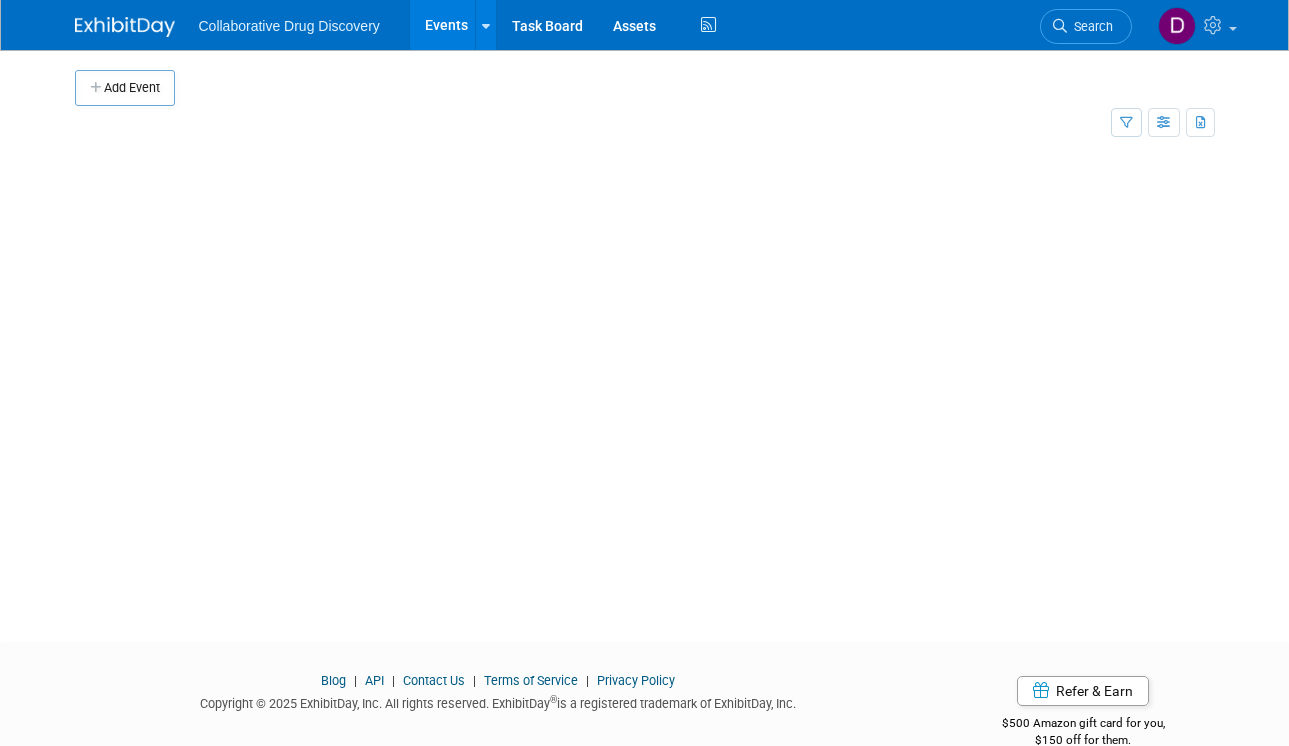 scroll, scrollTop: 0, scrollLeft: 0, axis: both 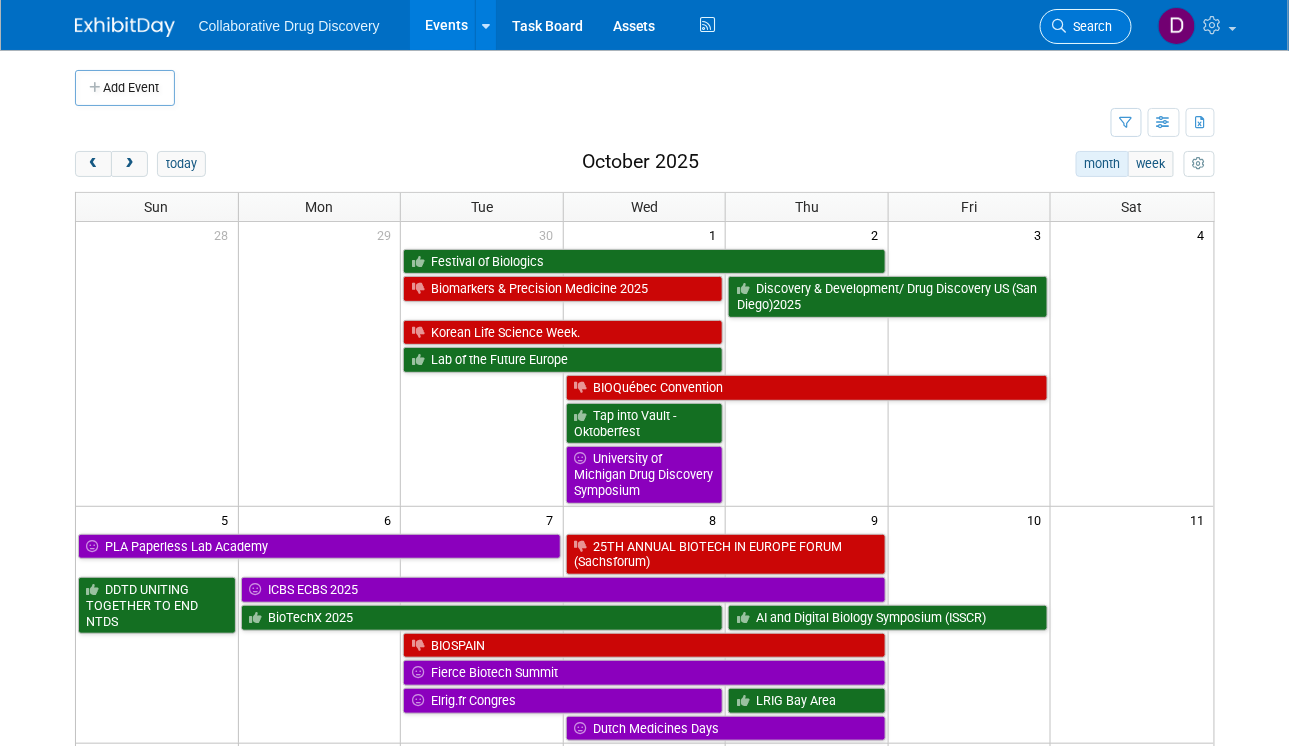 click on "Search" at bounding box center (1086, 26) 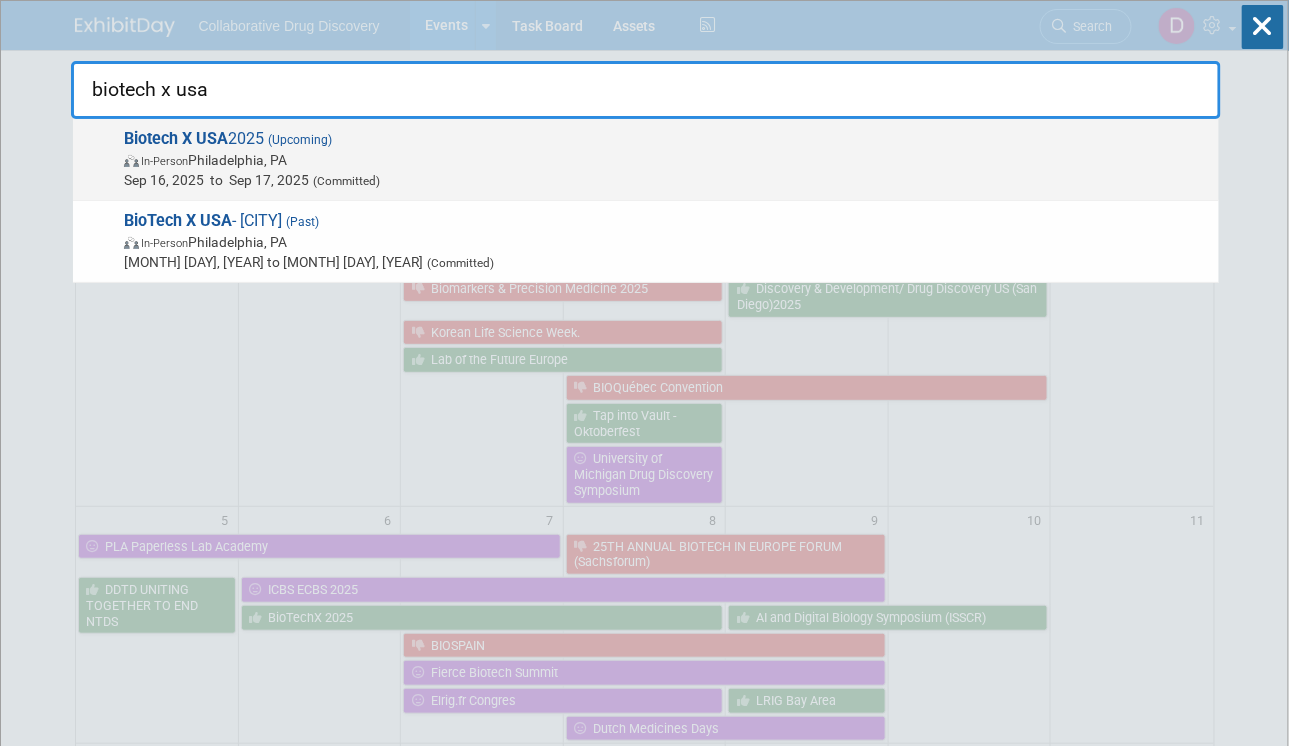 type on "biotech x usa" 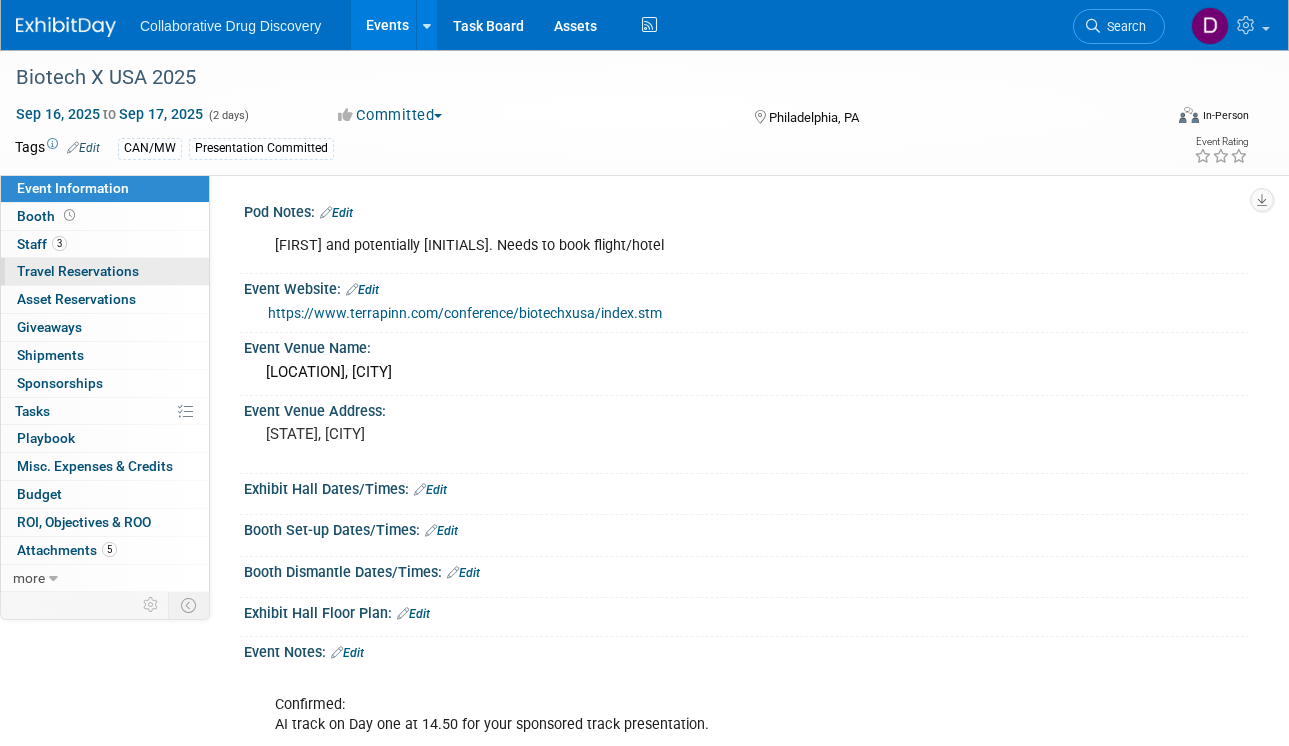 scroll, scrollTop: 0, scrollLeft: 0, axis: both 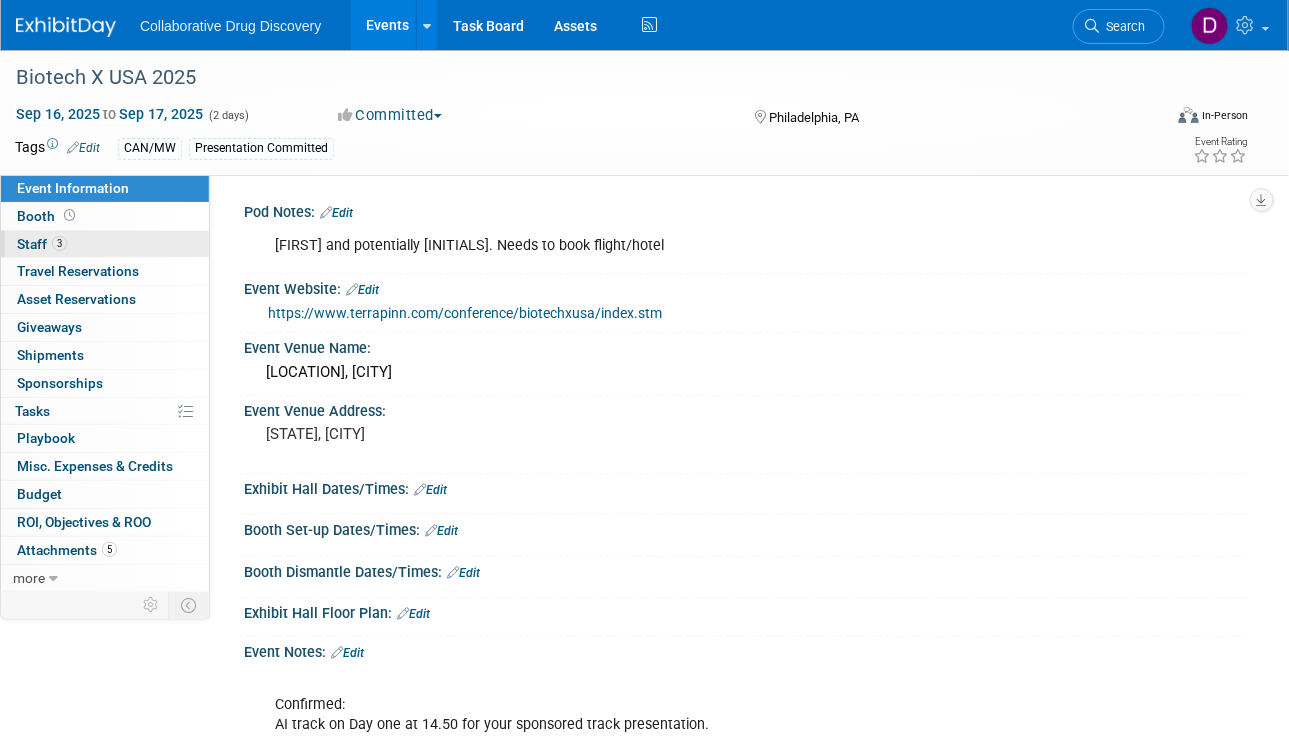 click on "3
Staff 3" at bounding box center [105, 244] 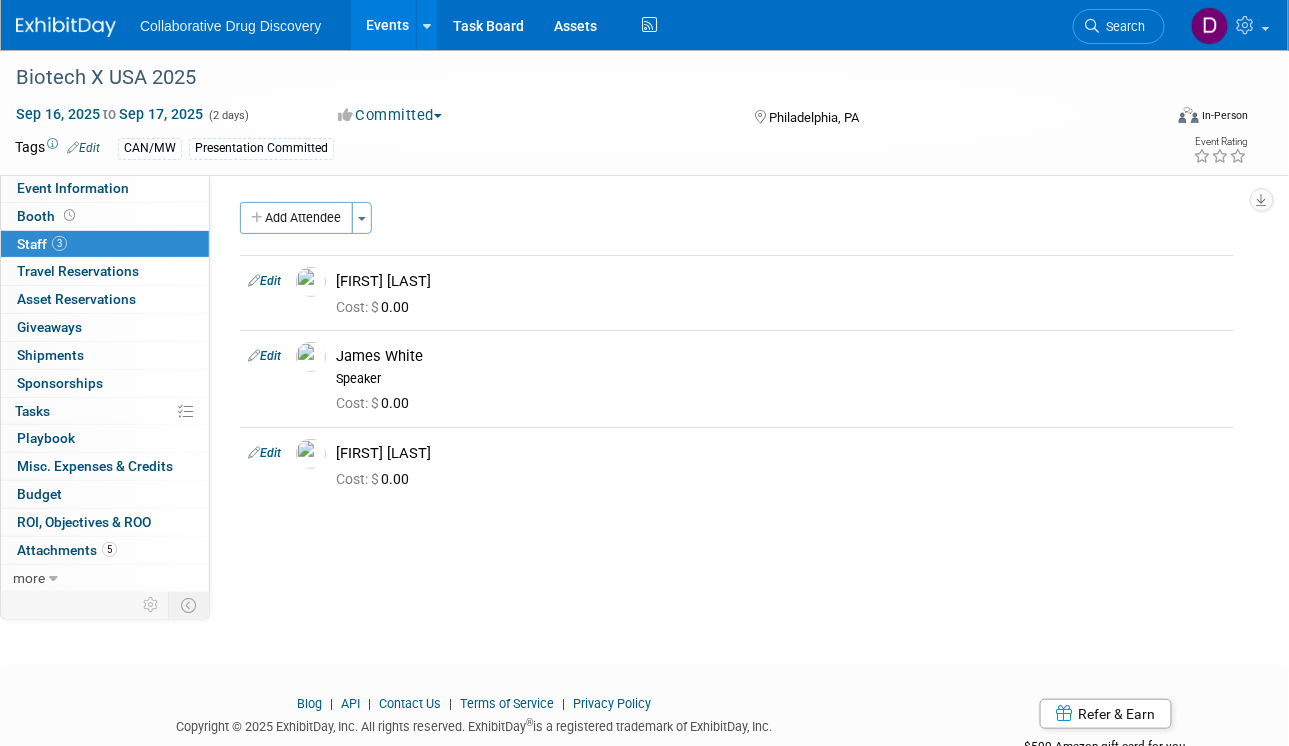 click at bounding box center [66, 27] 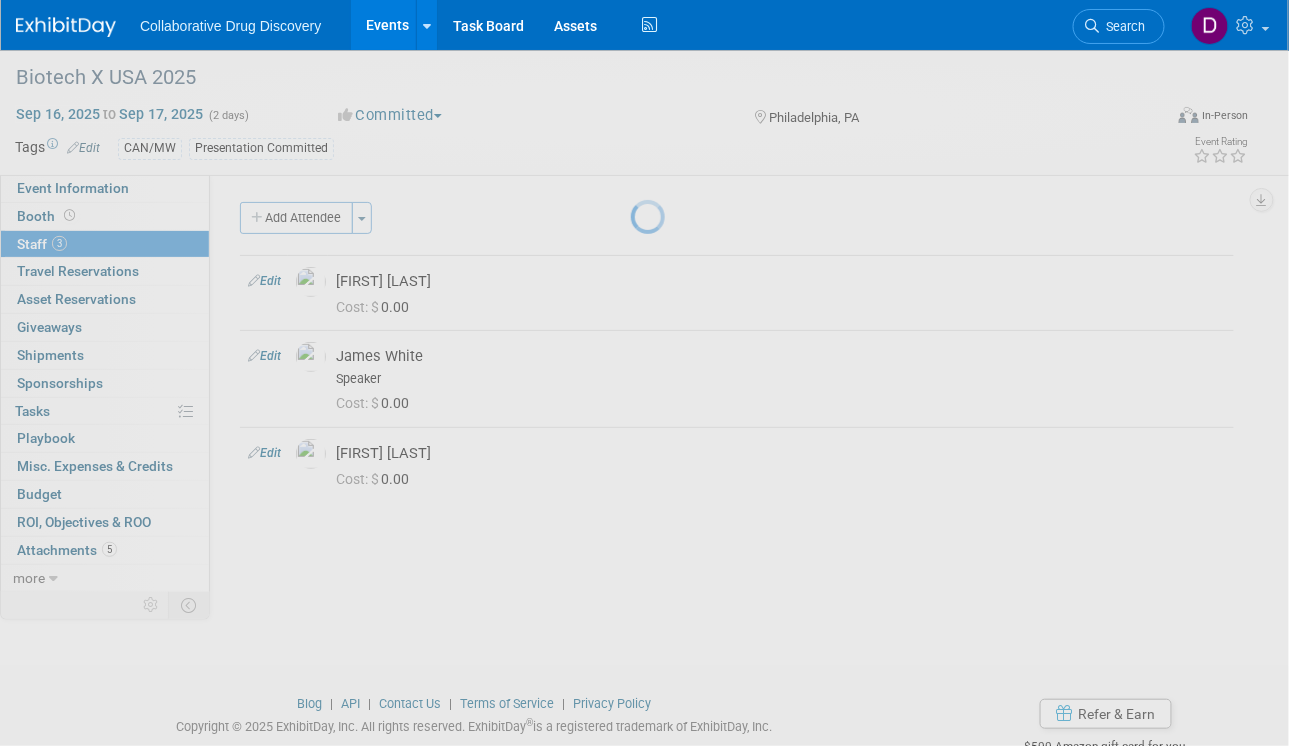 click at bounding box center (66, 27) 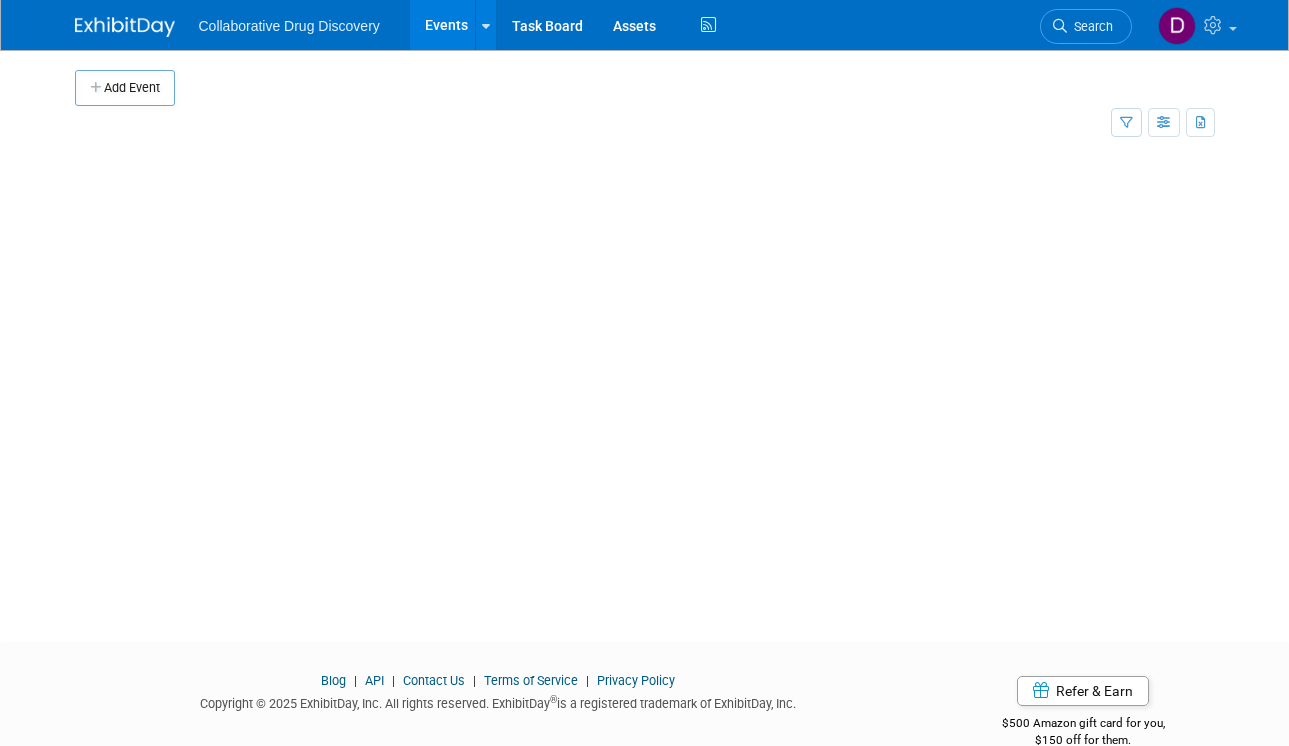 scroll, scrollTop: 0, scrollLeft: 0, axis: both 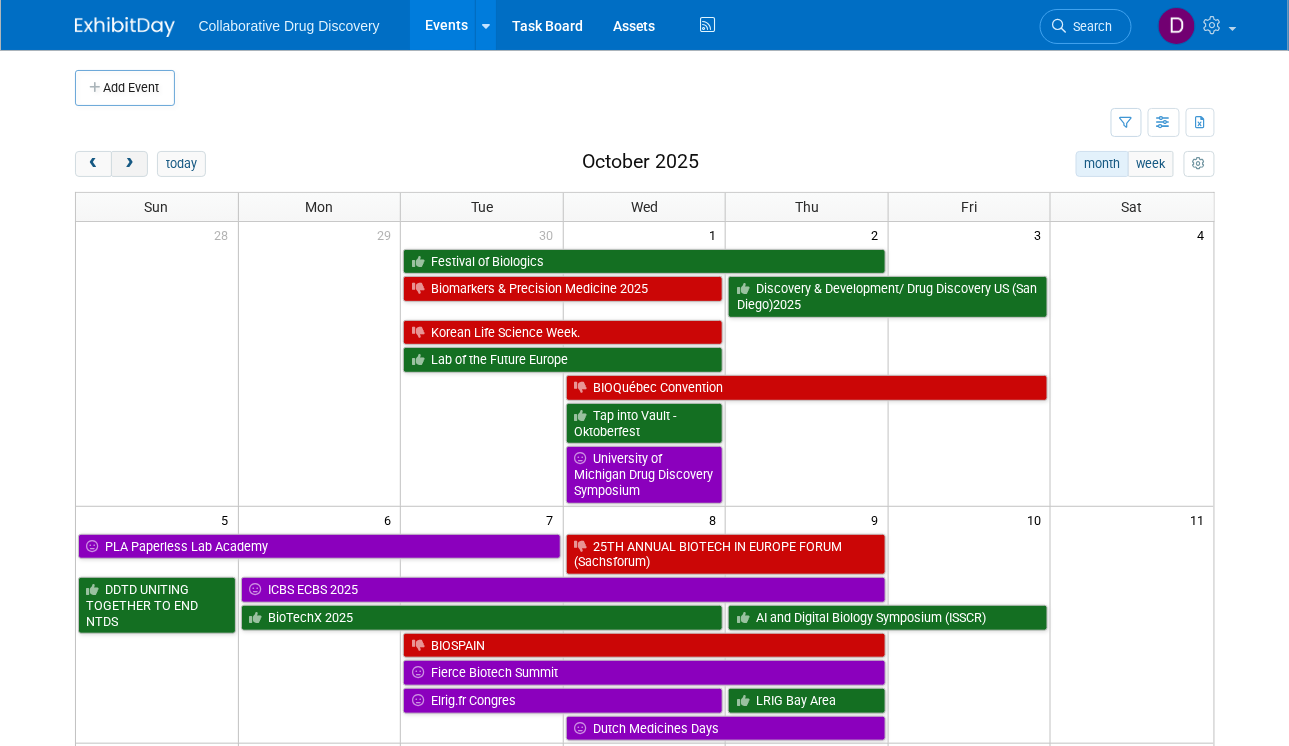 click at bounding box center (129, 164) 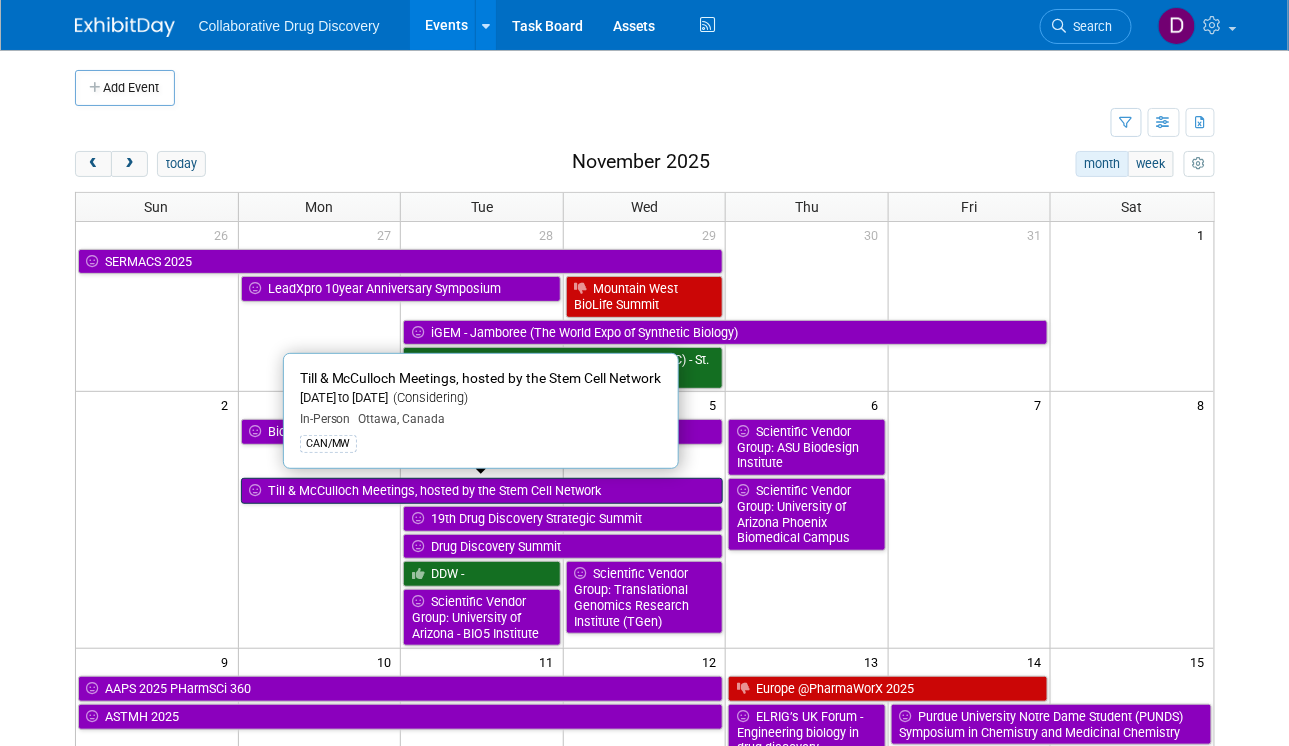 click on "Till & McCulloch Meetings, hosted by the Stem Cell Network" at bounding box center [482, 491] 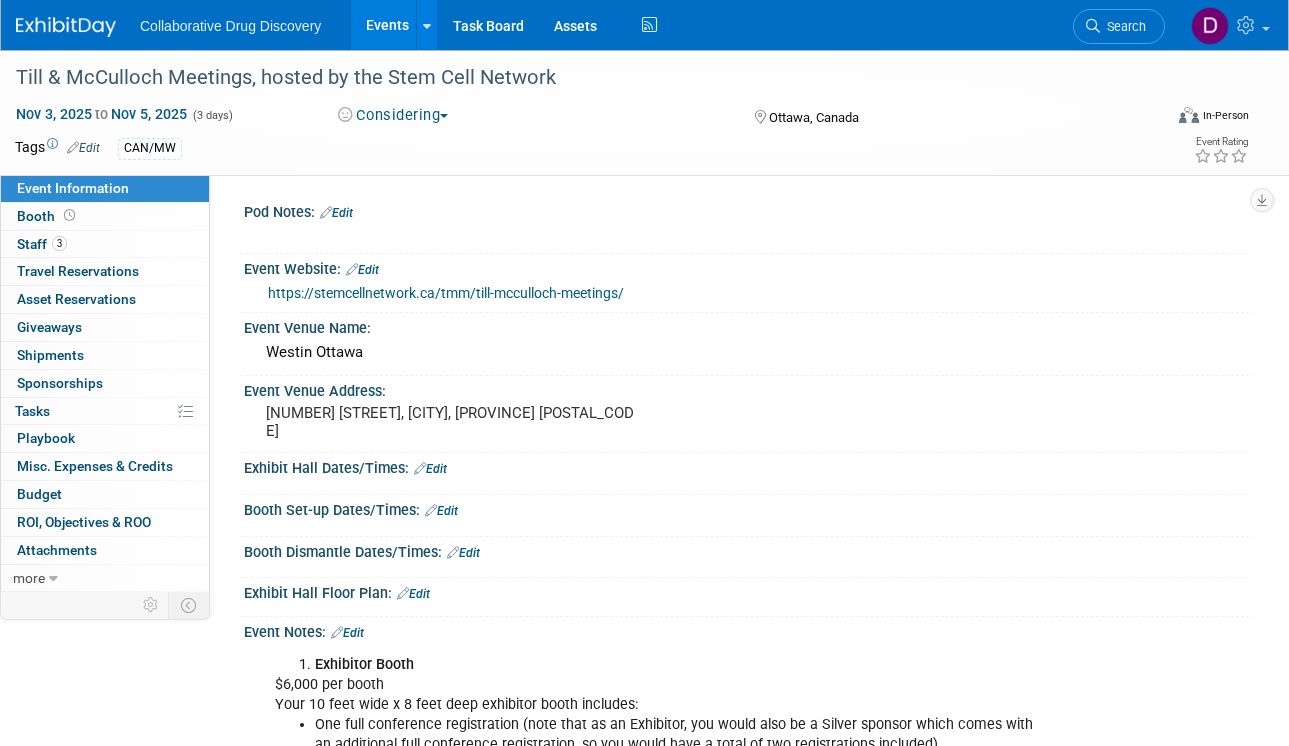 scroll, scrollTop: 0, scrollLeft: 0, axis: both 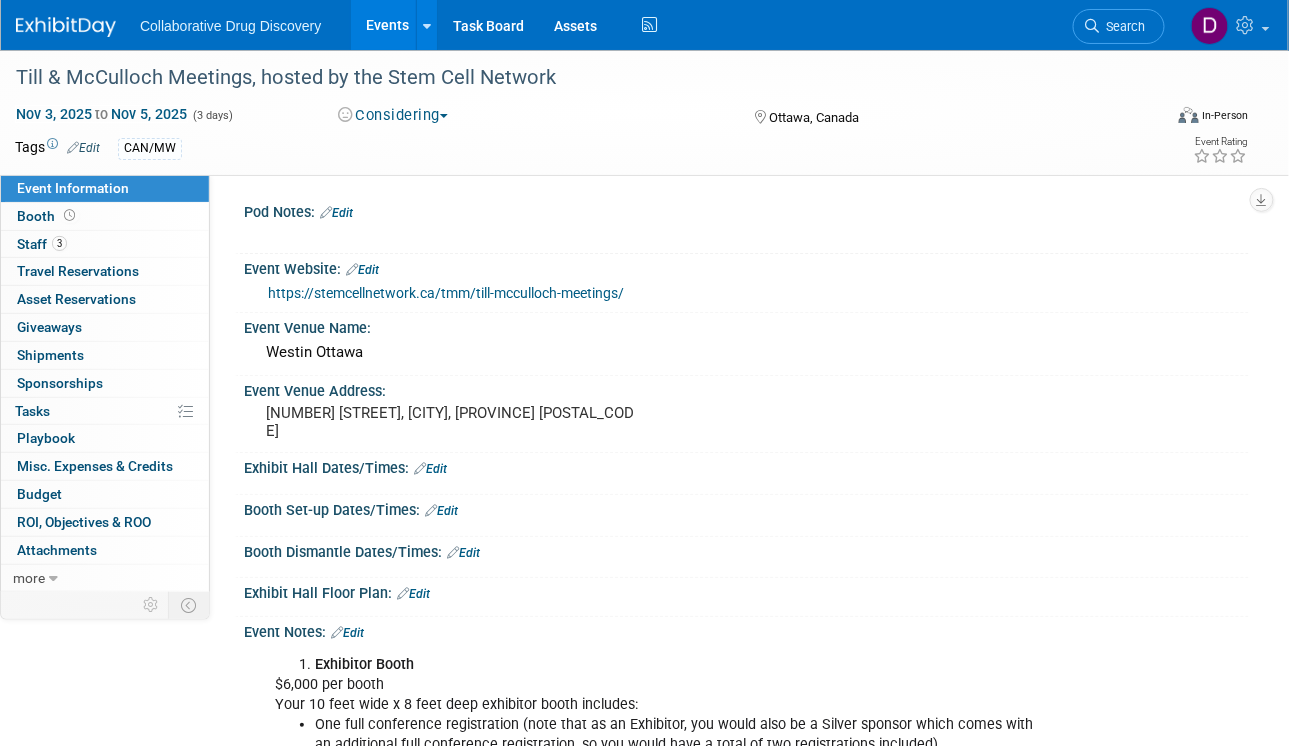 click on "https://stemcellnetwork.ca/tmm/till-mcculloch-meetings/" at bounding box center [446, 293] 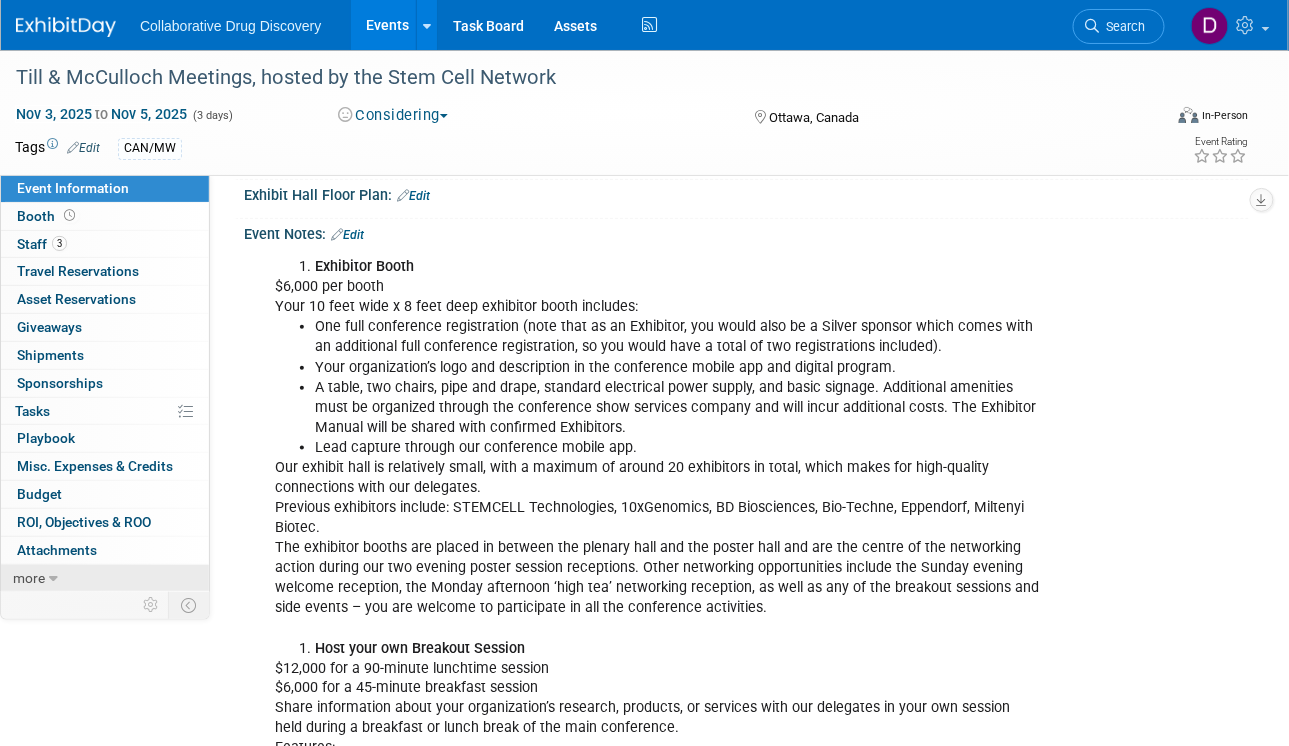 click on "more" at bounding box center (105, 578) 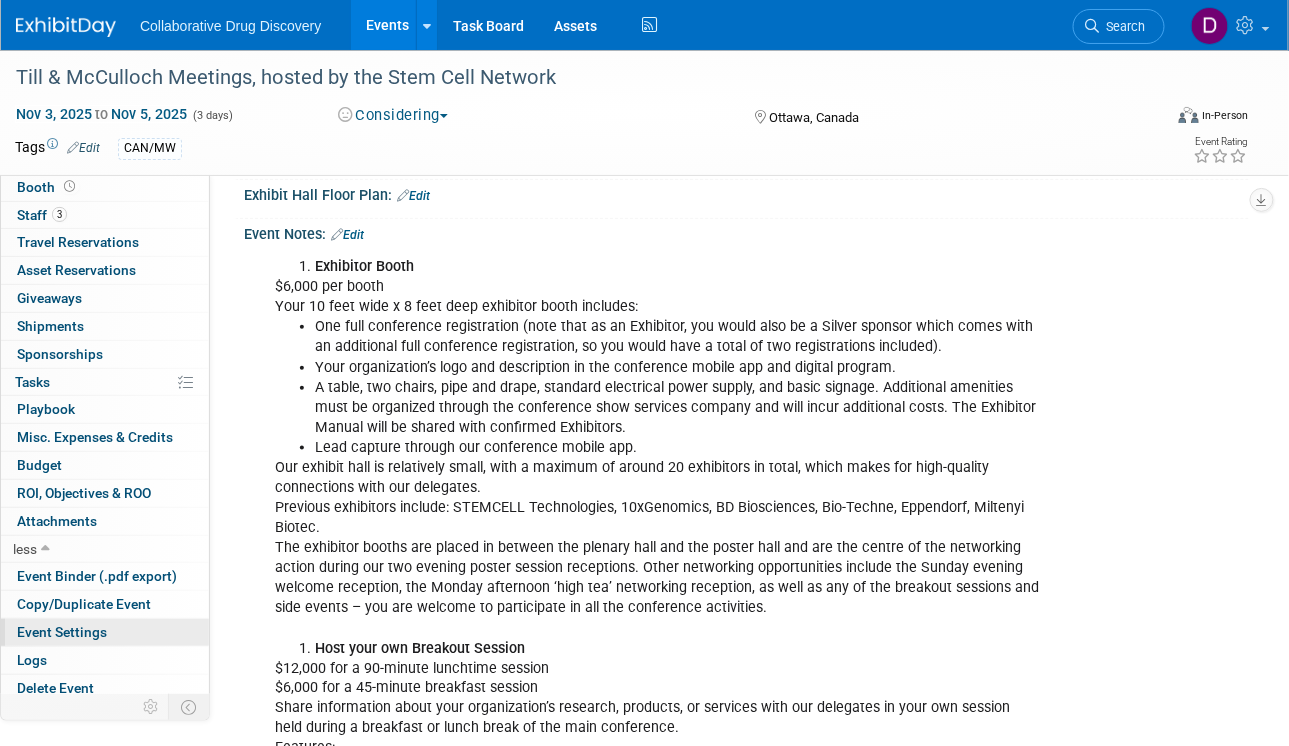 scroll, scrollTop: 33, scrollLeft: 0, axis: vertical 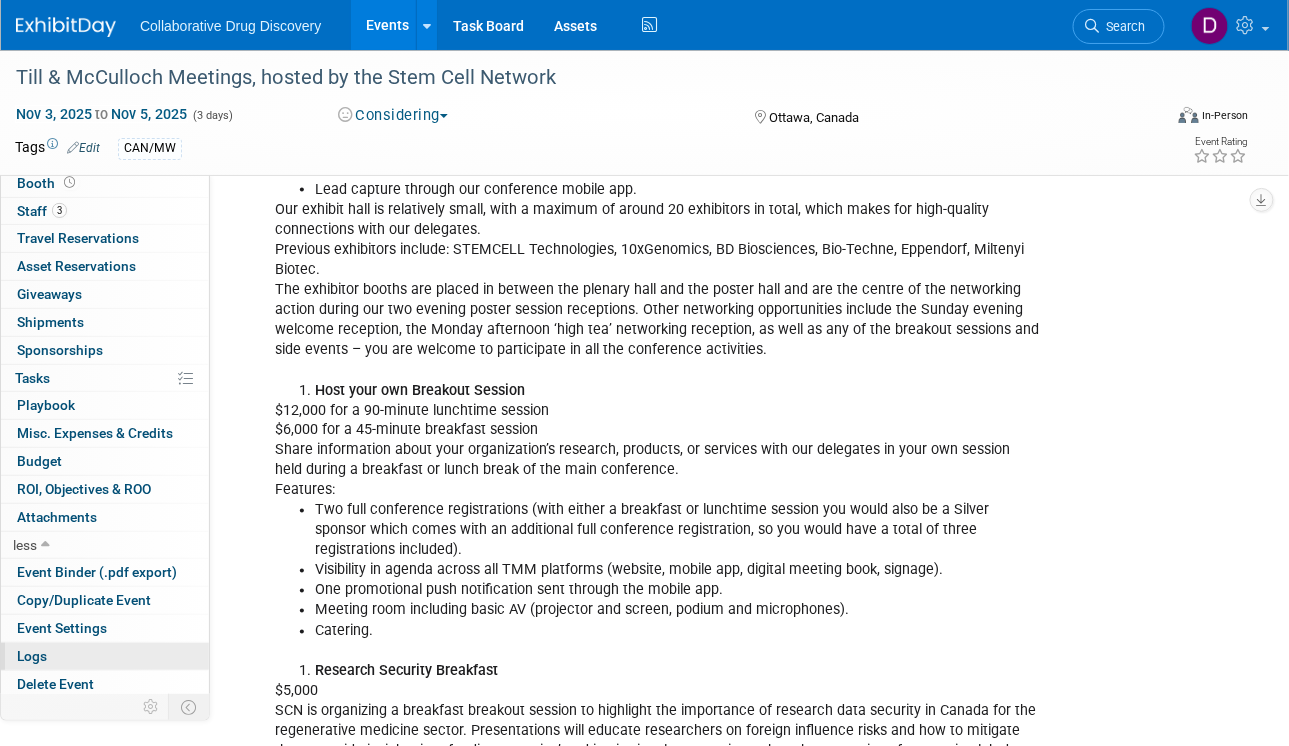 click on "Logs" at bounding box center (32, 656) 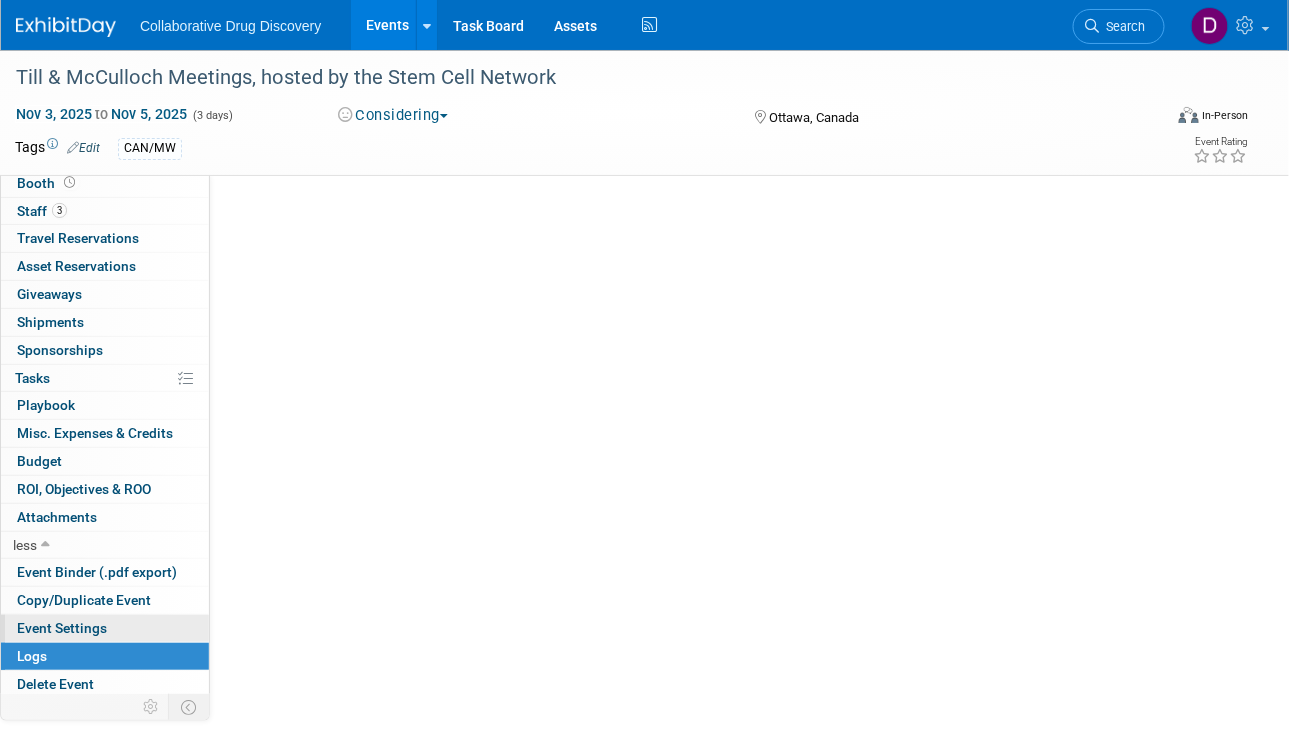 scroll, scrollTop: 0, scrollLeft: 0, axis: both 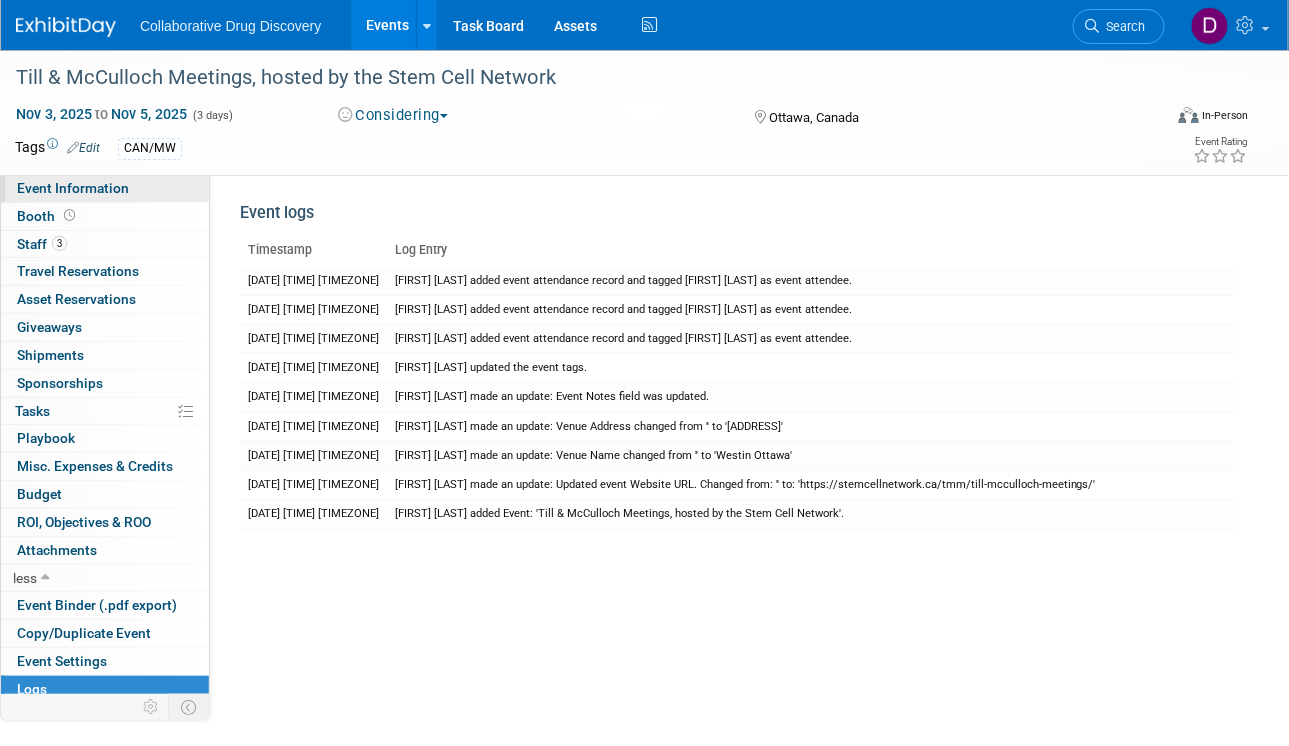 click on "Event Information" at bounding box center (105, 188) 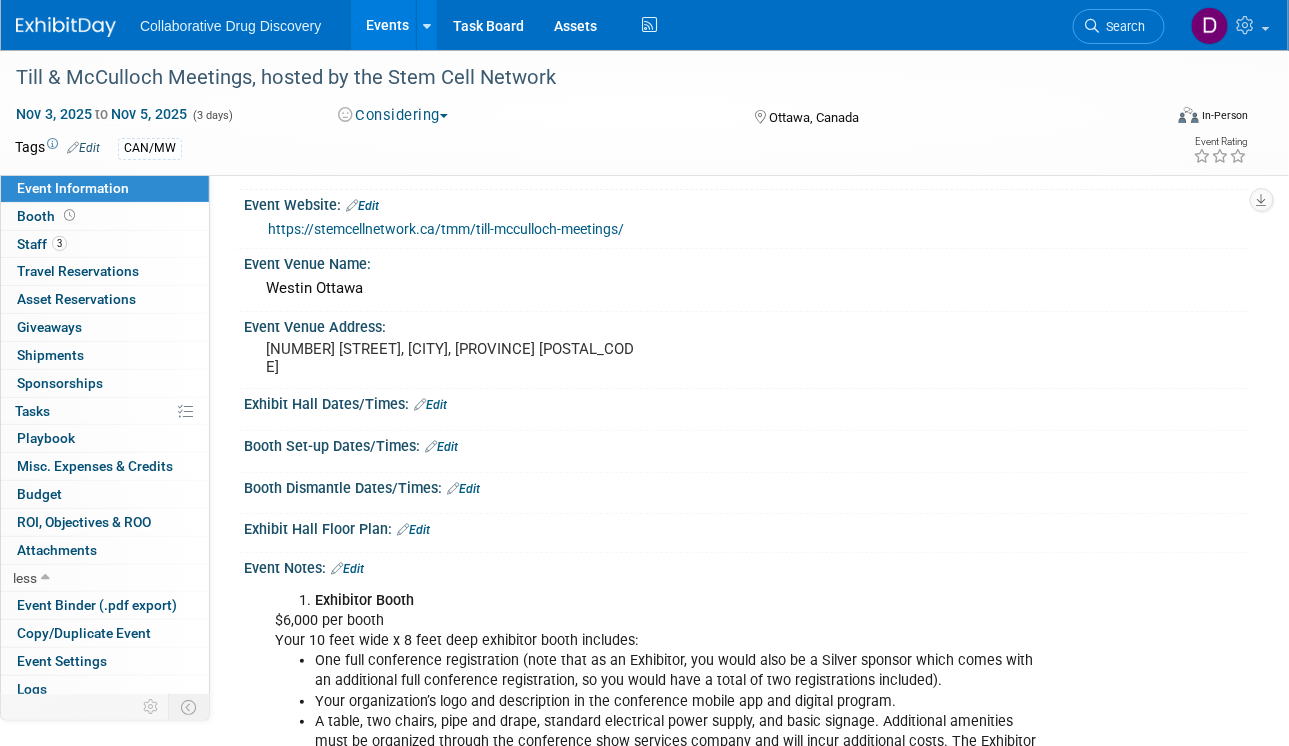 scroll, scrollTop: 294, scrollLeft: 0, axis: vertical 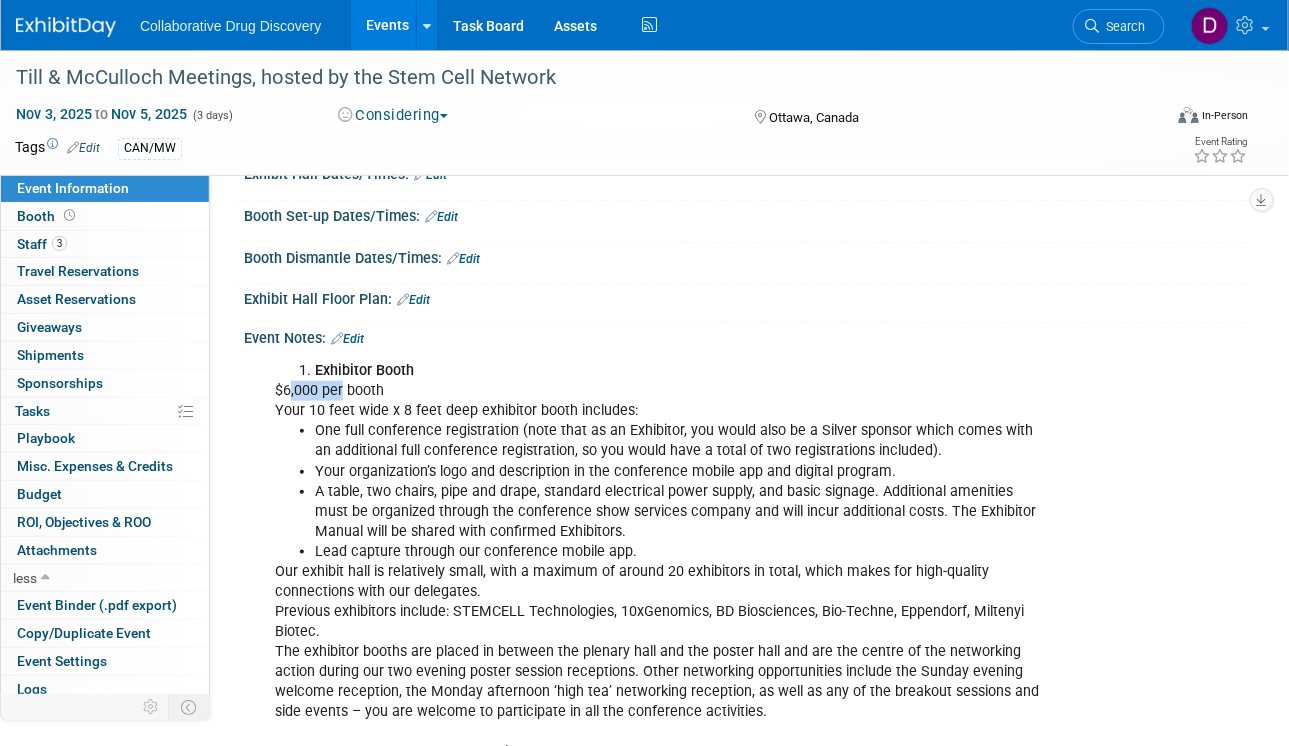 drag, startPoint x: 299, startPoint y: 392, endPoint x: 429, endPoint y: 406, distance: 130.75168 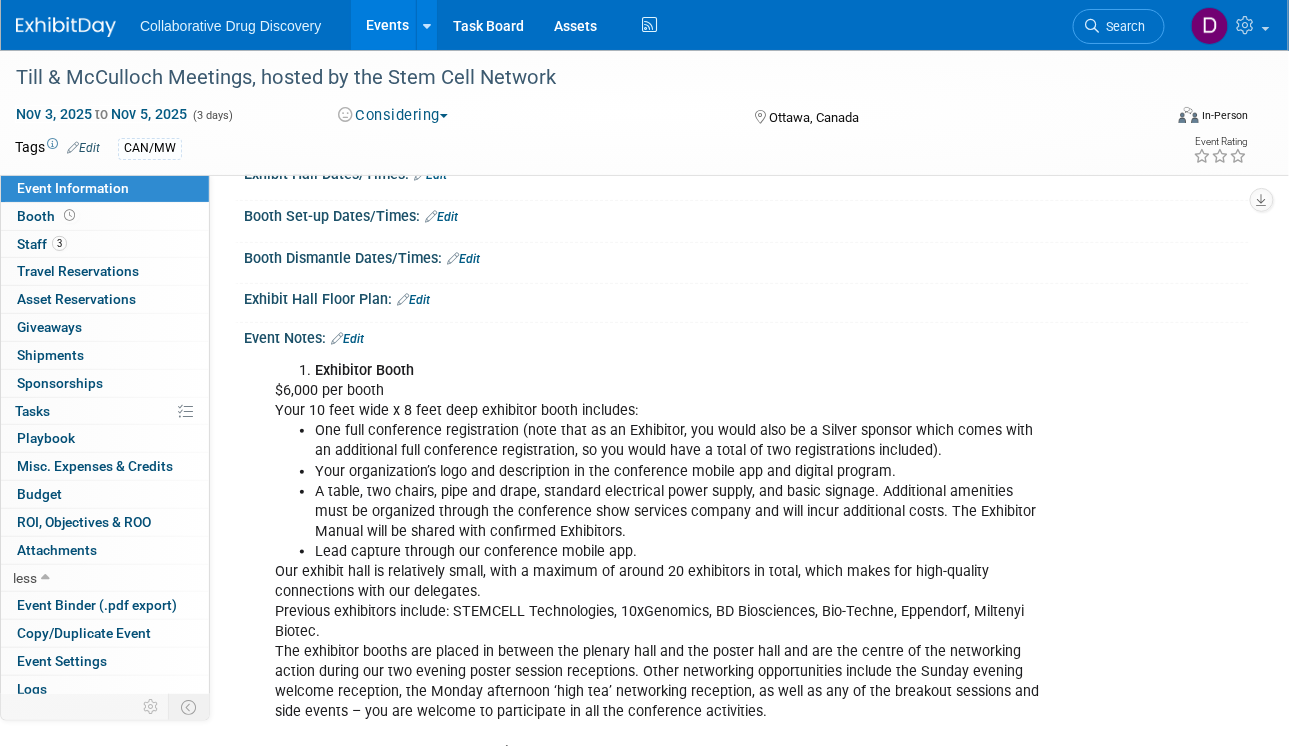 click on "Exhibitor Booth $6,000 per booth Your 10 feet wide x 8 feet deep exhibitor booth includes: One full conference registration (note that as an Exhibitor, you would also be a Silver sponsor which comes with an additional full conference registration, so you would have a total of two registrations included). Your organization’s logo and description in the conference mobile app and digital program. A table, two chairs, pipe and drape, standard electrical power supply, and basic signage. Additional amenities must be organized through the conference show services company and will incur additional costs. The Exhibitor Manual will be shared with confirmed Exhibitors. Lead capture through our conference mobile app. Our exhibit hall is relatively small, with a maximum of around 20 exhibitors in total, which makes for high-quality connections with our delegates. Previous exhibitors include: STEMCELL Technologies, 10xGenomics, BD Biosciences, Bio-Techne, Eppendorf, Miltenyi Biotec.   Host your own Breakout Session" at bounding box center [656, 843] 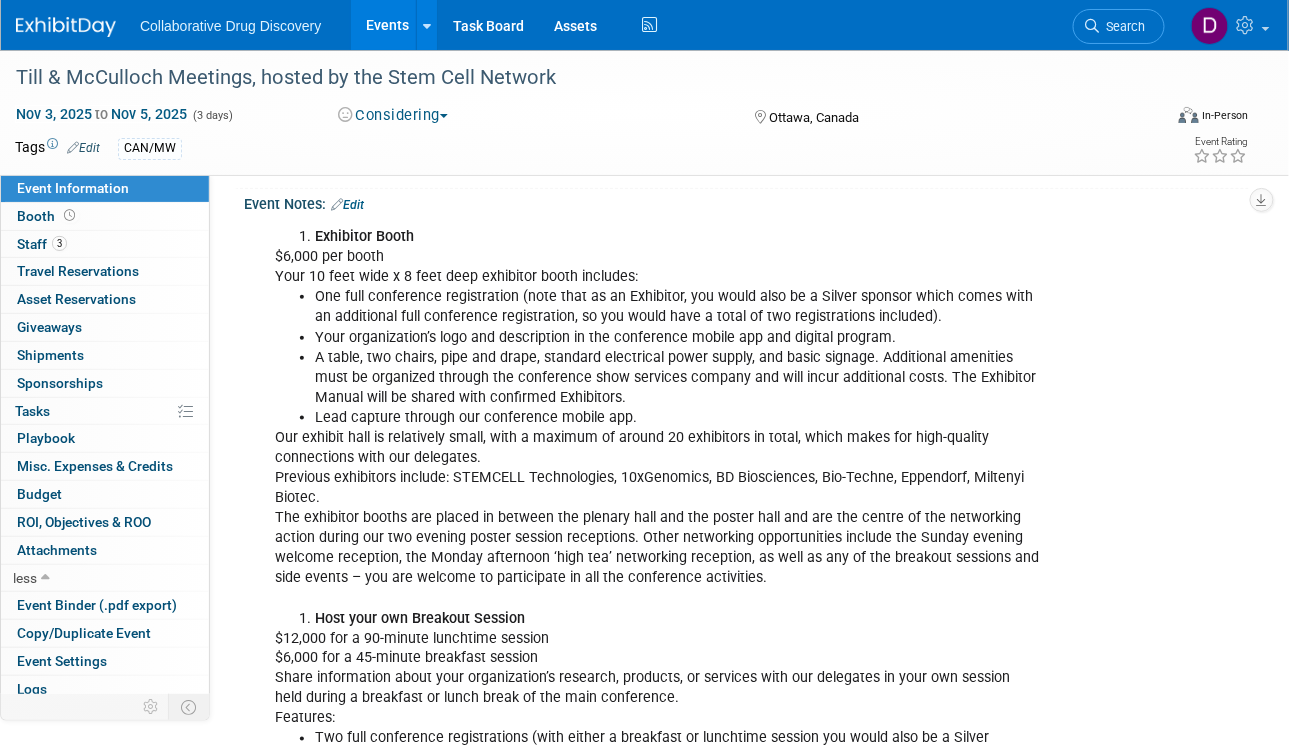 scroll, scrollTop: 437, scrollLeft: 0, axis: vertical 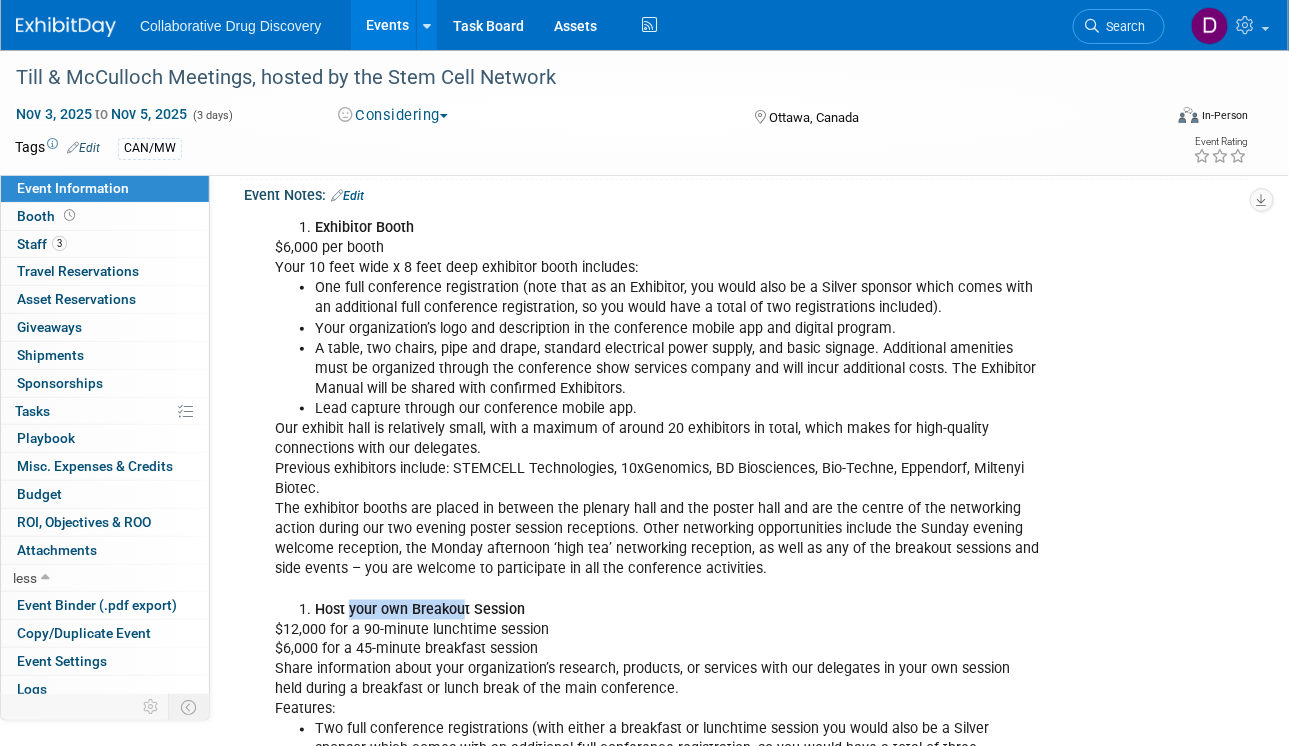drag, startPoint x: 354, startPoint y: 604, endPoint x: 484, endPoint y: 615, distance: 130.46455 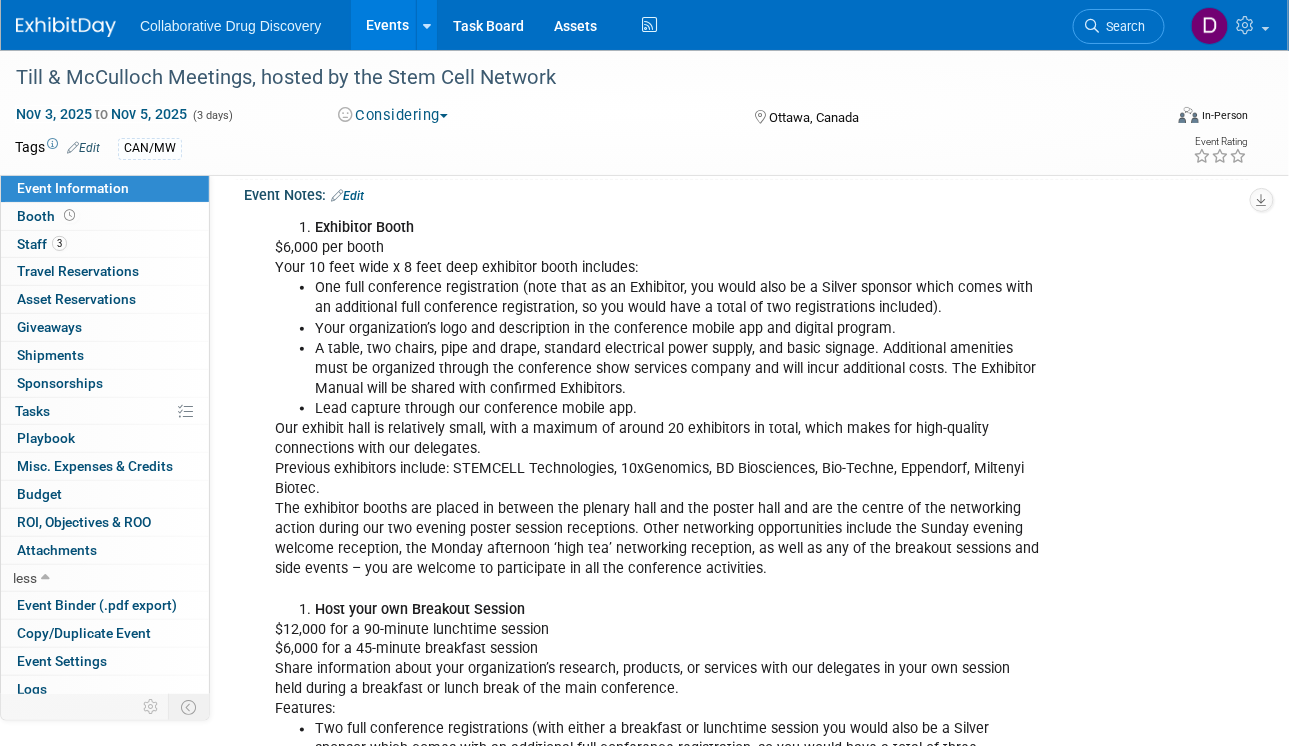 click on "Exhibitor Booth $6,000 per booth Your 10 feet wide x 8 feet deep exhibitor booth includes: One full conference registration (note that as an Exhibitor, you would also be a Silver sponsor which comes with an additional full conference registration, so you would have a total of two registrations included). Your organization’s logo and description in the conference mobile app and digital program. A table, two chairs, pipe and drape, standard electrical power supply, and basic signage. Additional amenities must be organized through the conference show services company and will incur additional costs. The Exhibitor Manual will be shared with confirmed Exhibitors. Lead capture through our conference mobile app. Our exhibit hall is relatively small, with a maximum of around 20 exhibitors in total, which makes for high-quality connections with our delegates. Previous exhibitors include: STEMCELL Technologies, 10xGenomics, BD Biosciences, Bio-Techne, Eppendorf, Miltenyi Biotec.   Host your own Breakout Session" at bounding box center [656, 700] 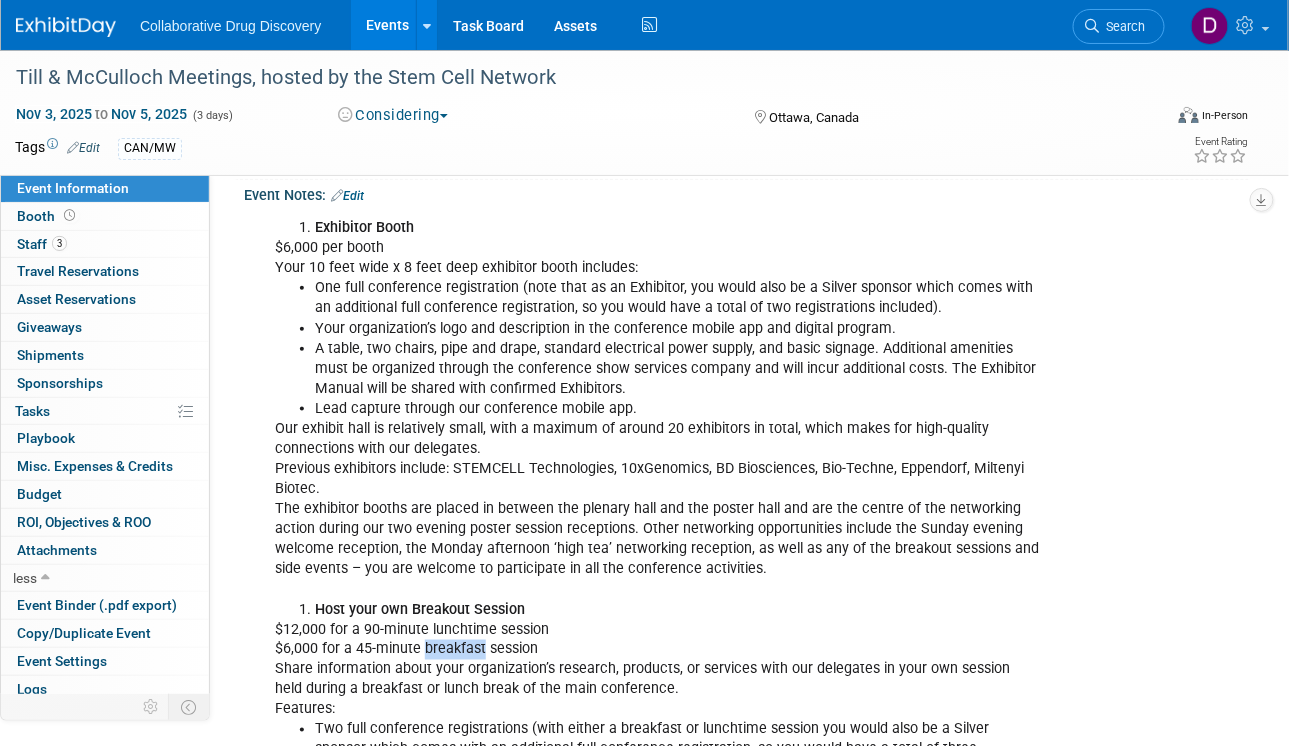 click on "Exhibitor Booth $6,000 per booth Your 10 feet wide x 8 feet deep exhibitor booth includes: One full conference registration (note that as an Exhibitor, you would also be a Silver sponsor which comes with an additional full conference registration, so you would have a total of two registrations included). Your organization’s logo and description in the conference mobile app and digital program. A table, two chairs, pipe and drape, standard electrical power supply, and basic signage. Additional amenities must be organized through the conference show services company and will incur additional costs. The Exhibitor Manual will be shared with confirmed Exhibitors. Lead capture through our conference mobile app. Our exhibit hall is relatively small, with a maximum of around 20 exhibitors in total, which makes for high-quality connections with our delegates. Previous exhibitors include: STEMCELL Technologies, 10xGenomics, BD Biosciences, Bio-Techne, Eppendorf, Miltenyi Biotec.   Host your own Breakout Session" at bounding box center (656, 700) 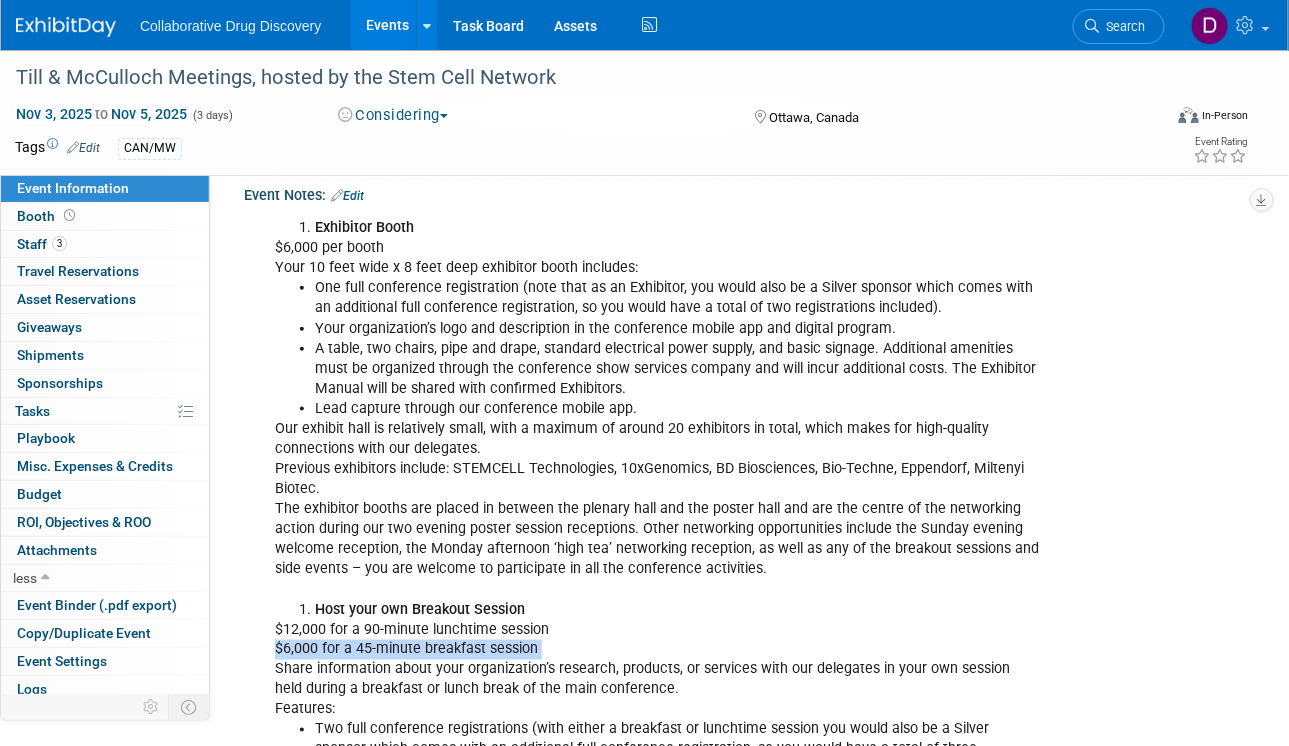 click on "Exhibitor Booth $6,000 per booth Your 10 feet wide x 8 feet deep exhibitor booth includes: One full conference registration (note that as an Exhibitor, you would also be a Silver sponsor which comes with an additional full conference registration, so you would have a total of two registrations included). Your organization’s logo and description in the conference mobile app and digital program. A table, two chairs, pipe and drape, standard electrical power supply, and basic signage. Additional amenities must be organized through the conference show services company and will incur additional costs. The Exhibitor Manual will be shared with confirmed Exhibitors. Lead capture through our conference mobile app. Our exhibit hall is relatively small, with a maximum of around 20 exhibitors in total, which makes for high-quality connections with our delegates. Previous exhibitors include: STEMCELL Technologies, 10xGenomics, BD Biosciences, Bio-Techne, Eppendorf, Miltenyi Biotec.   Host your own Breakout Session" at bounding box center (656, 700) 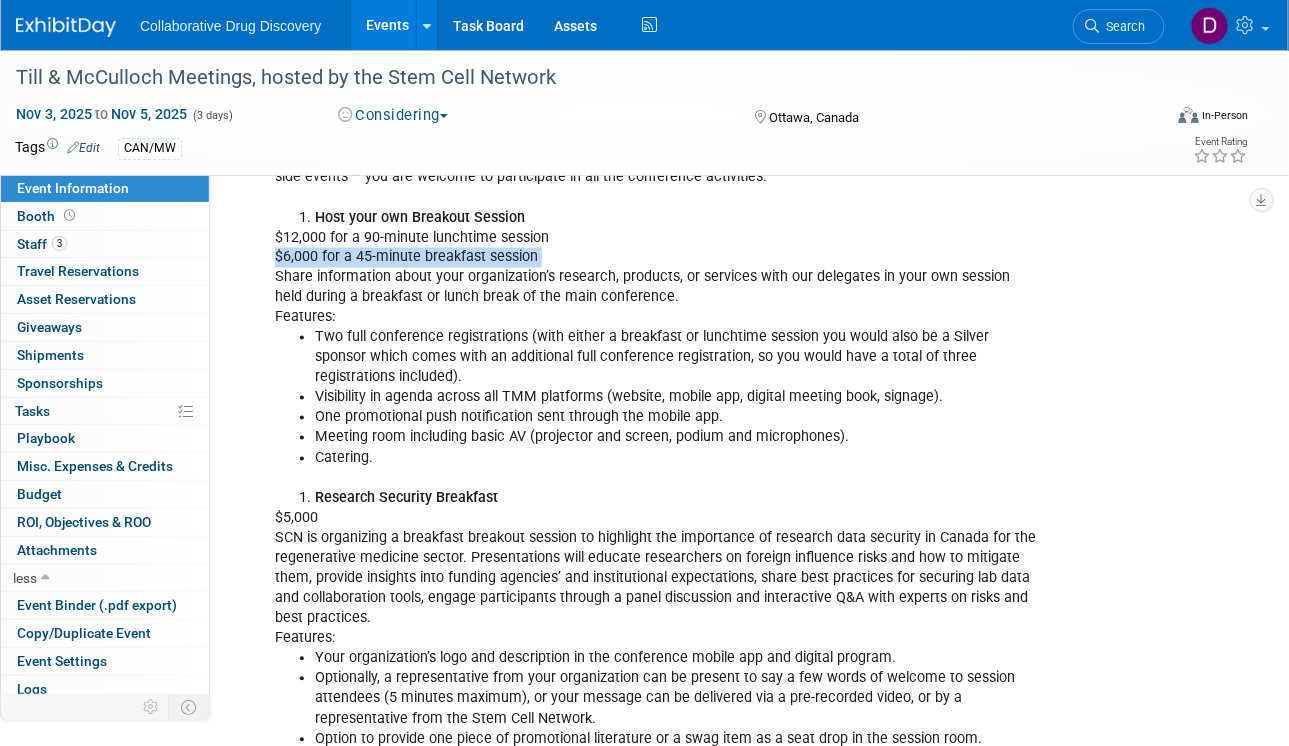 scroll, scrollTop: 819, scrollLeft: 0, axis: vertical 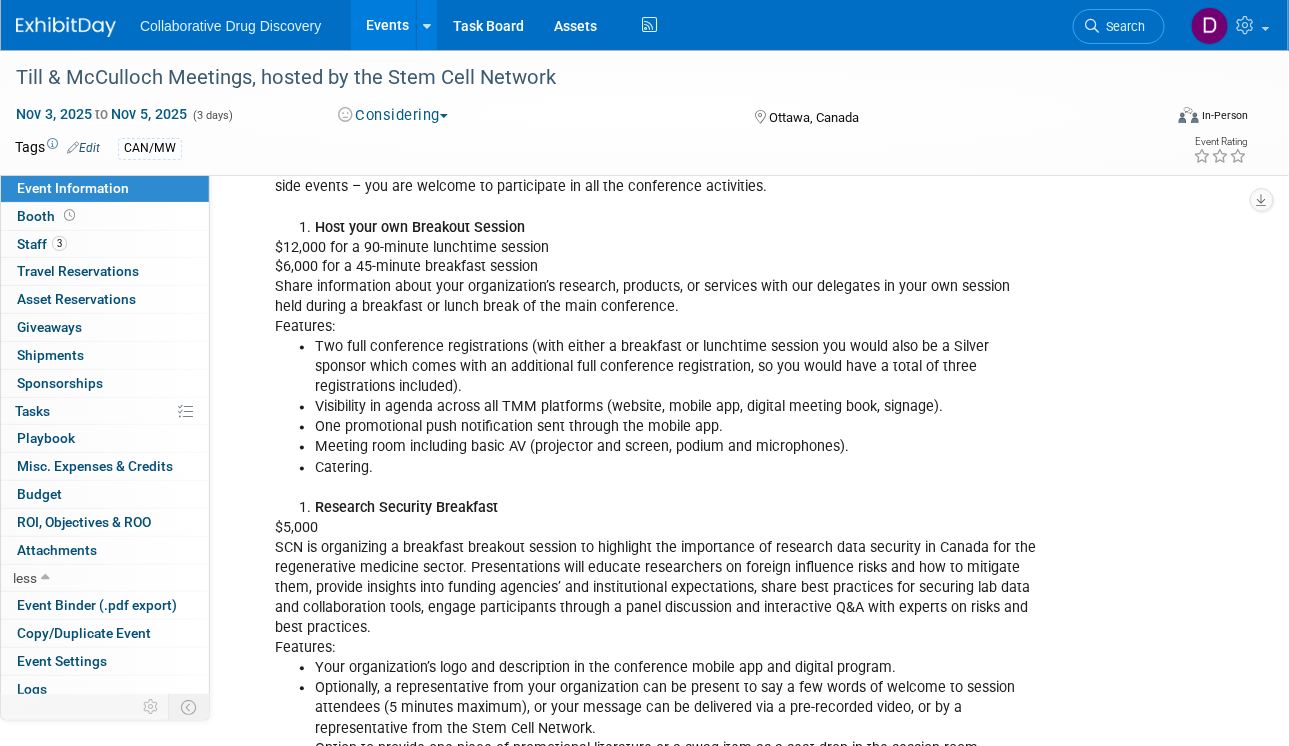 click on "Visibility in agenda across all TMM platforms (website, mobile app, digital meeting book, signage)." at bounding box center (677, 408) 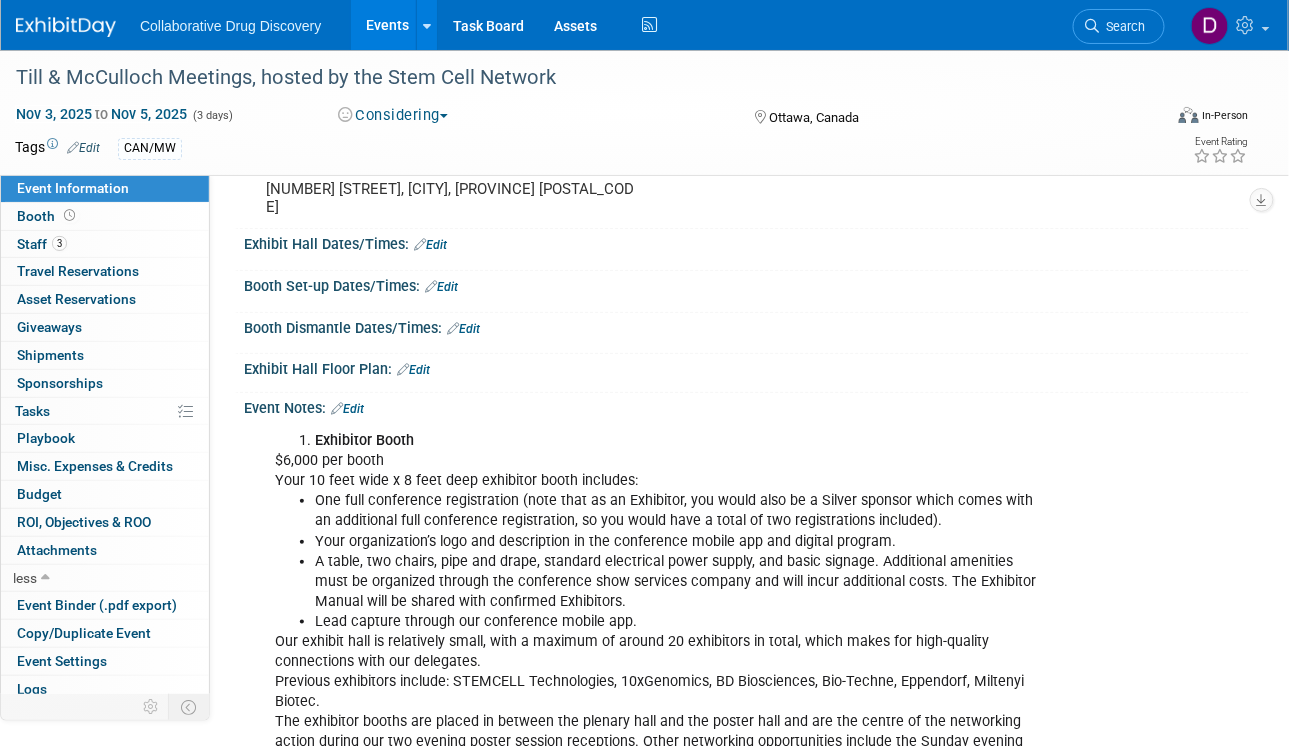scroll, scrollTop: 0, scrollLeft: 0, axis: both 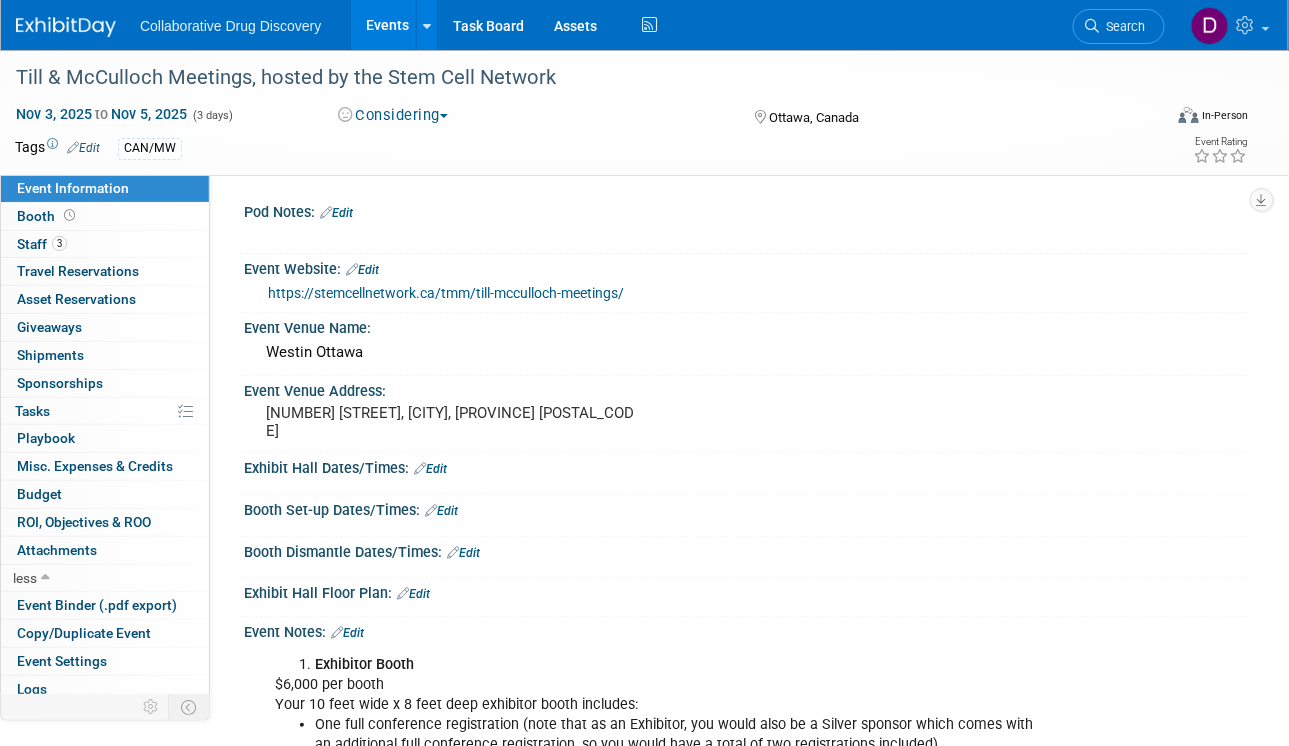 click at bounding box center [78, 17] 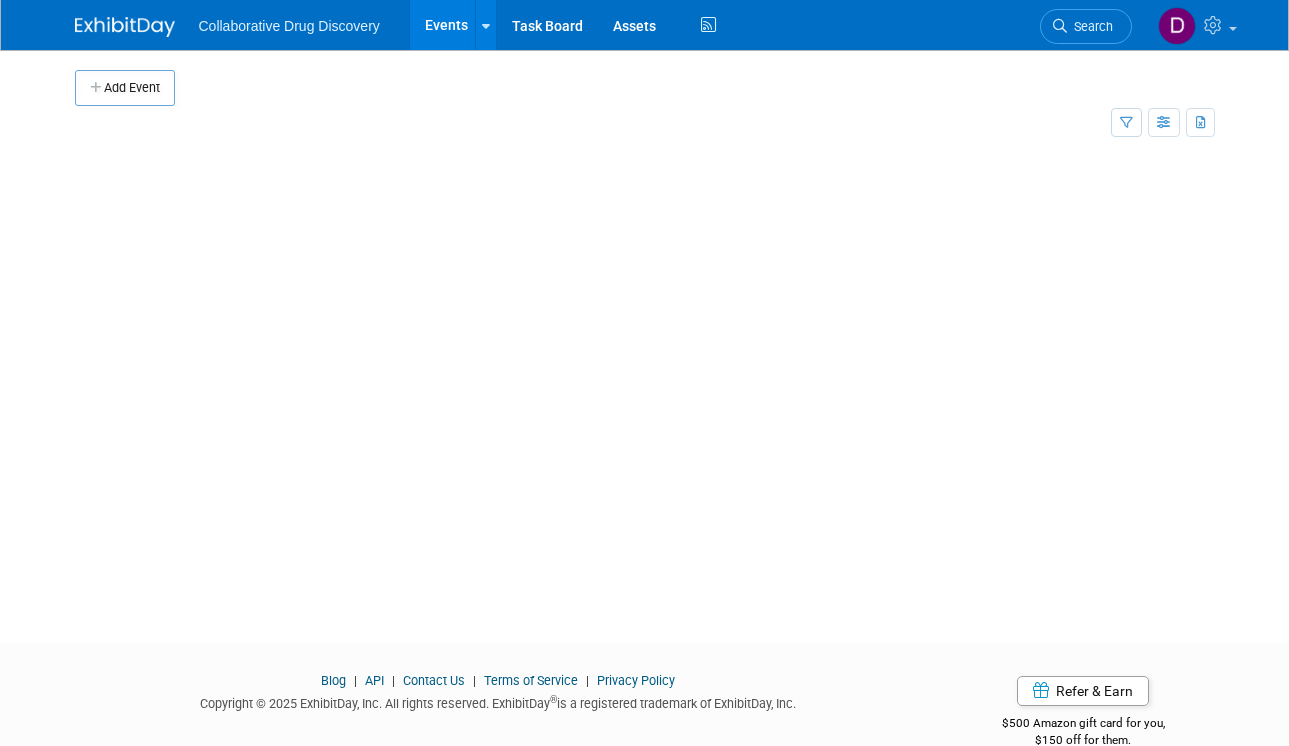 scroll, scrollTop: 0, scrollLeft: 0, axis: both 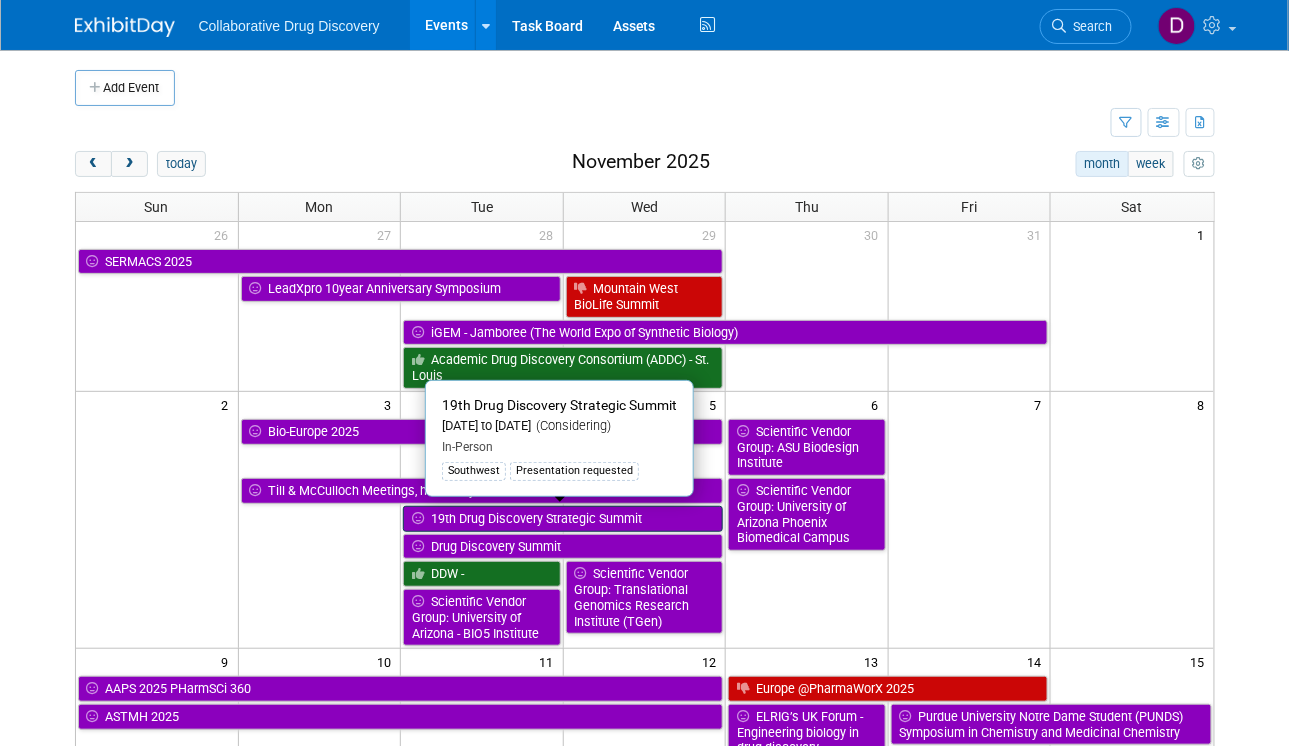 click on "19th Drug Discovery Strategic Summit" at bounding box center [563, 519] 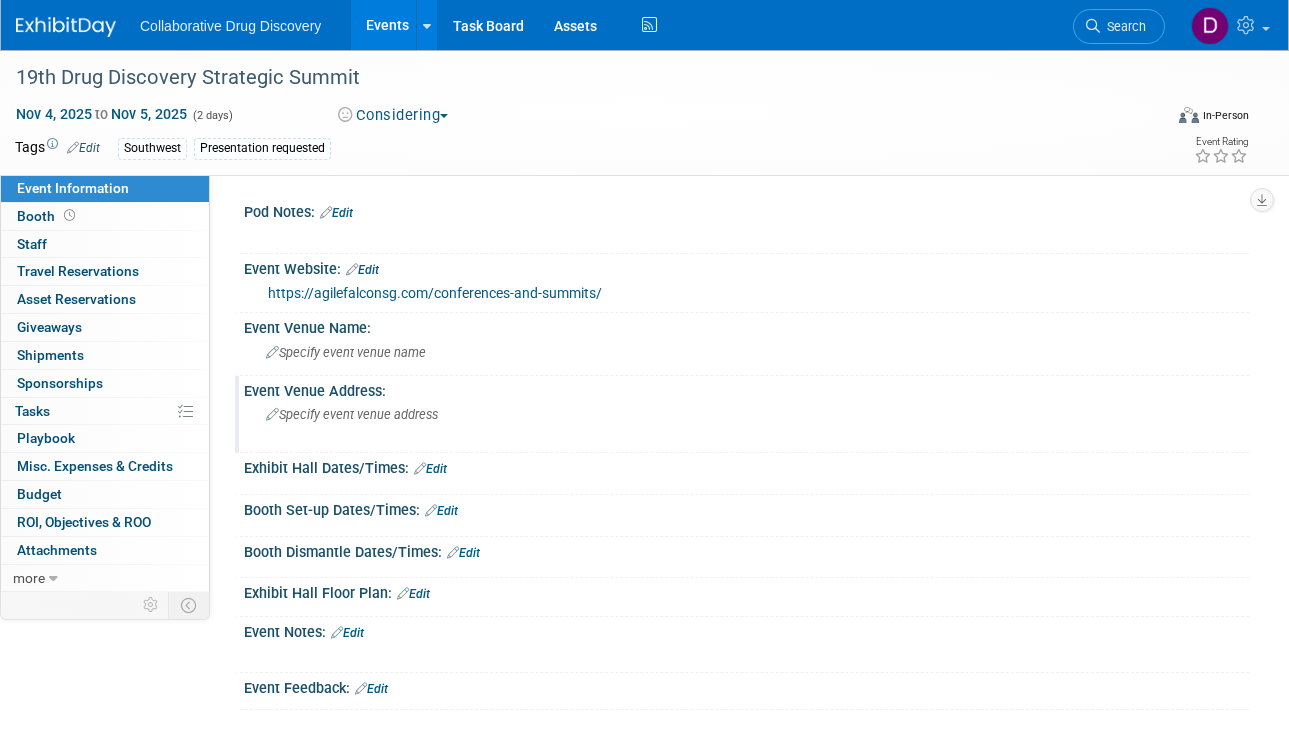 scroll, scrollTop: 0, scrollLeft: 0, axis: both 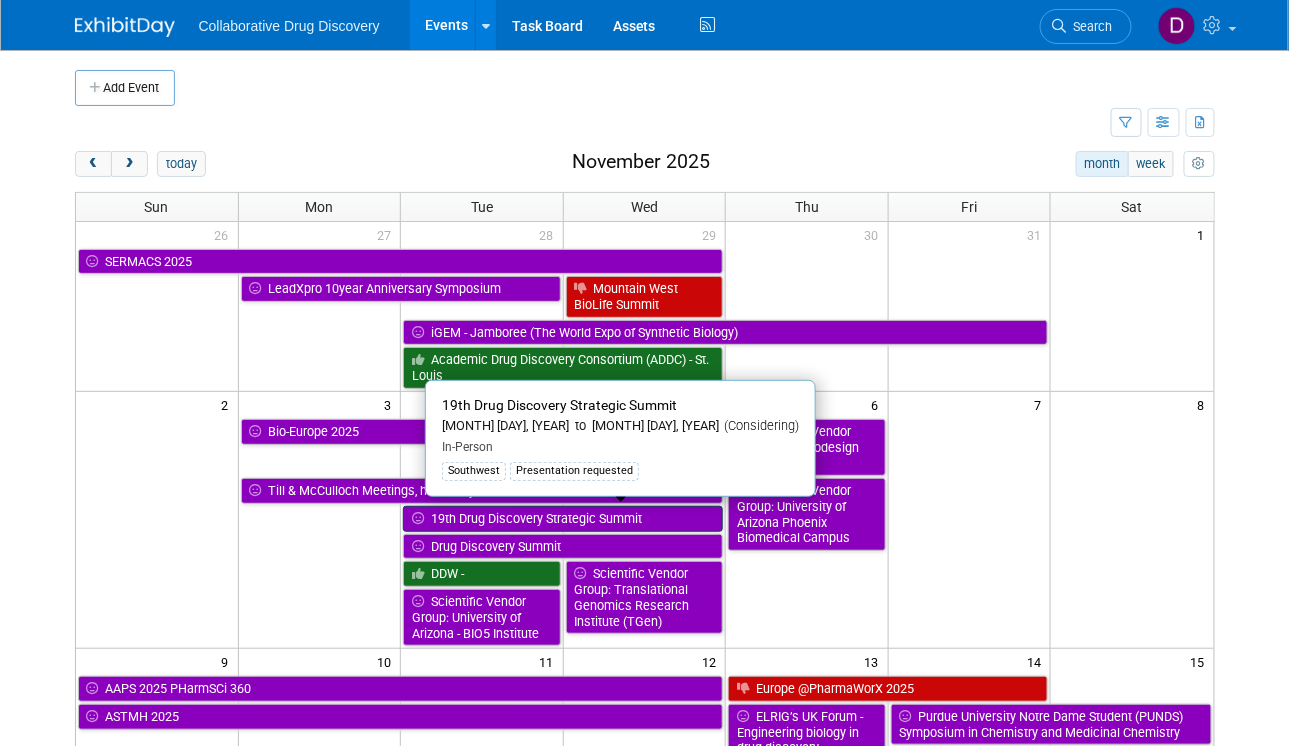 click on "19th Drug Discovery Strategic Summit" at bounding box center (563, 519) 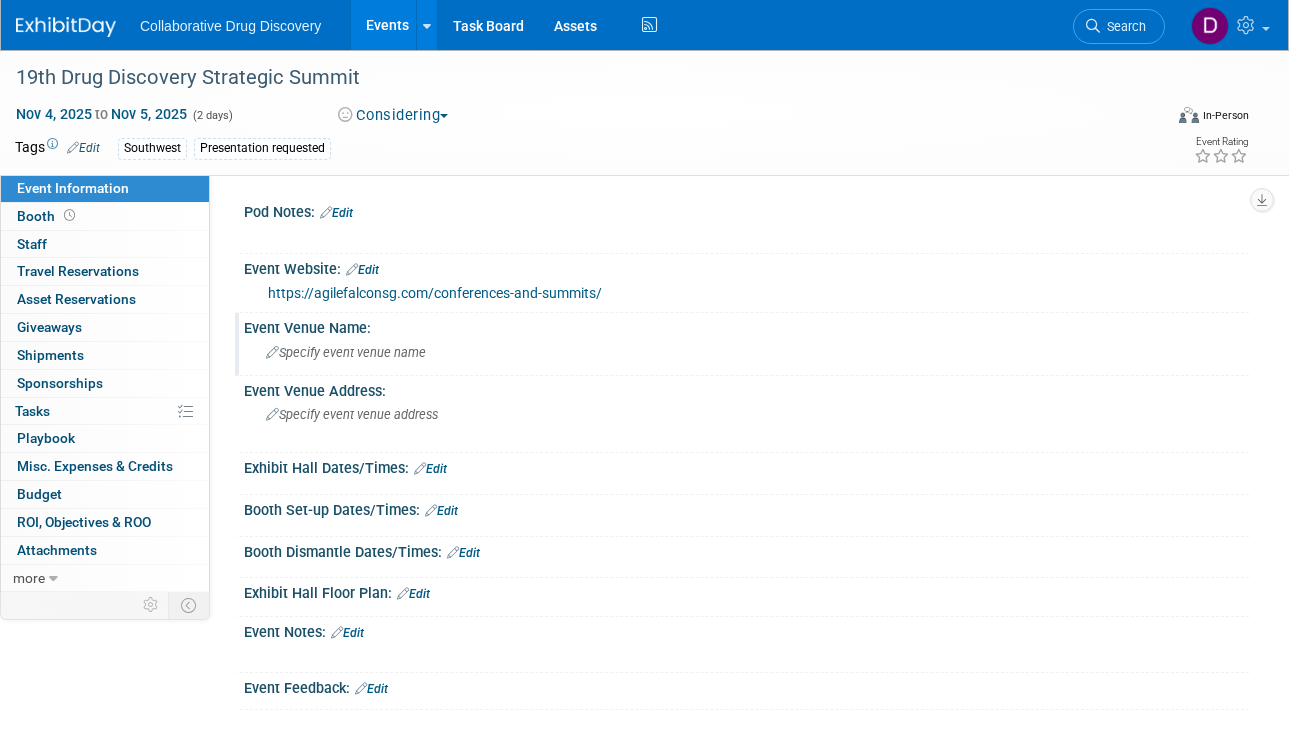 scroll, scrollTop: 0, scrollLeft: 0, axis: both 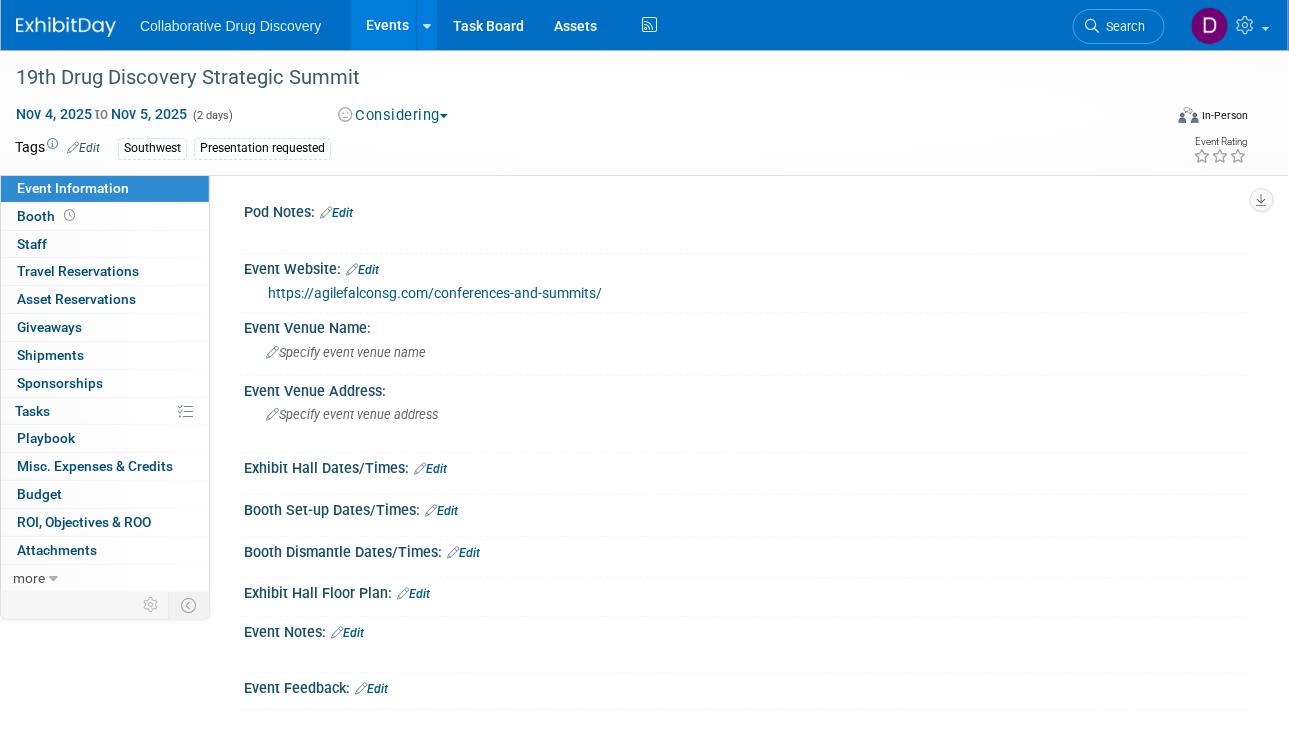 click on "https://agilefalconsg.com/conferences-and-summits/" at bounding box center (435, 293) 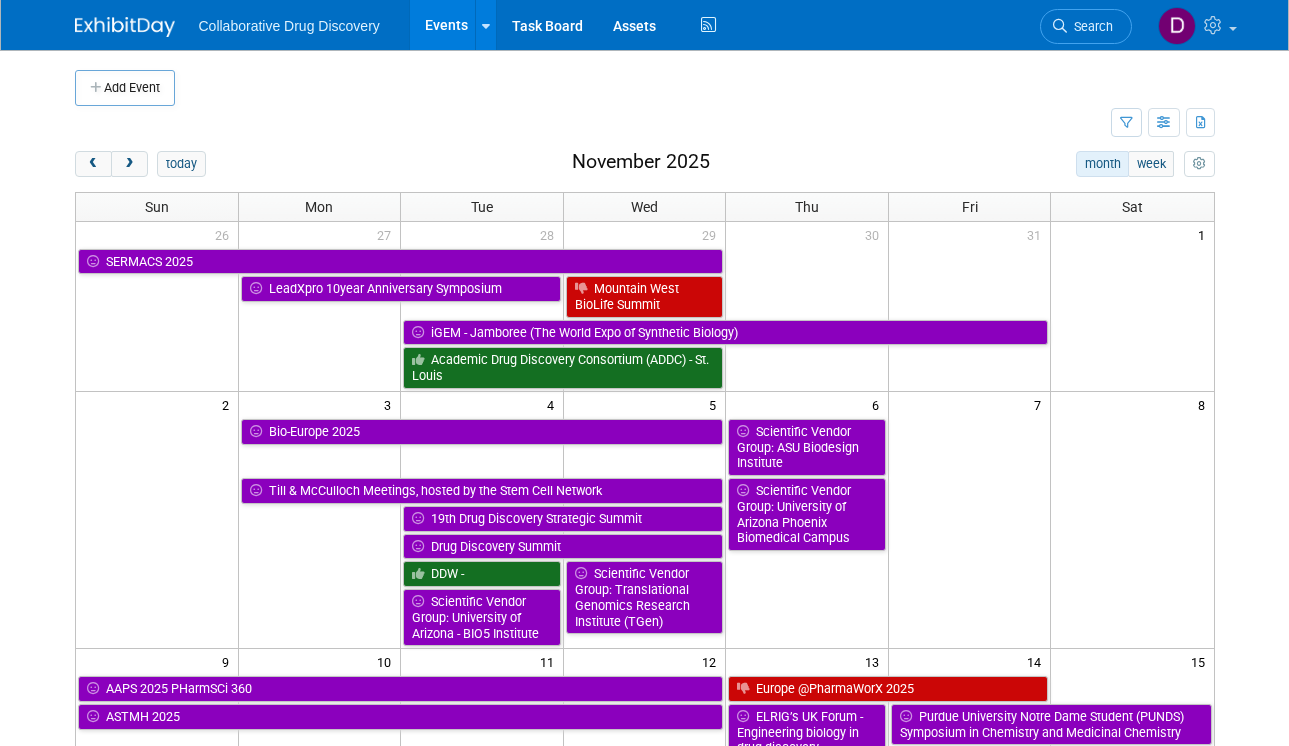 scroll, scrollTop: 0, scrollLeft: 0, axis: both 